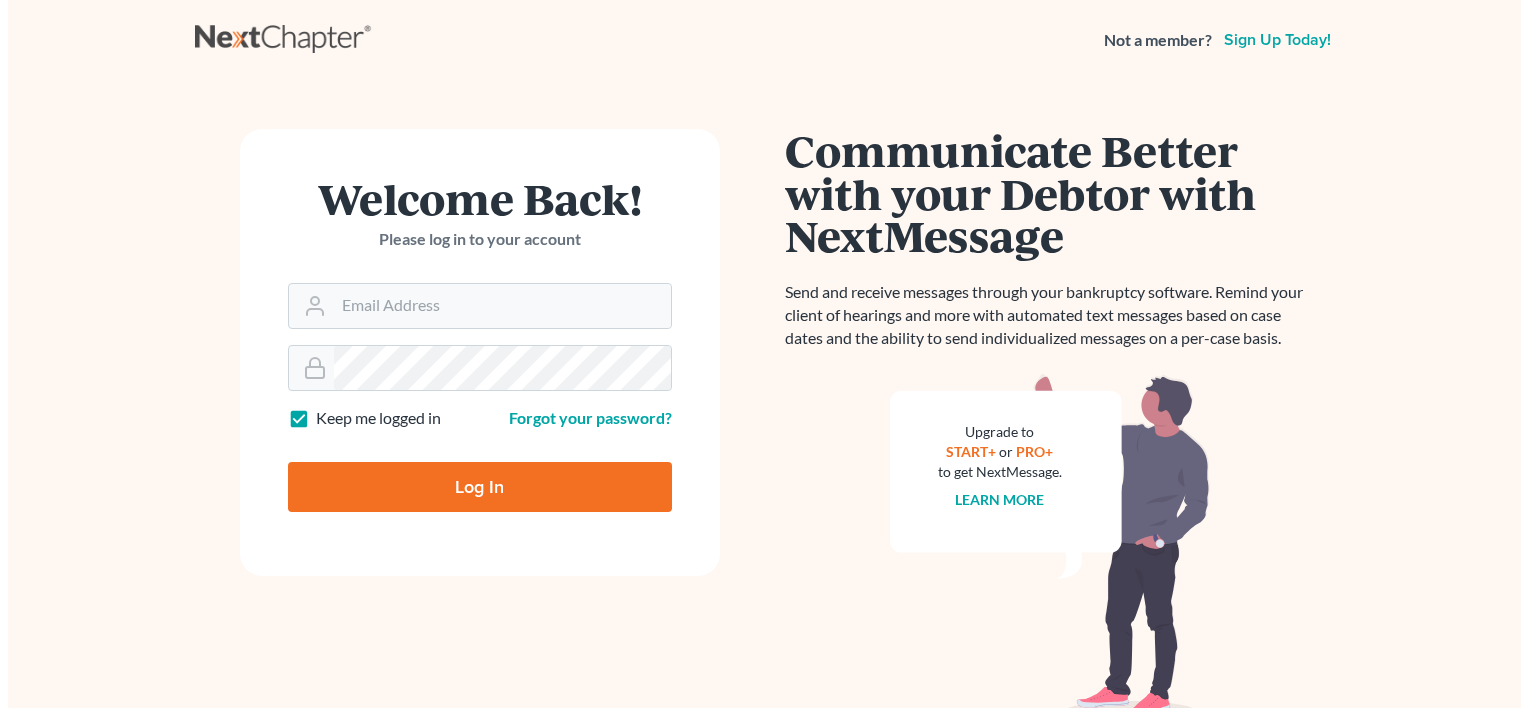 scroll, scrollTop: 0, scrollLeft: 0, axis: both 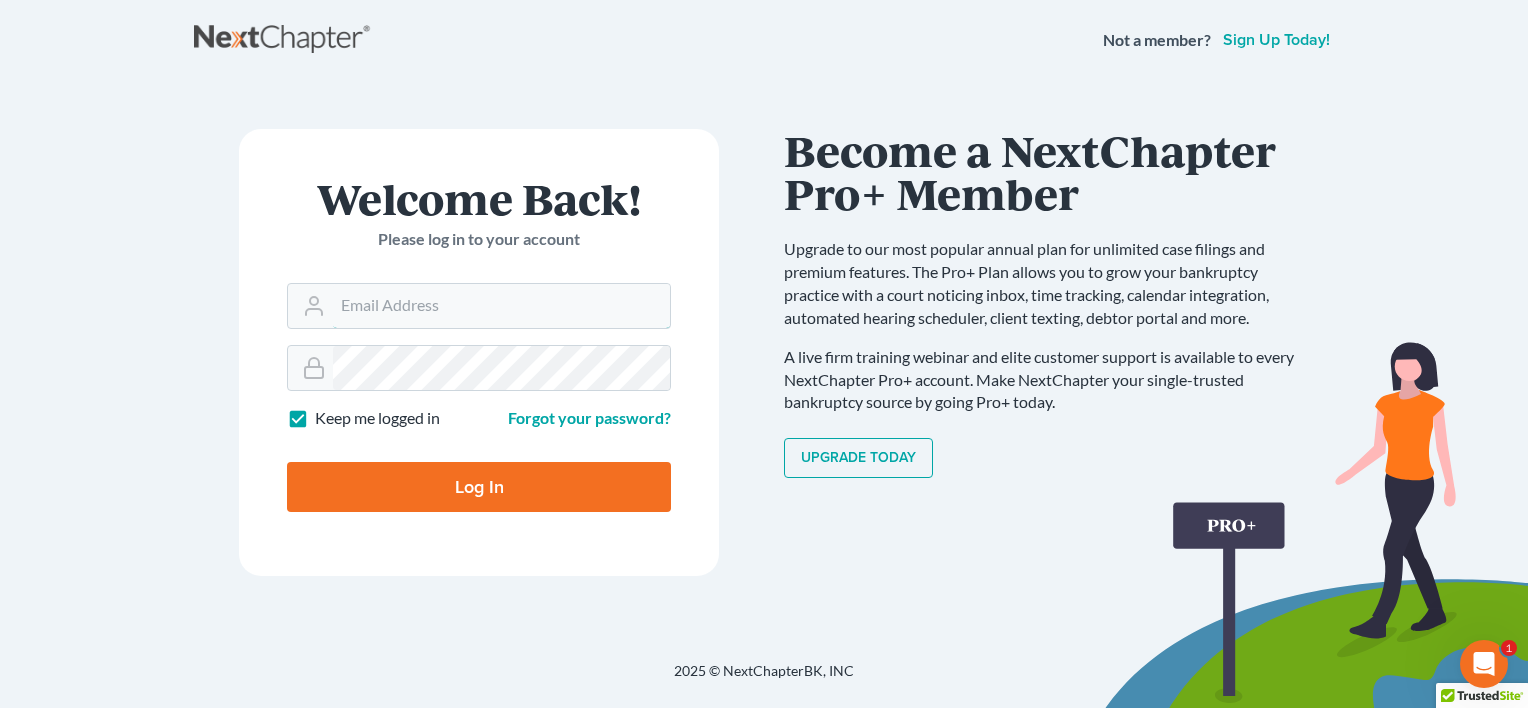 type on "[EMAIL]" 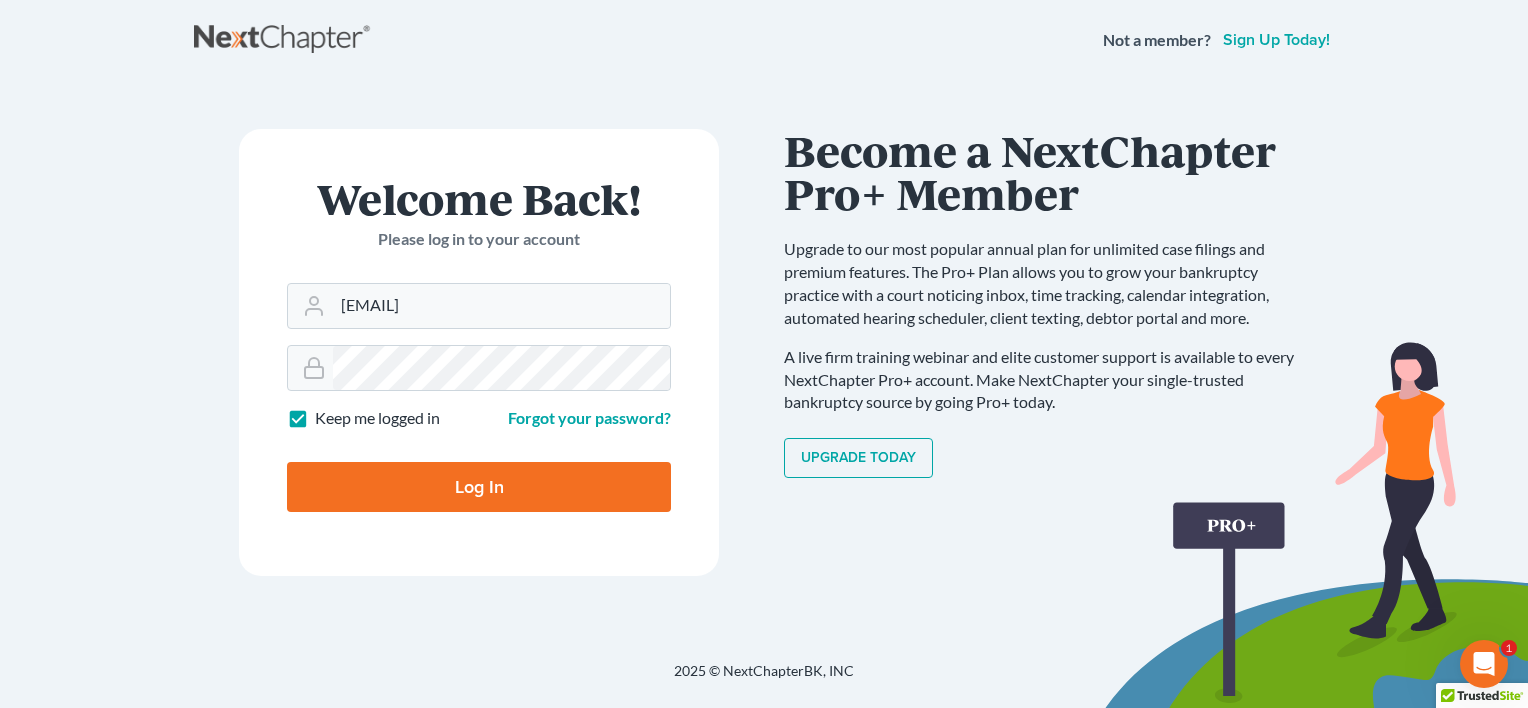 click on "Log In" at bounding box center (479, 487) 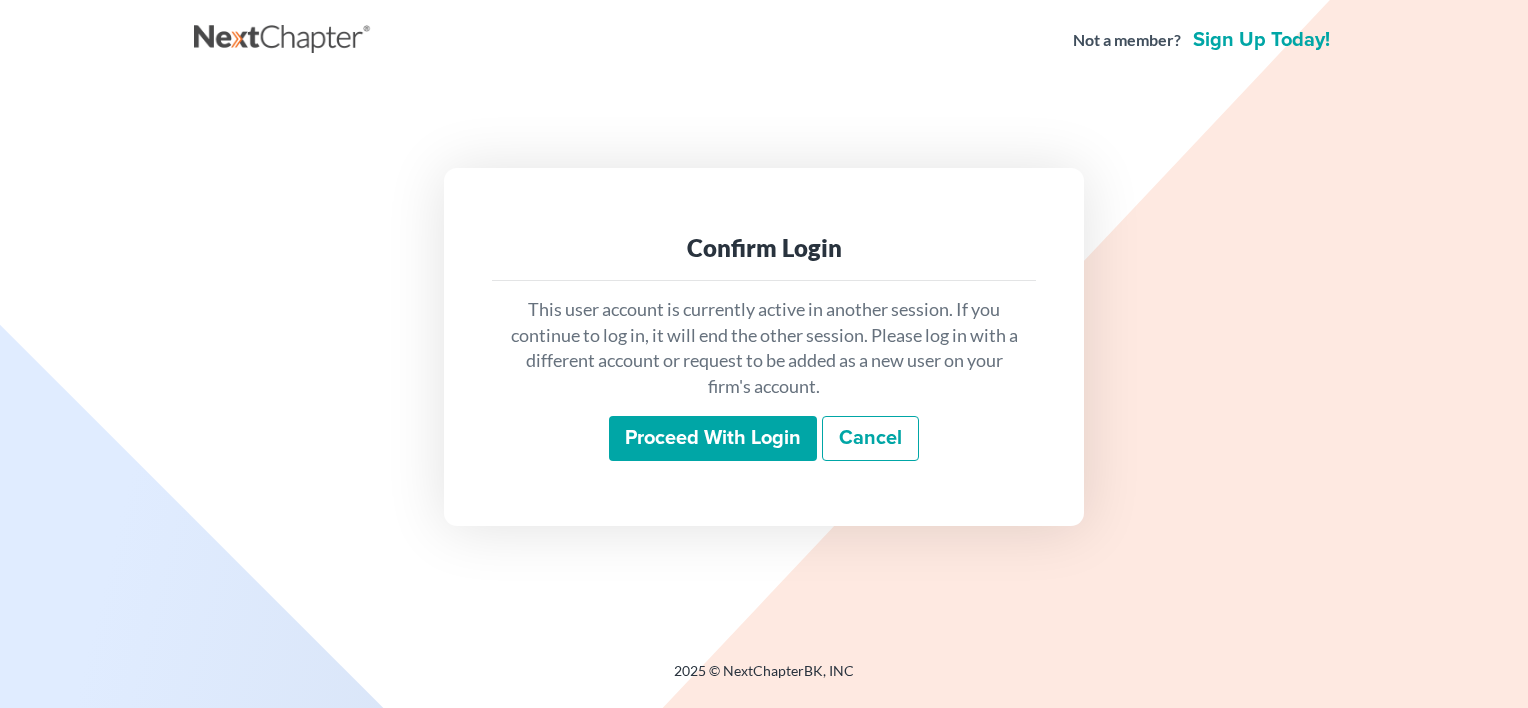 scroll, scrollTop: 0, scrollLeft: 0, axis: both 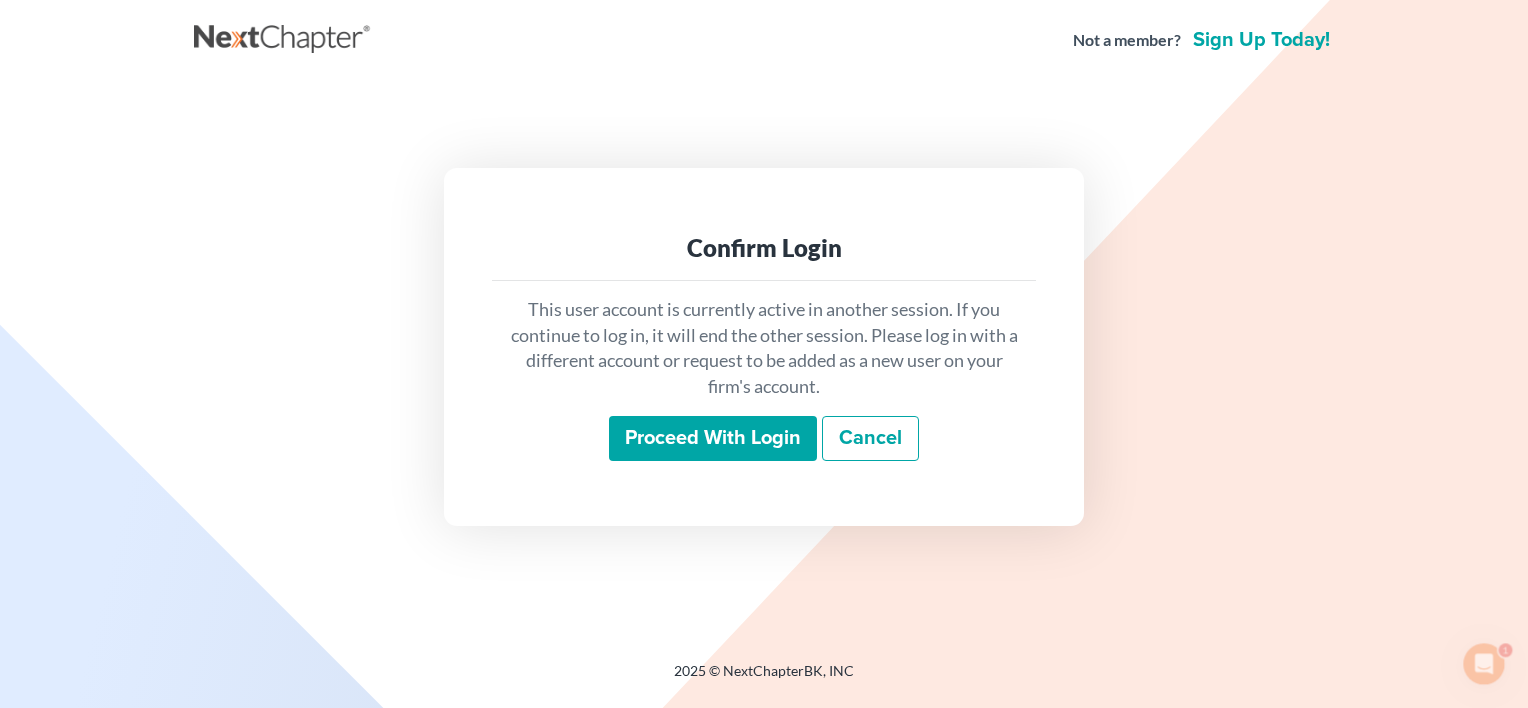 click on "Proceed with login" at bounding box center [713, 439] 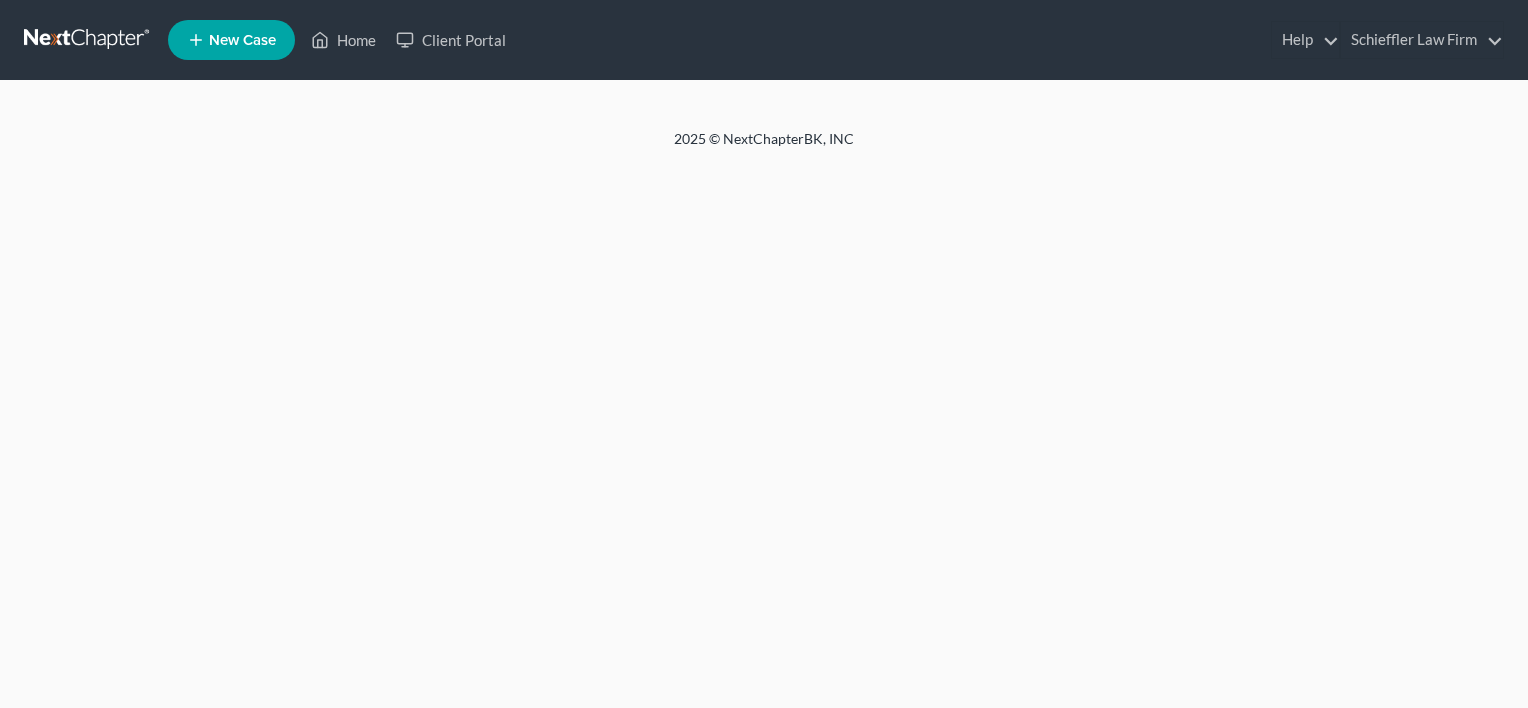scroll, scrollTop: 0, scrollLeft: 0, axis: both 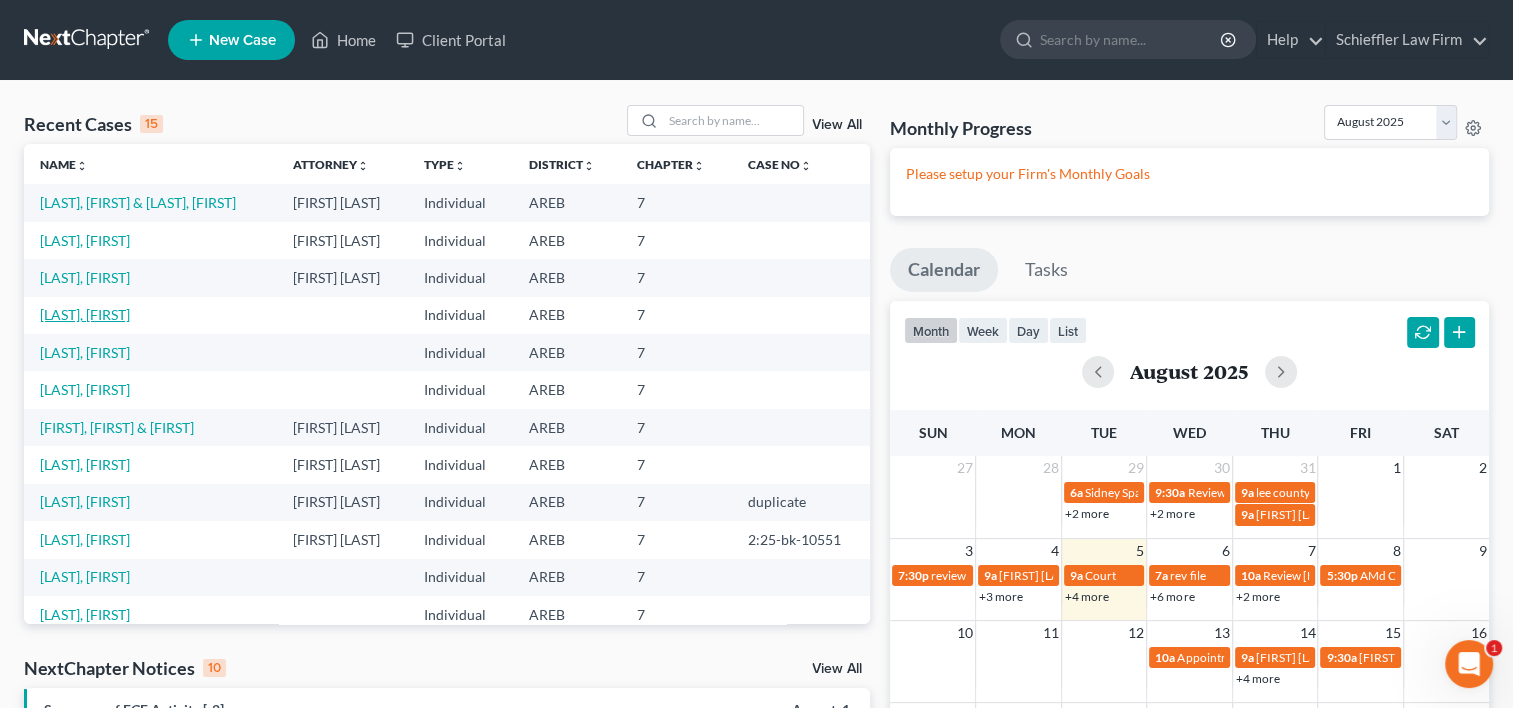 click on "[LAST], [FIRST]" at bounding box center [85, 314] 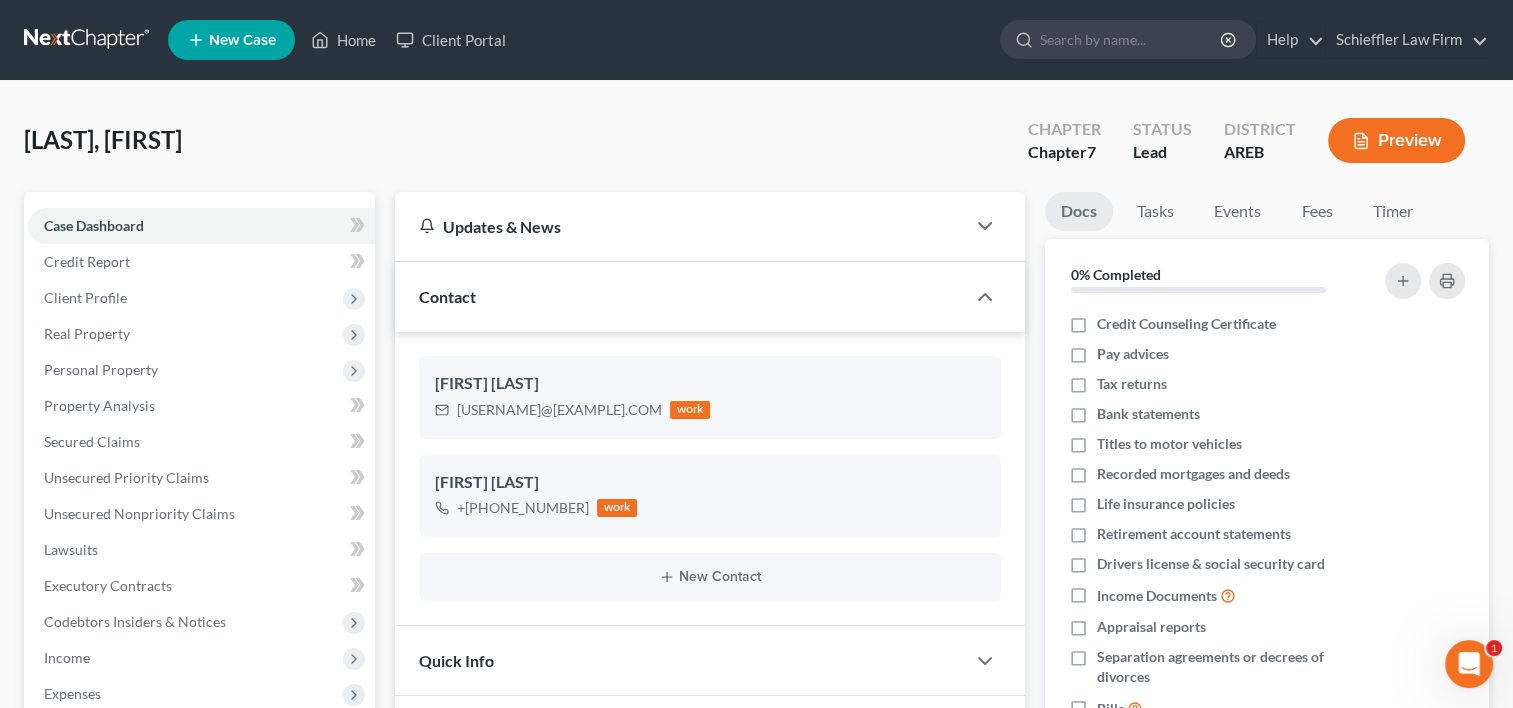 click on "Personal Property" at bounding box center [101, 369] 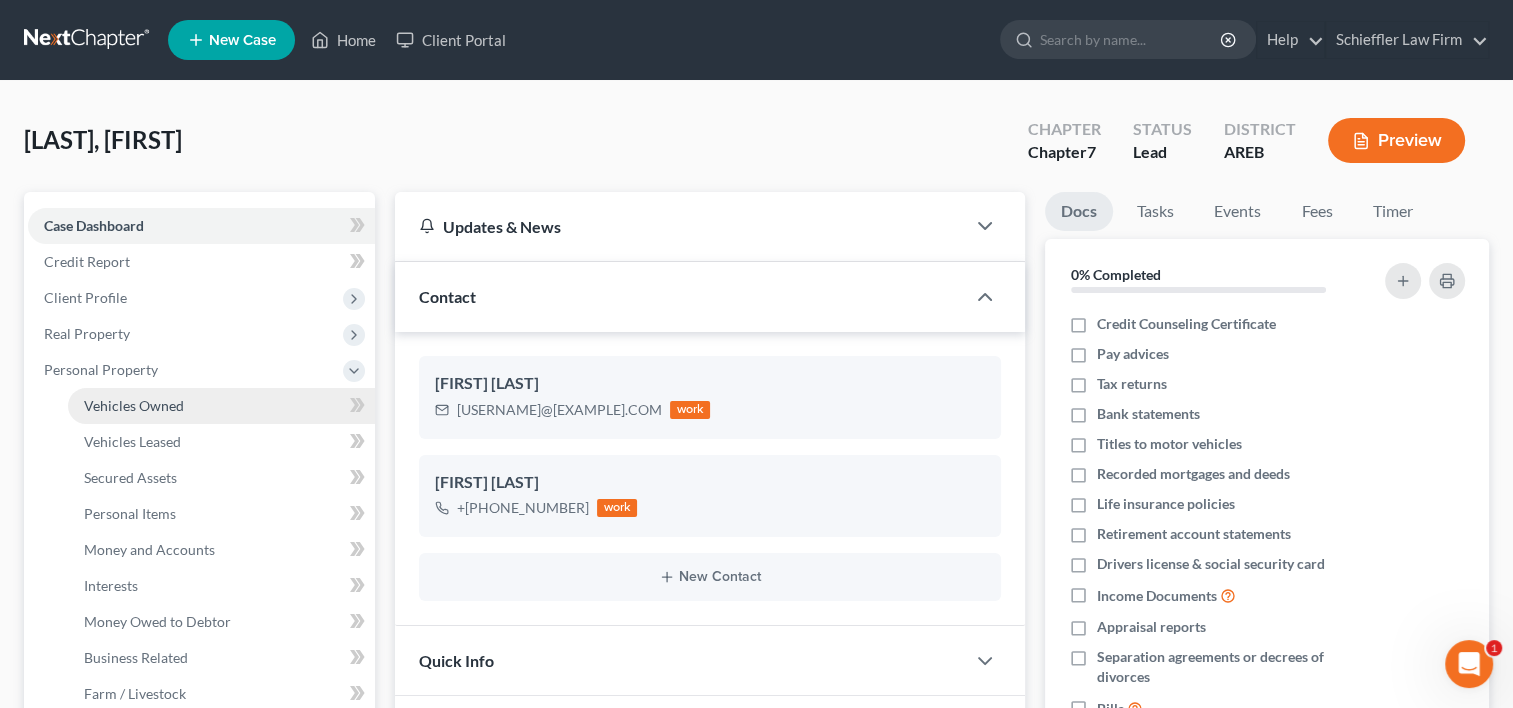 click on "Vehicles Owned" at bounding box center [134, 405] 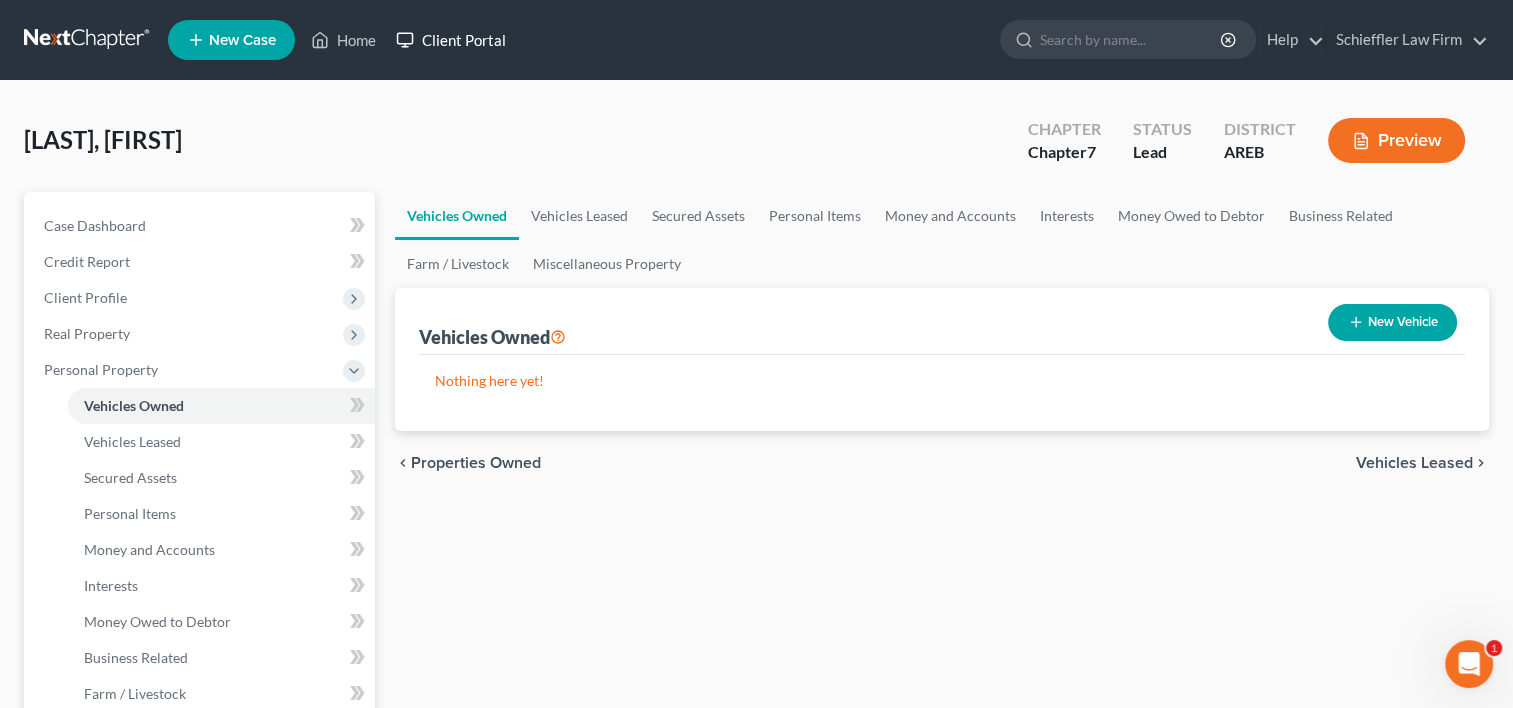 click on "Client Portal" at bounding box center [451, 40] 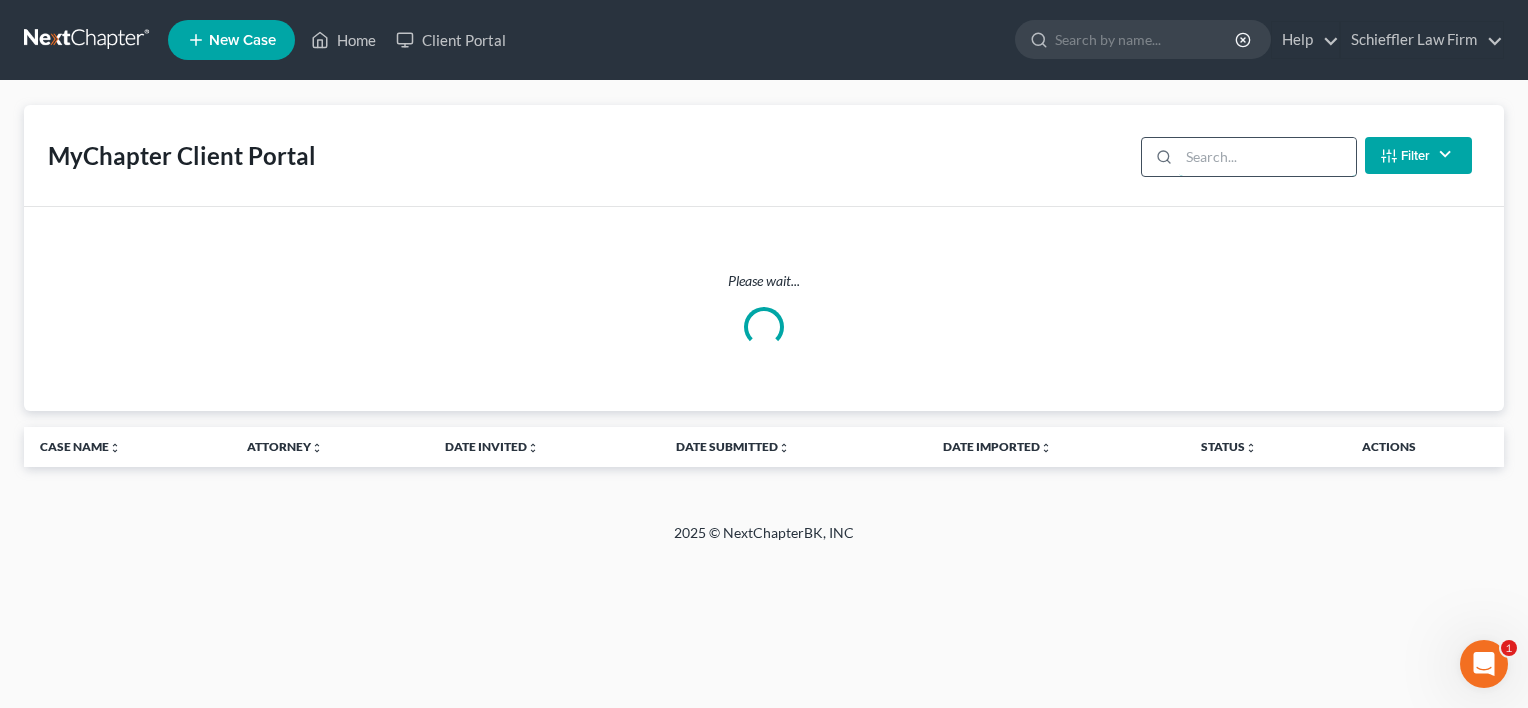 click at bounding box center [1267, 157] 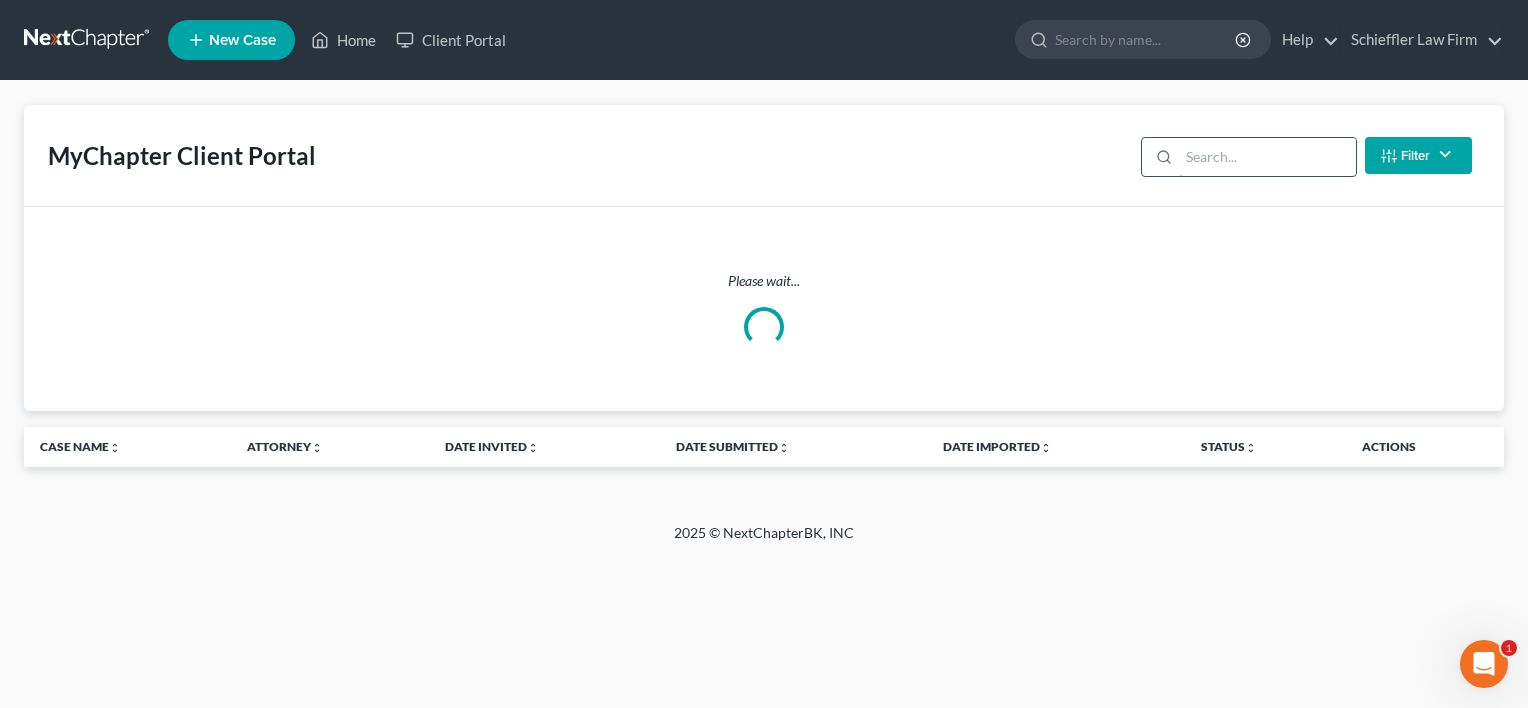 click at bounding box center [1267, 157] 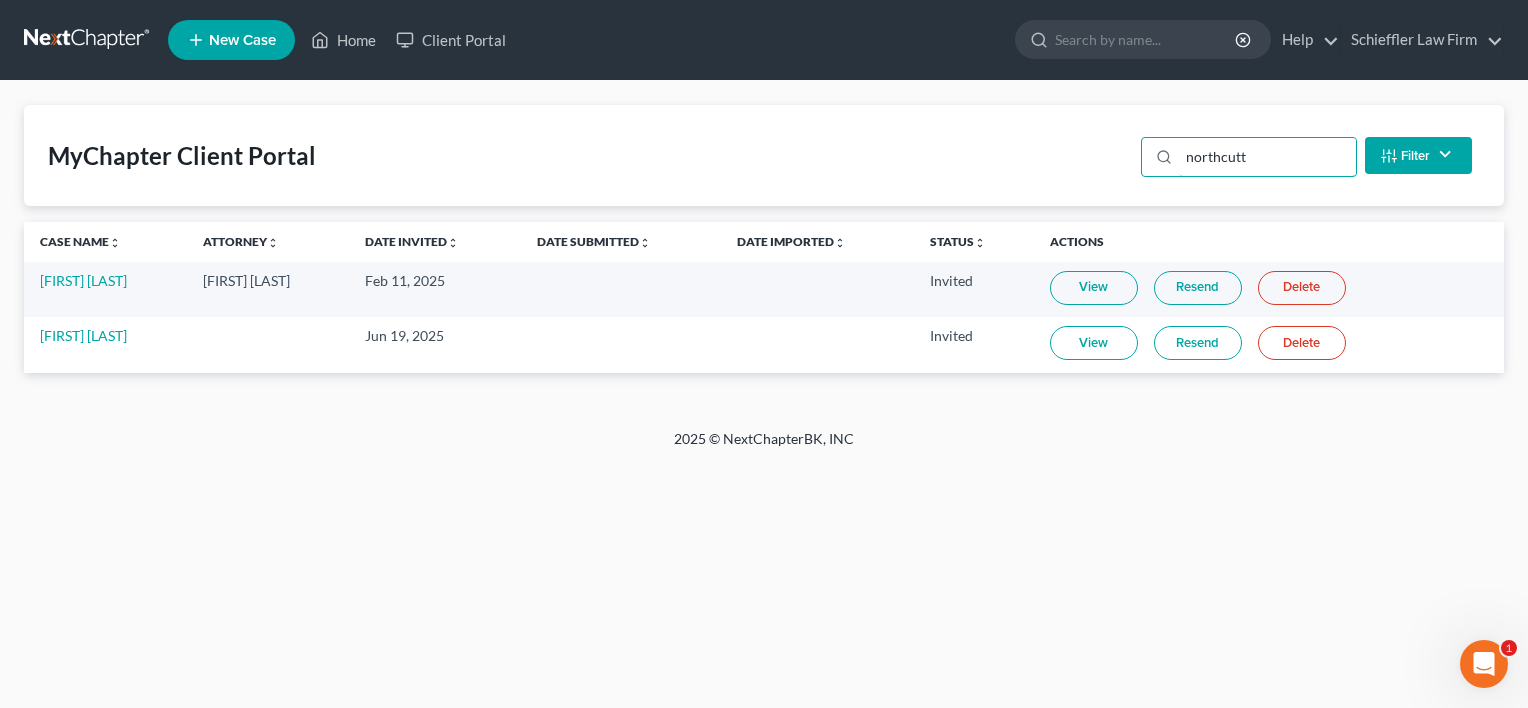 type on "northcutt" 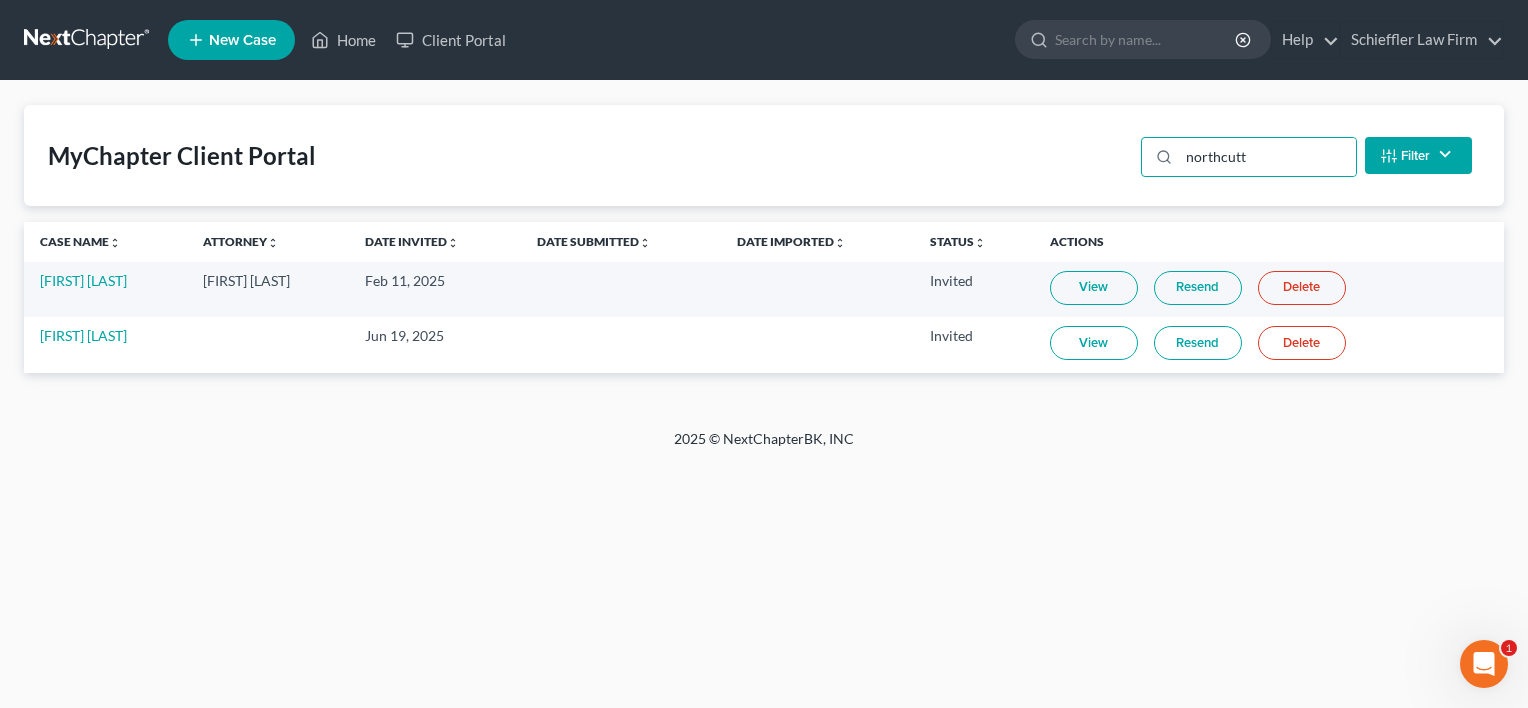 click on "Delete" at bounding box center [1302, 343] 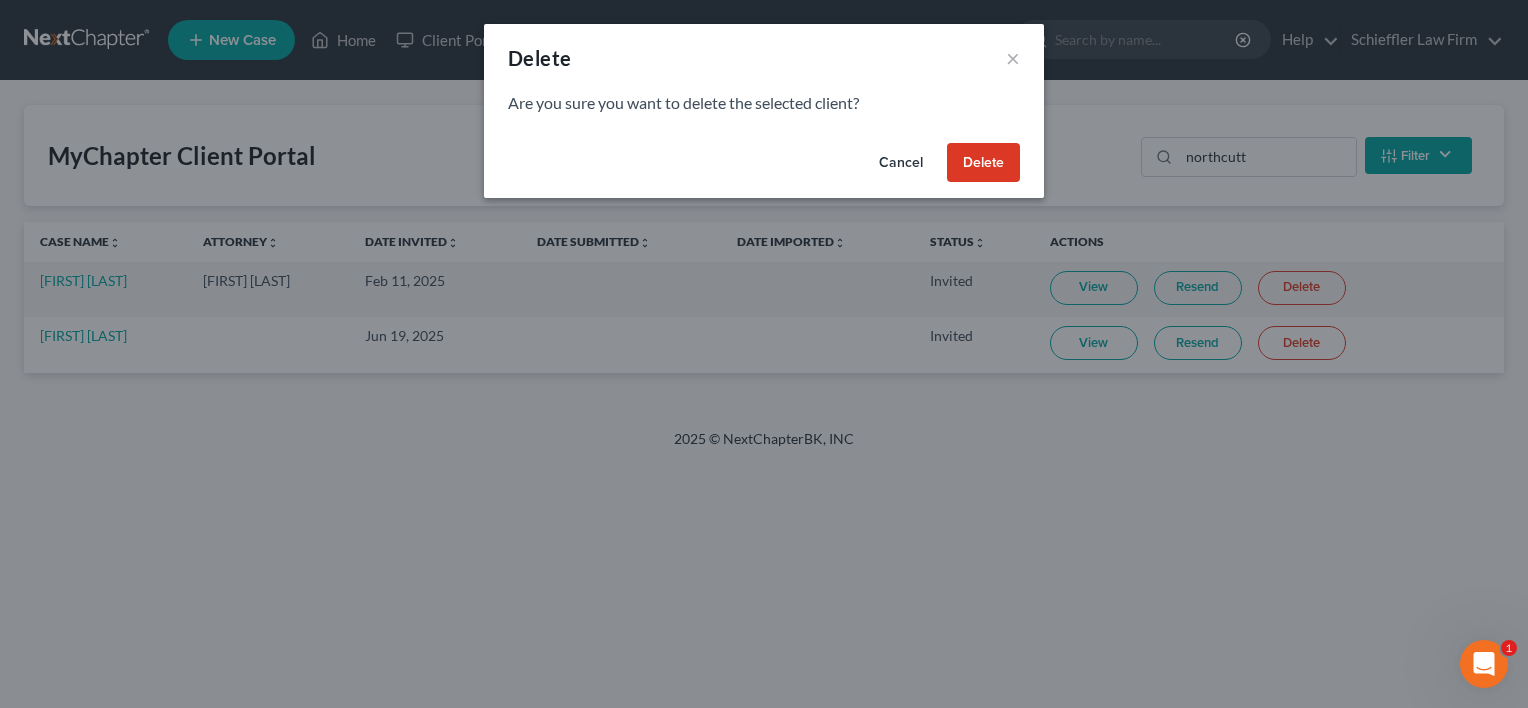 click on "Cancel" at bounding box center [901, 163] 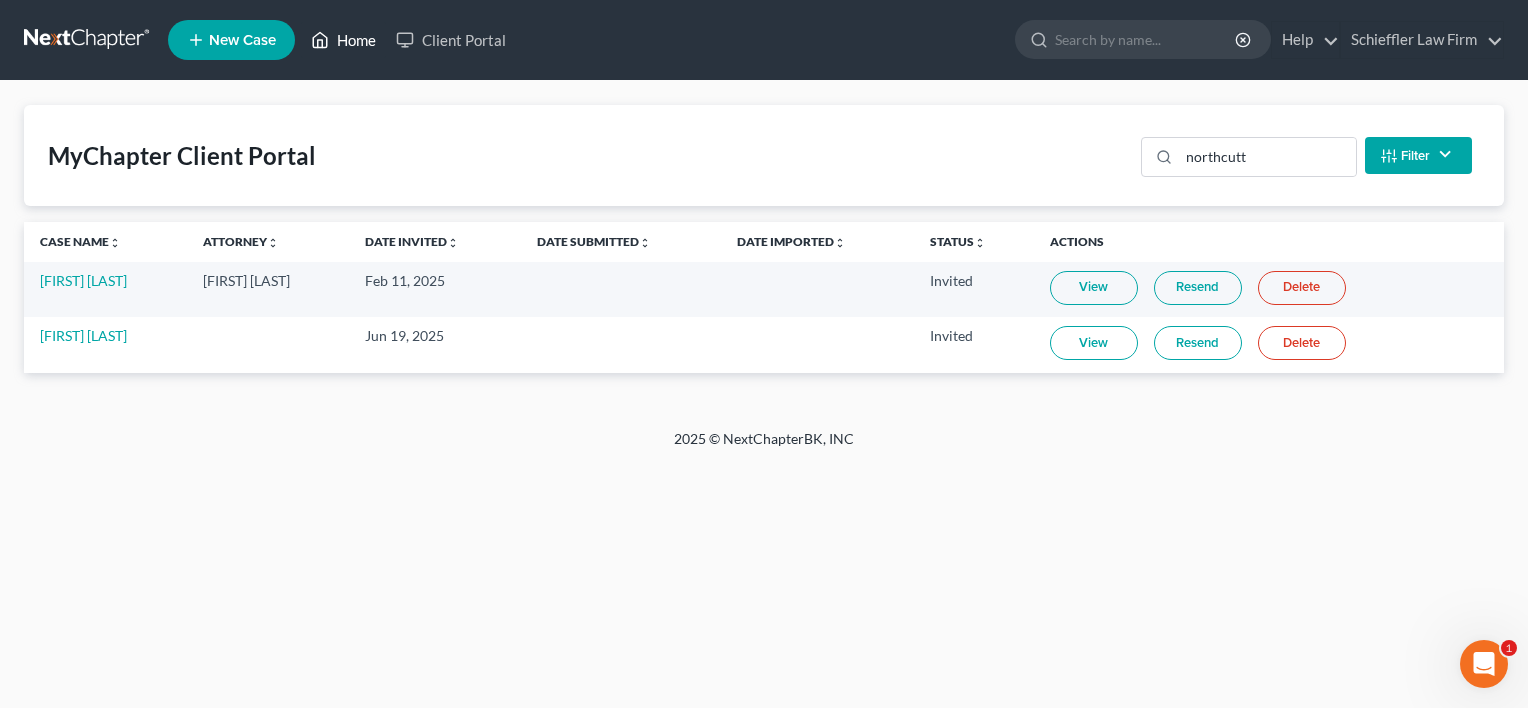 click on "Home" at bounding box center [343, 40] 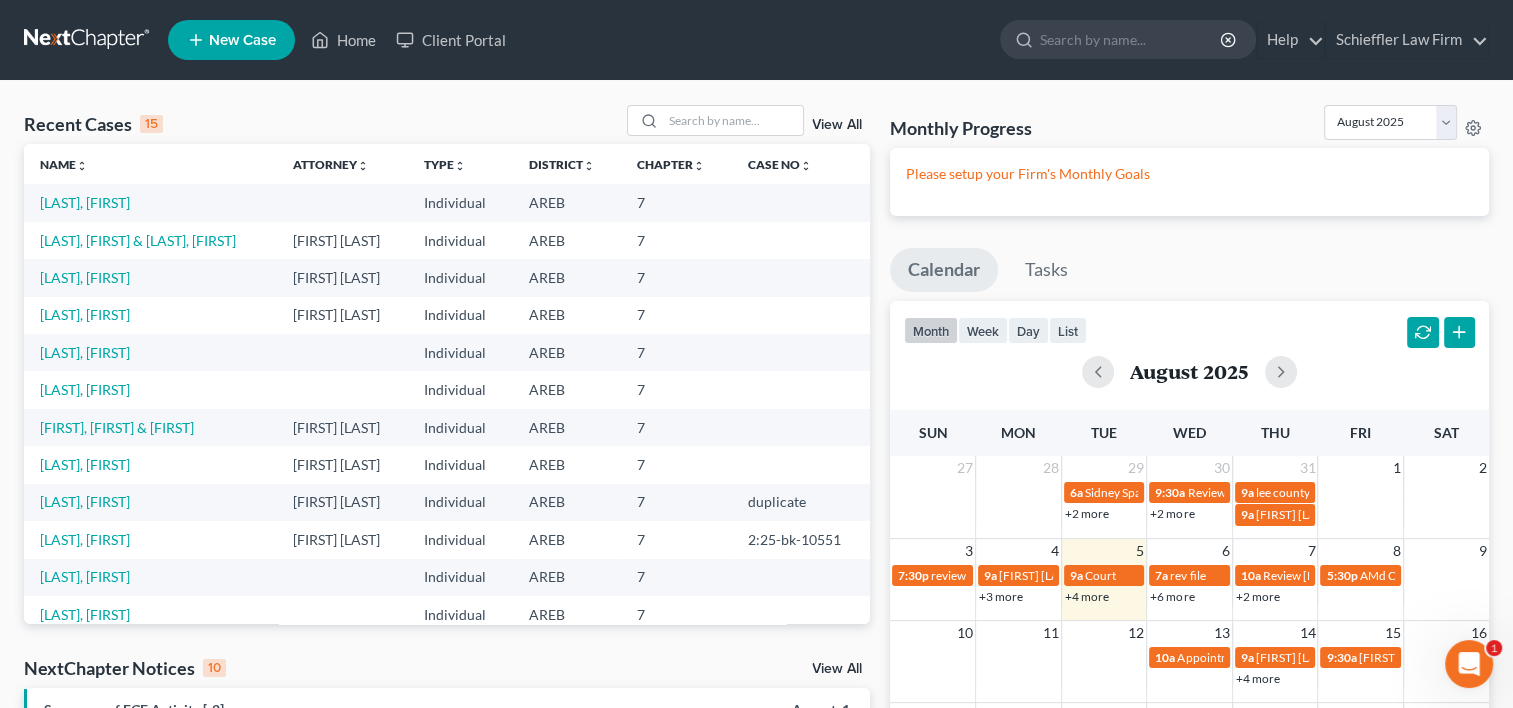click at bounding box center (716, 120) 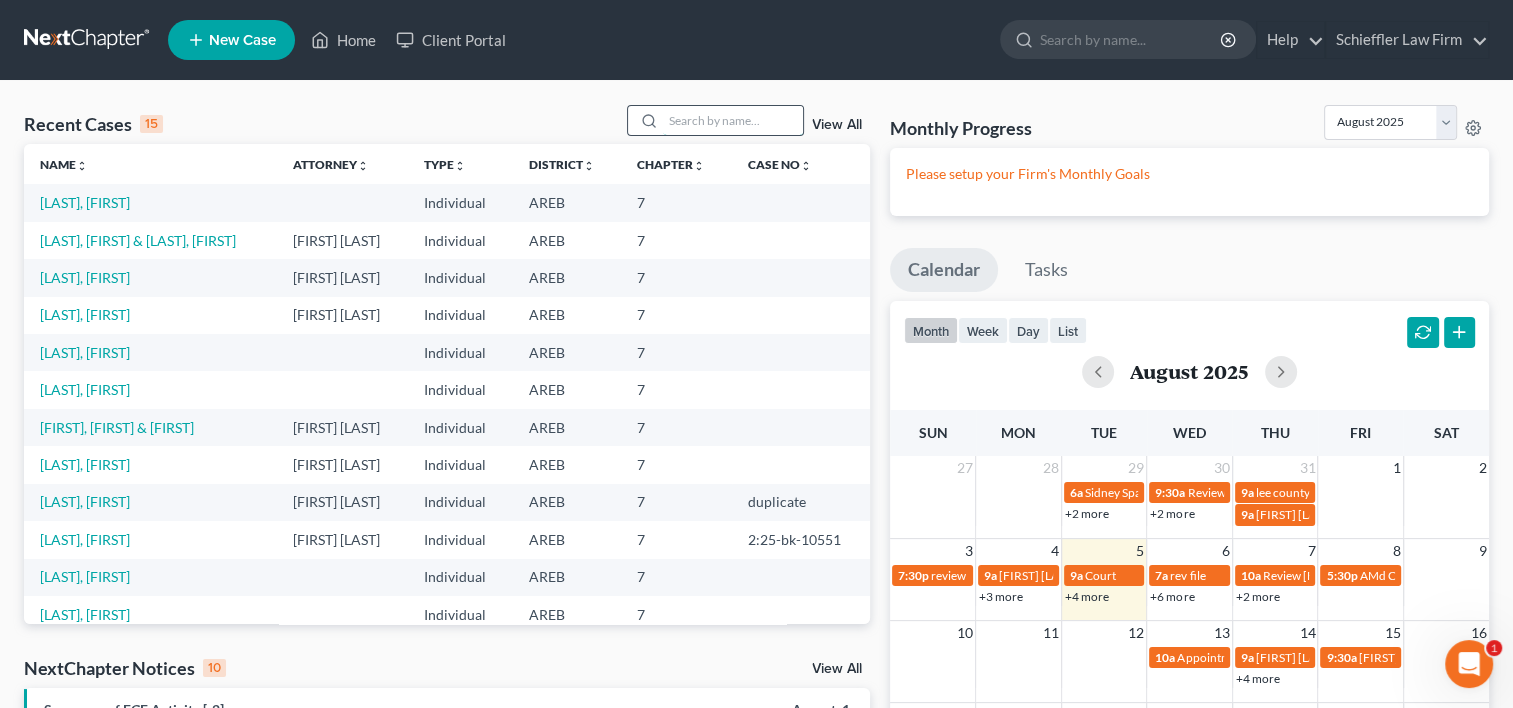 click at bounding box center (733, 120) 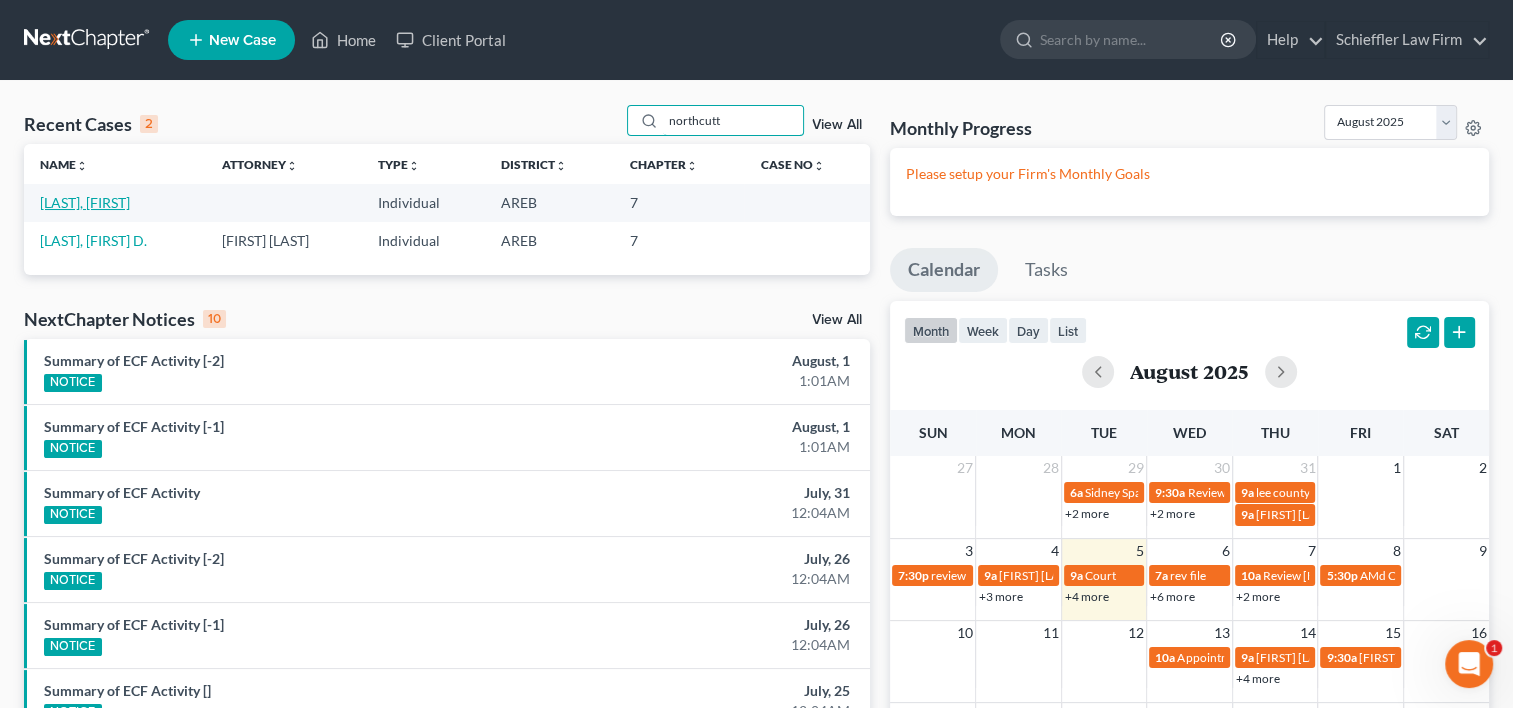 type on "northcutt" 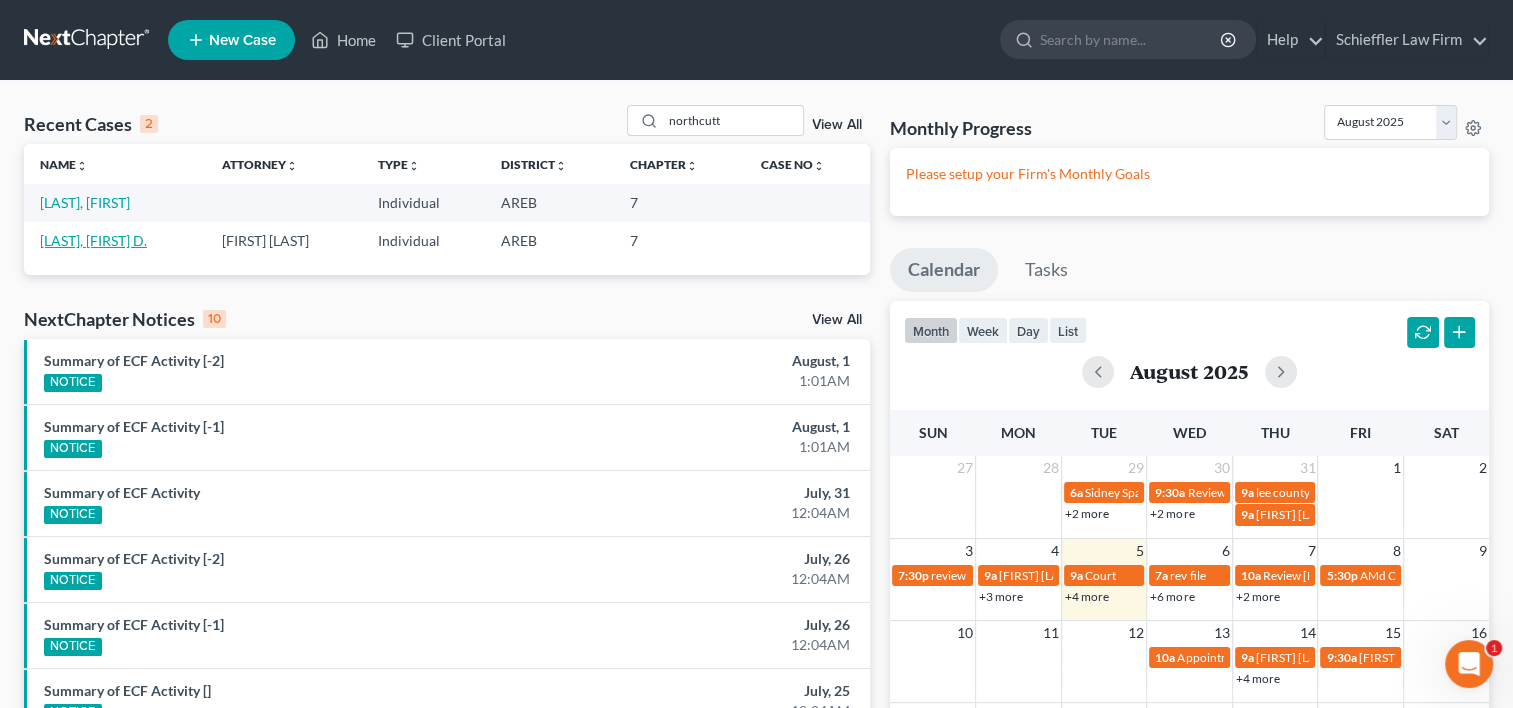 click on "[LAST], [FIRST] D." at bounding box center [93, 240] 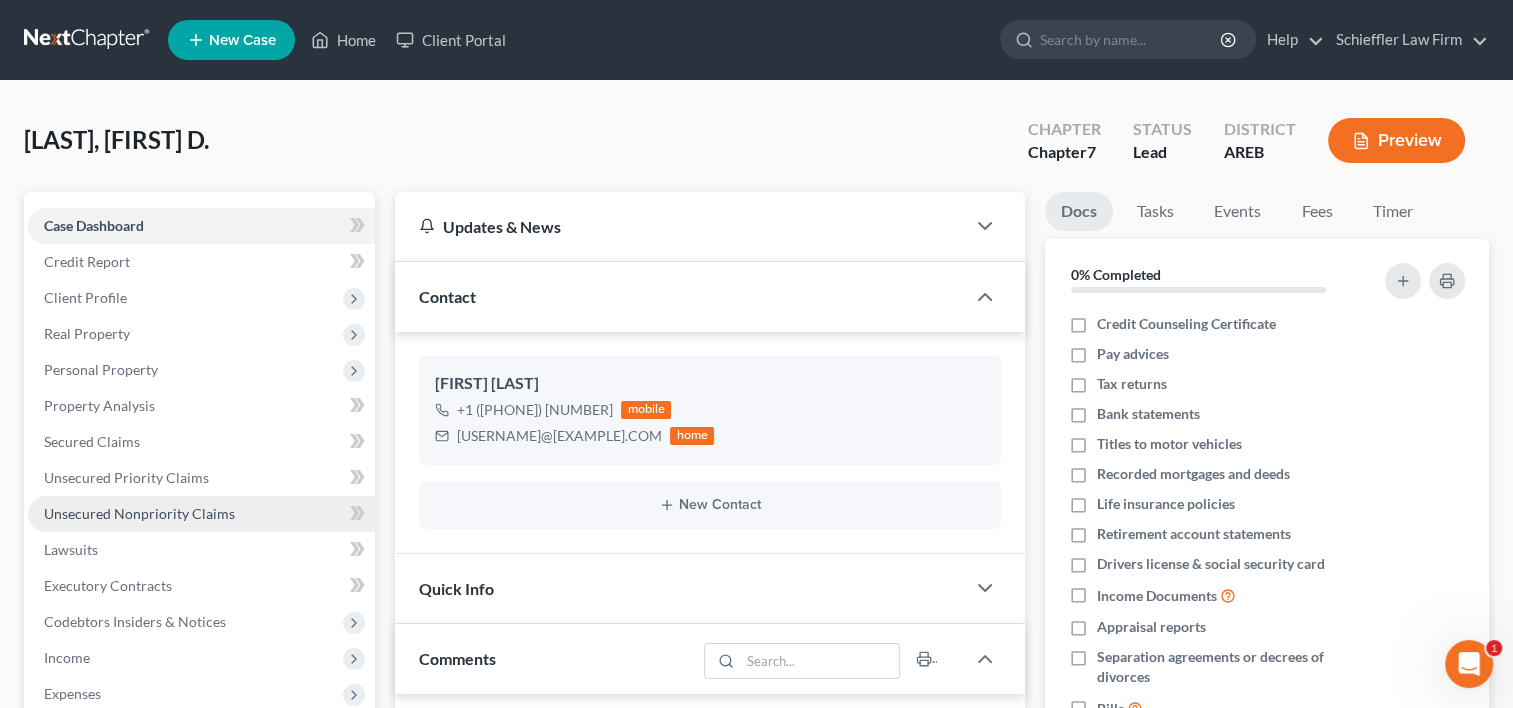 click on "Unsecured Nonpriority Claims" at bounding box center [139, 513] 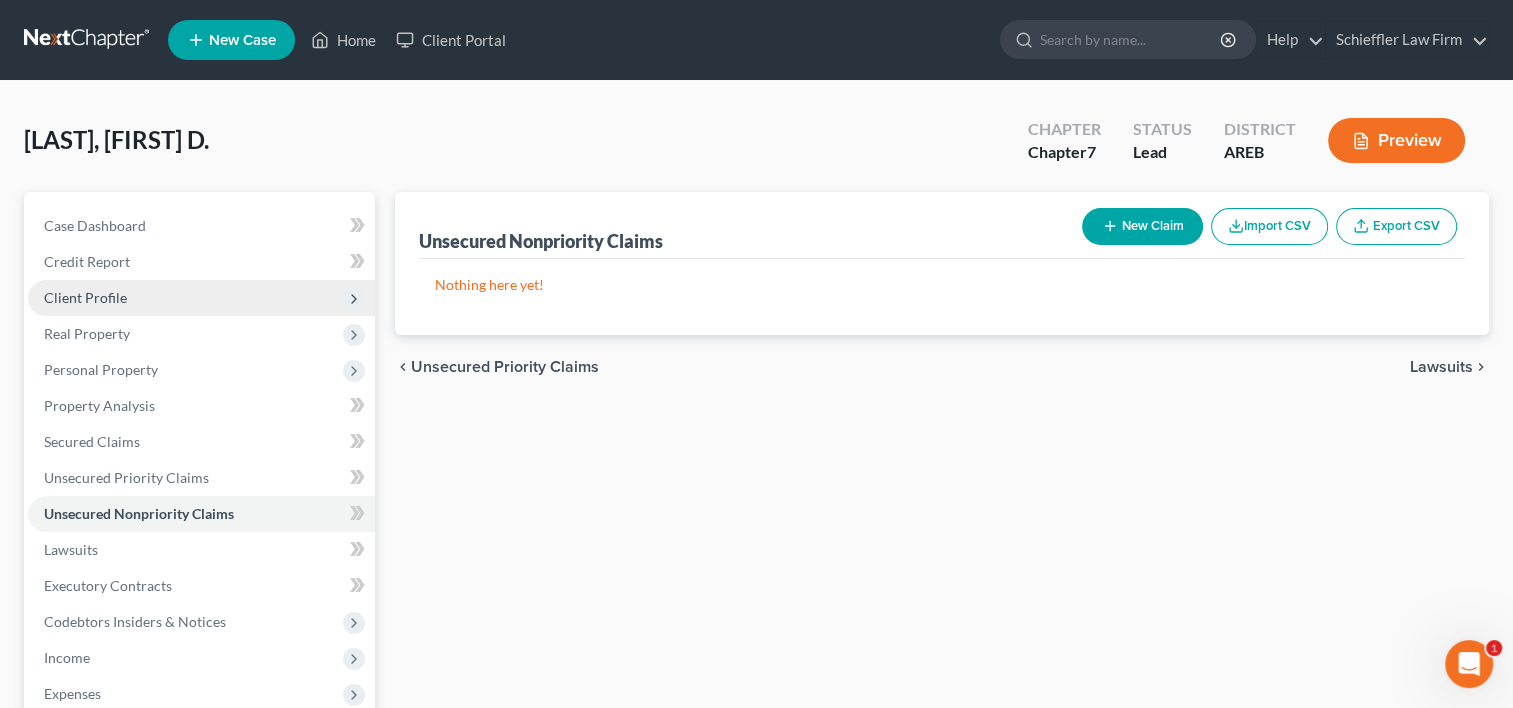 click on "Client Profile" at bounding box center [201, 298] 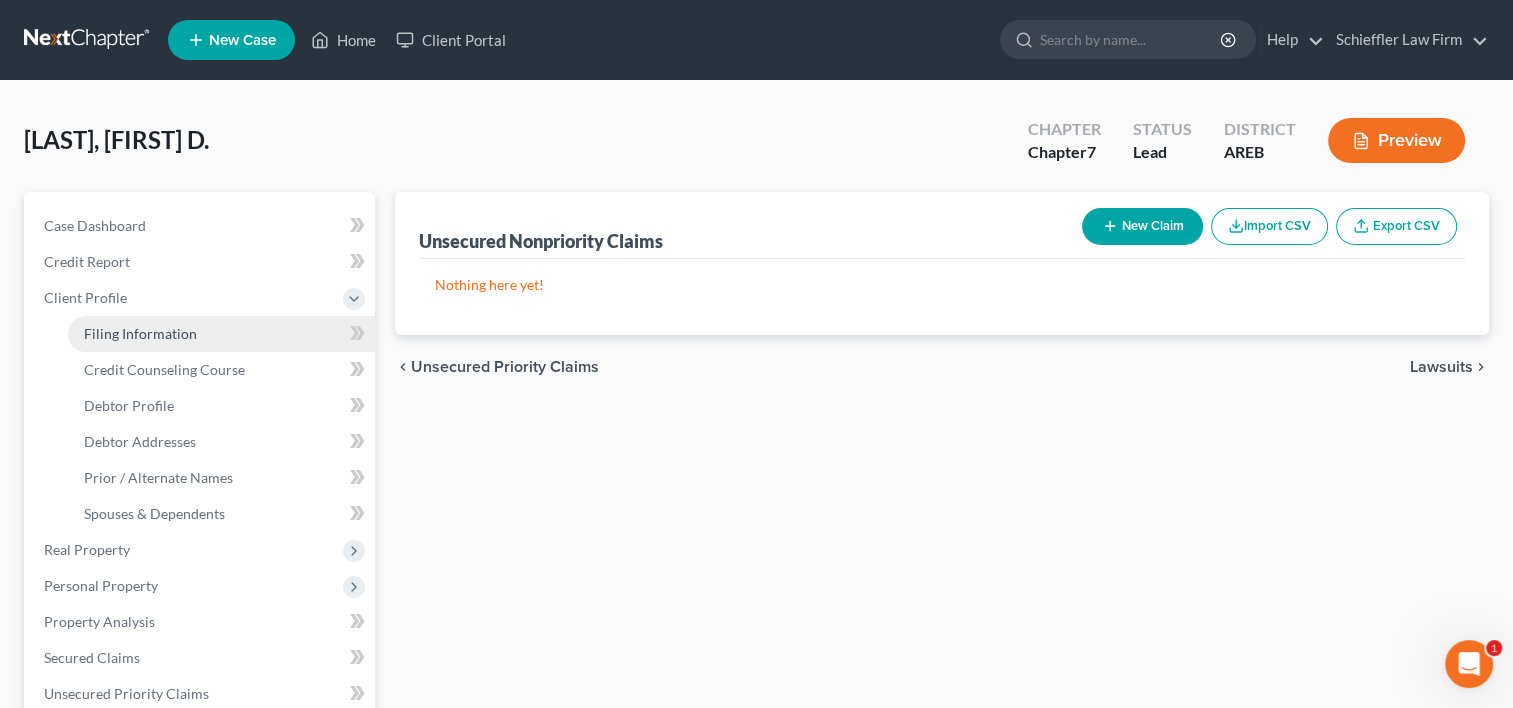 click on "Filing Information" at bounding box center (140, 333) 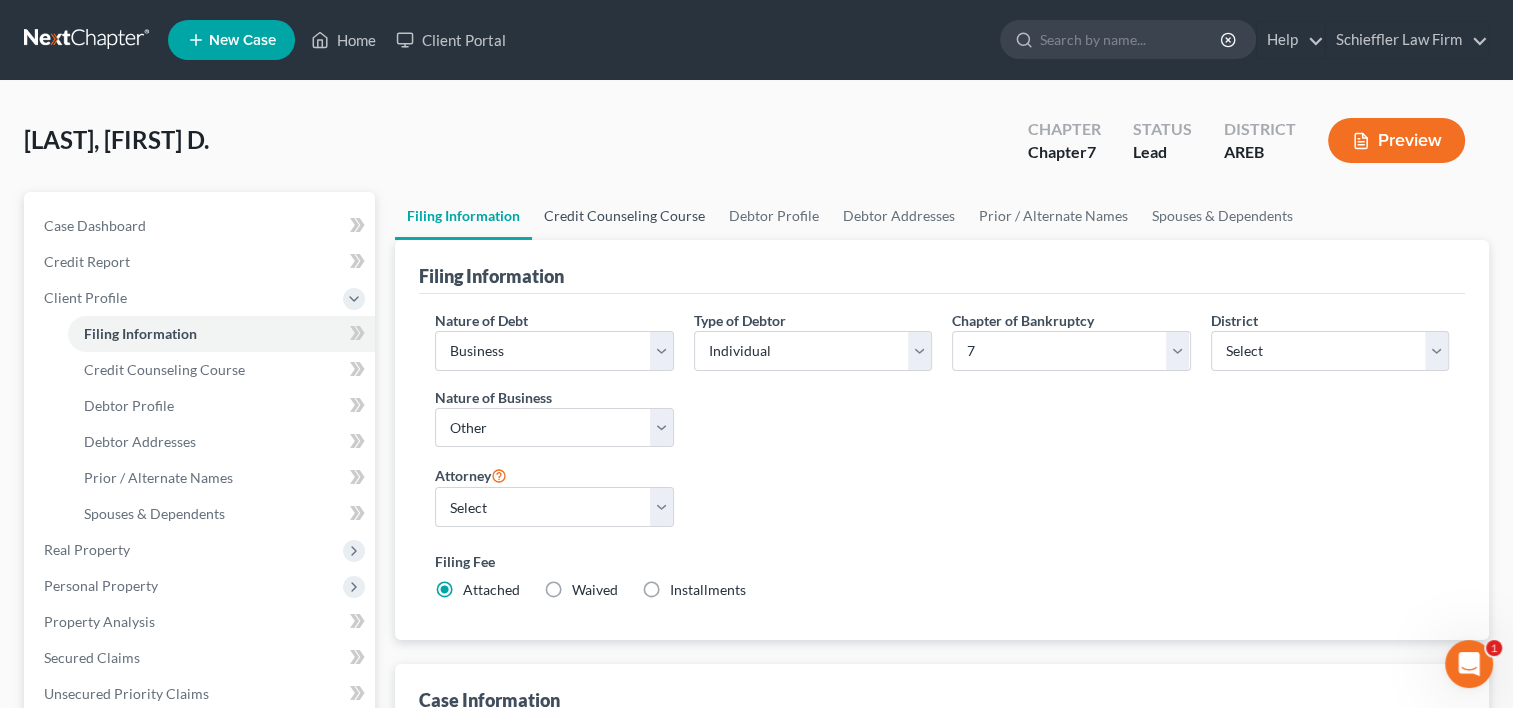 click on "Credit Counseling Course" at bounding box center [624, 216] 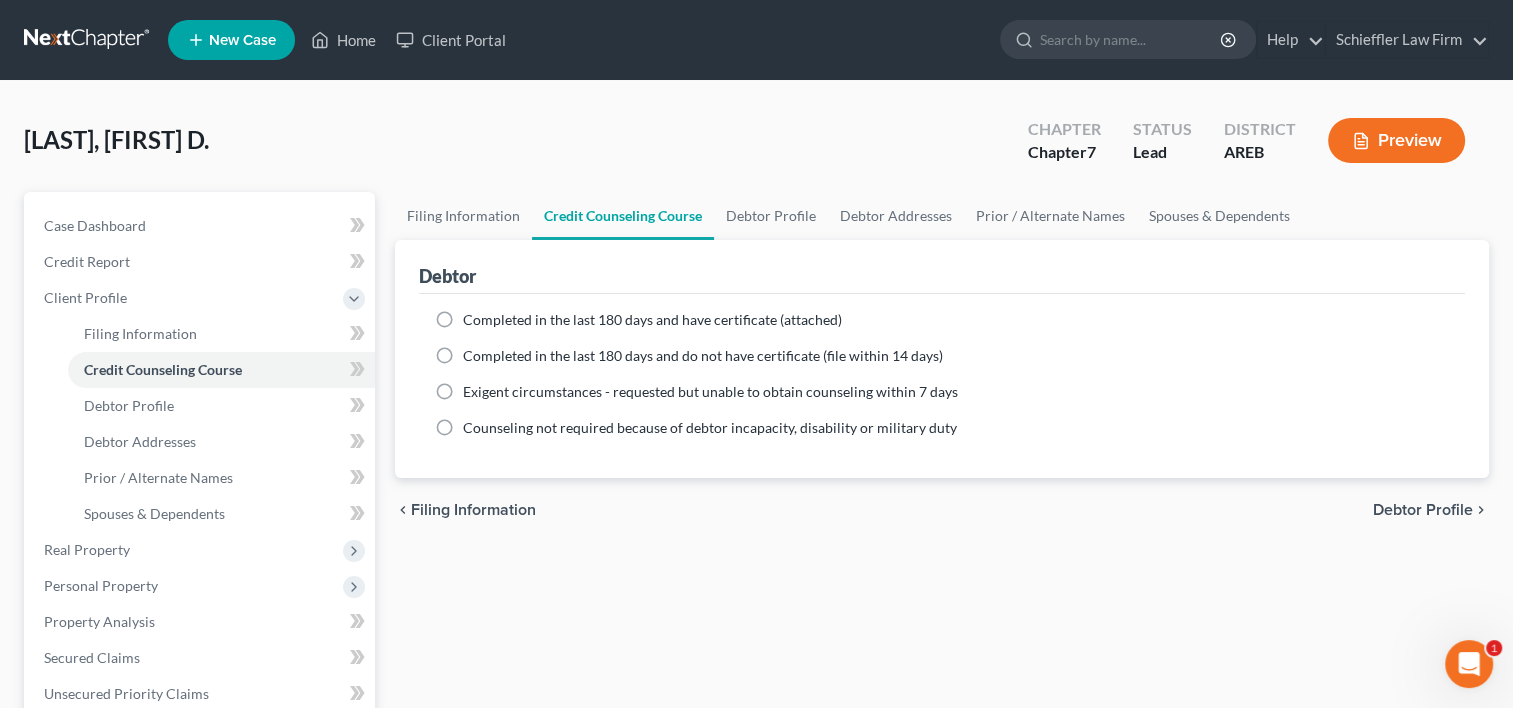 click on "Completed in the last 180 days and have certificate (attached)" at bounding box center (652, 319) 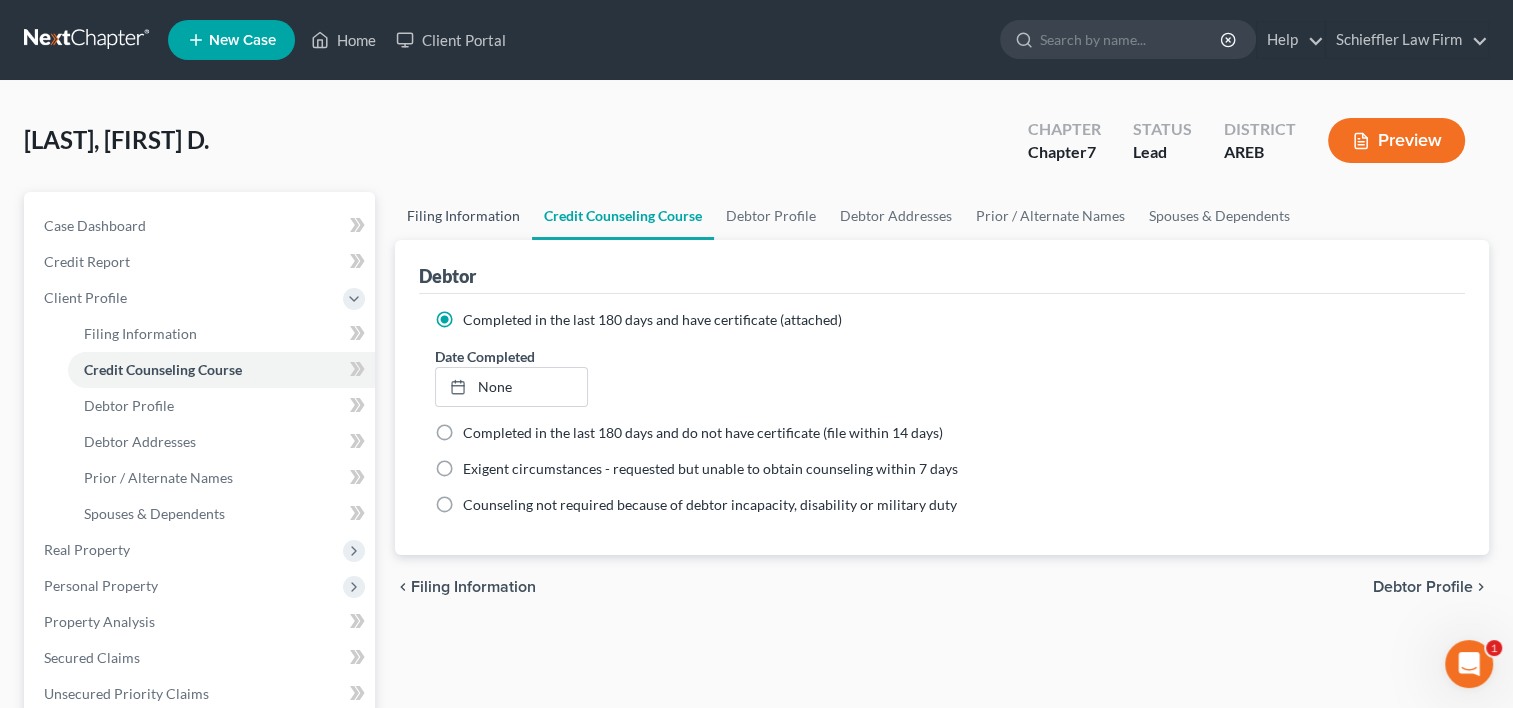 click on "Filing Information" at bounding box center [463, 216] 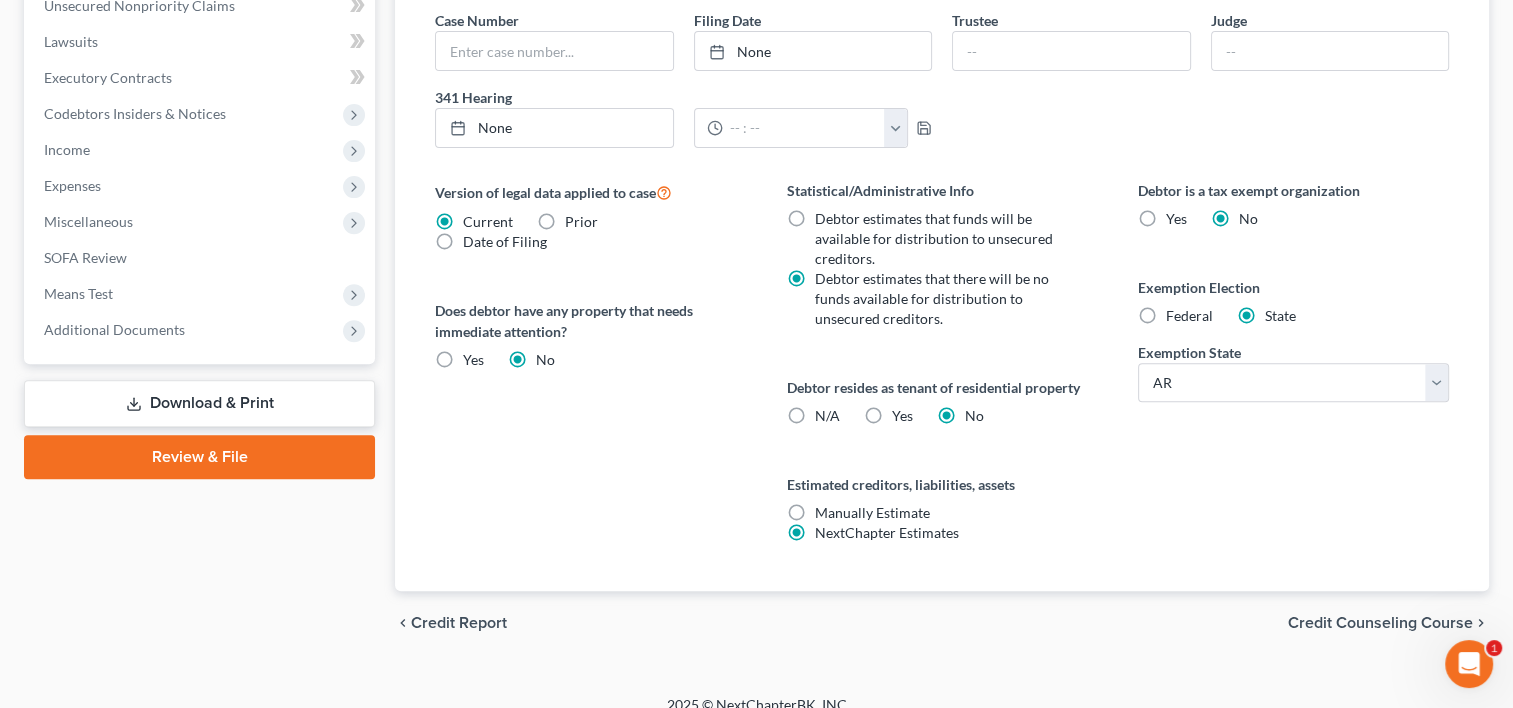 scroll, scrollTop: 726, scrollLeft: 0, axis: vertical 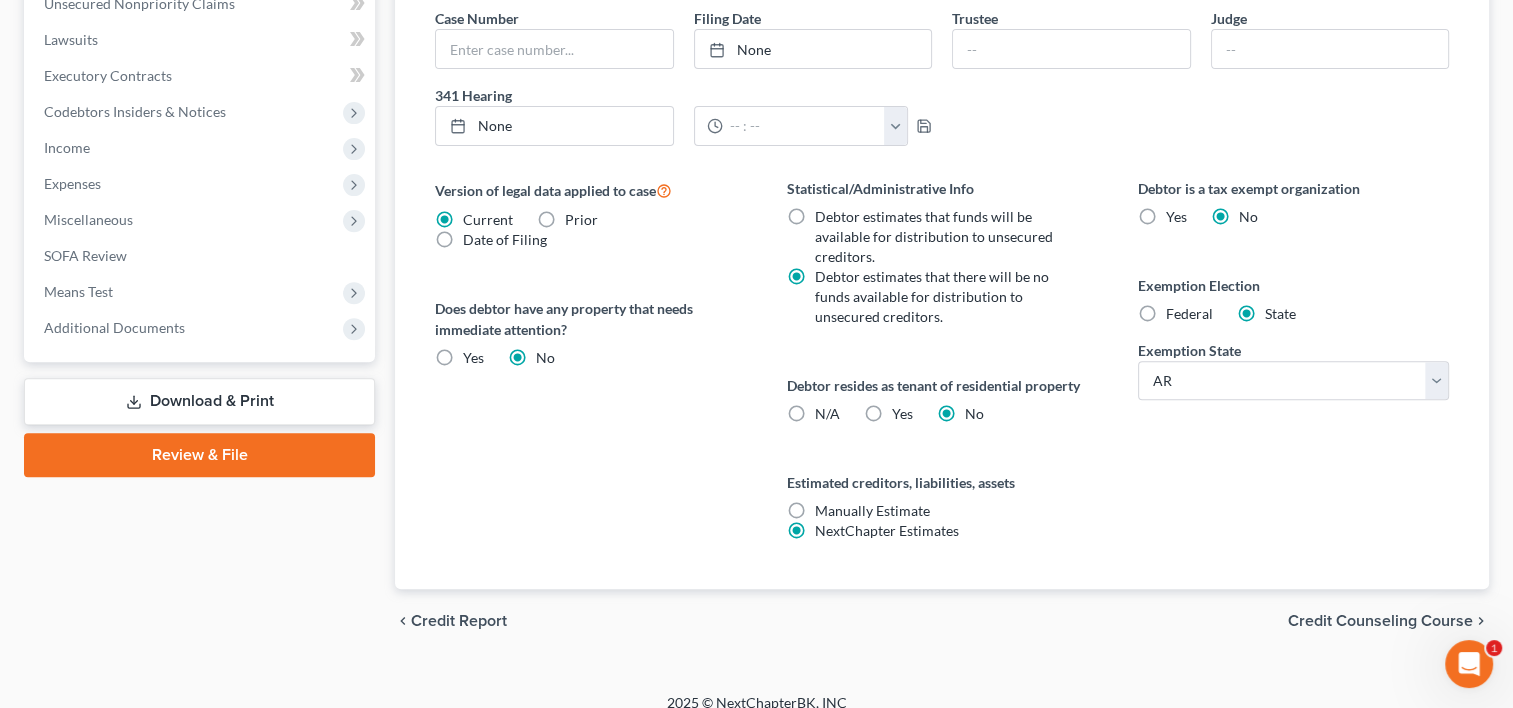 click on "Federal" at bounding box center [1189, 314] 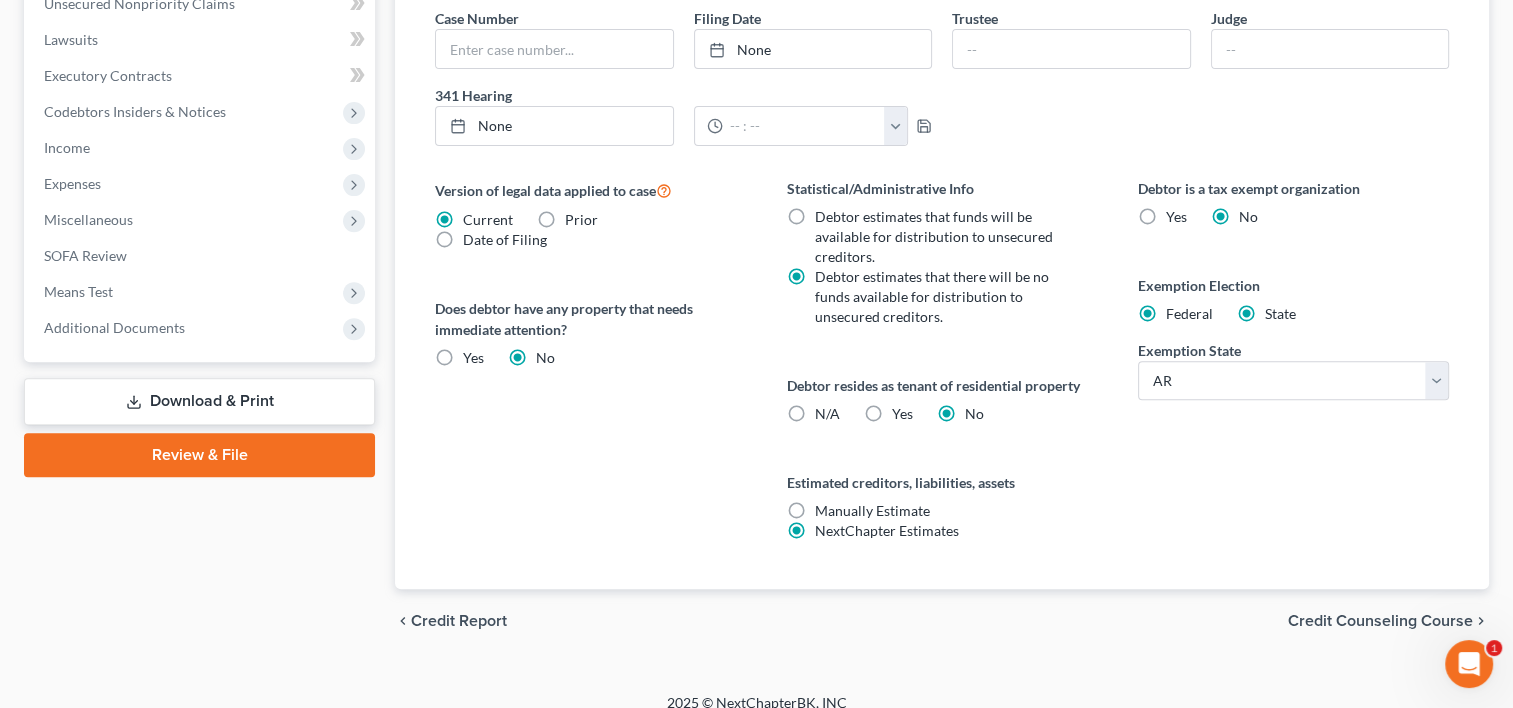 radio on "false" 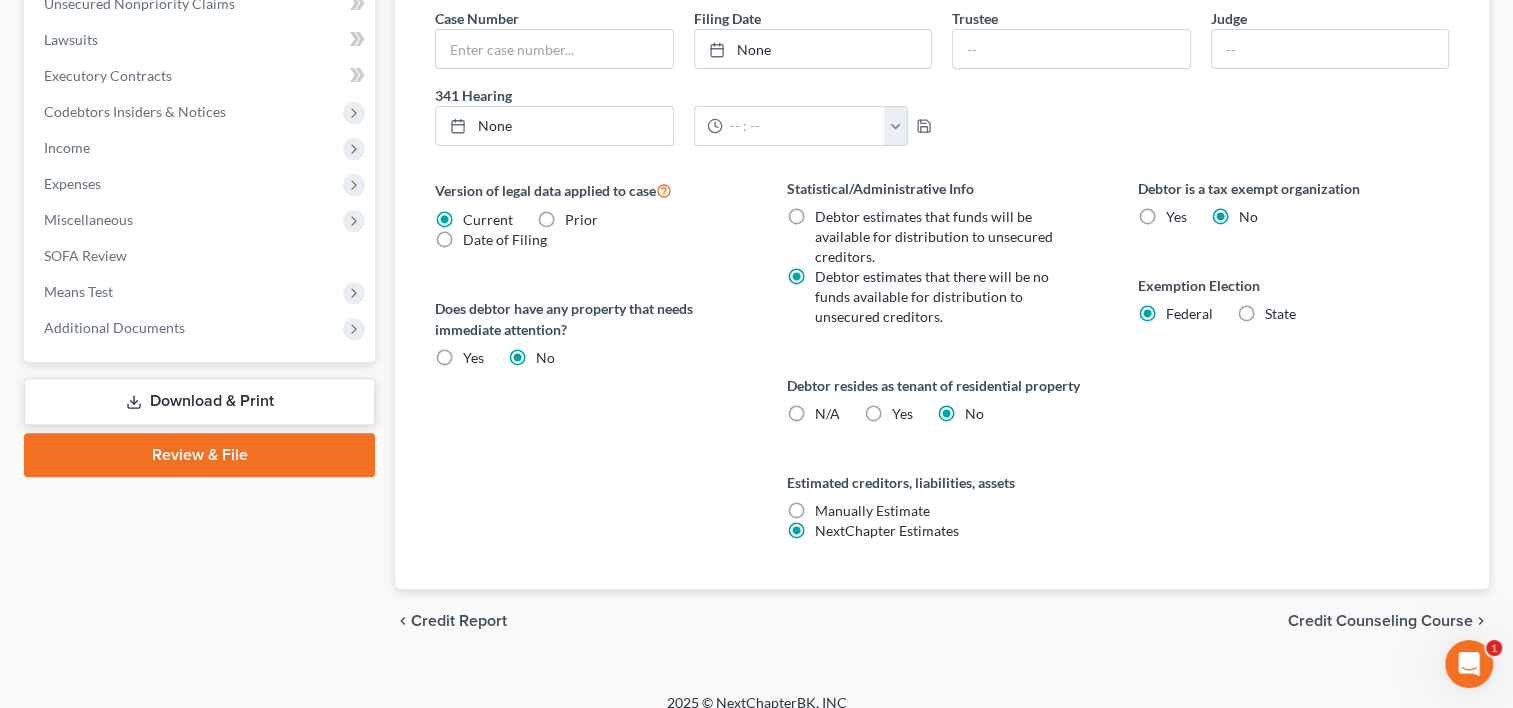 click on "Credit Counseling Course" at bounding box center [1380, 621] 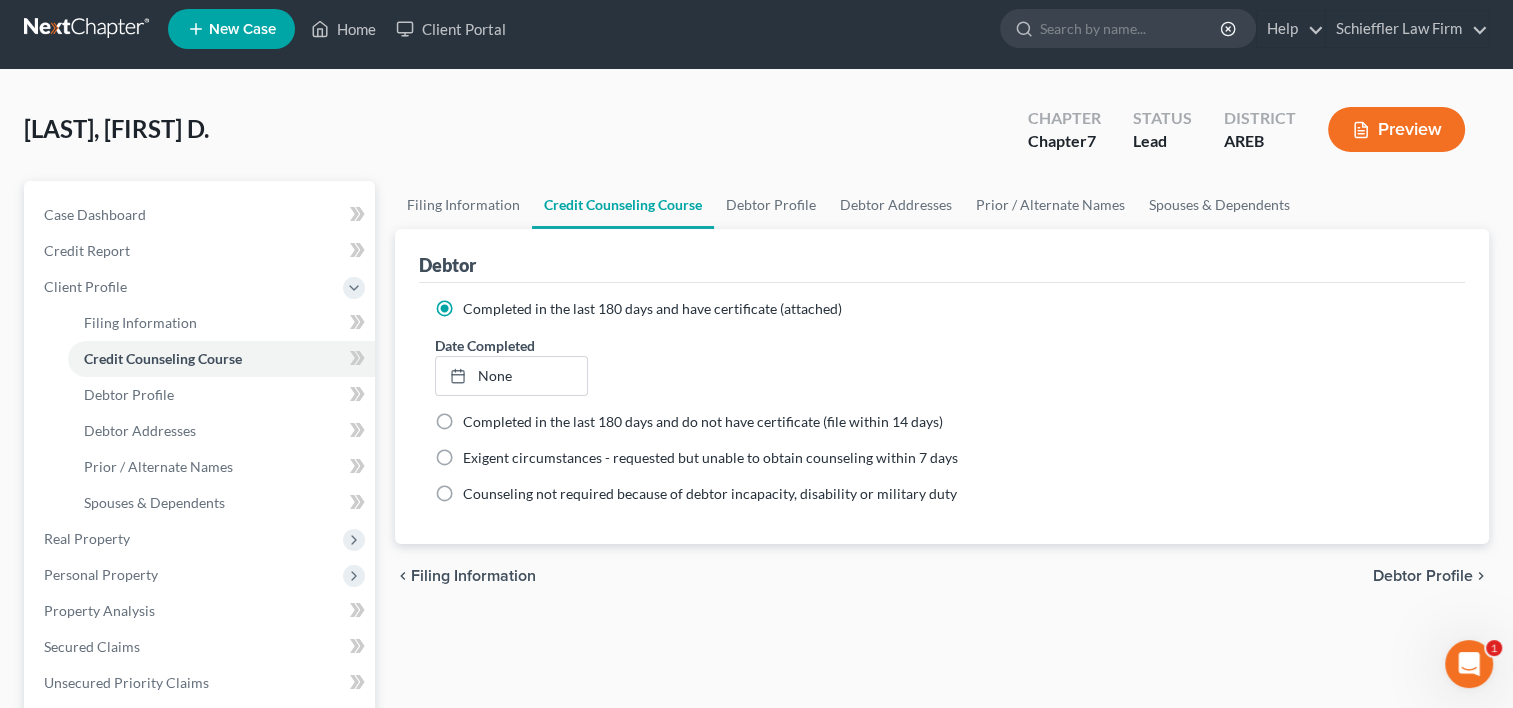 scroll, scrollTop: 0, scrollLeft: 0, axis: both 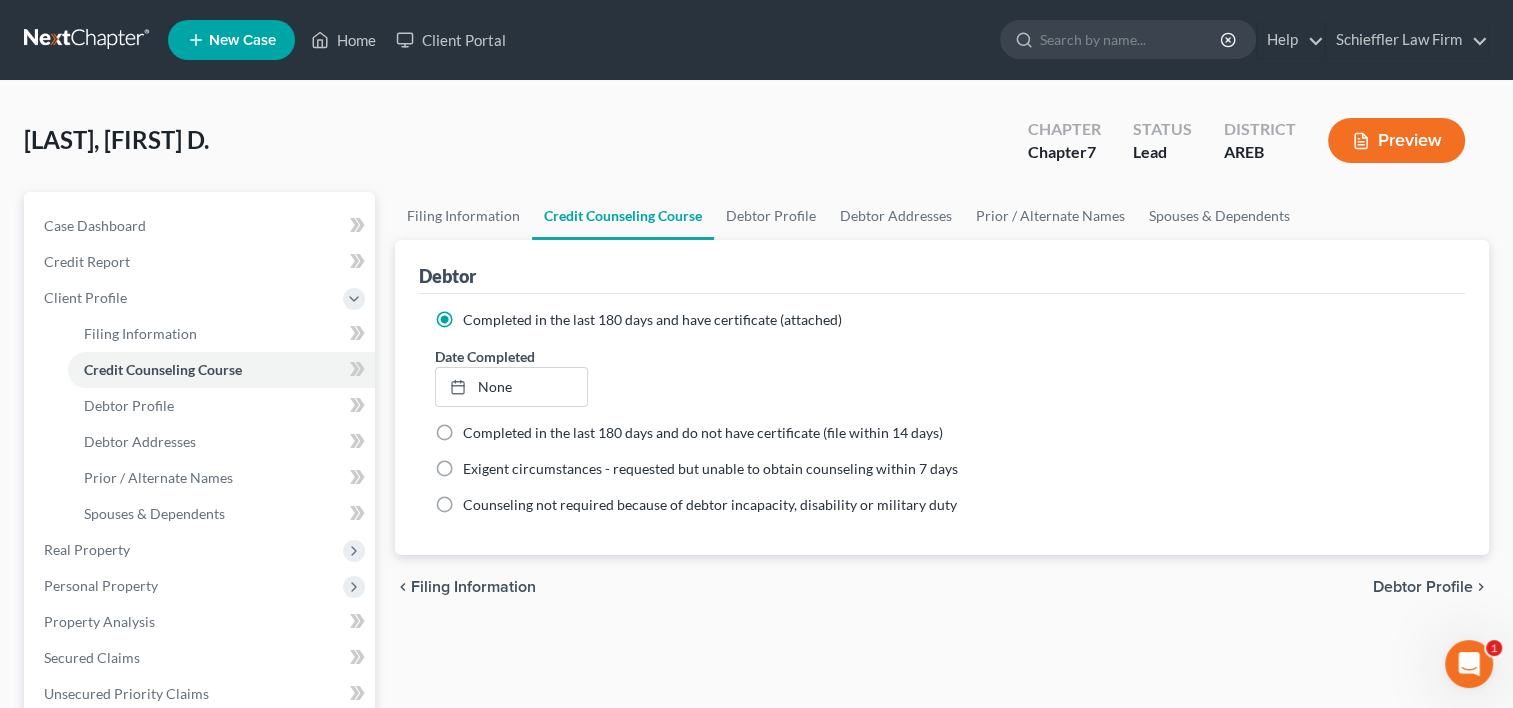 click on "Debtor Profile" at bounding box center [1423, 587] 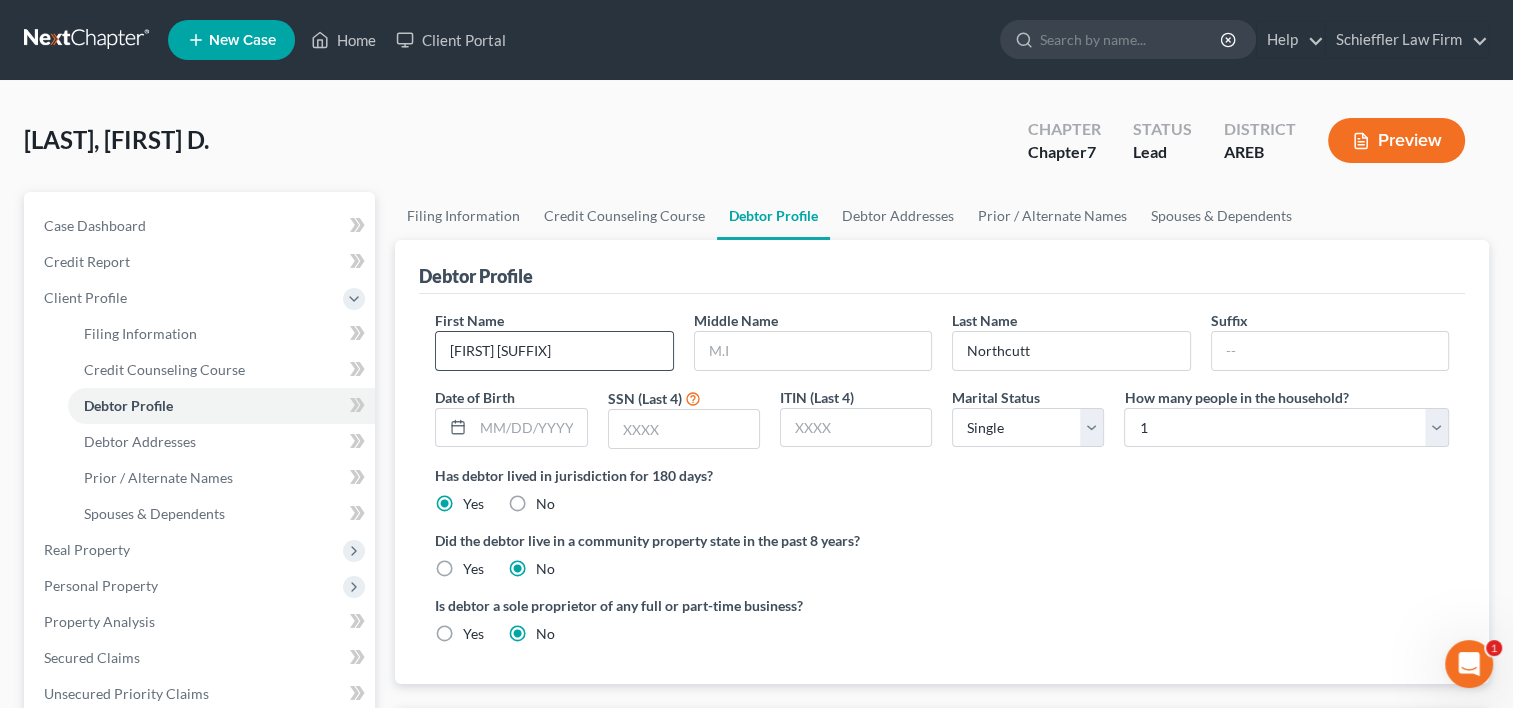 click on "[FIRST] [SUFFIX]" at bounding box center [554, 351] 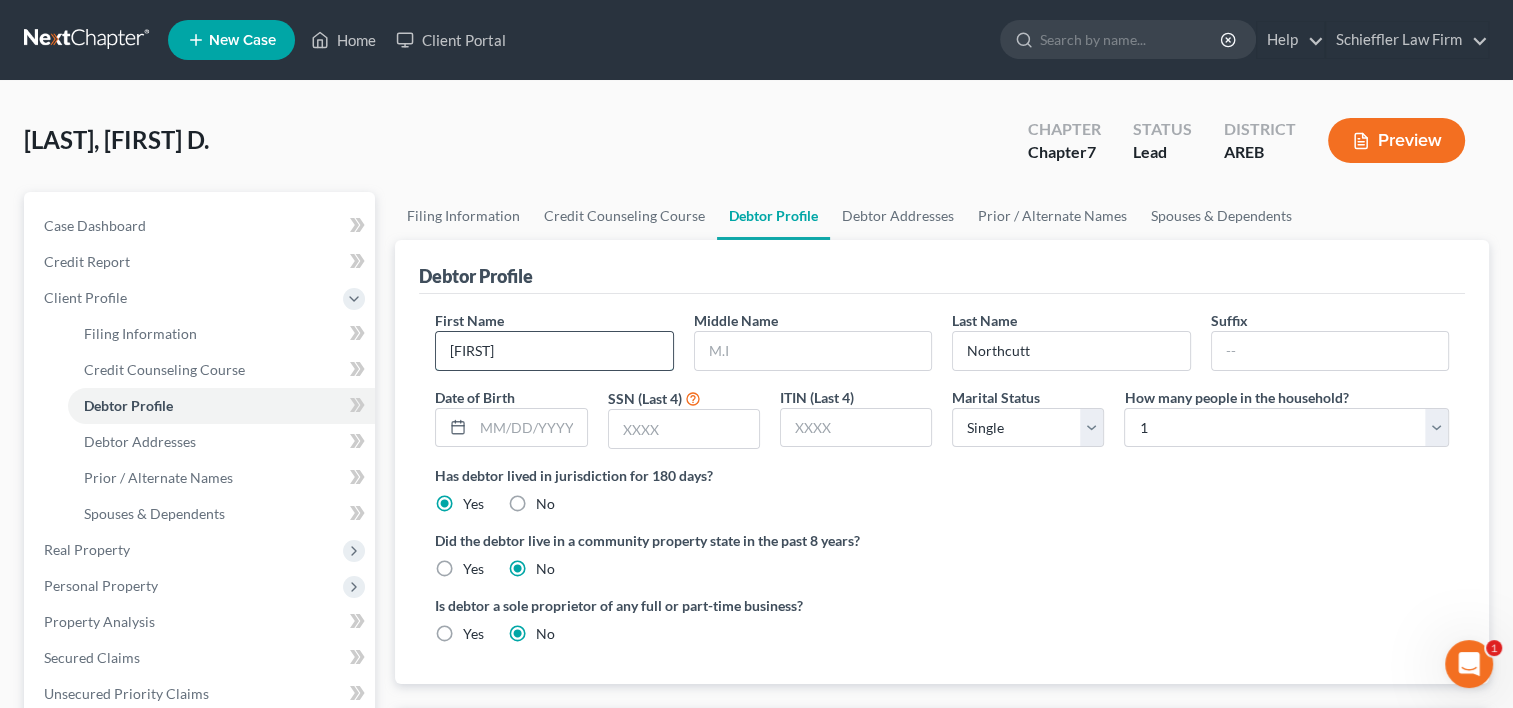 type on "[FIRST]" 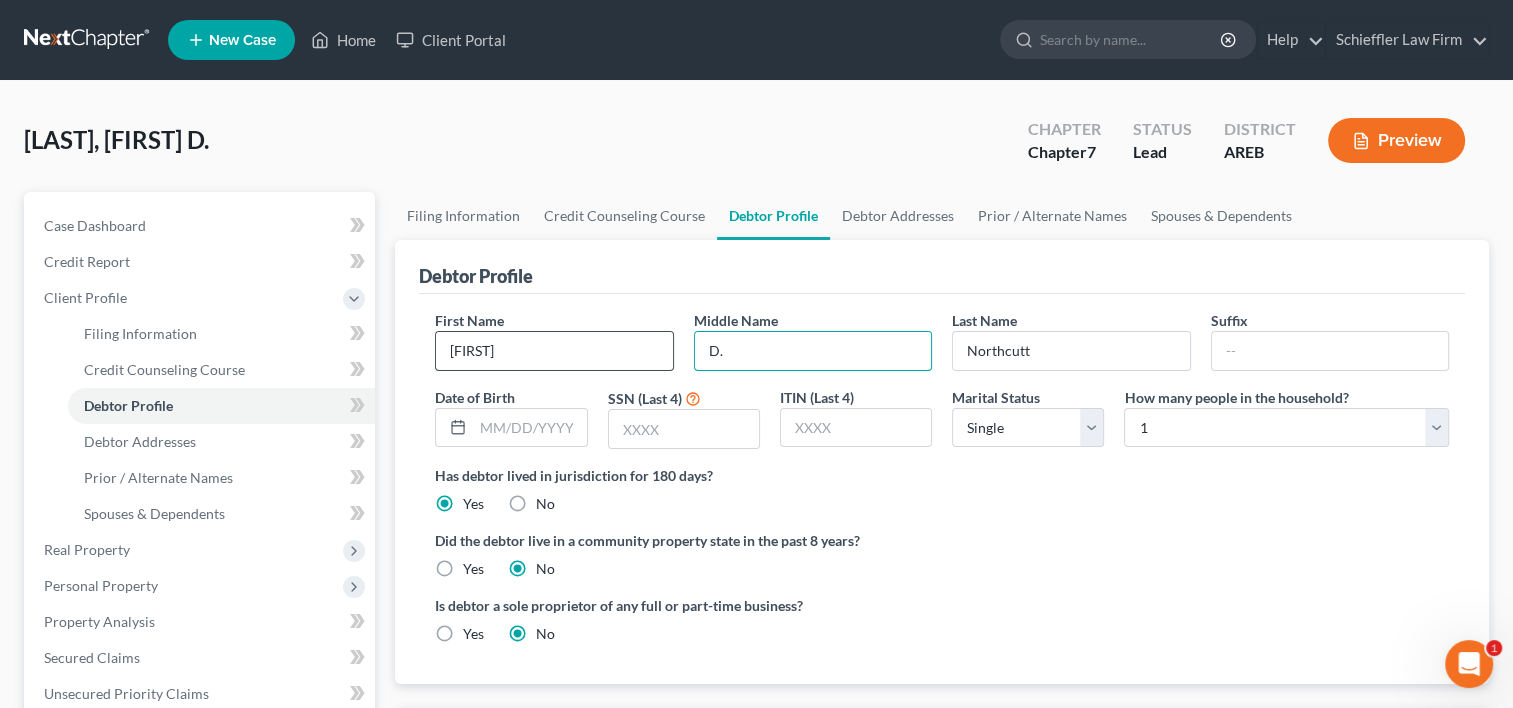 type on "D." 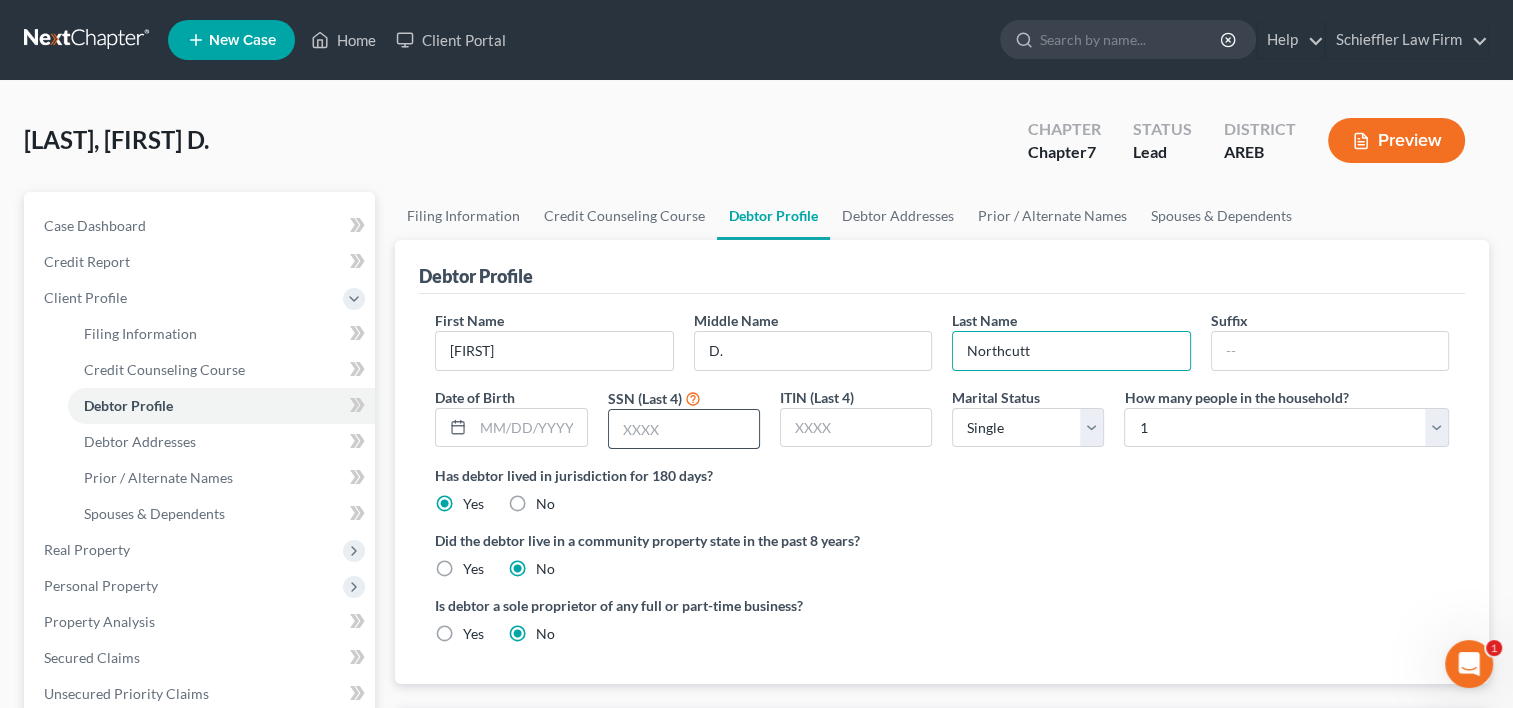 click at bounding box center (684, 429) 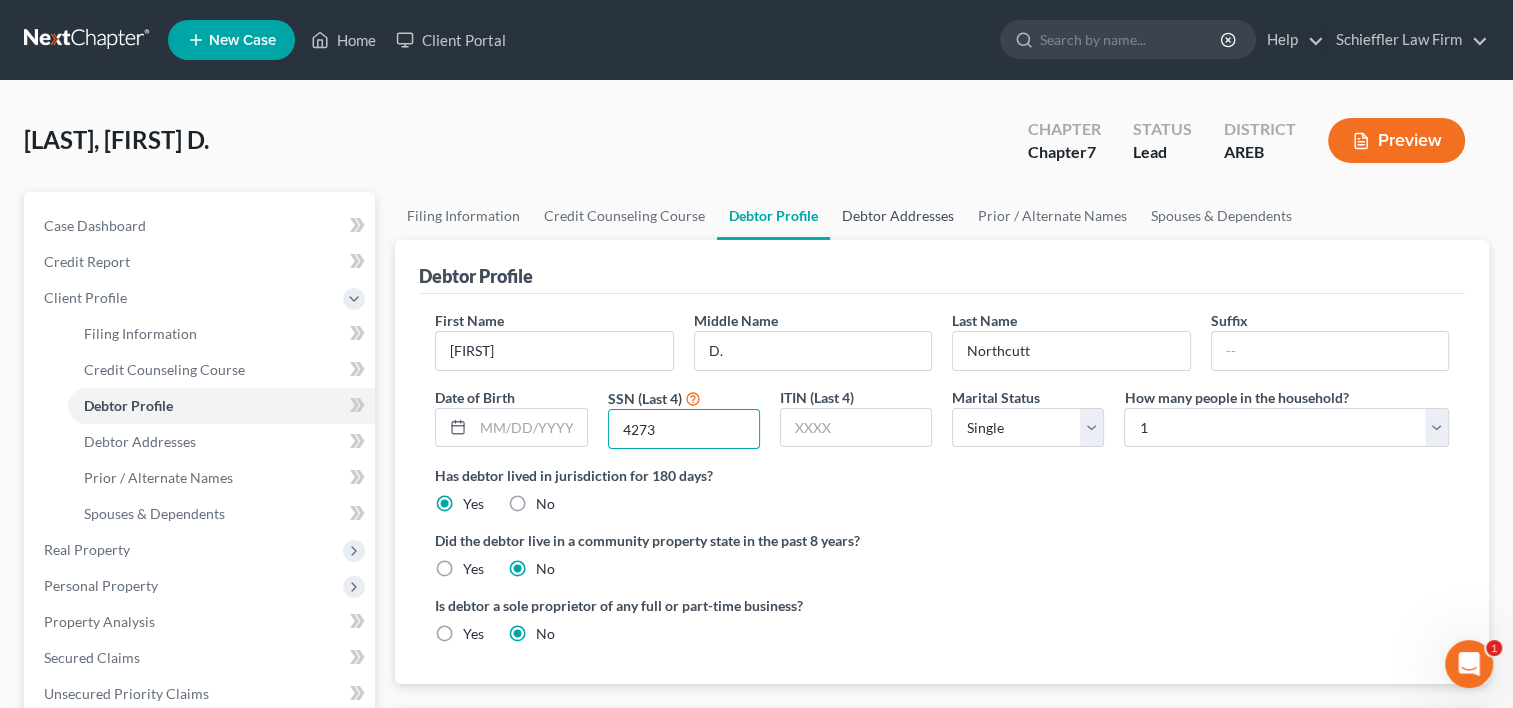 type on "4273" 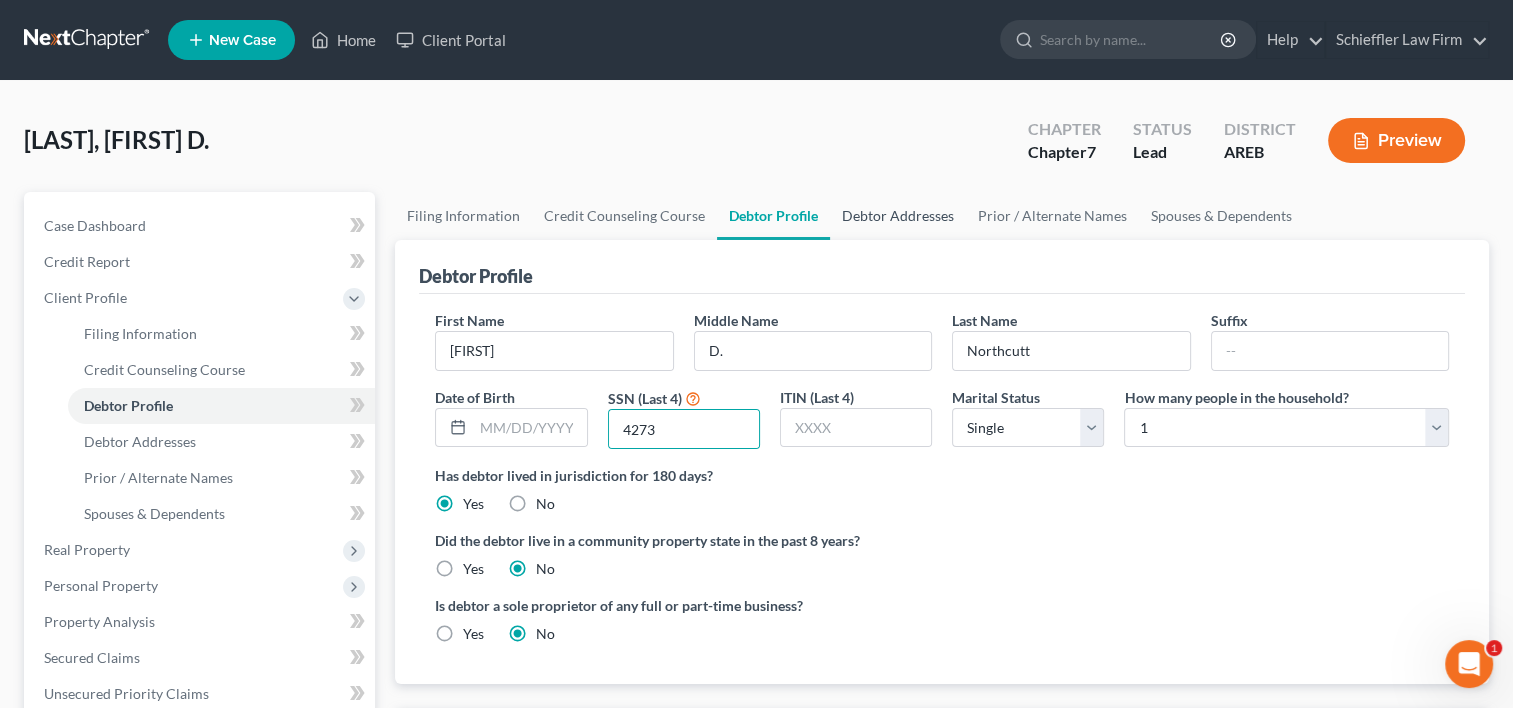 click on "Debtor Addresses" at bounding box center [898, 216] 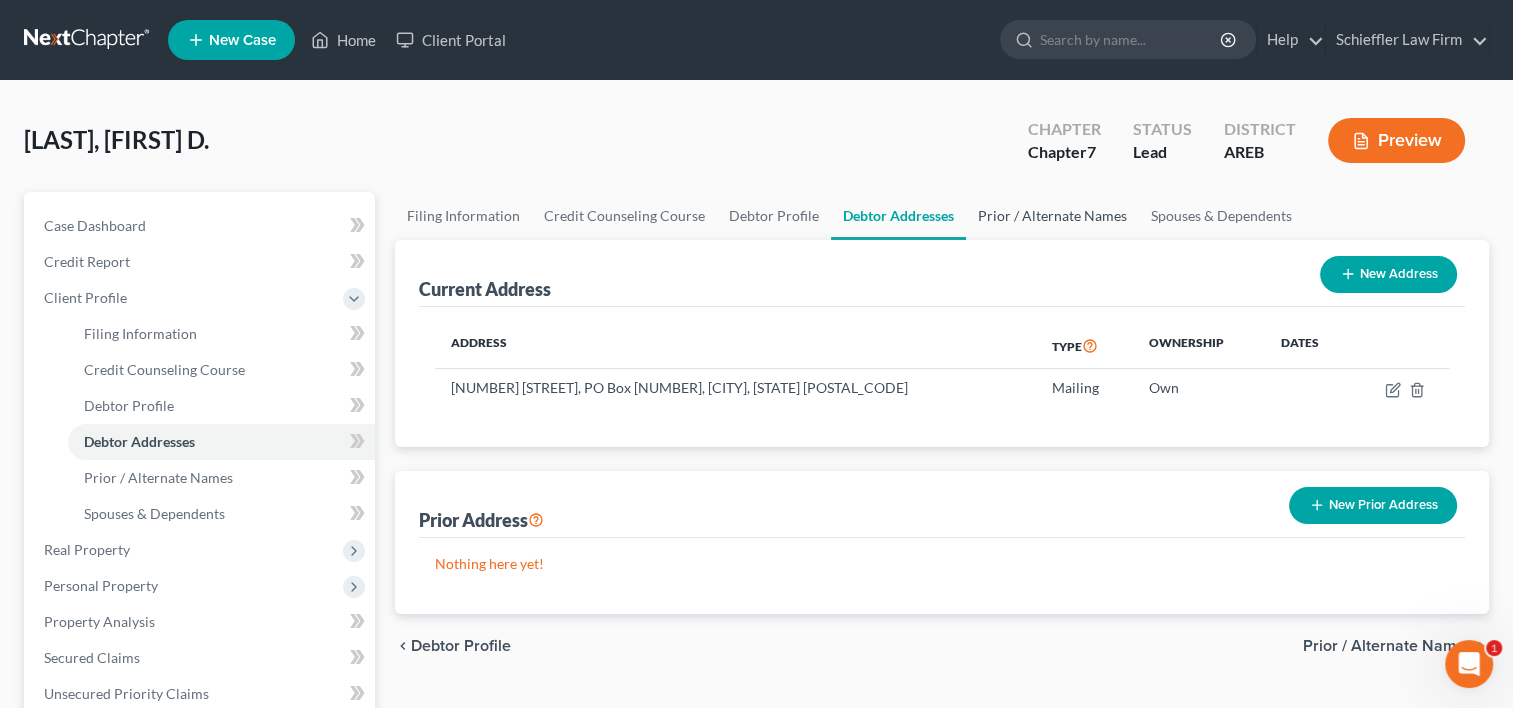 click on "Prior / Alternate Names" at bounding box center (1052, 216) 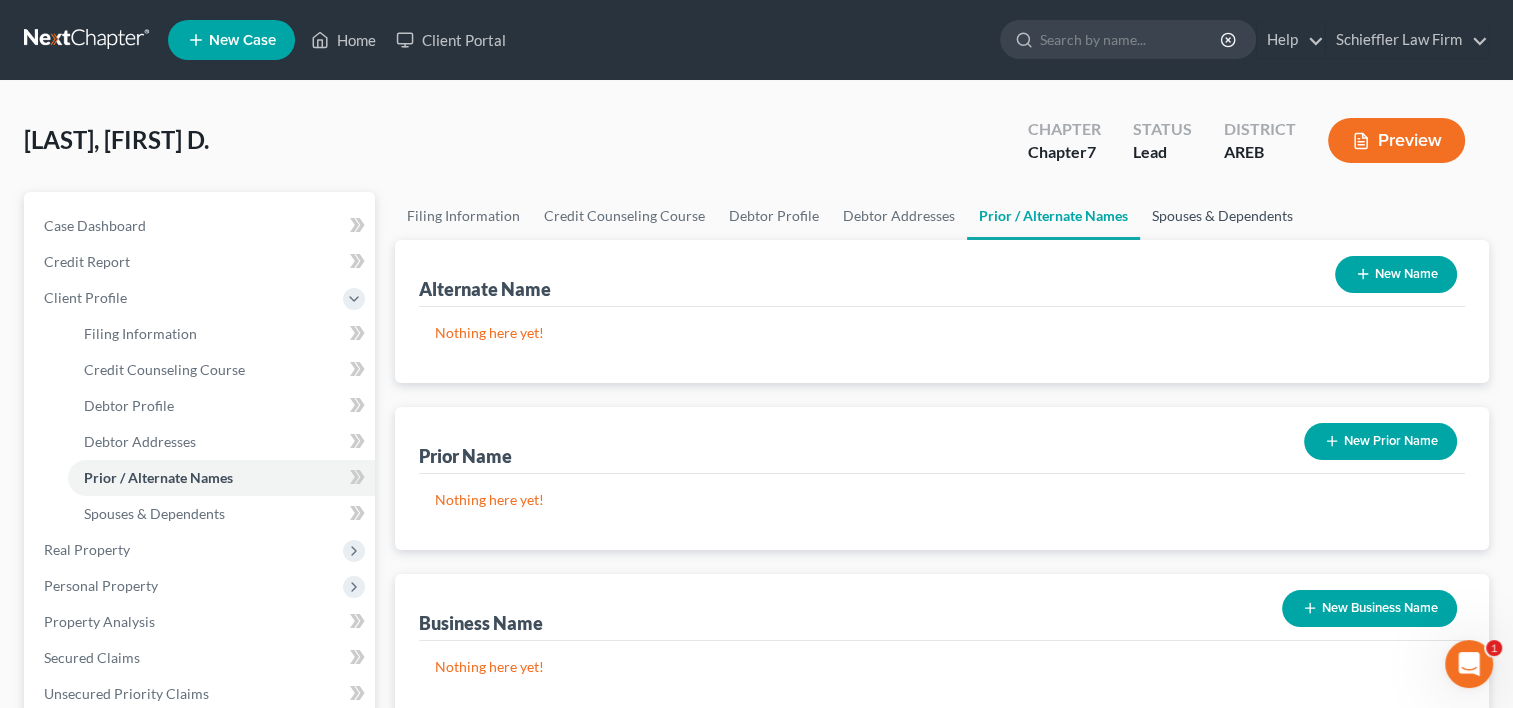 click on "Spouses & Dependents" at bounding box center (1222, 216) 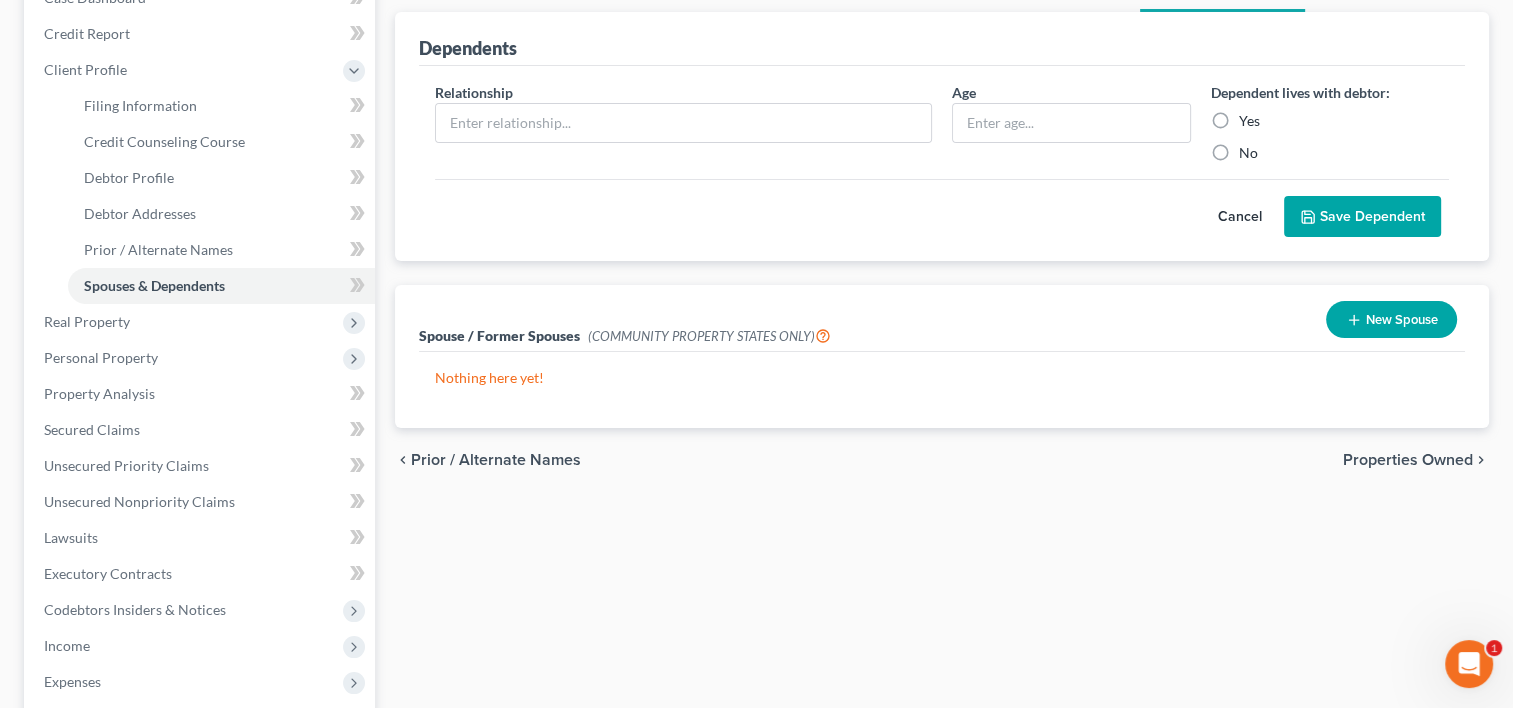 scroll, scrollTop: 381, scrollLeft: 0, axis: vertical 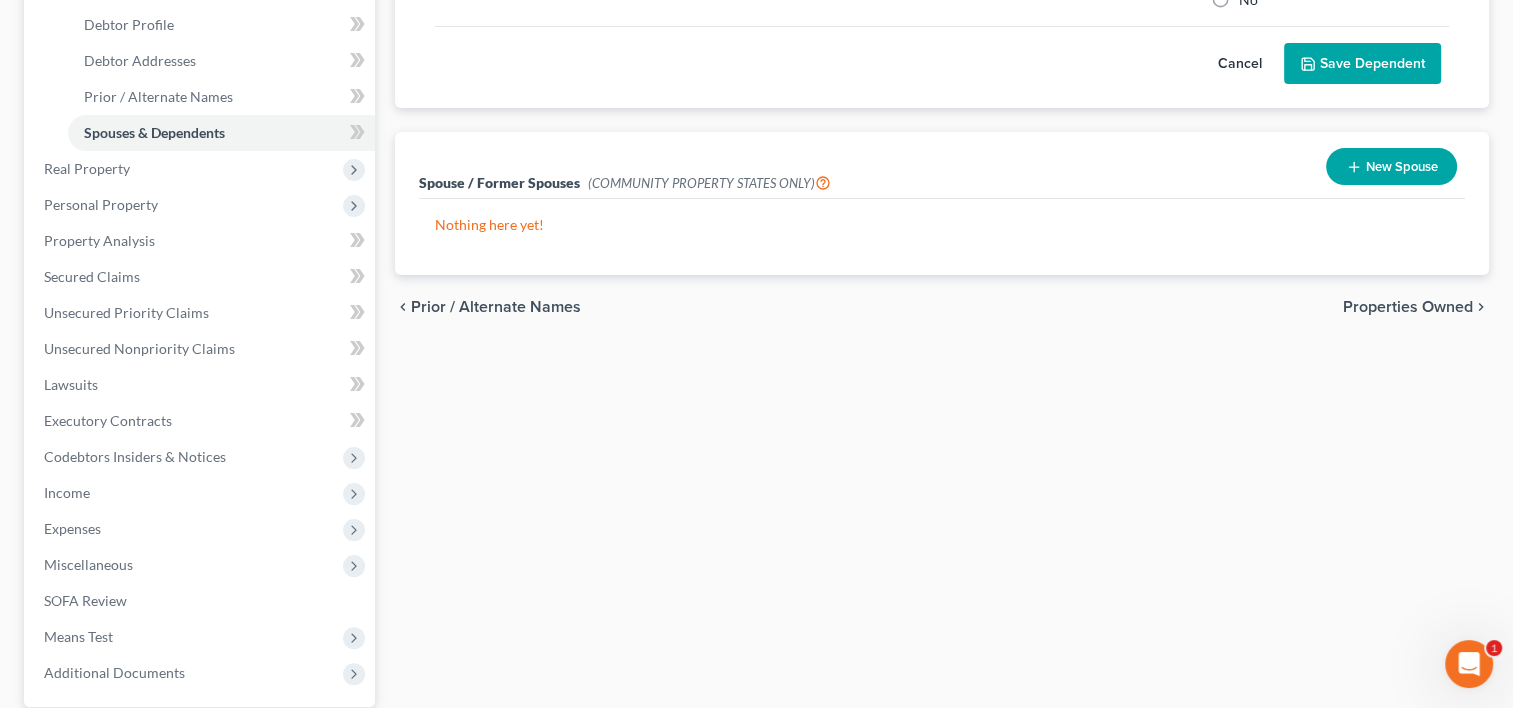 click on "Properties Owned" at bounding box center [1408, 307] 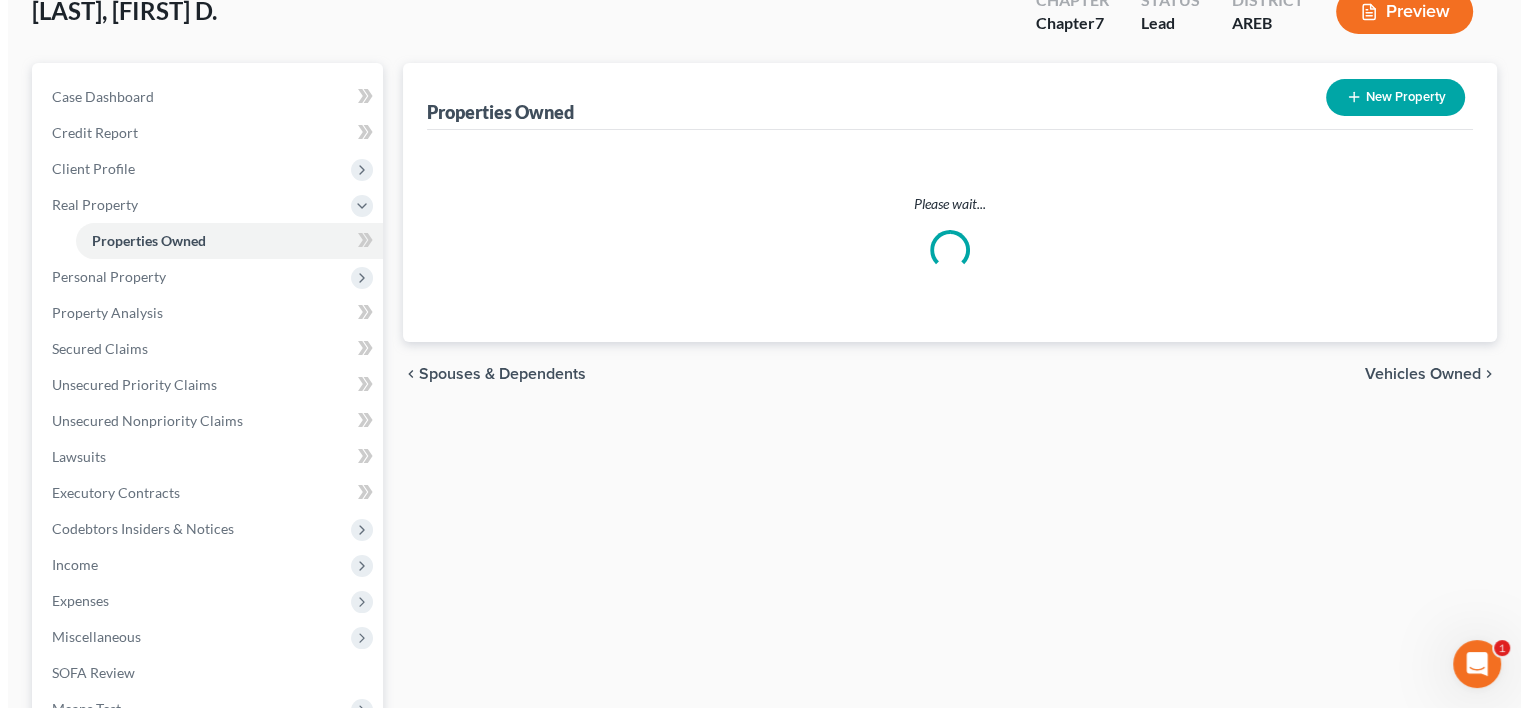 scroll, scrollTop: 0, scrollLeft: 0, axis: both 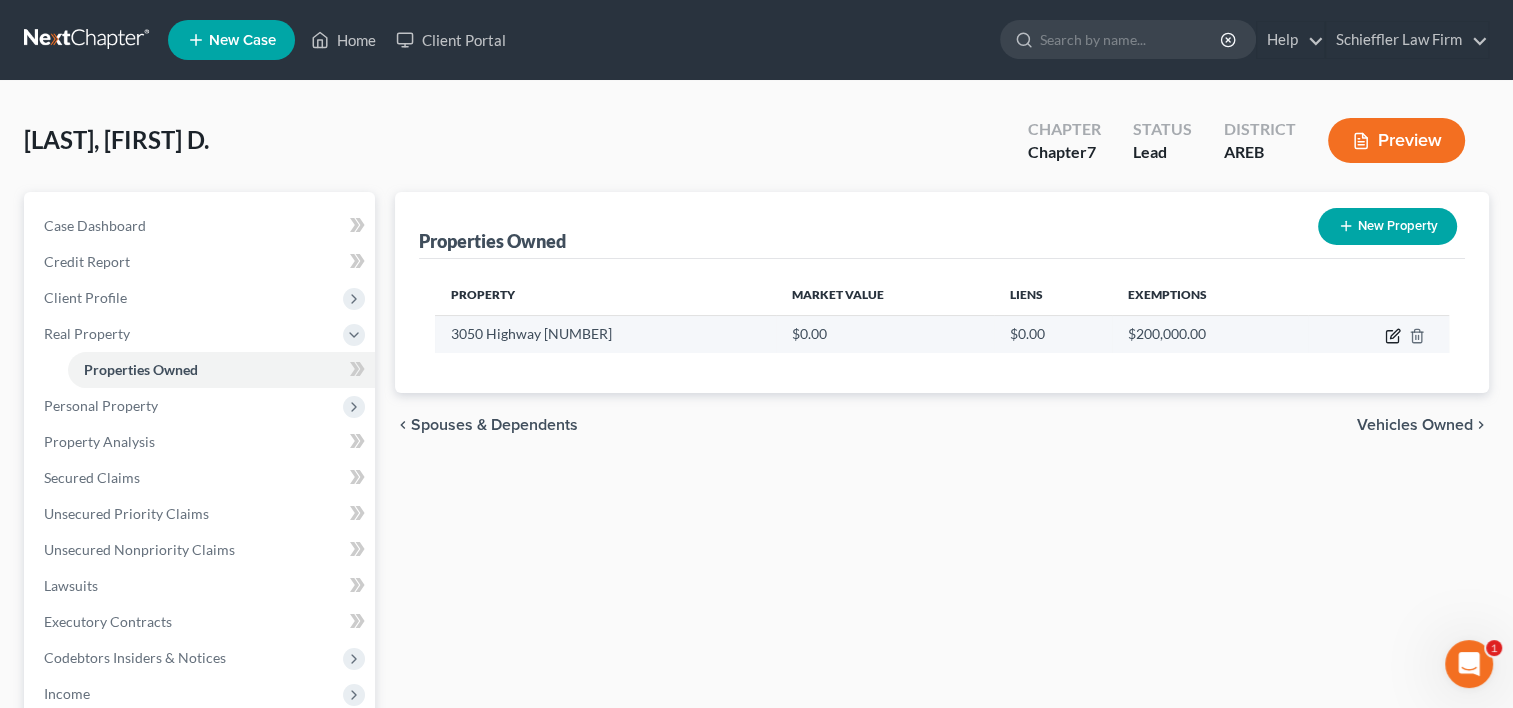 click 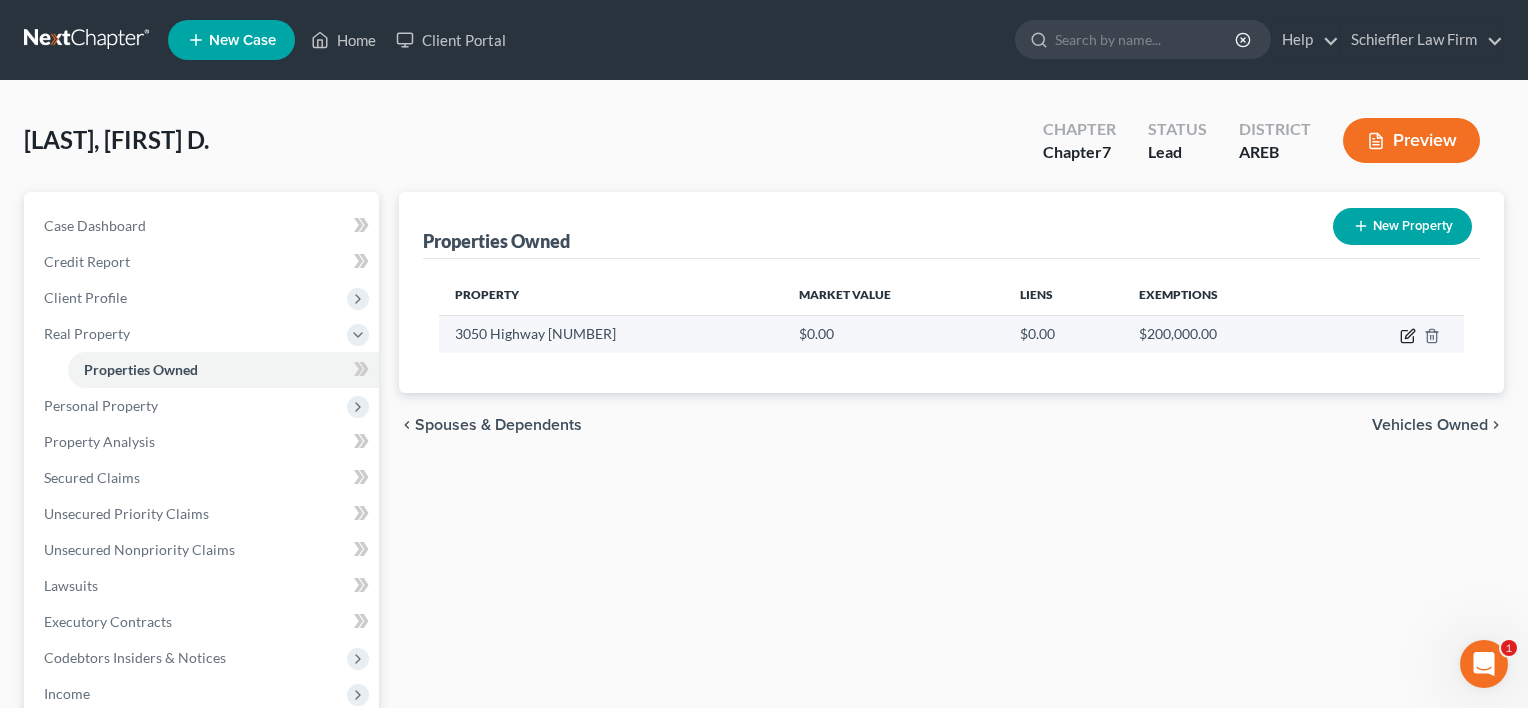 select on "2" 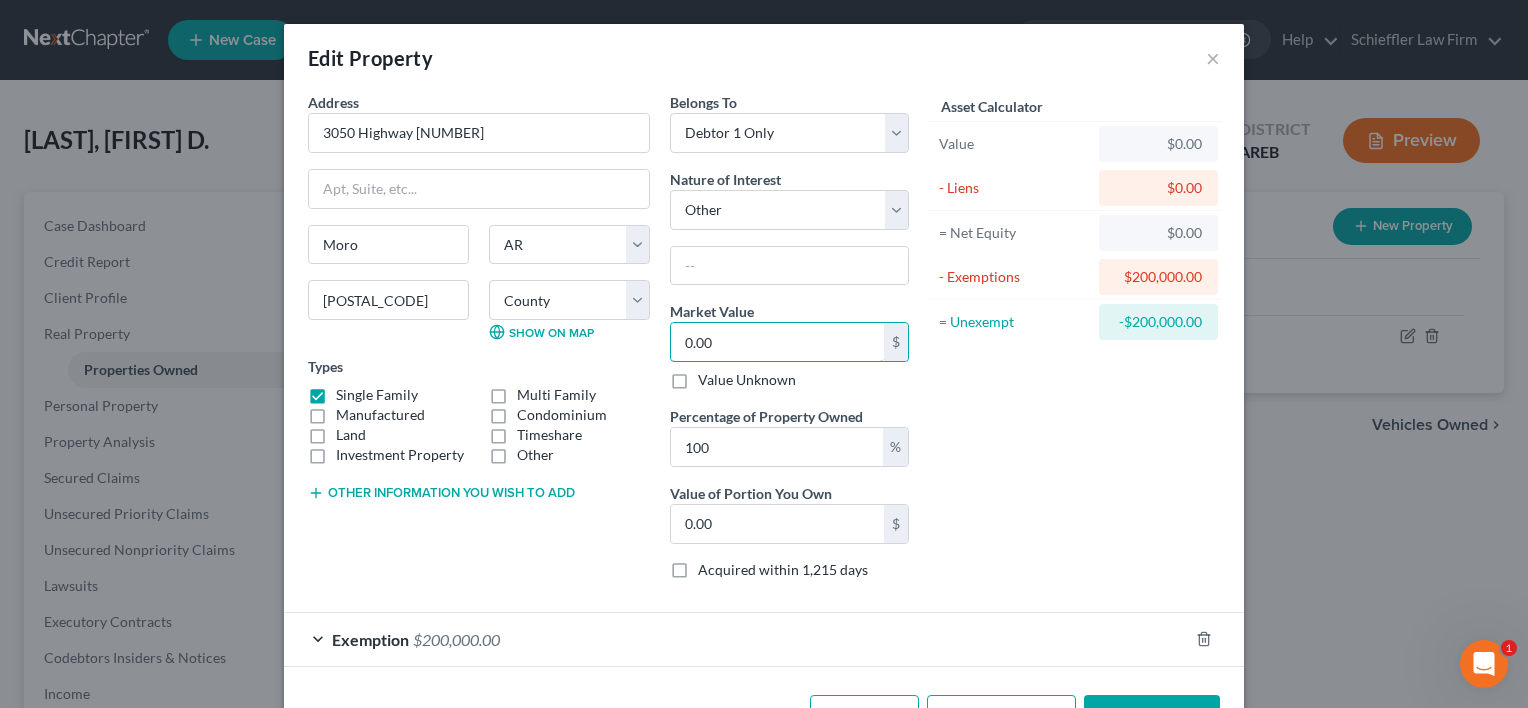 type on "4" 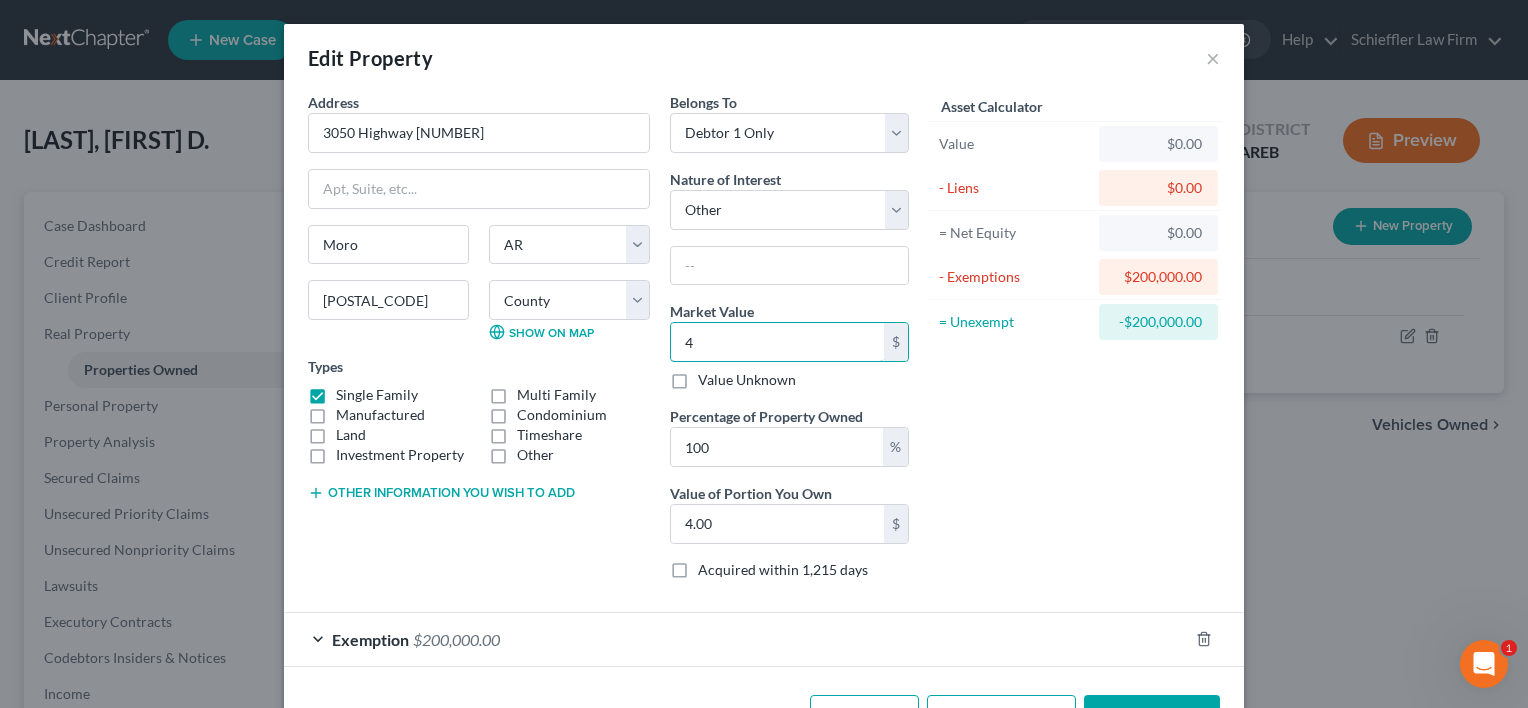 type on "48" 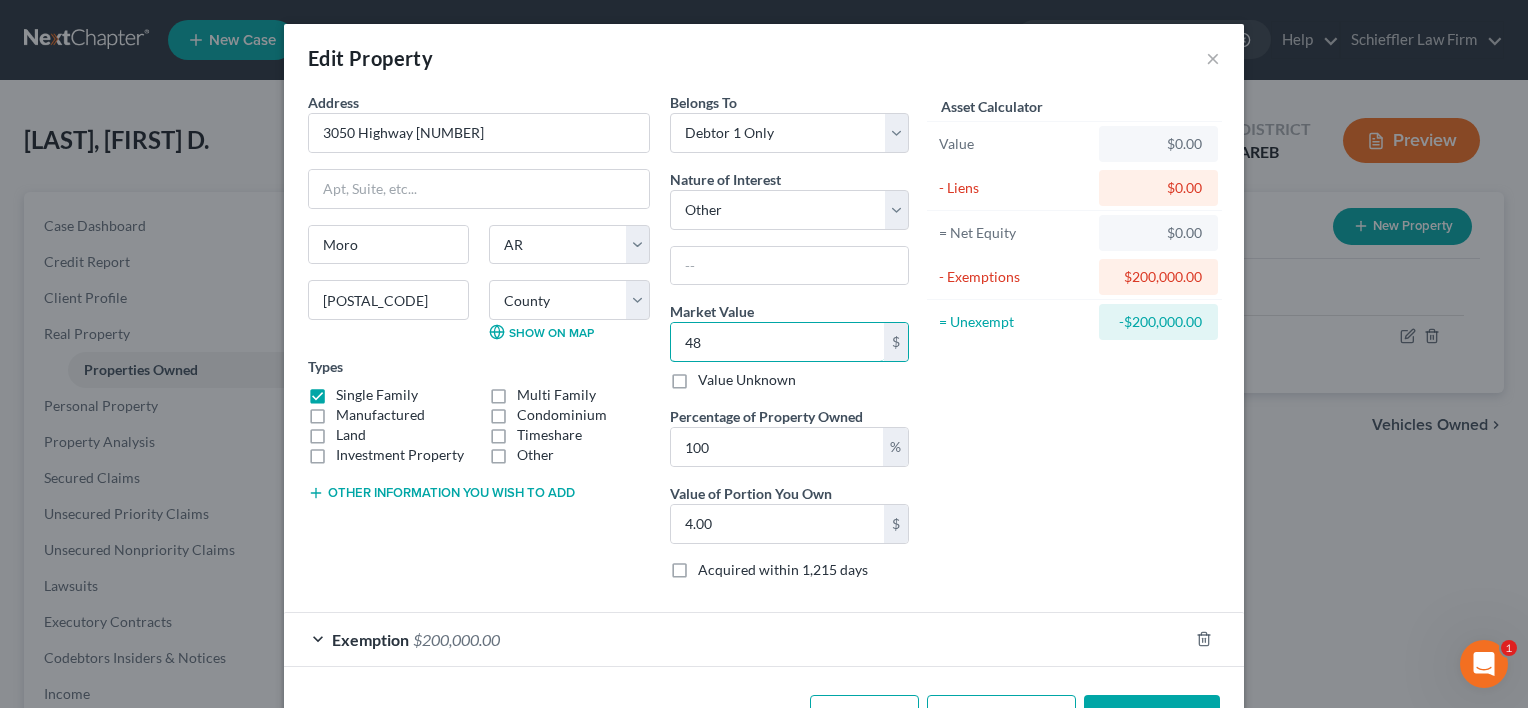 type on "48.00" 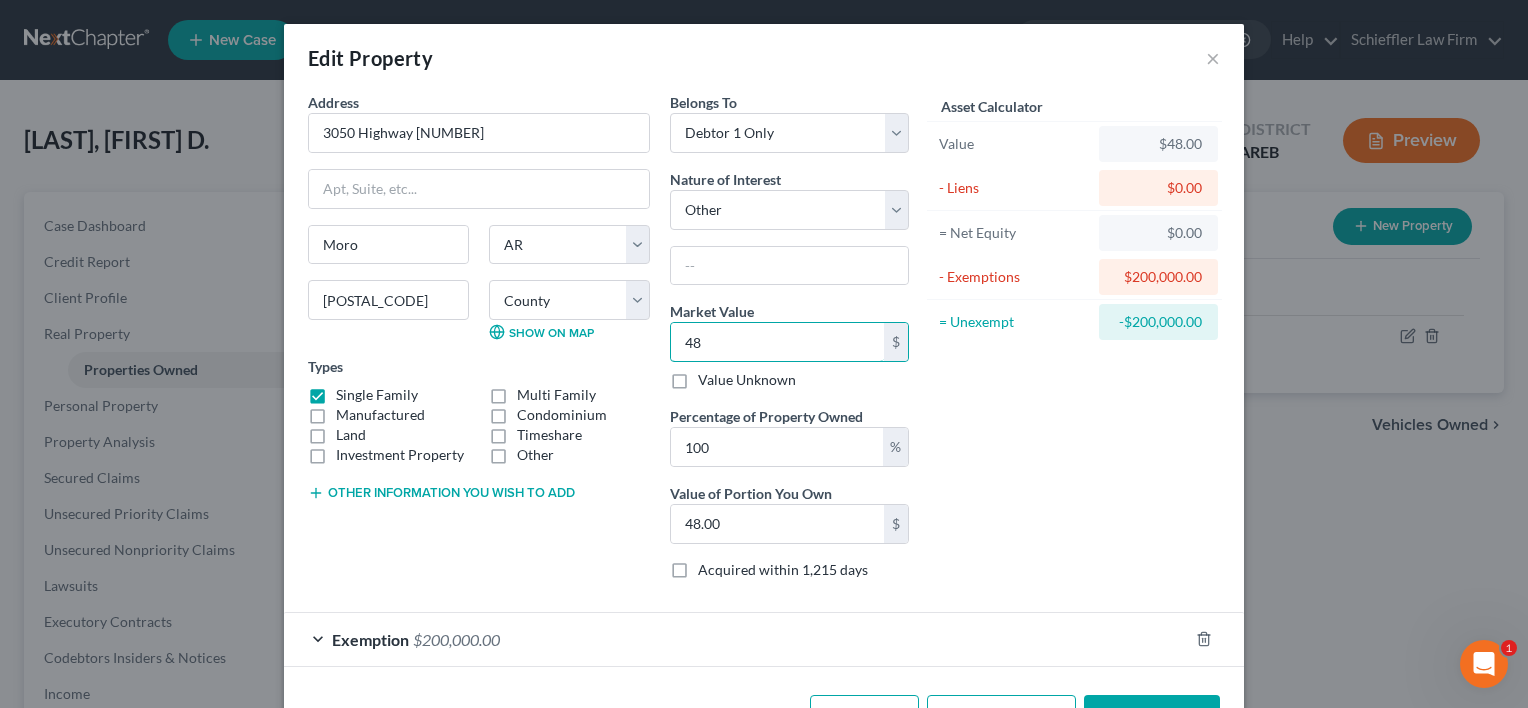 type on "482" 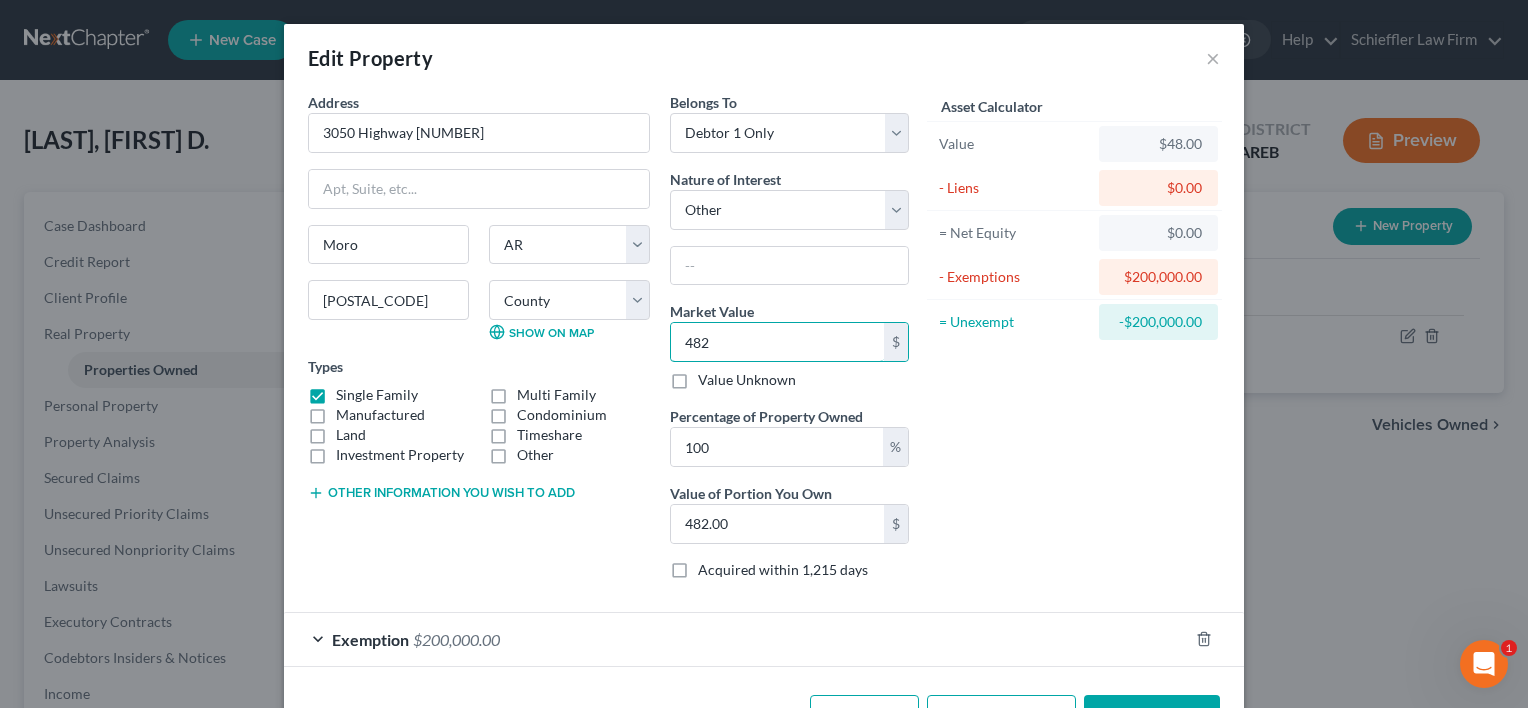 type on "4829" 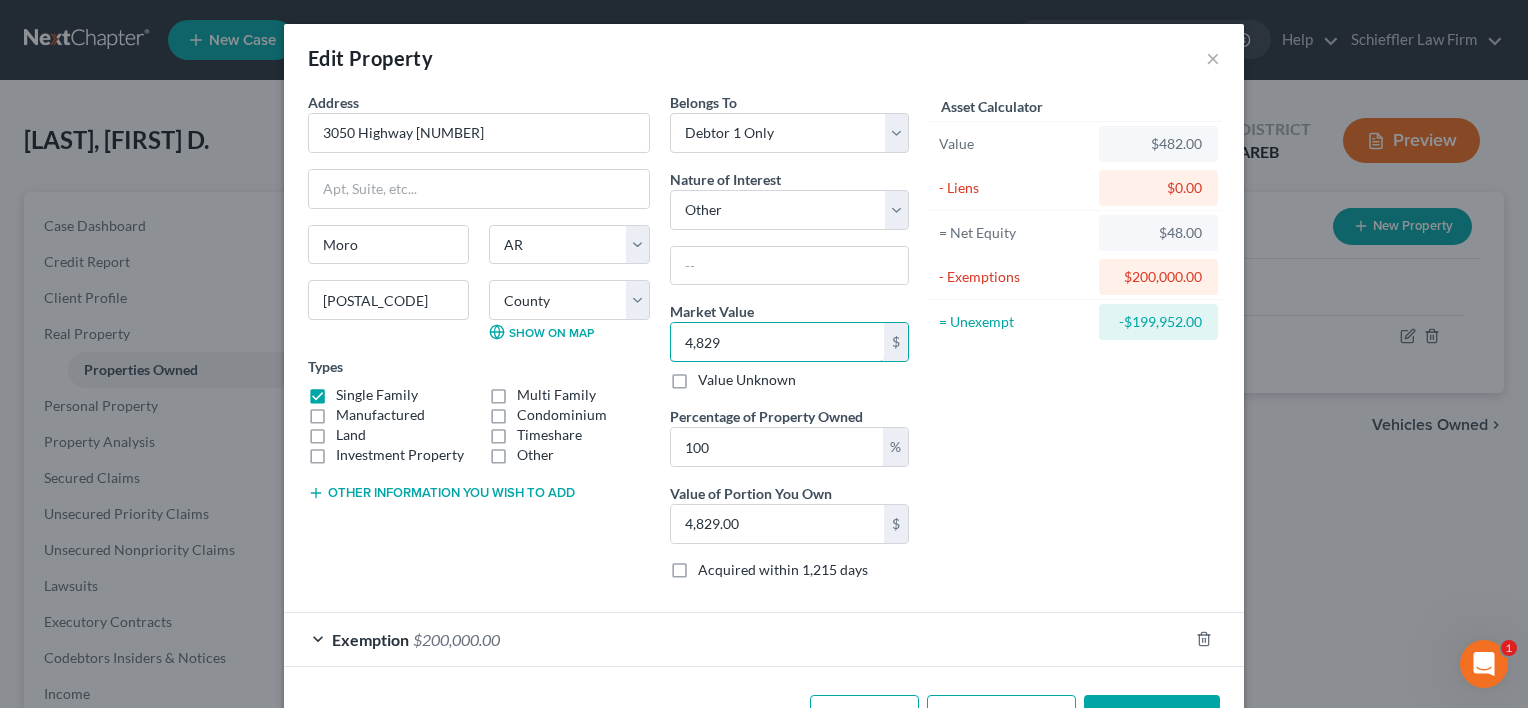 type on "4,8299" 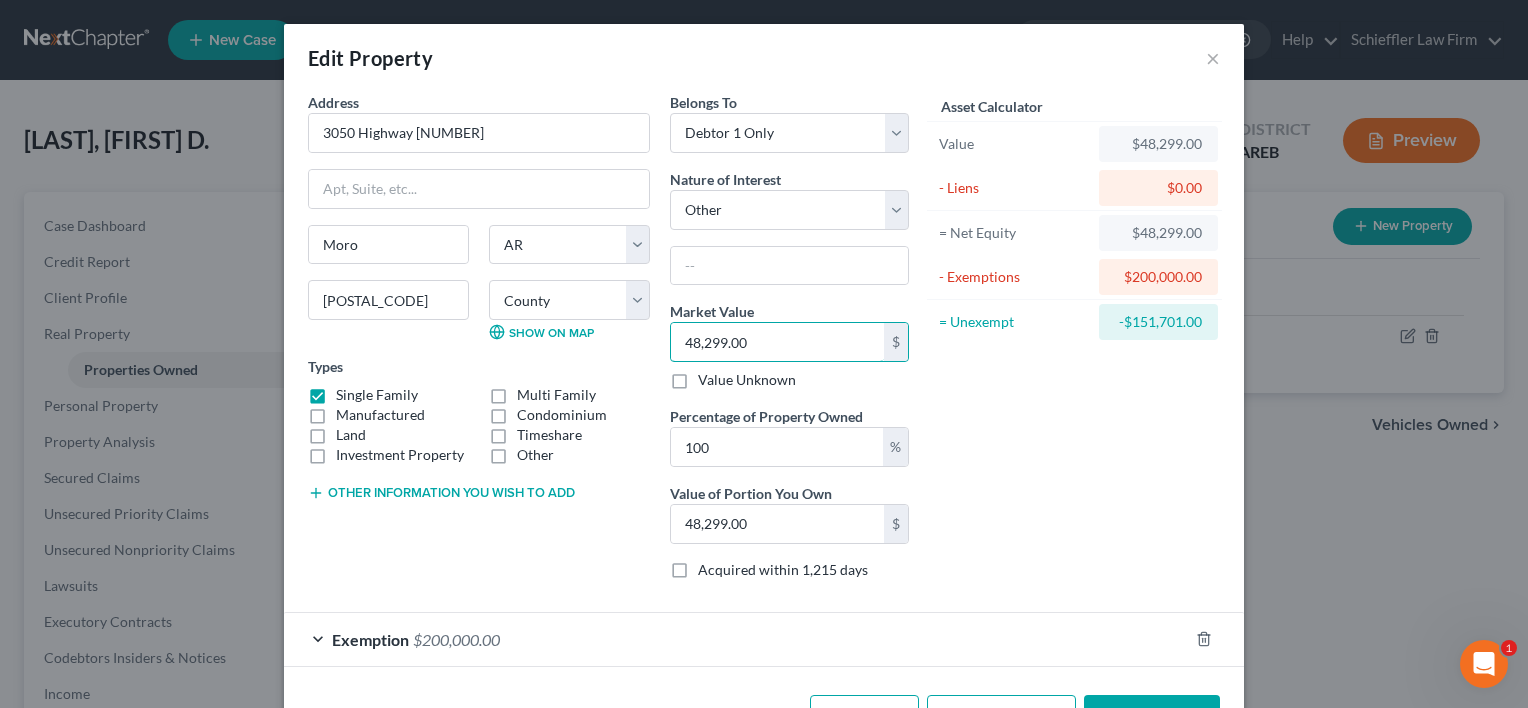 type on "48,299.00" 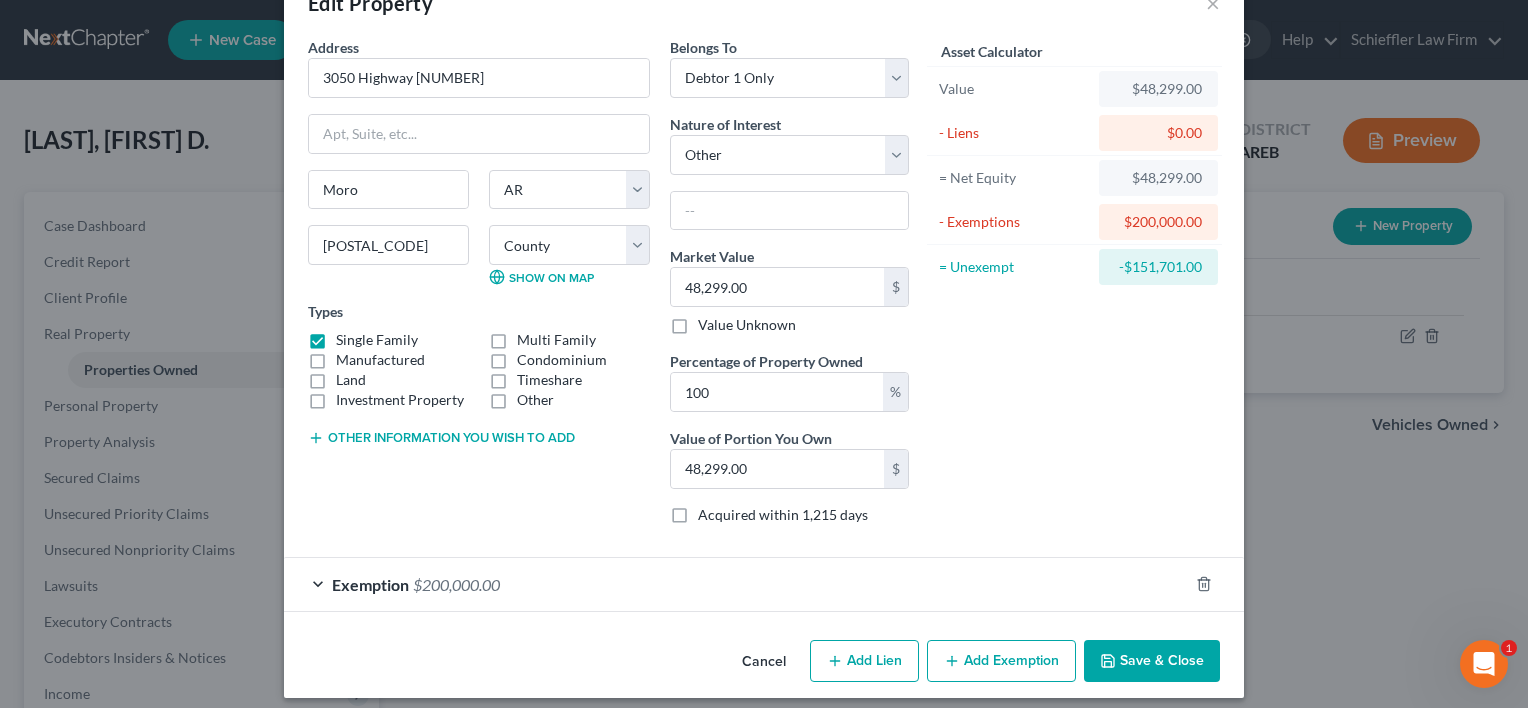 scroll, scrollTop: 65, scrollLeft: 0, axis: vertical 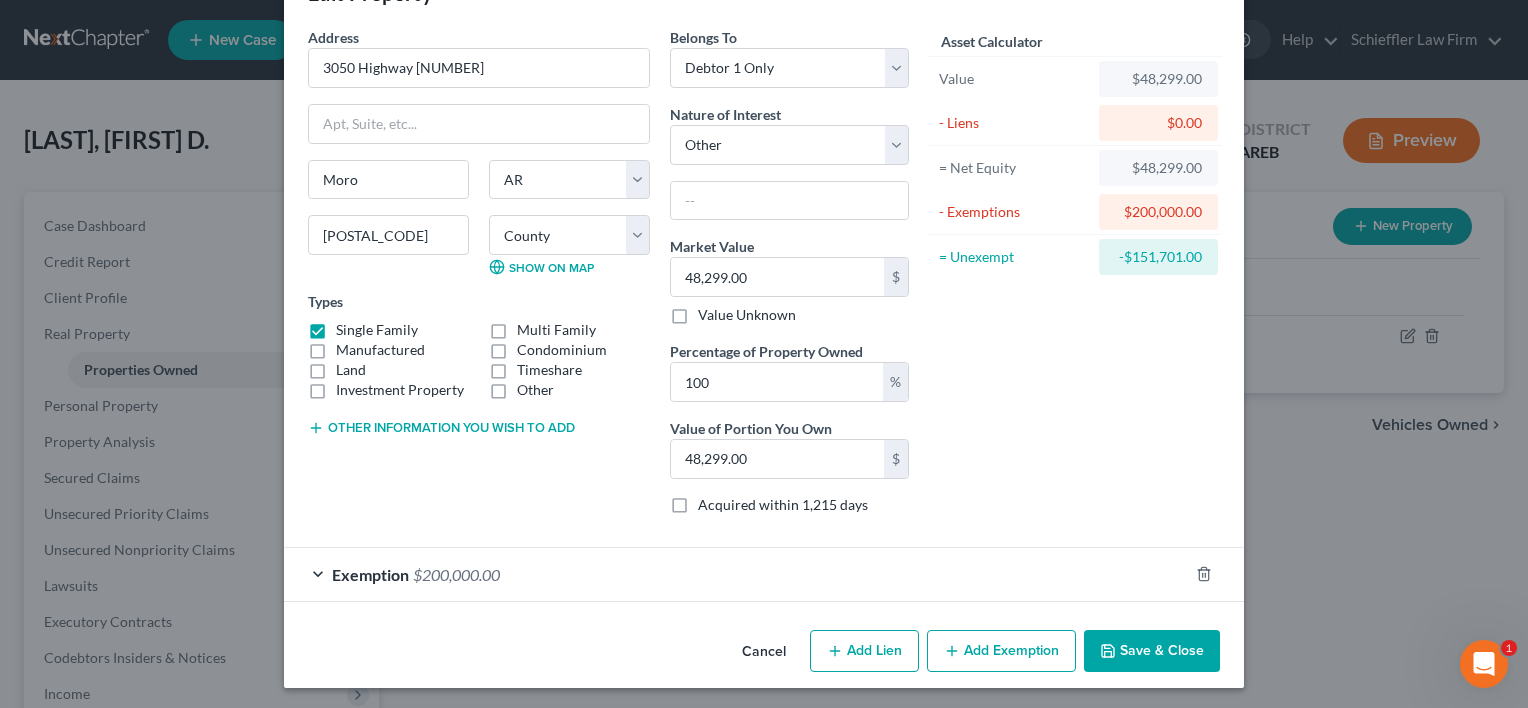 click on "Exemption" at bounding box center [370, 574] 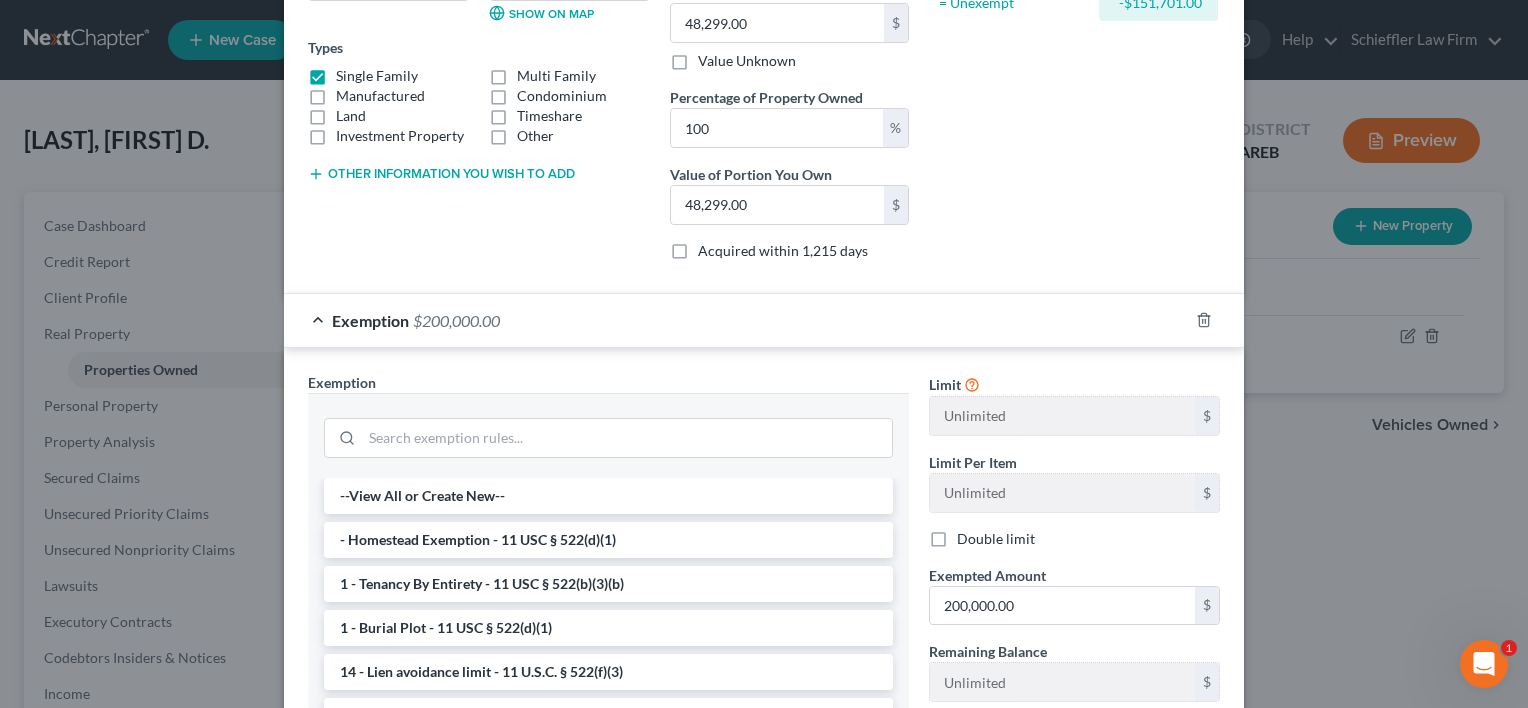 scroll, scrollTop: 334, scrollLeft: 0, axis: vertical 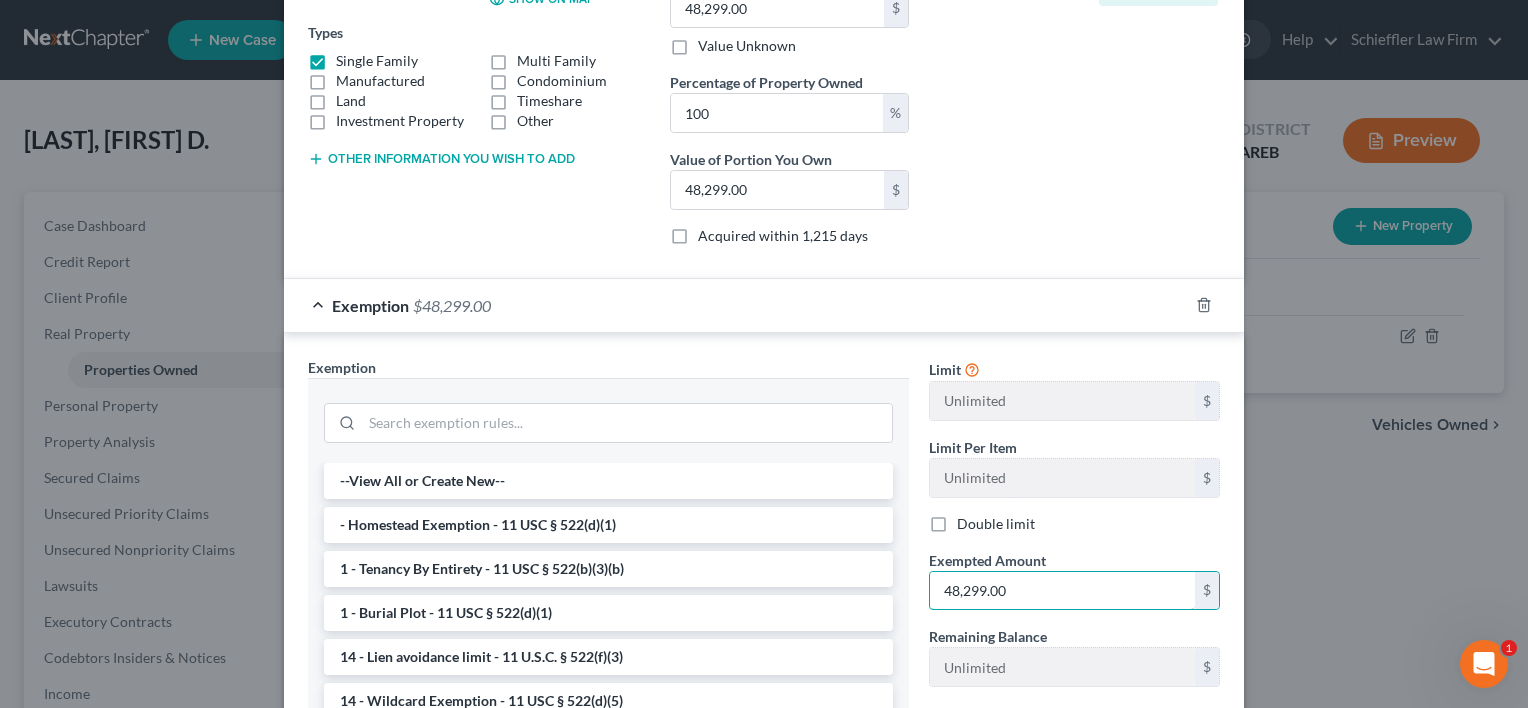 type on "48,299.00" 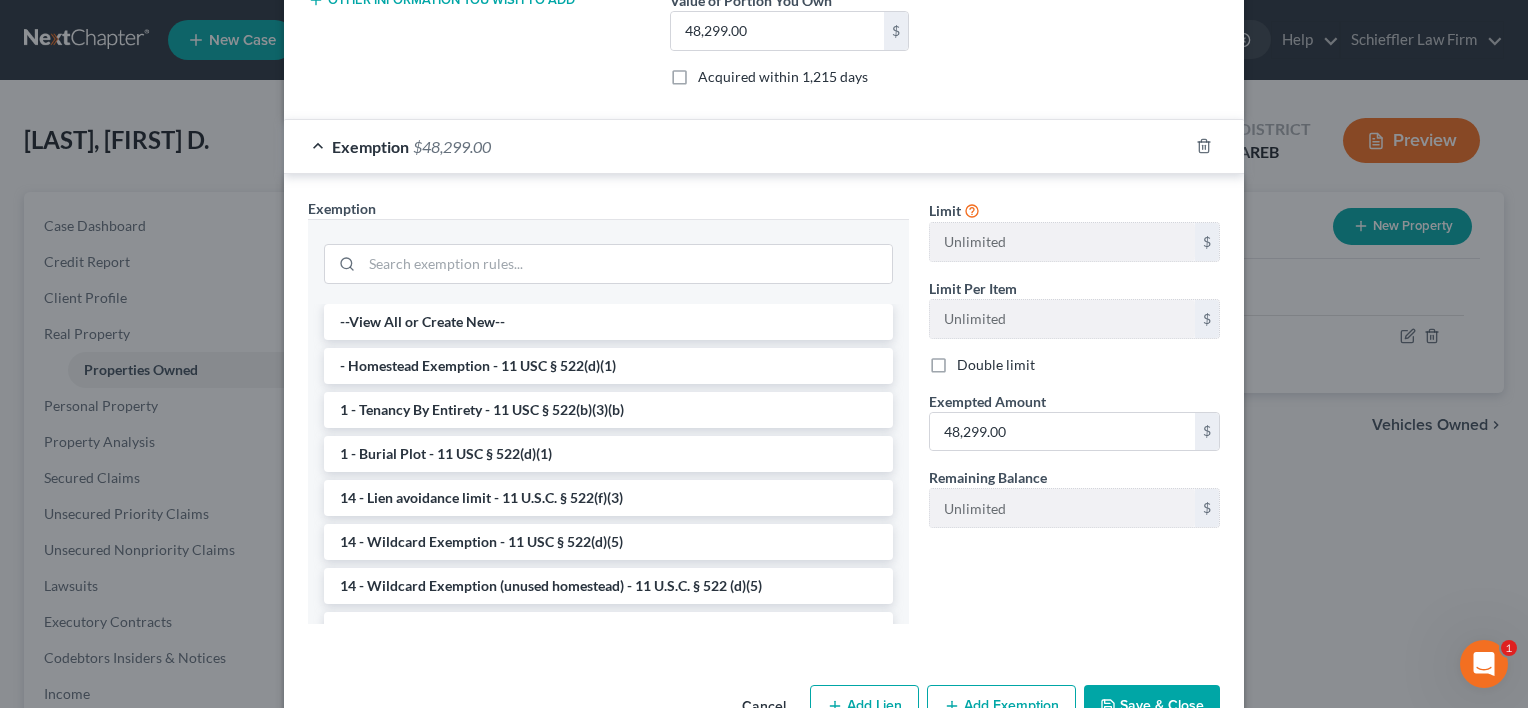 scroll, scrollTop: 513, scrollLeft: 0, axis: vertical 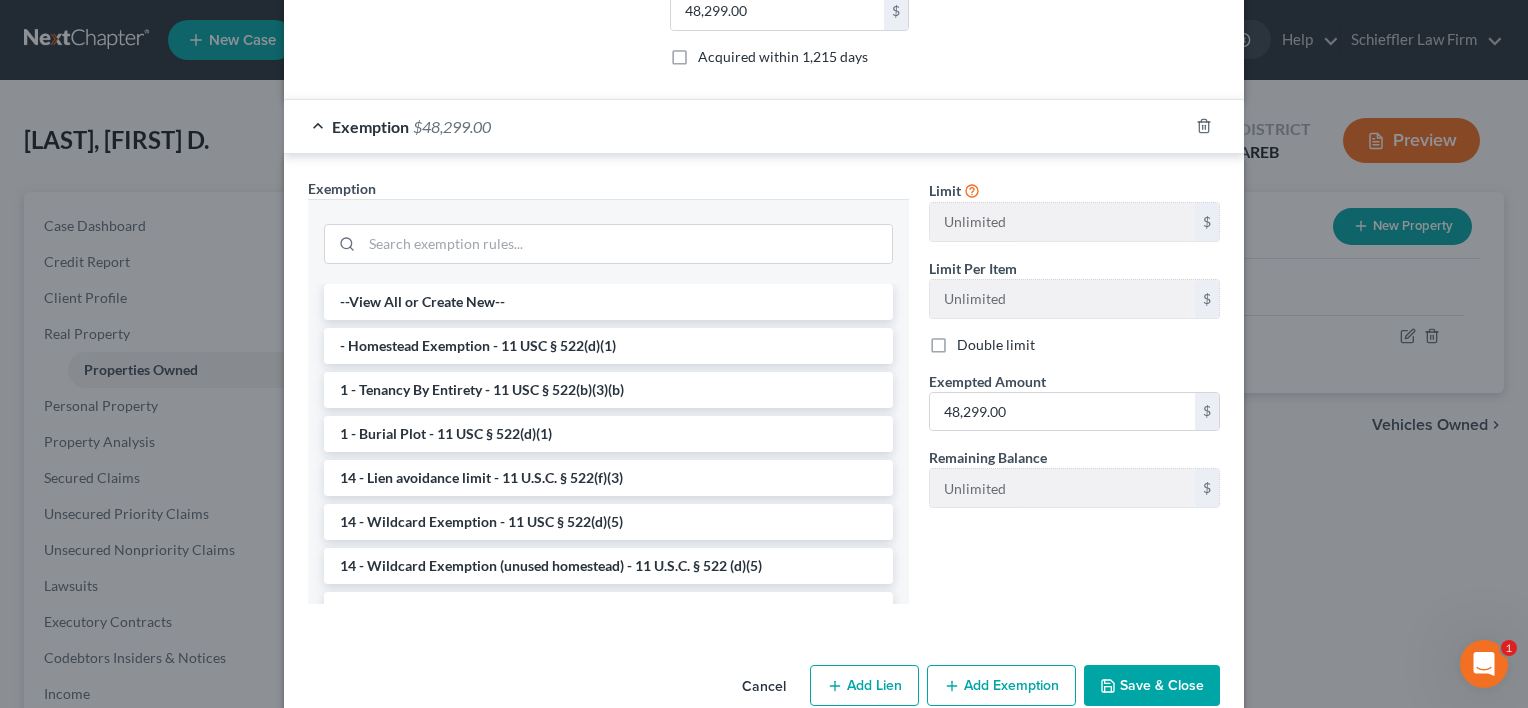 click on "Save & Close" at bounding box center [1152, 686] 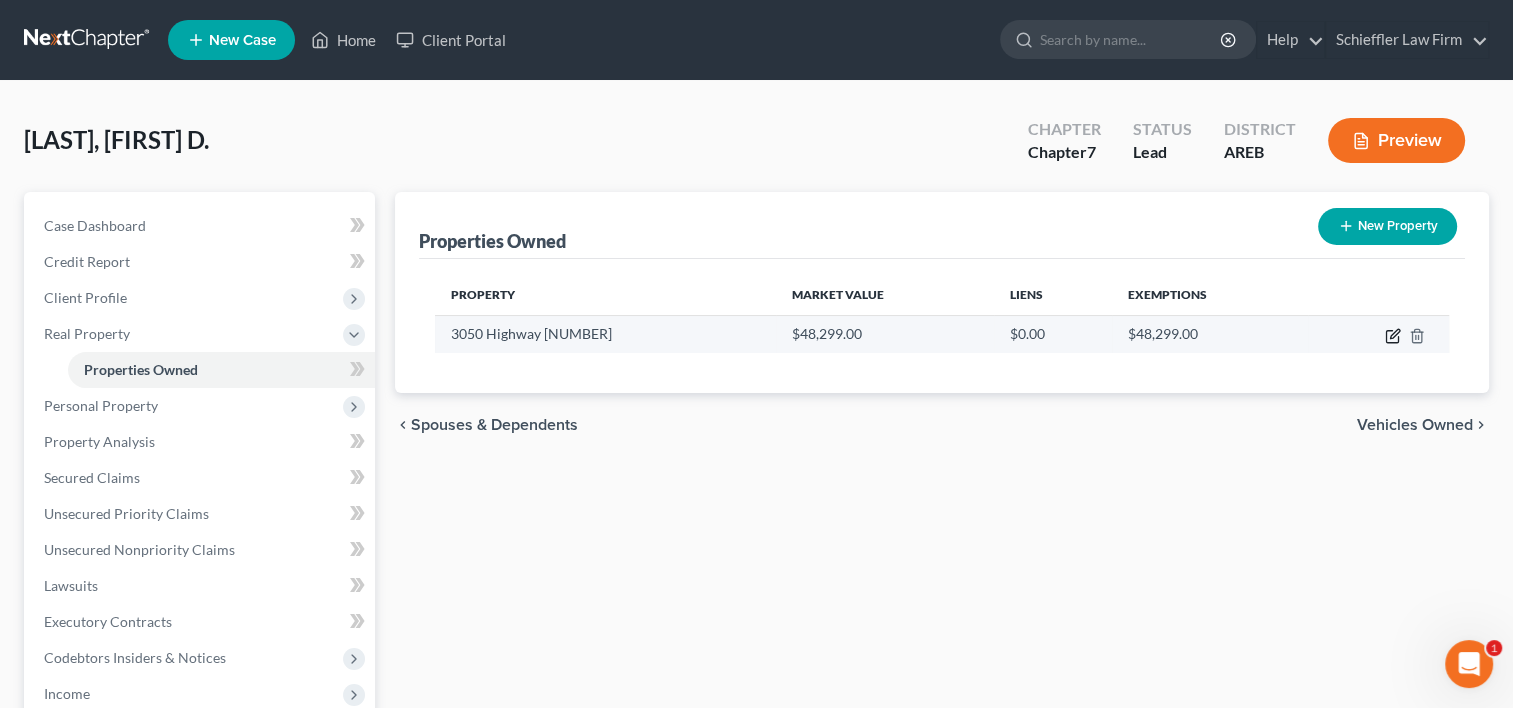 click 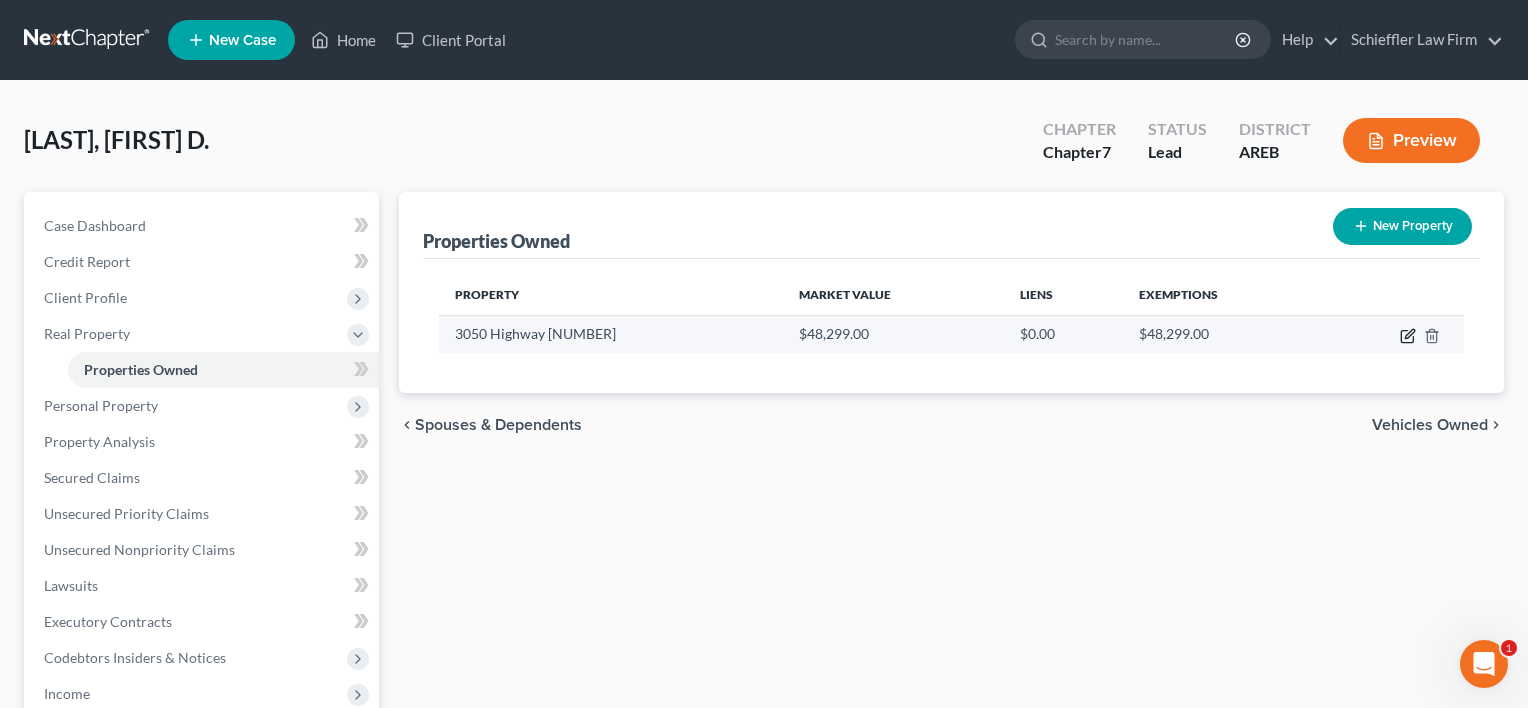 select on "2" 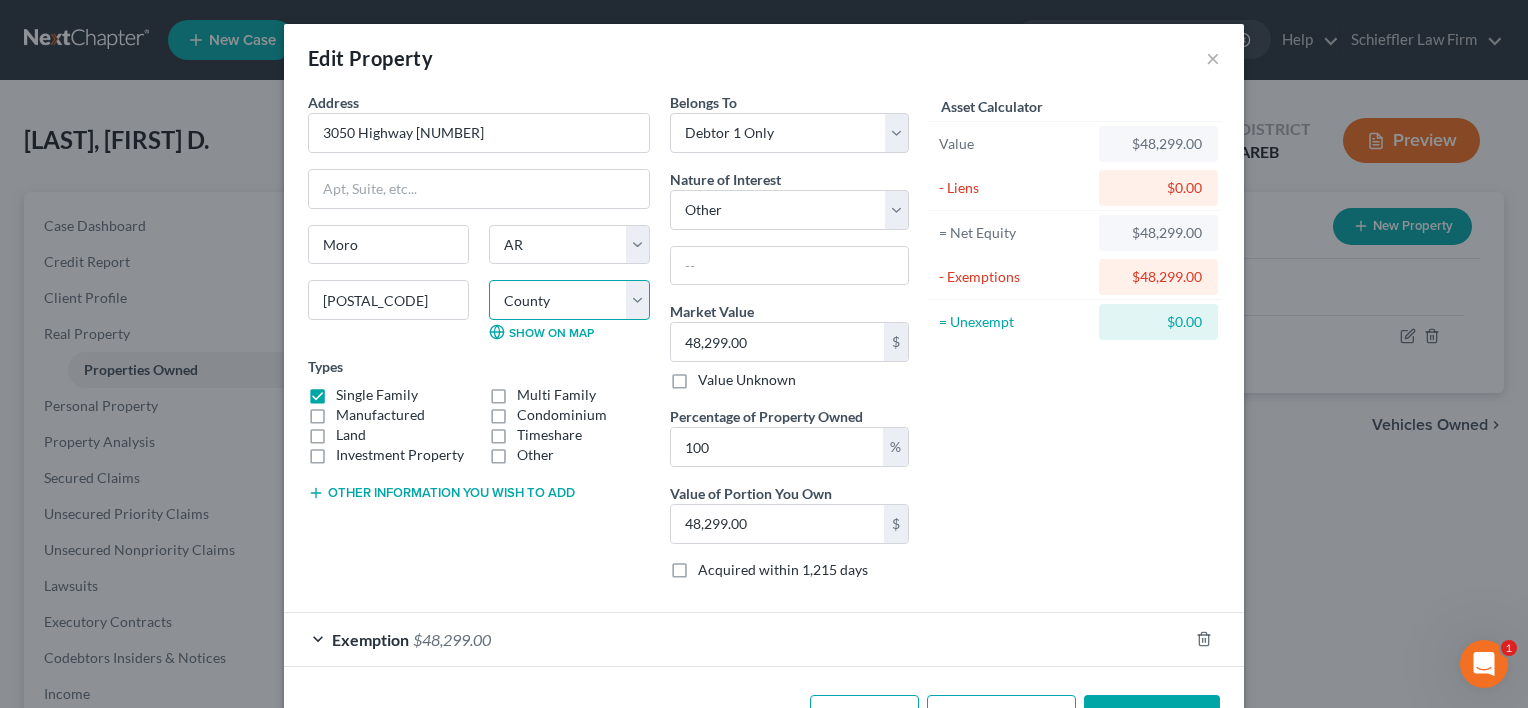 click on "County Arkansas County Ashley County Baxter County Benton County Boone County Bradley County Calhoun County Carroll County Chicot County Clark County Clay County Cleburne County Cleveland County Columbia County Conway County Craighead County Crawford County Crittenden County Cross County Dallas County Desha County Drew County Faulkner County Franklin County Fulton County Garland County Grant County Greene County Hempstead County Hot Spring County Howard County Independence County Izard County Jackson County Jefferson County Johnson County Lafayette County Lawrence County Lee County Lincoln County Little River County Logan County Lonoke County Madison County Marion County Miller County Mississippi County Monroe County Montgomery County Nevada County Newton County Ouachita County Perry County Phillips County Pike County Poinsett County Polk County Pope County Prairie County Pulaski County Randolph County Saline County Scott County Searcy County Sebastian County Sevier County Sharp County St. Francis County" at bounding box center (569, 300) 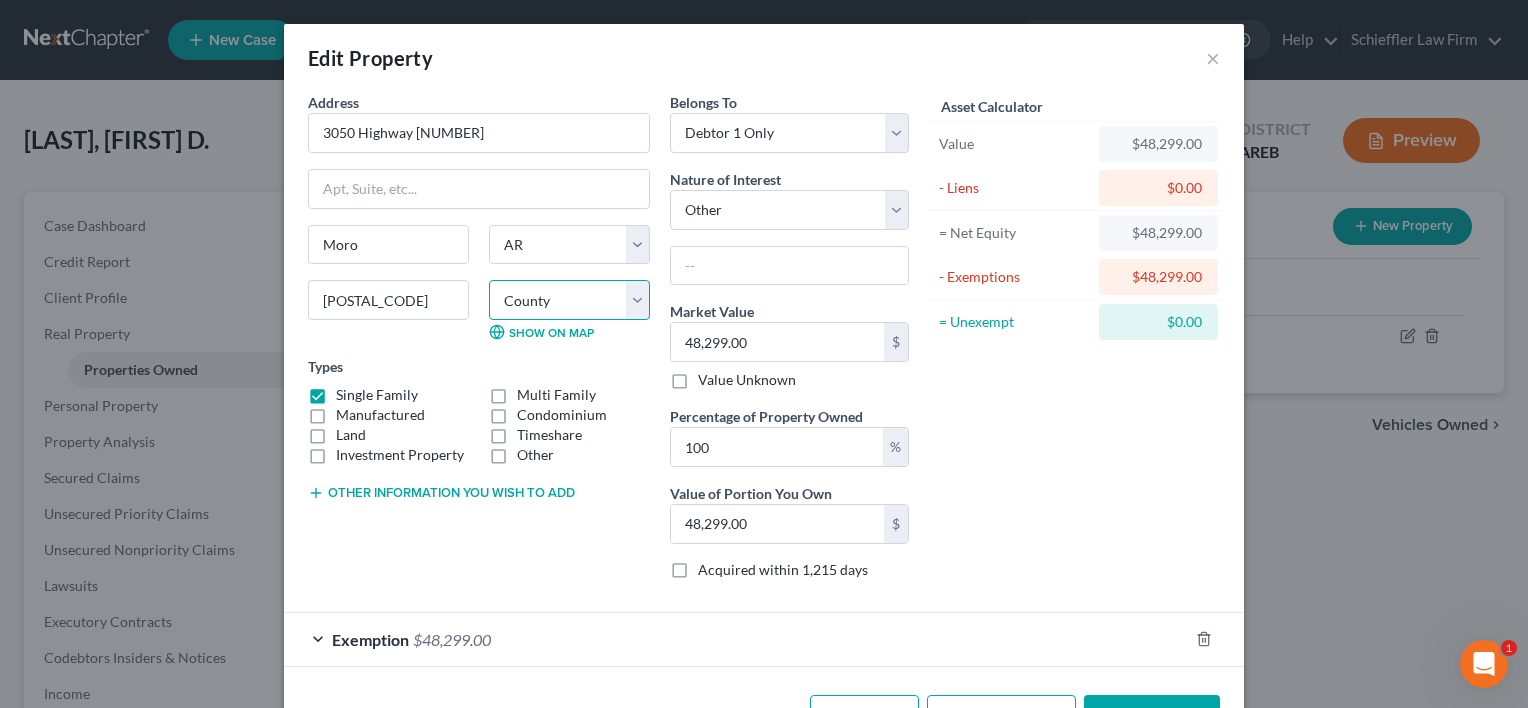 select on "38" 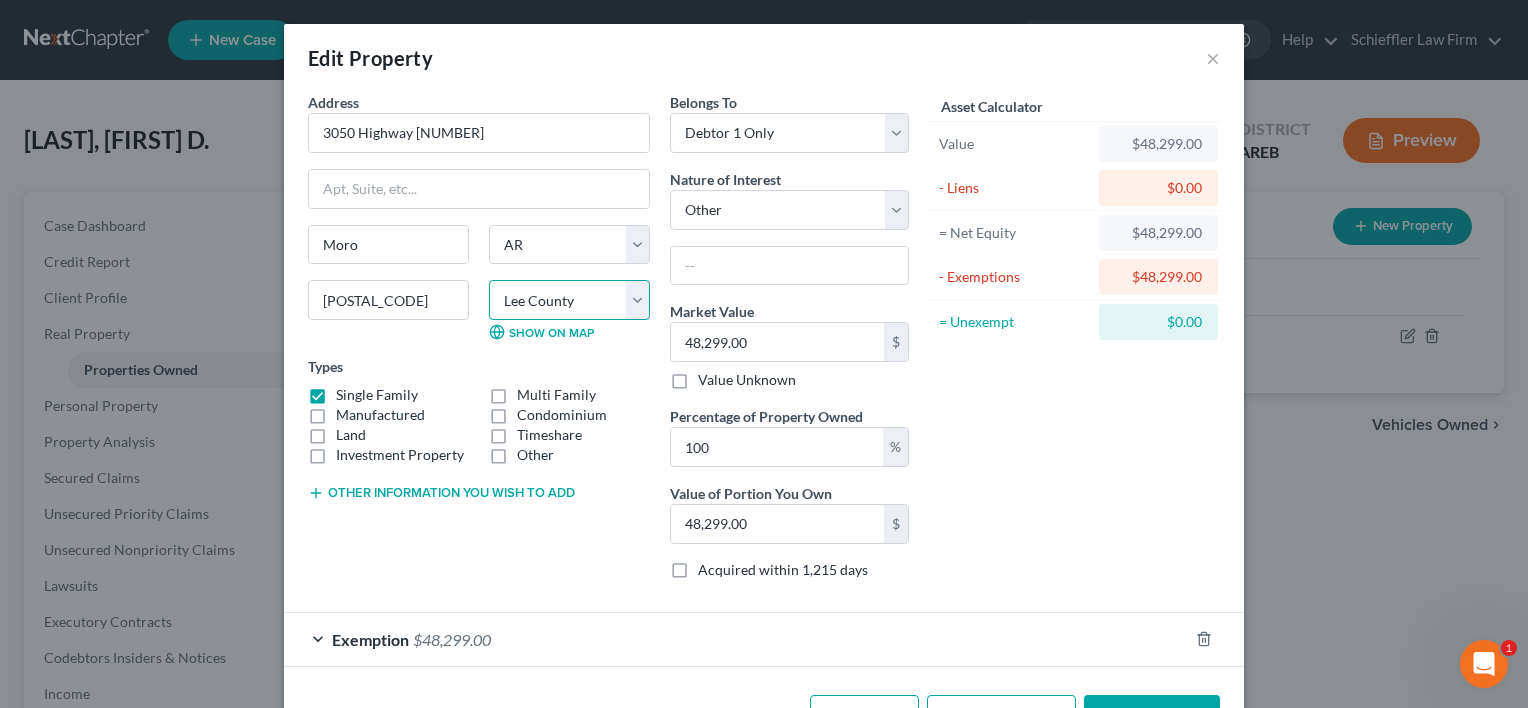 click on "County Arkansas County Ashley County Baxter County Benton County Boone County Bradley County Calhoun County Carroll County Chicot County Clark County Clay County Cleburne County Cleveland County Columbia County Conway County Craighead County Crawford County Crittenden County Cross County Dallas County Desha County Drew County Faulkner County Franklin County Fulton County Garland County Grant County Greene County Hempstead County Hot Spring County Howard County Independence County Izard County Jackson County Jefferson County Johnson County Lafayette County Lawrence County Lee County Lincoln County Little River County Logan County Lonoke County Madison County Marion County Miller County Mississippi County Monroe County Montgomery County Nevada County Newton County Ouachita County Perry County Phillips County Pike County Poinsett County Polk County Pope County Prairie County Pulaski County Randolph County Saline County Scott County Searcy County Sebastian County Sevier County Sharp County St. Francis County" at bounding box center (569, 300) 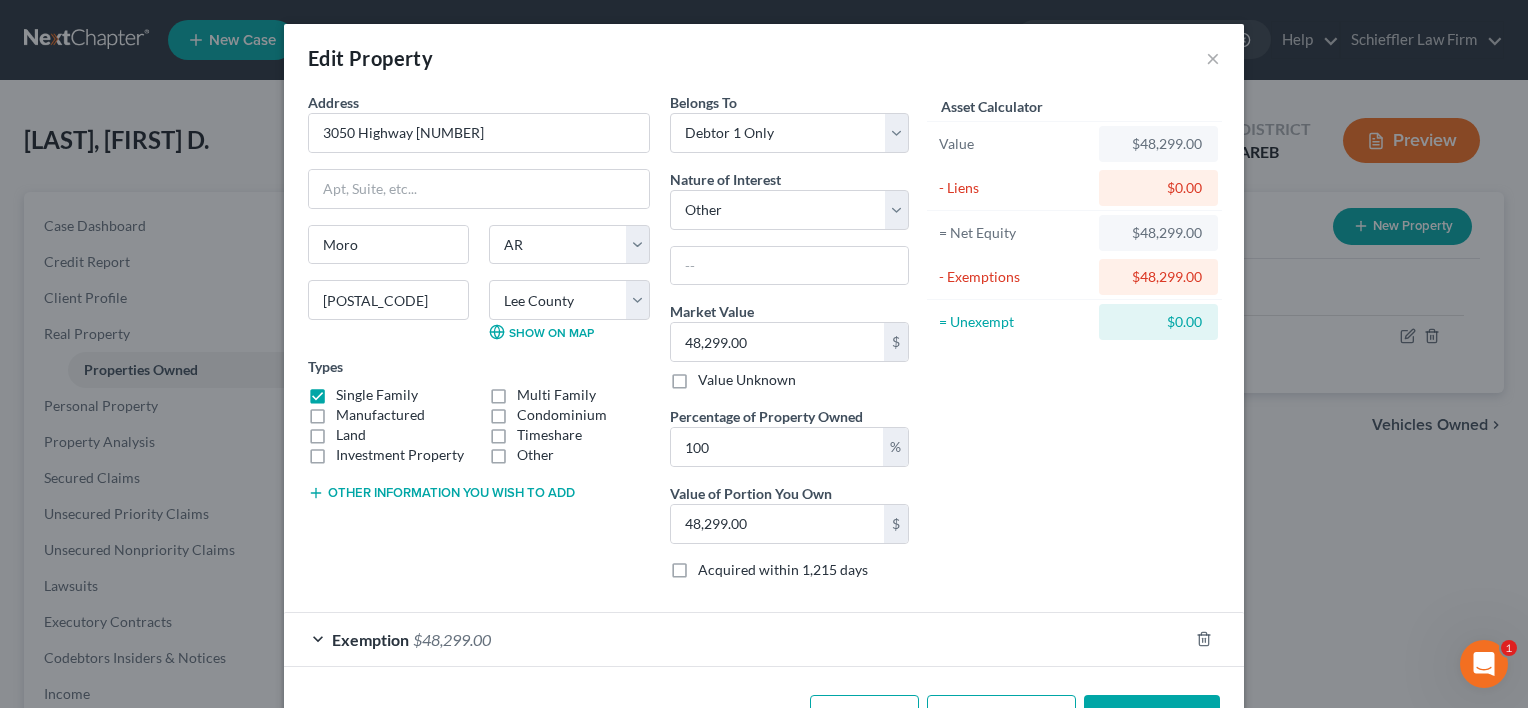 scroll, scrollTop: 65, scrollLeft: 0, axis: vertical 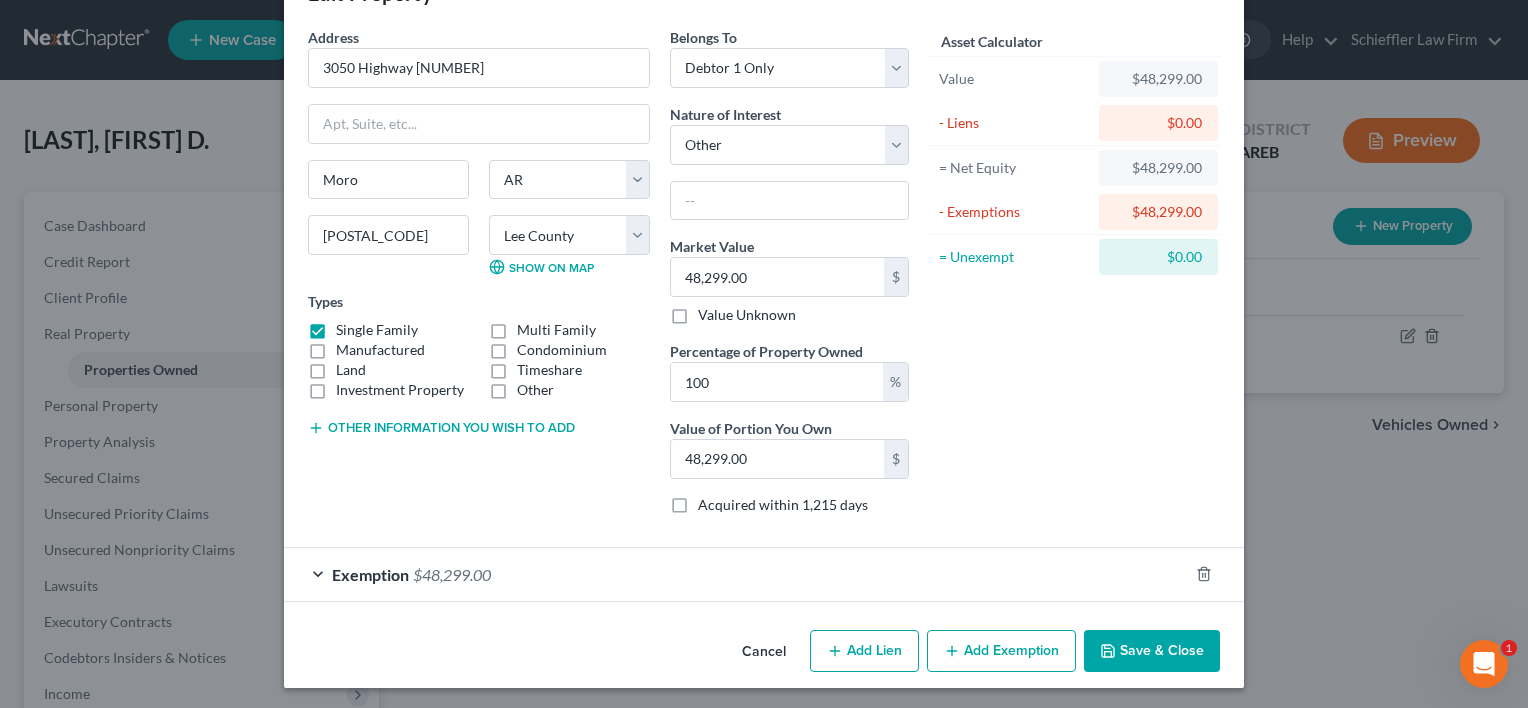 click on "Save & Close" at bounding box center (1152, 651) 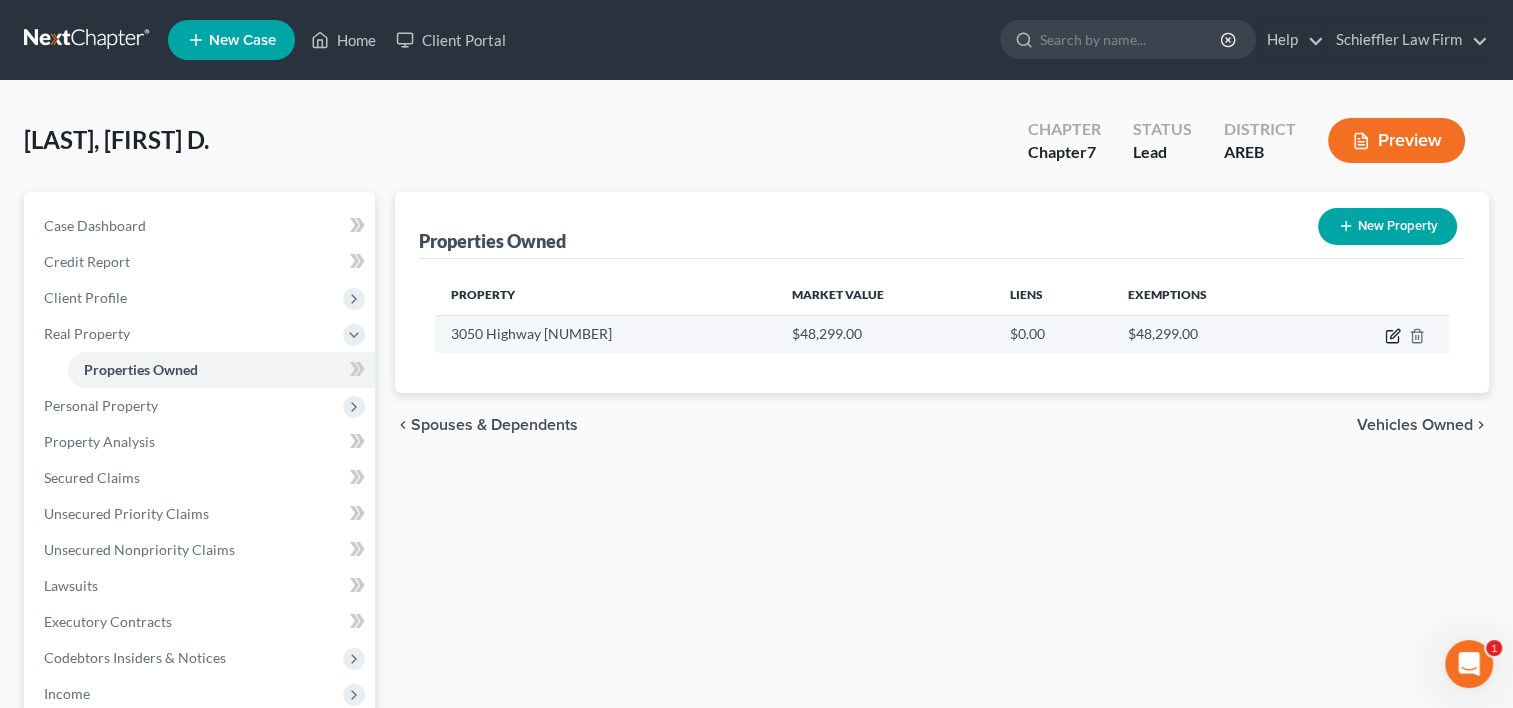 click 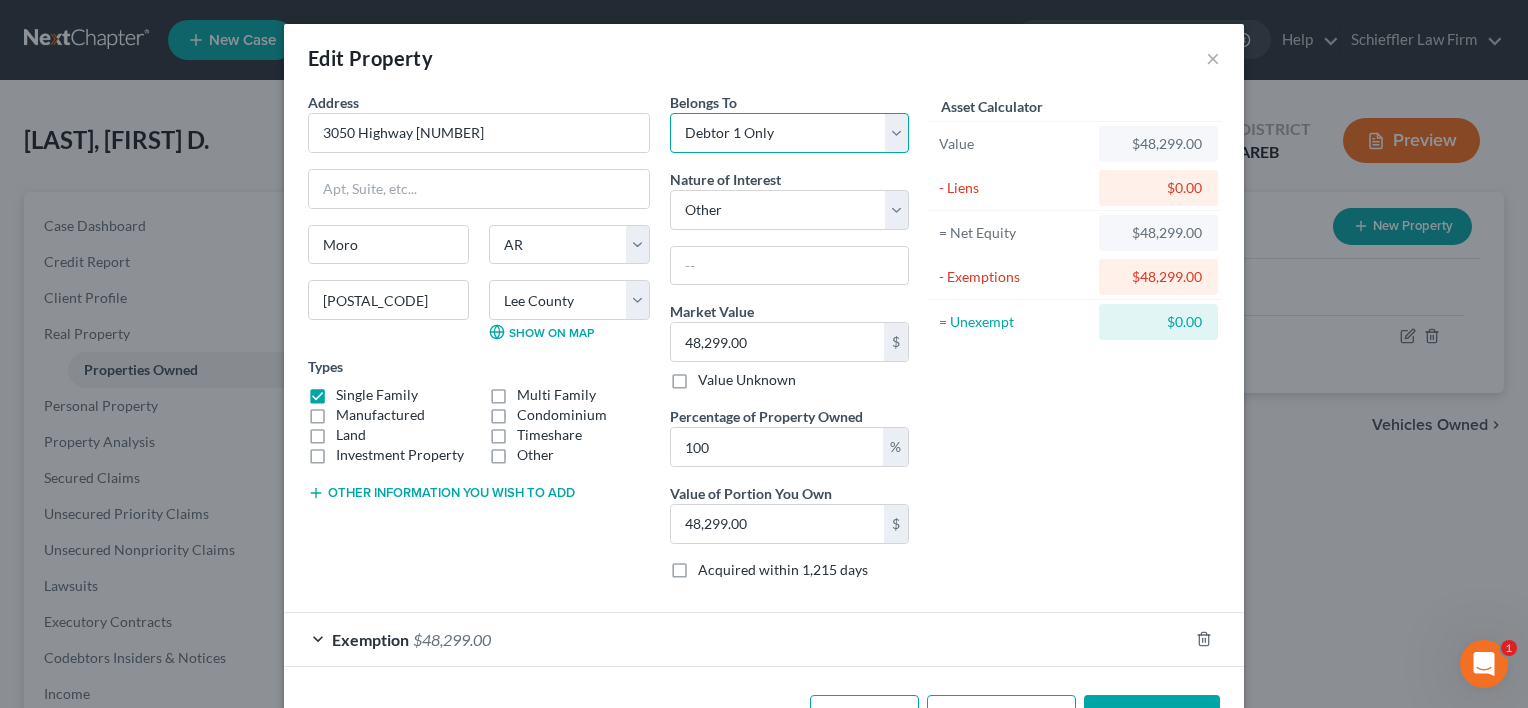 click on "Select Debtor 1 Only Debtor 2 Only Debtor 1 And Debtor 2 Only At Least One Of The Debtors And Another Community Property" at bounding box center (789, 133) 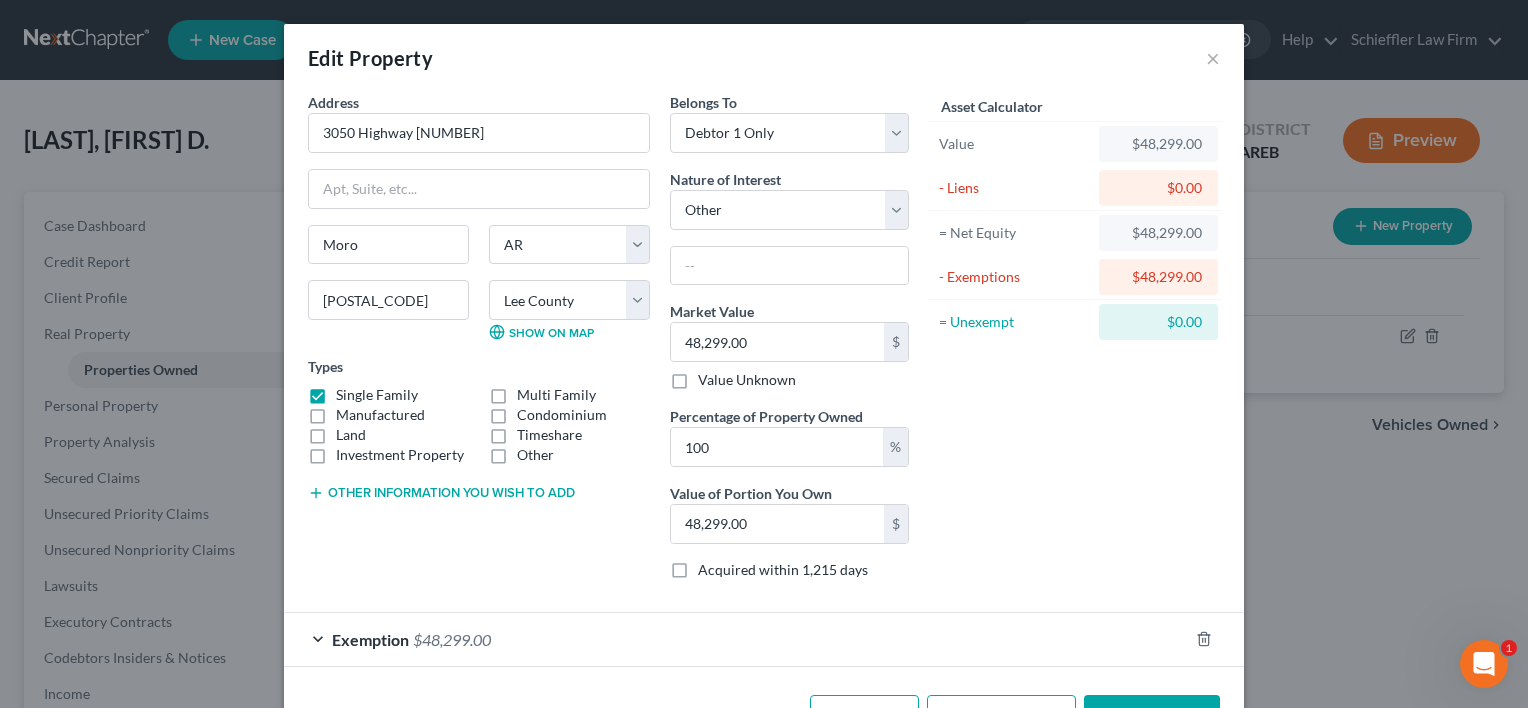 click on "Edit Property ×" at bounding box center (764, 58) 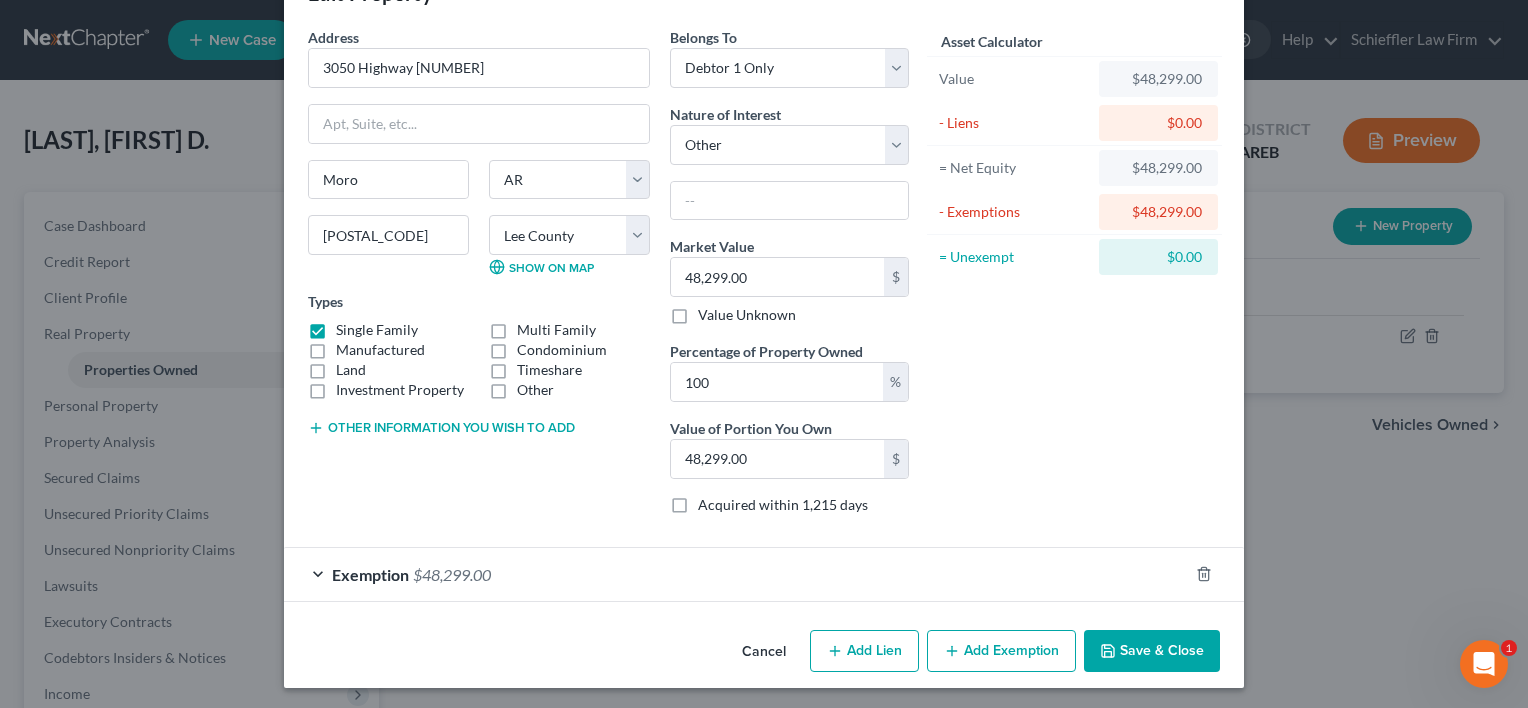 click on "Save & Close" at bounding box center (1152, 651) 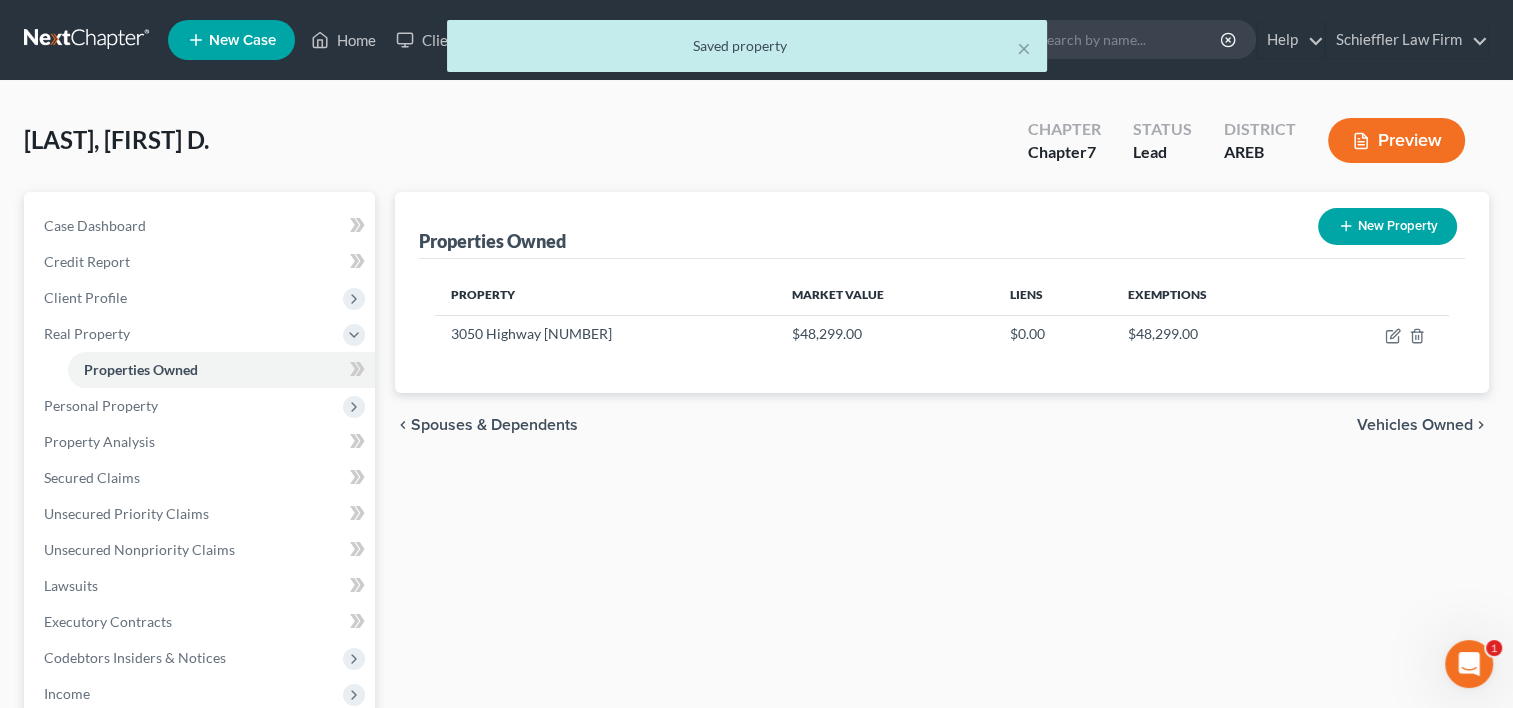 click on "Vehicles Owned" at bounding box center [1415, 425] 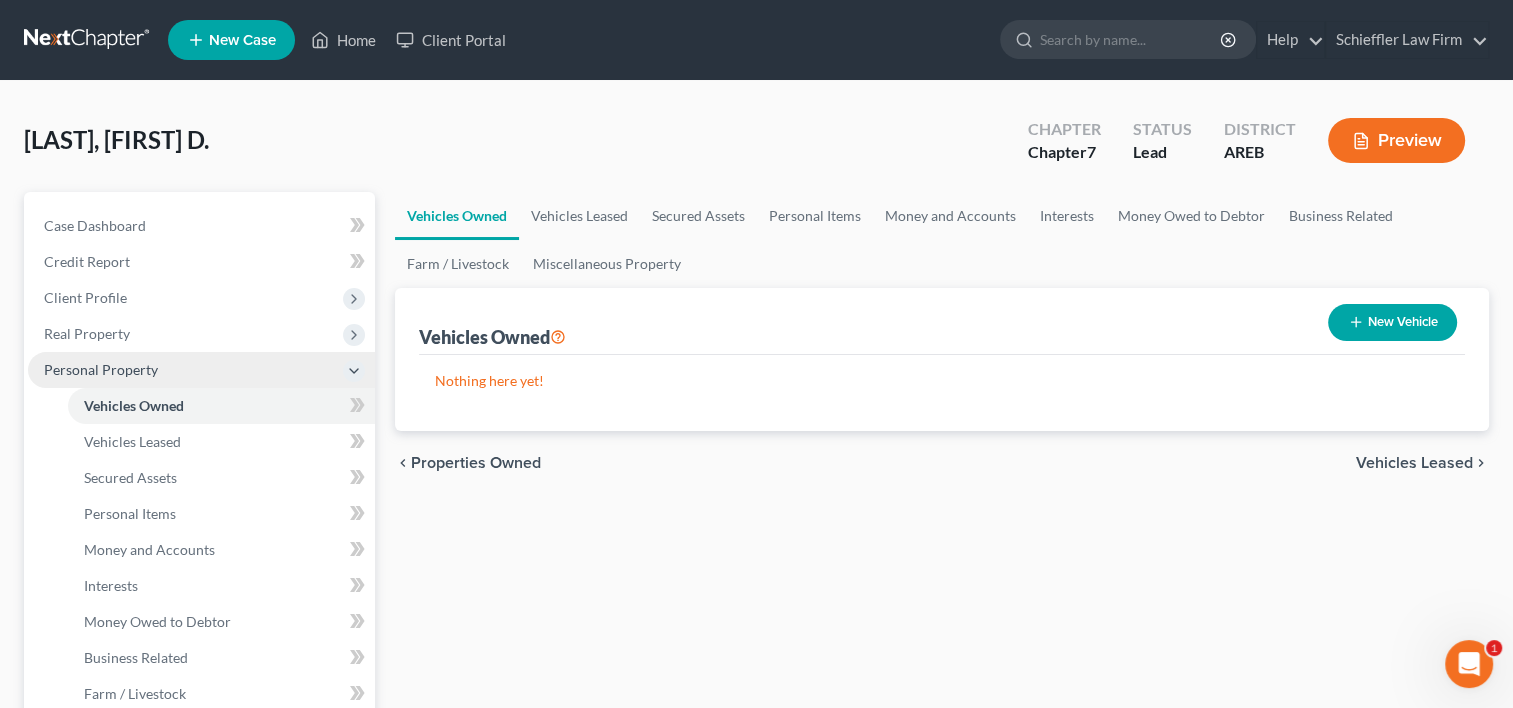 click 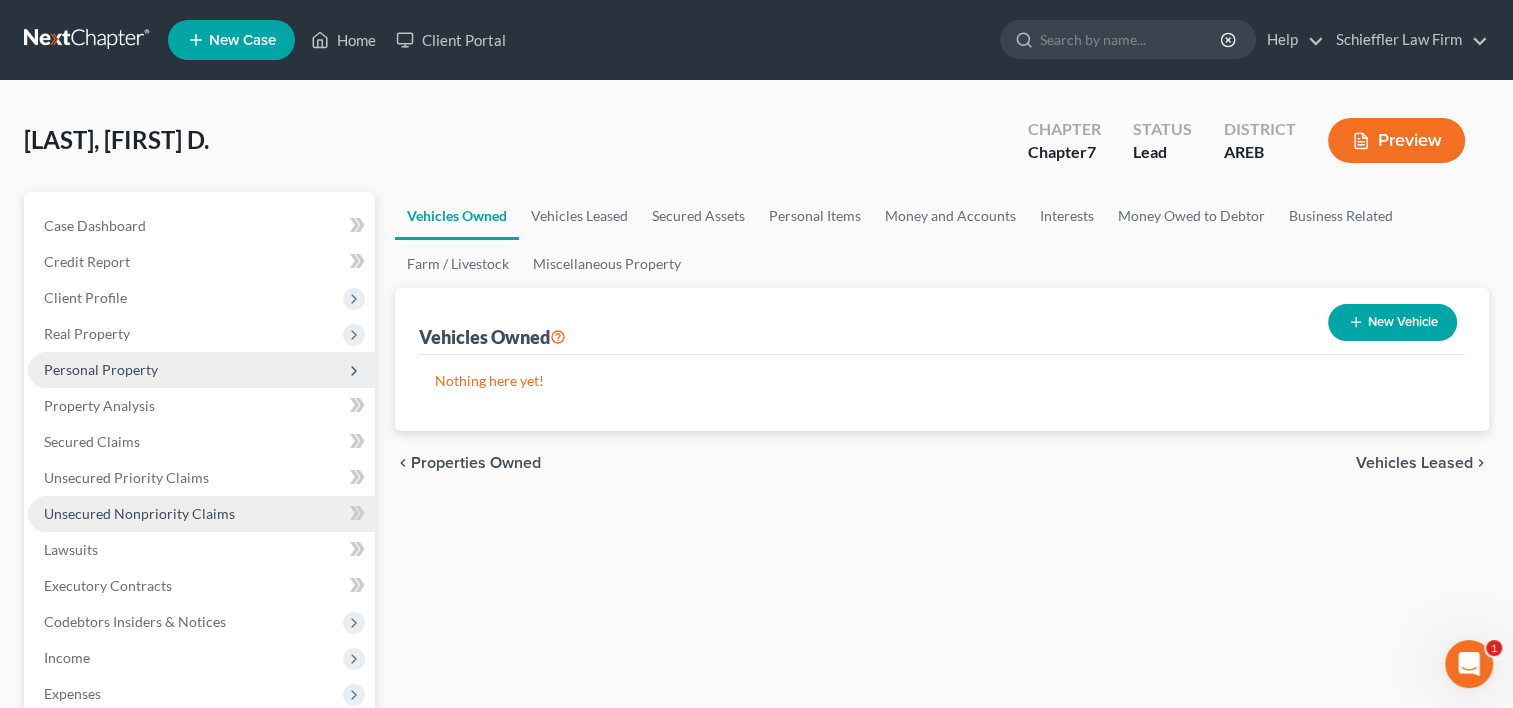 click on "Unsecured Nonpriority Claims" at bounding box center [139, 513] 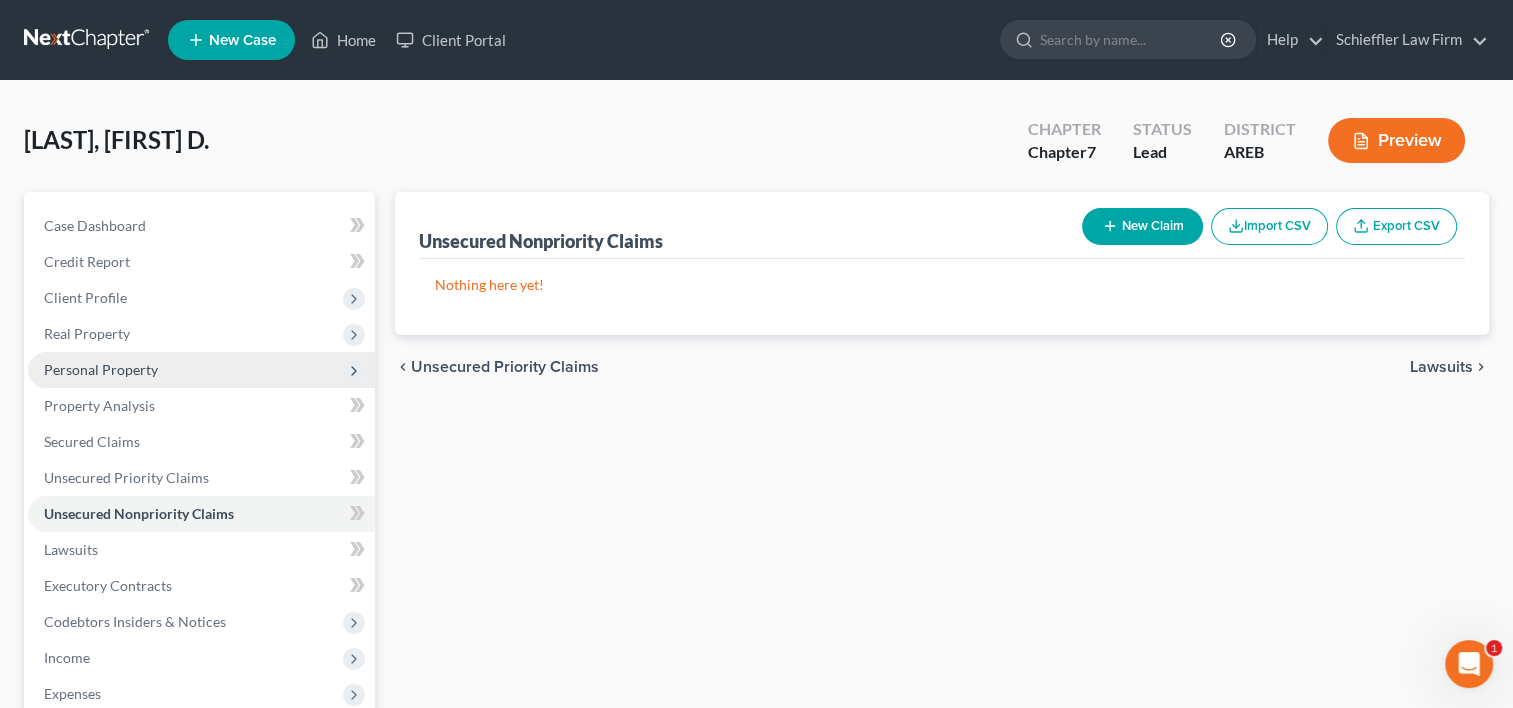 click on "New Claim" at bounding box center (1142, 226) 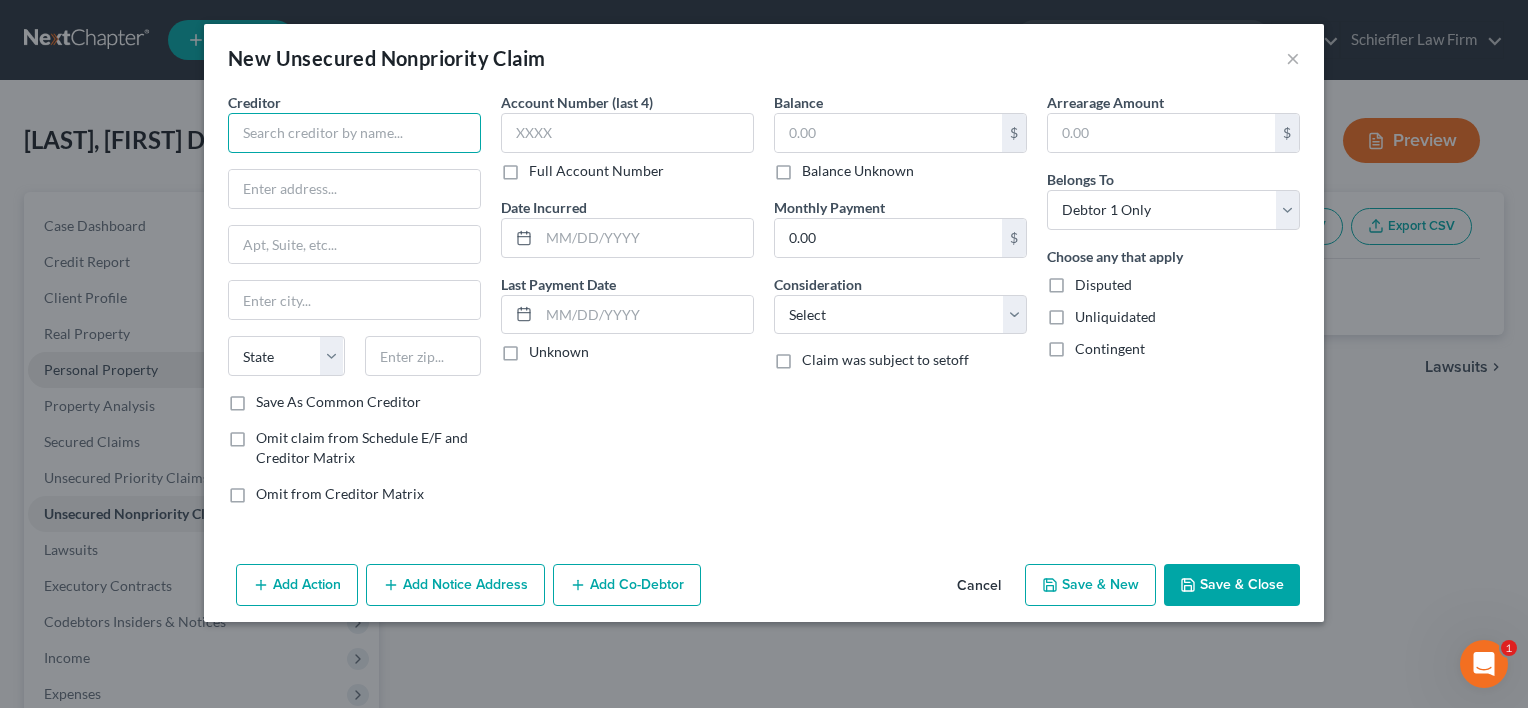 click at bounding box center [354, 133] 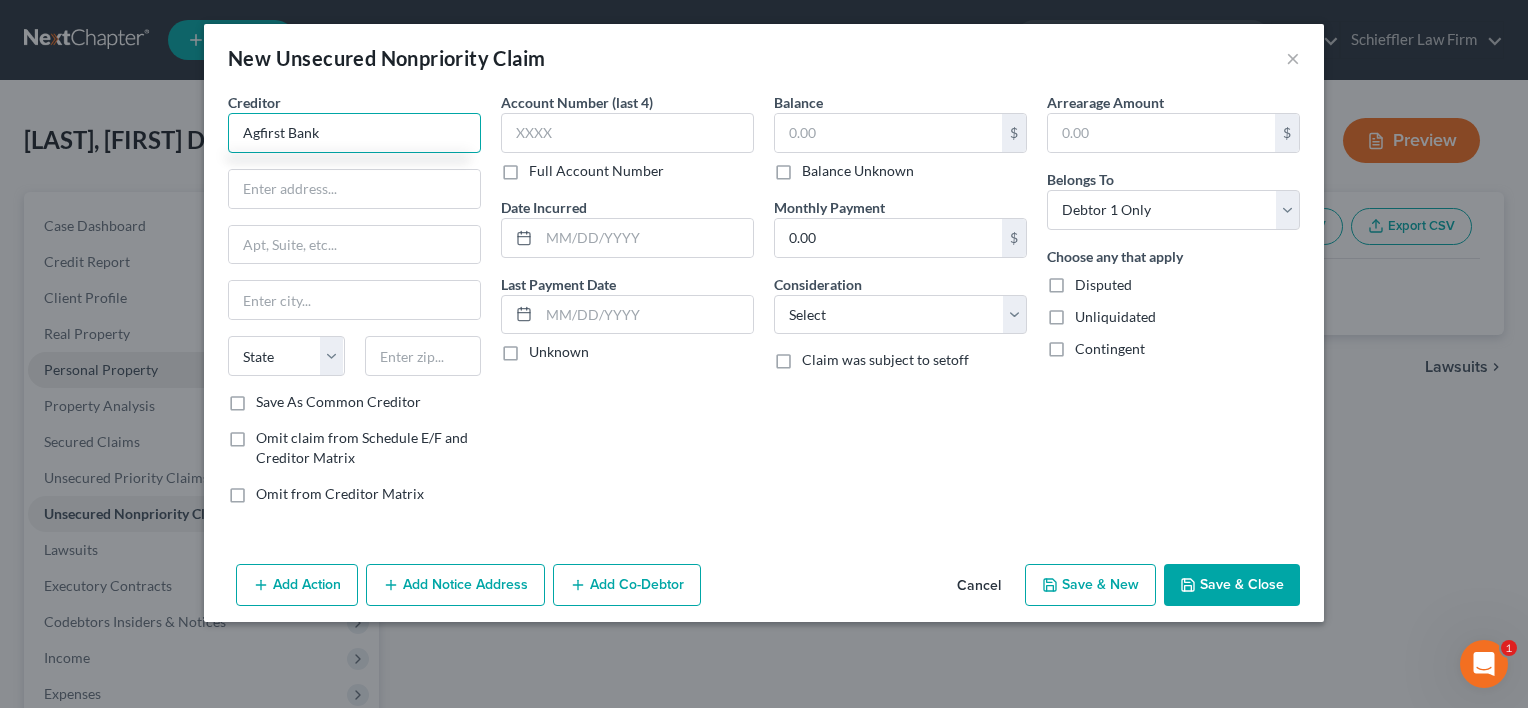 type on "Agfirst Bank" 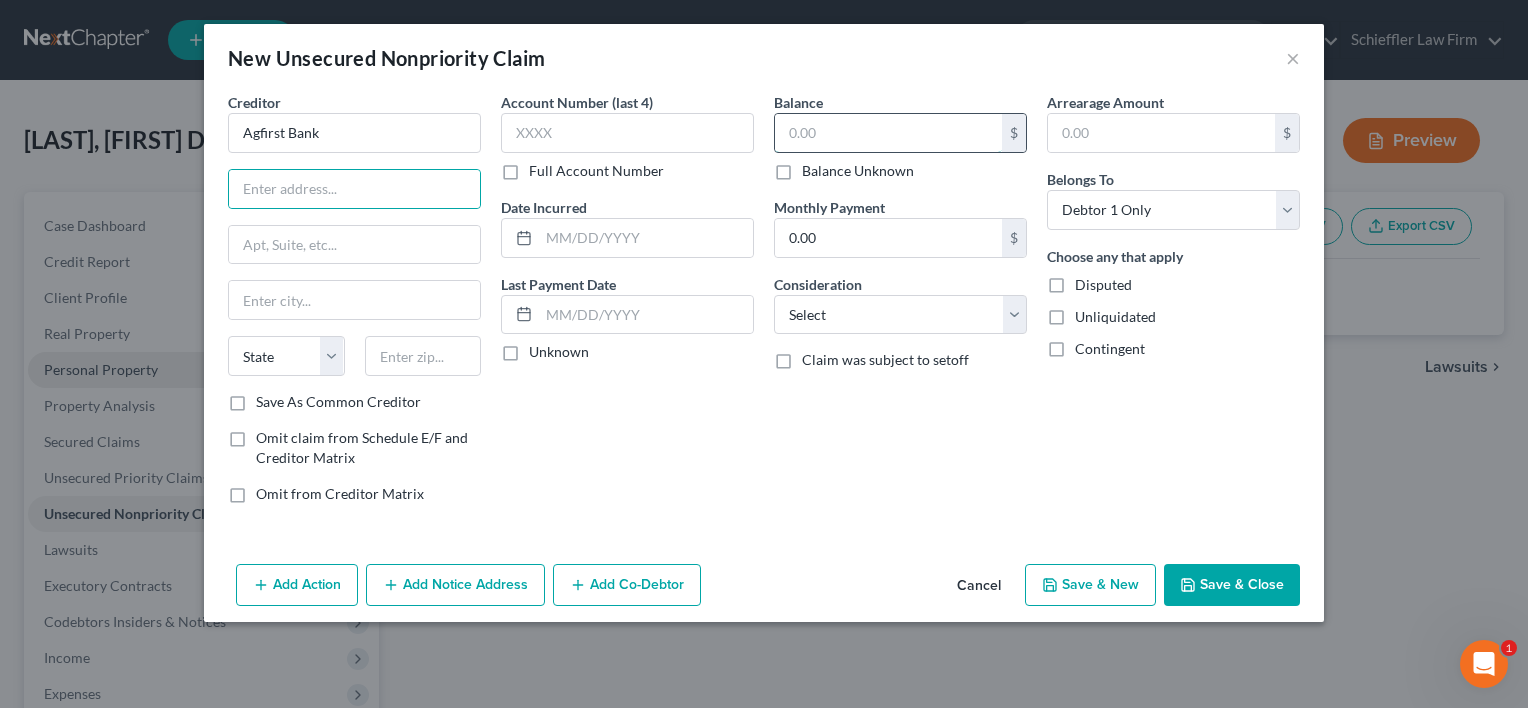 click at bounding box center (888, 133) 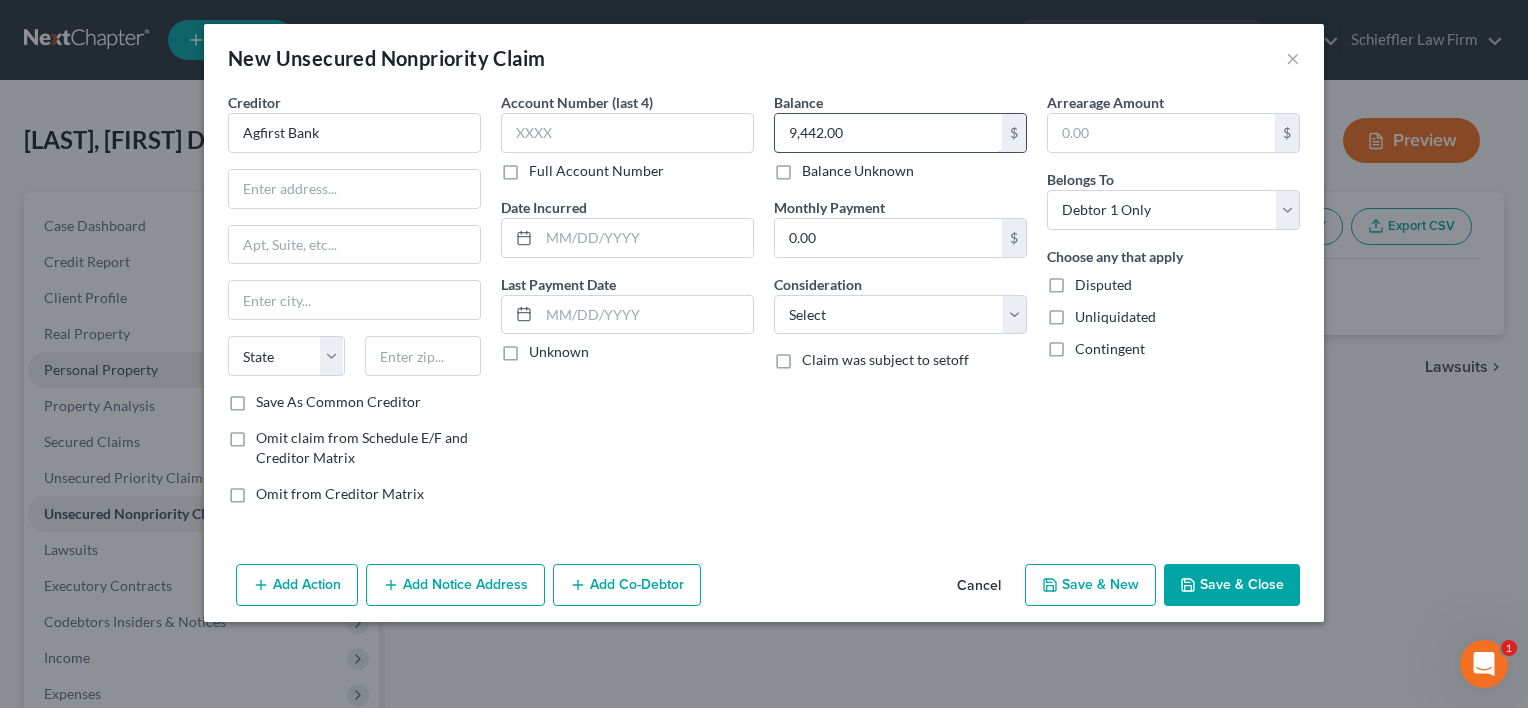 type on "9,442.00" 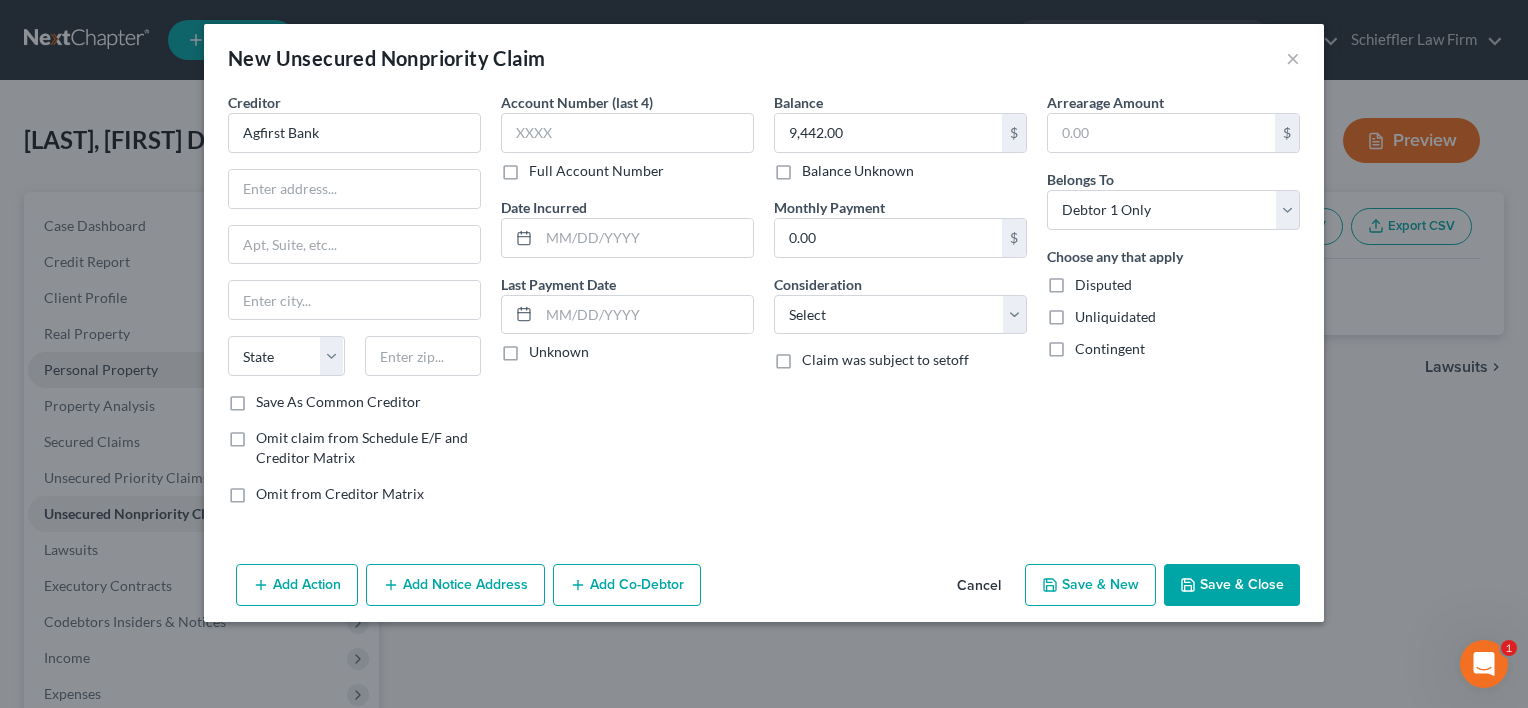 click on "Save & Close" at bounding box center (1232, 585) 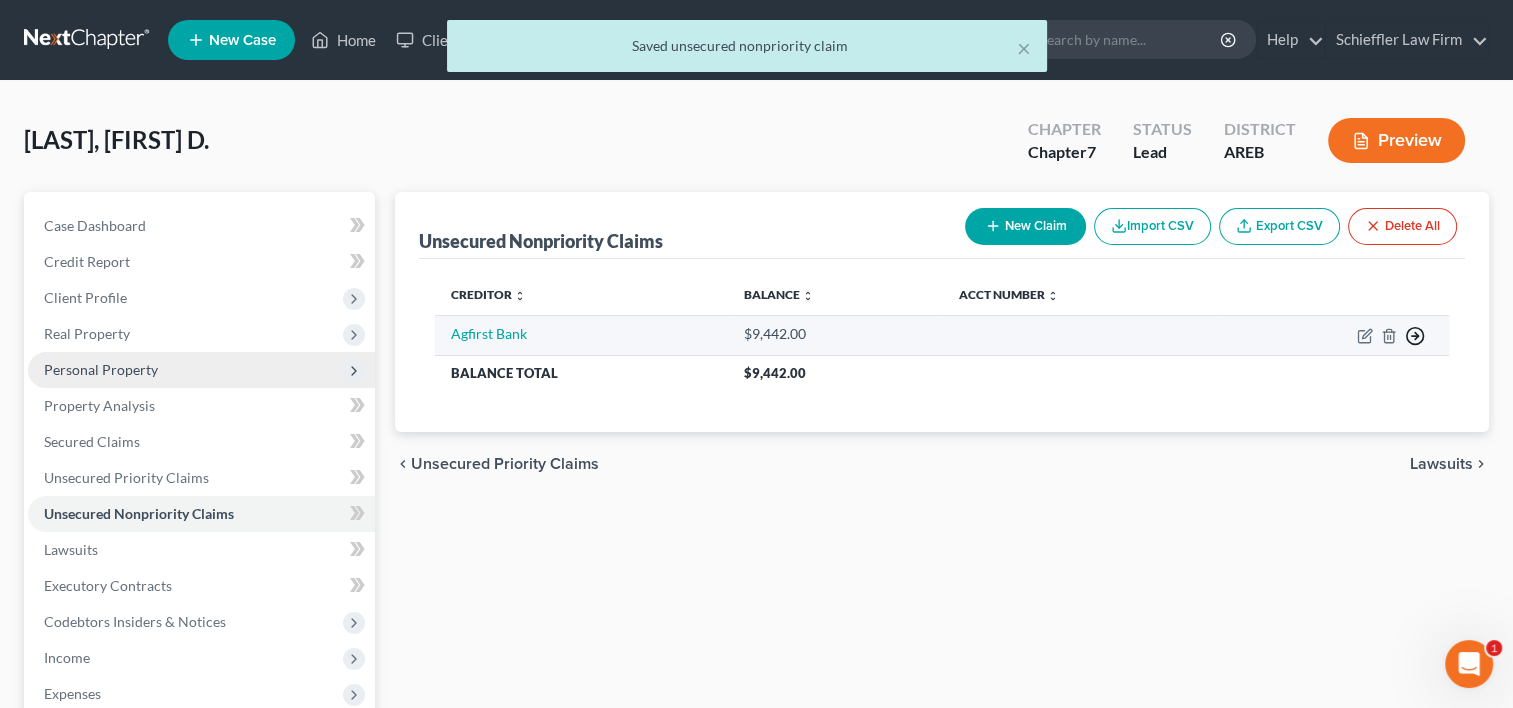 click 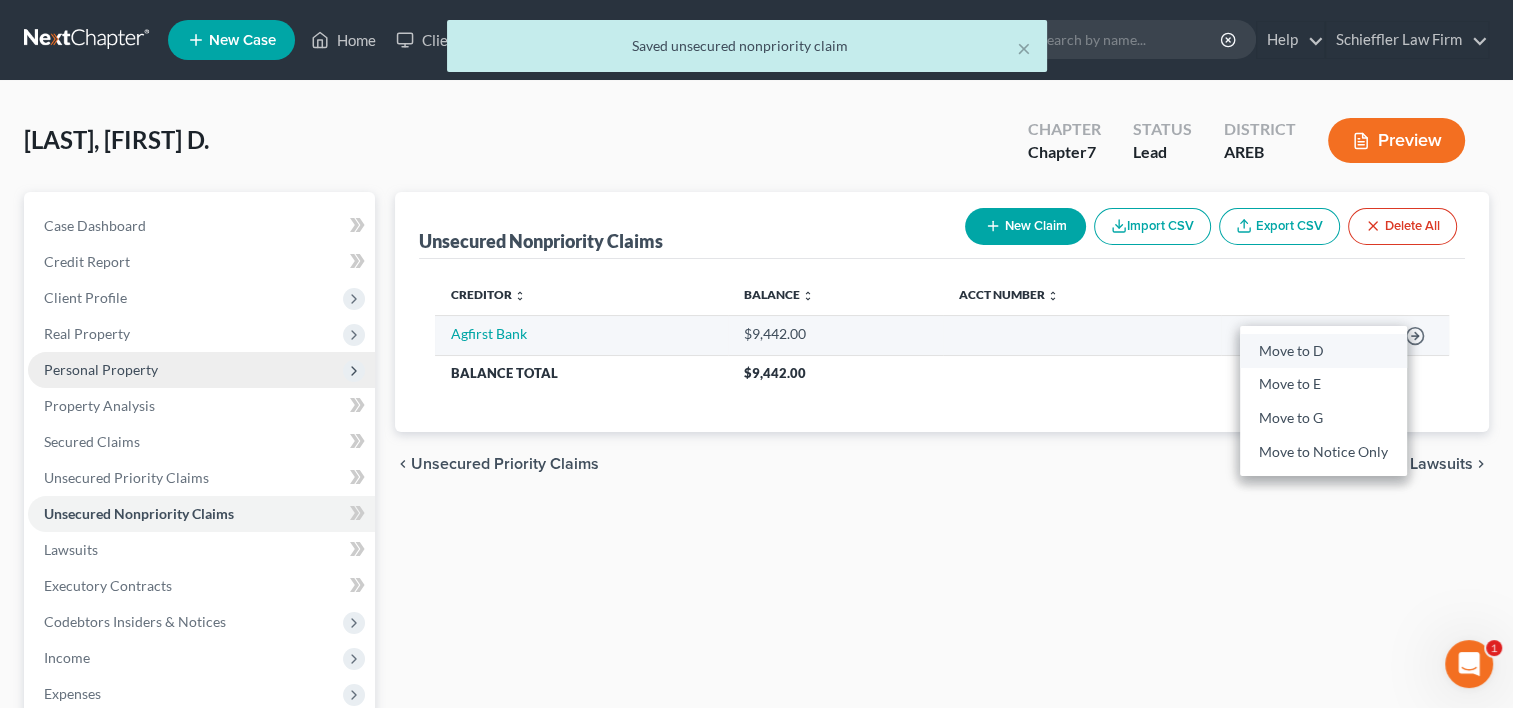 click on "Move to D" at bounding box center (1323, 351) 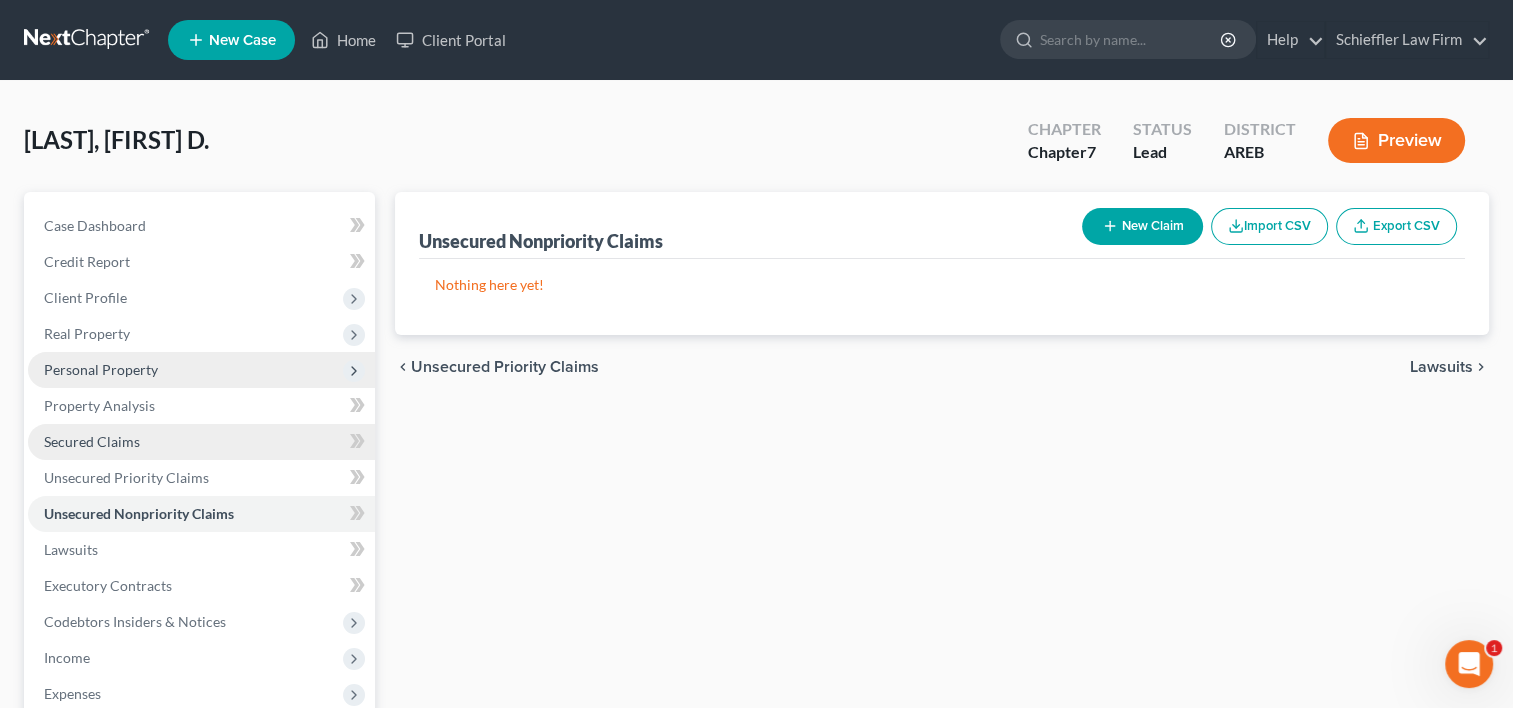 click on "Secured Claims" at bounding box center (92, 441) 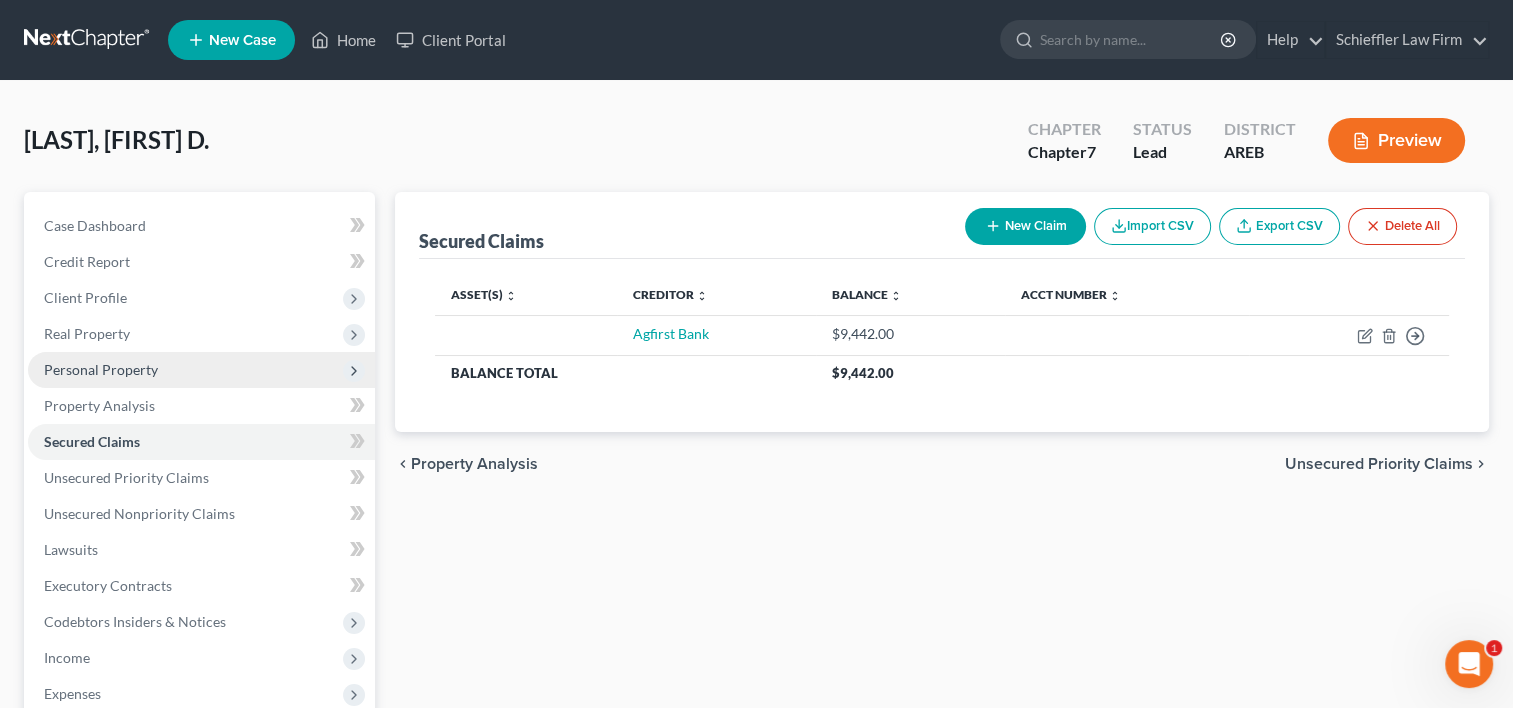 click on "New Claim" at bounding box center (1025, 226) 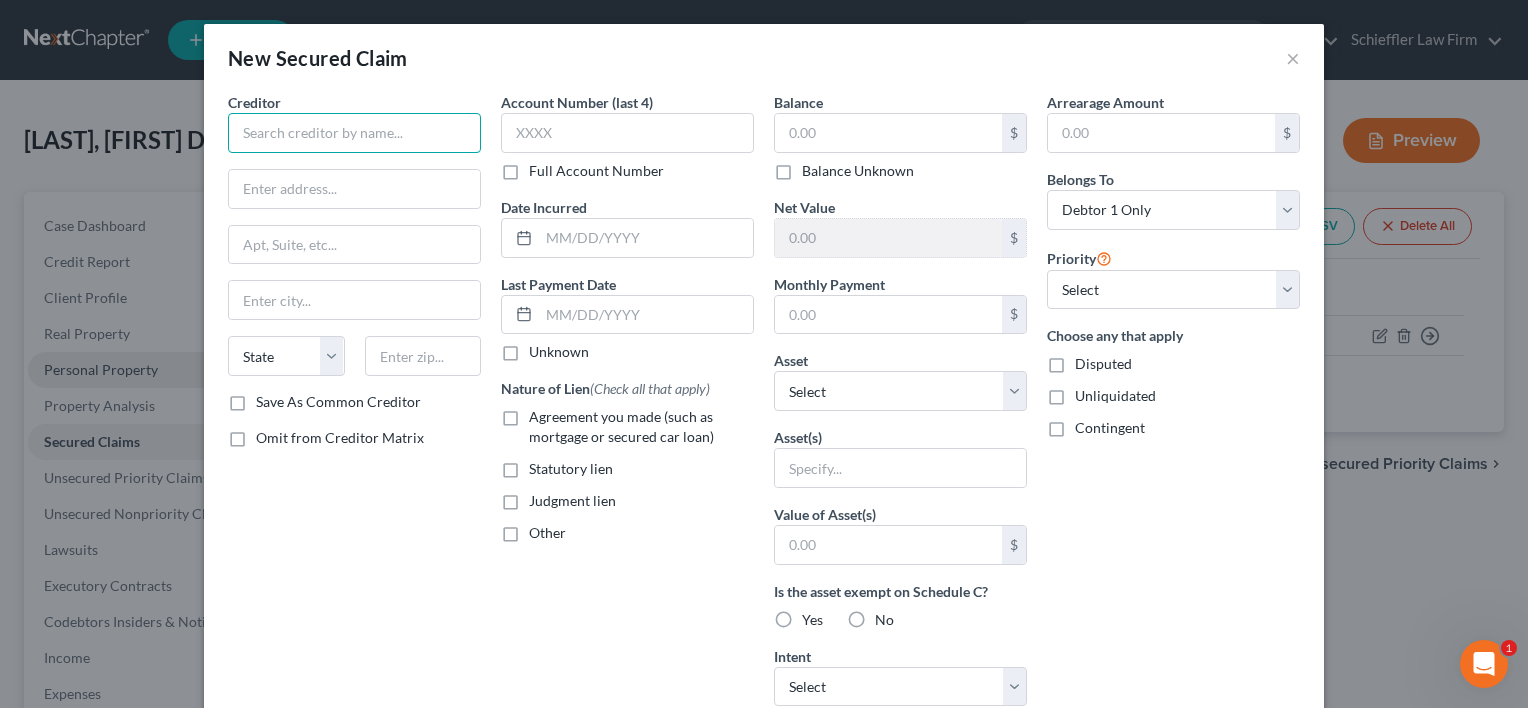 click at bounding box center (354, 133) 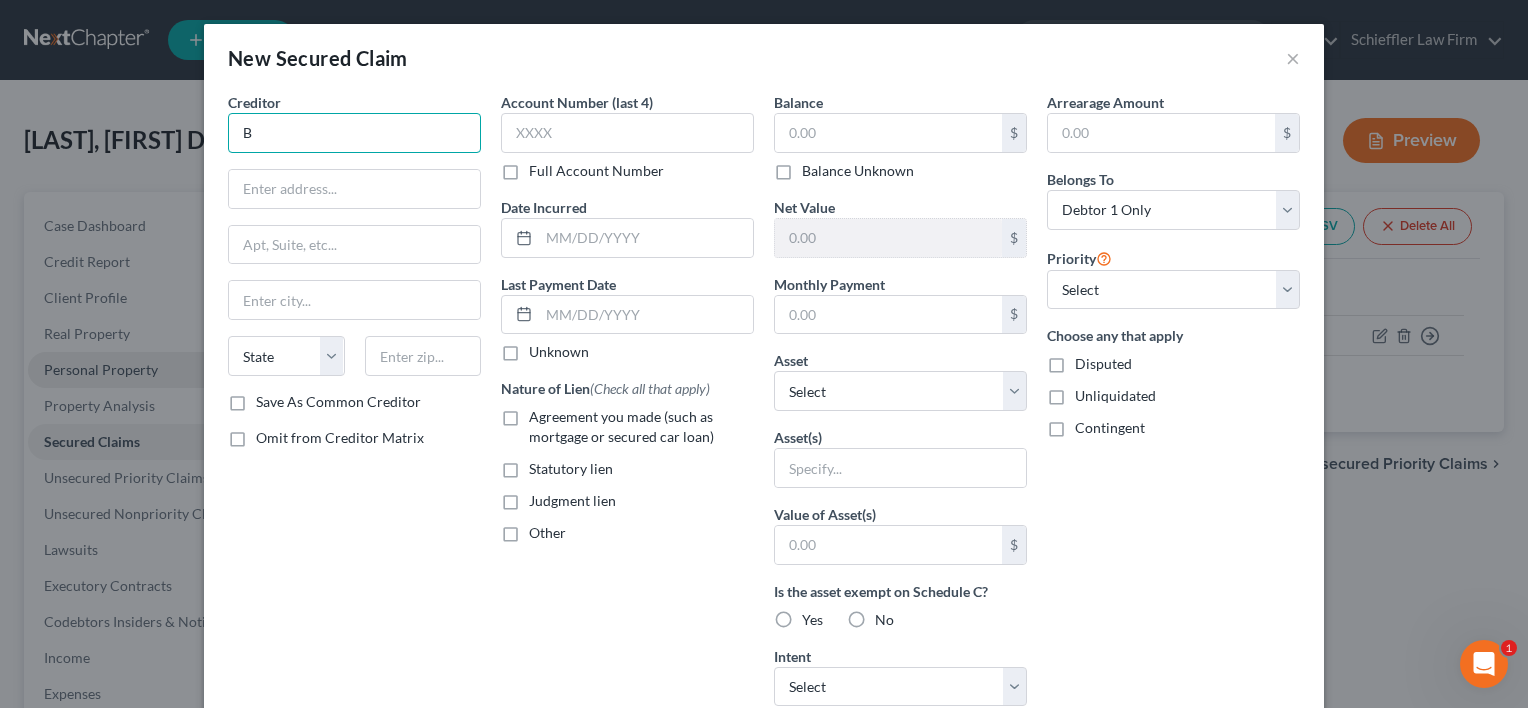 click on "B" at bounding box center [354, 133] 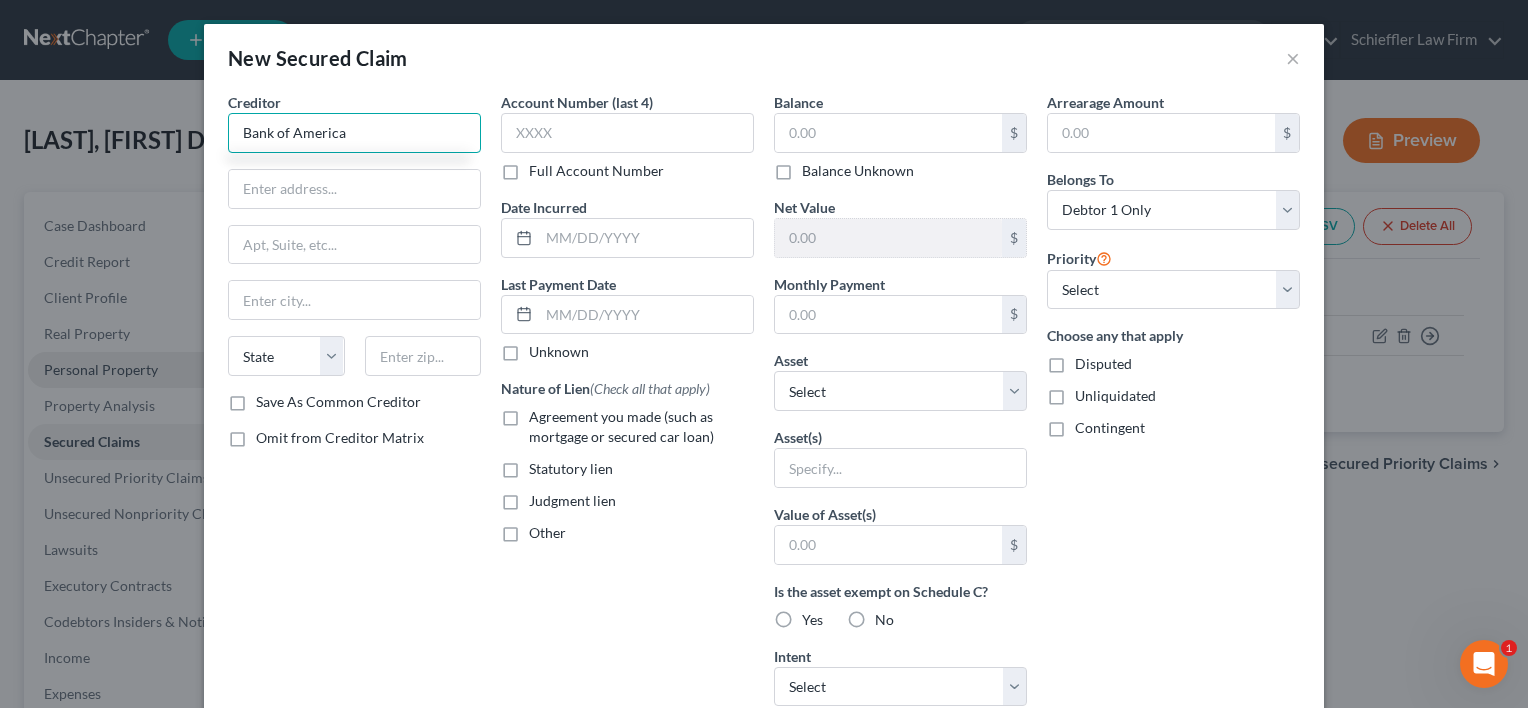 type on "Bank of America" 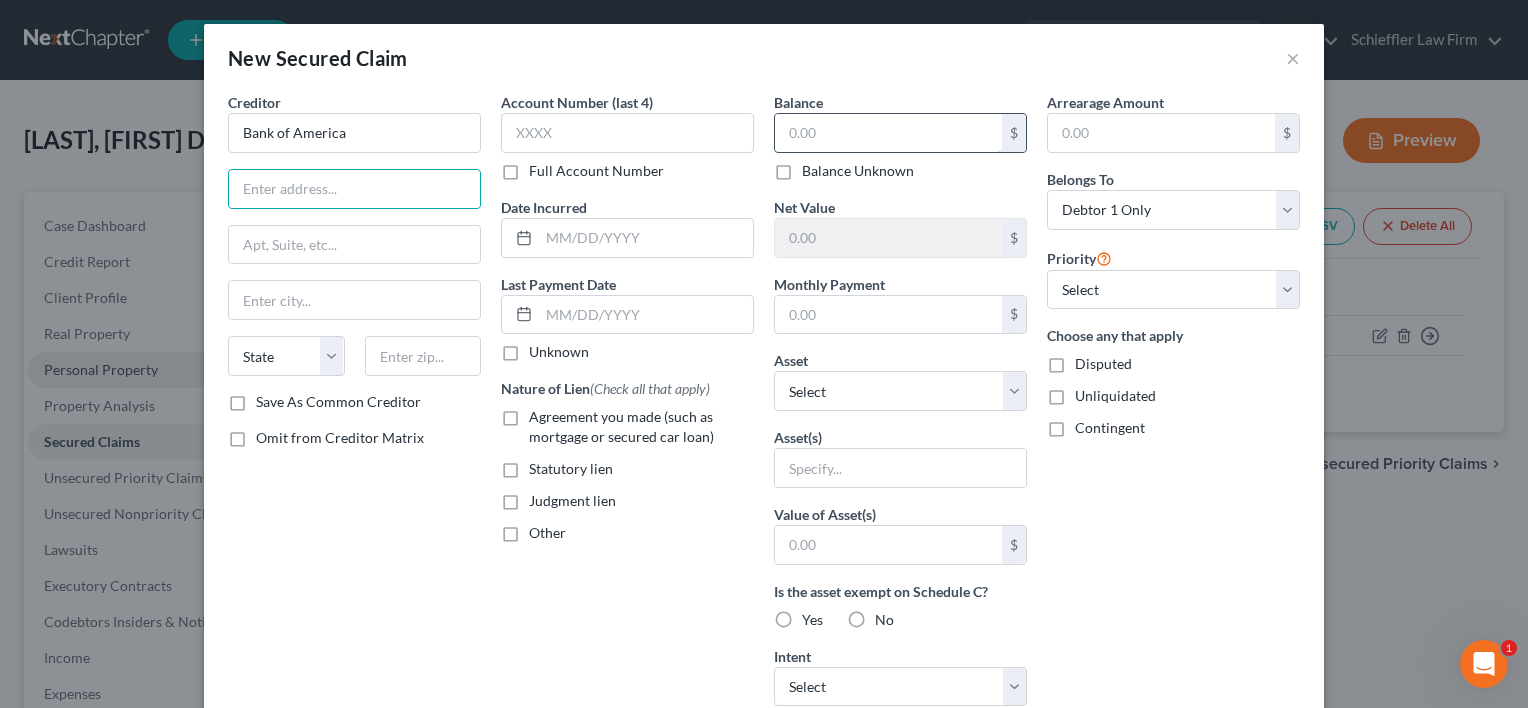 click at bounding box center [888, 133] 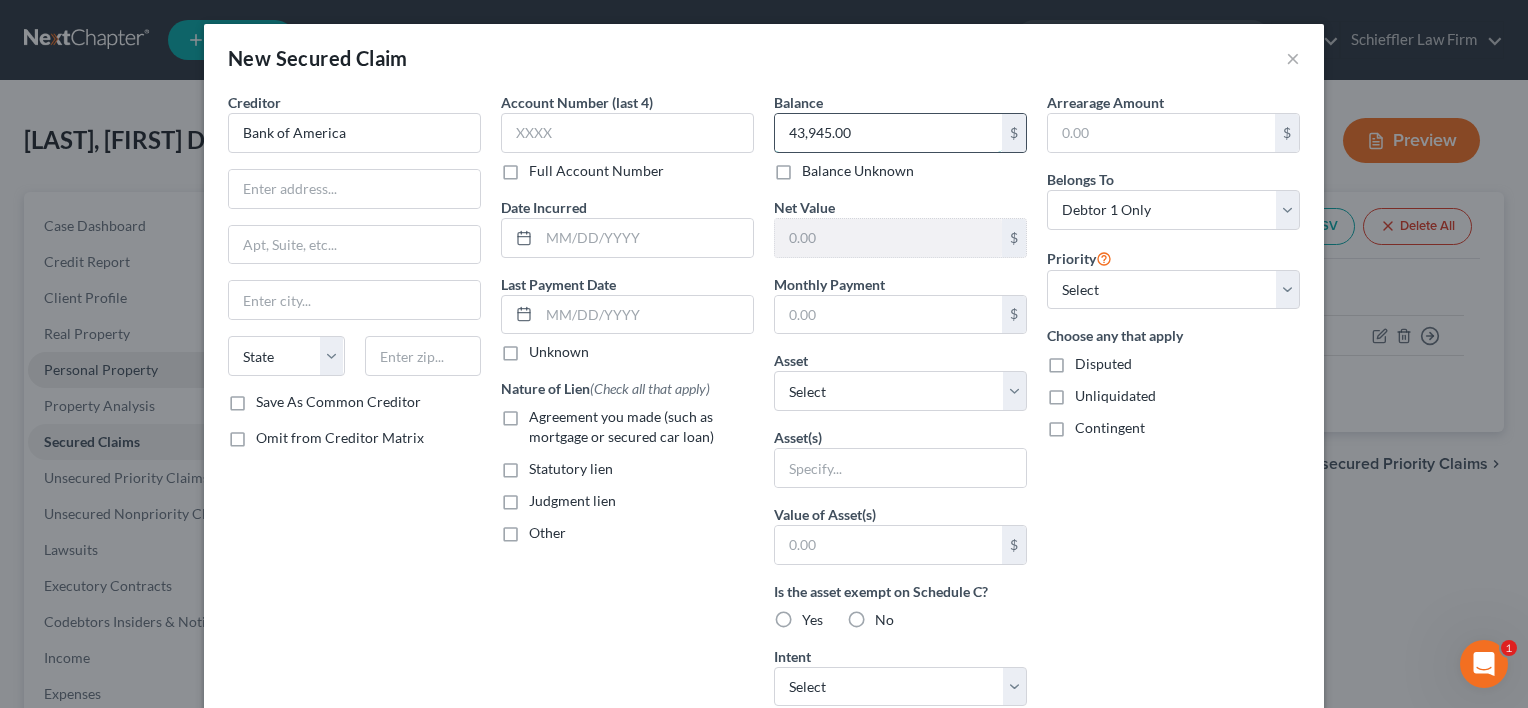 type on "43,945.00" 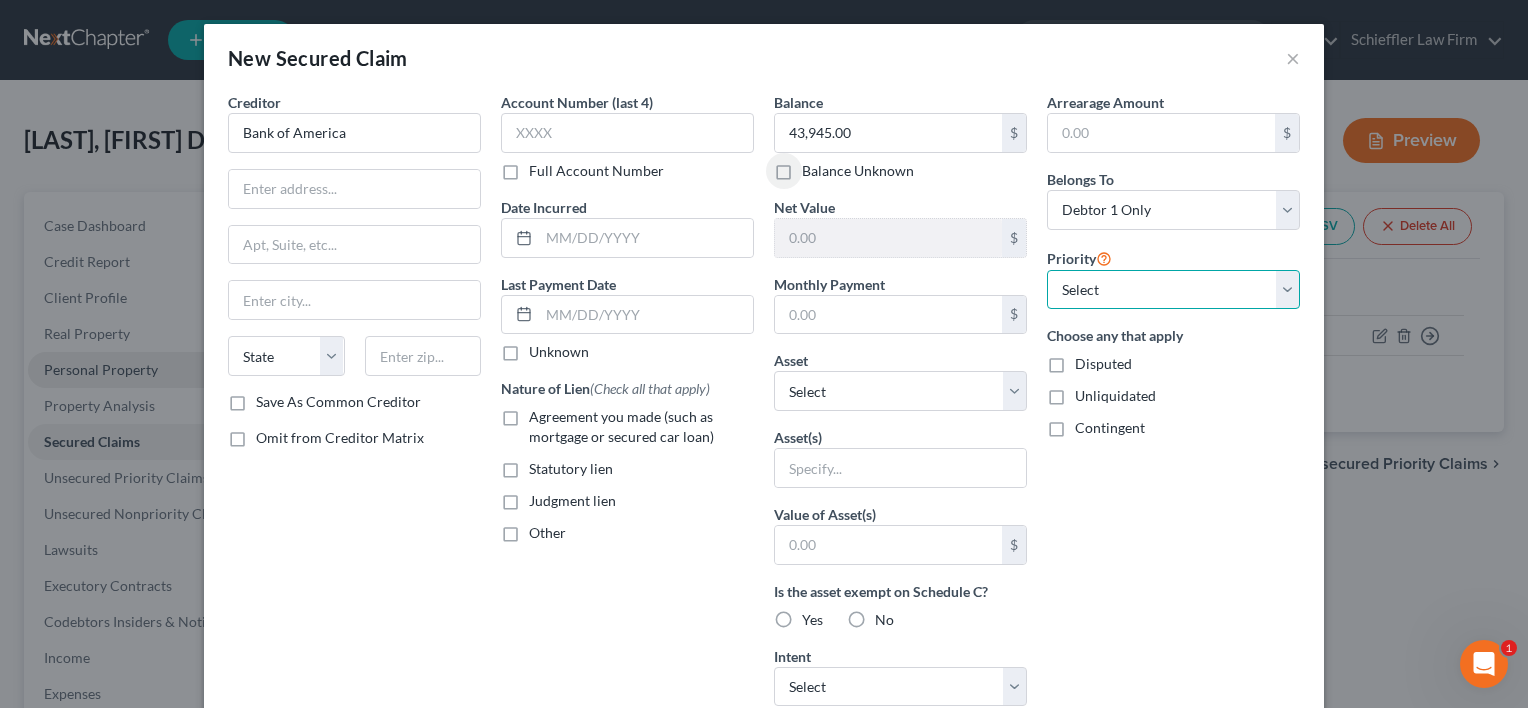 click on "Select 1st 2nd 3rd 4th 5th 6th 7th 8th 9th 10th 11th 12th 13th 14th 15th 16th 17th 18th 19th 20th 21th 22th 23th 24th 25th 26th 27th 28th 29th 30th" at bounding box center (1173, 290) 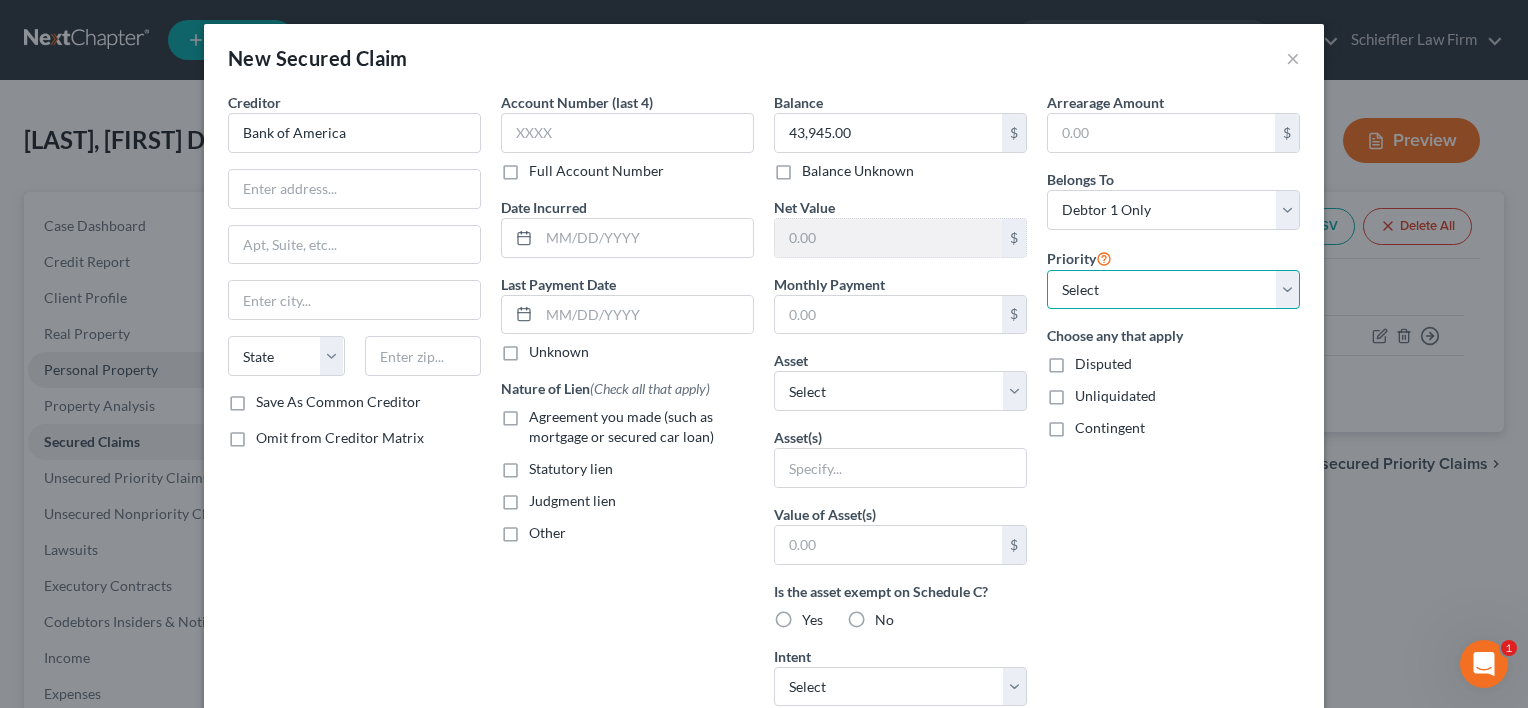select on "0" 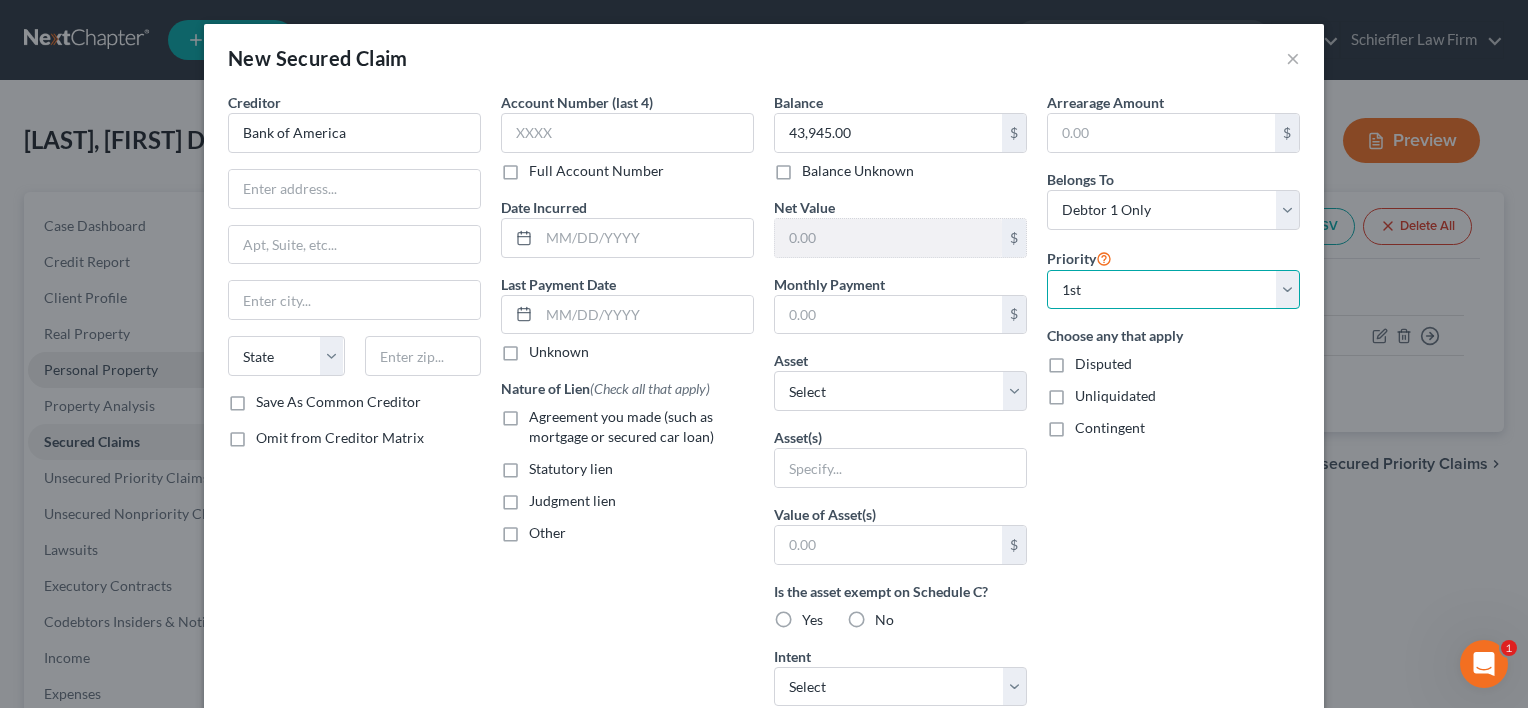 click on "Select 1st 2nd 3rd 4th 5th 6th 7th 8th 9th 10th 11th 12th 13th 14th 15th 16th 17th 18th 19th 20th 21th 22th 23th 24th 25th 26th 27th 28th 29th 30th" at bounding box center [1173, 290] 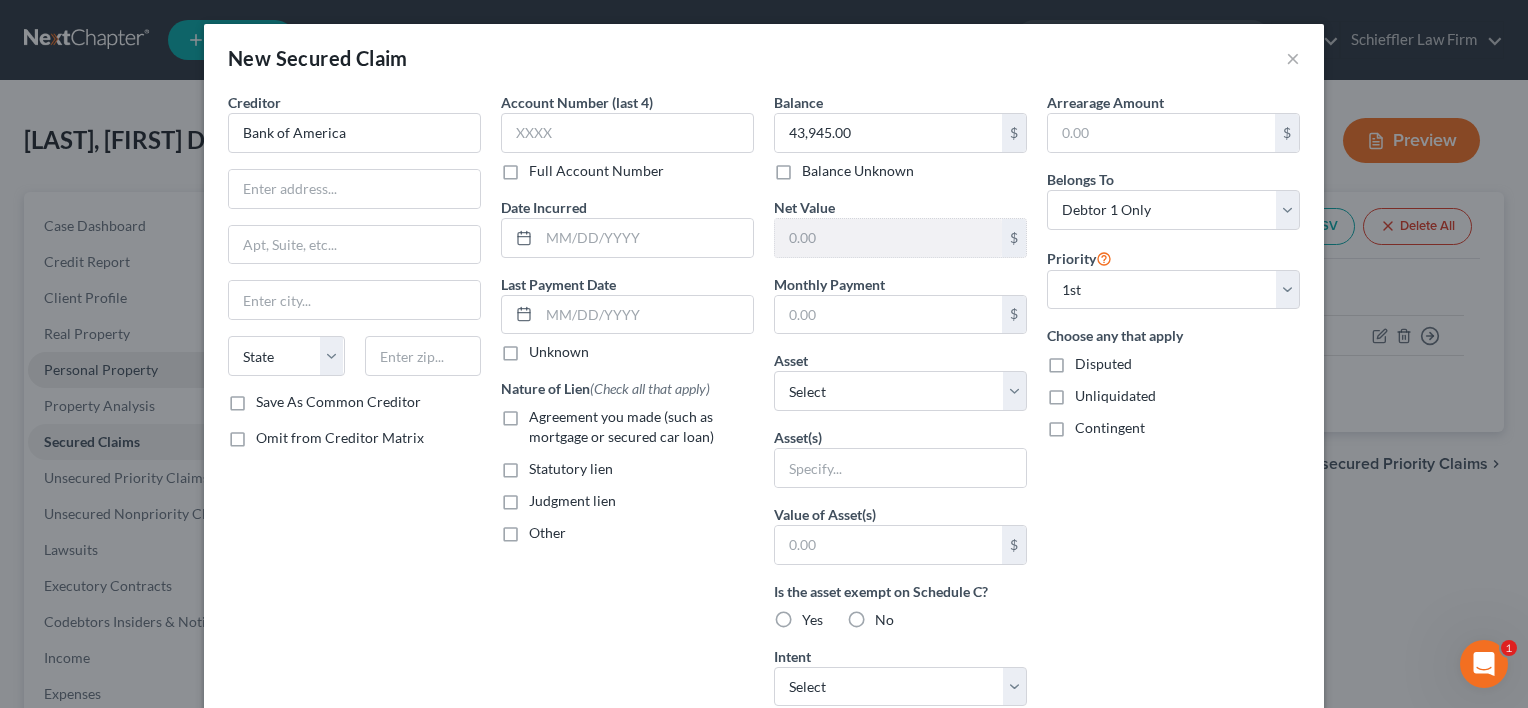 click on "Agreement you made (such as mortgage or secured car loan)" at bounding box center [641, 427] 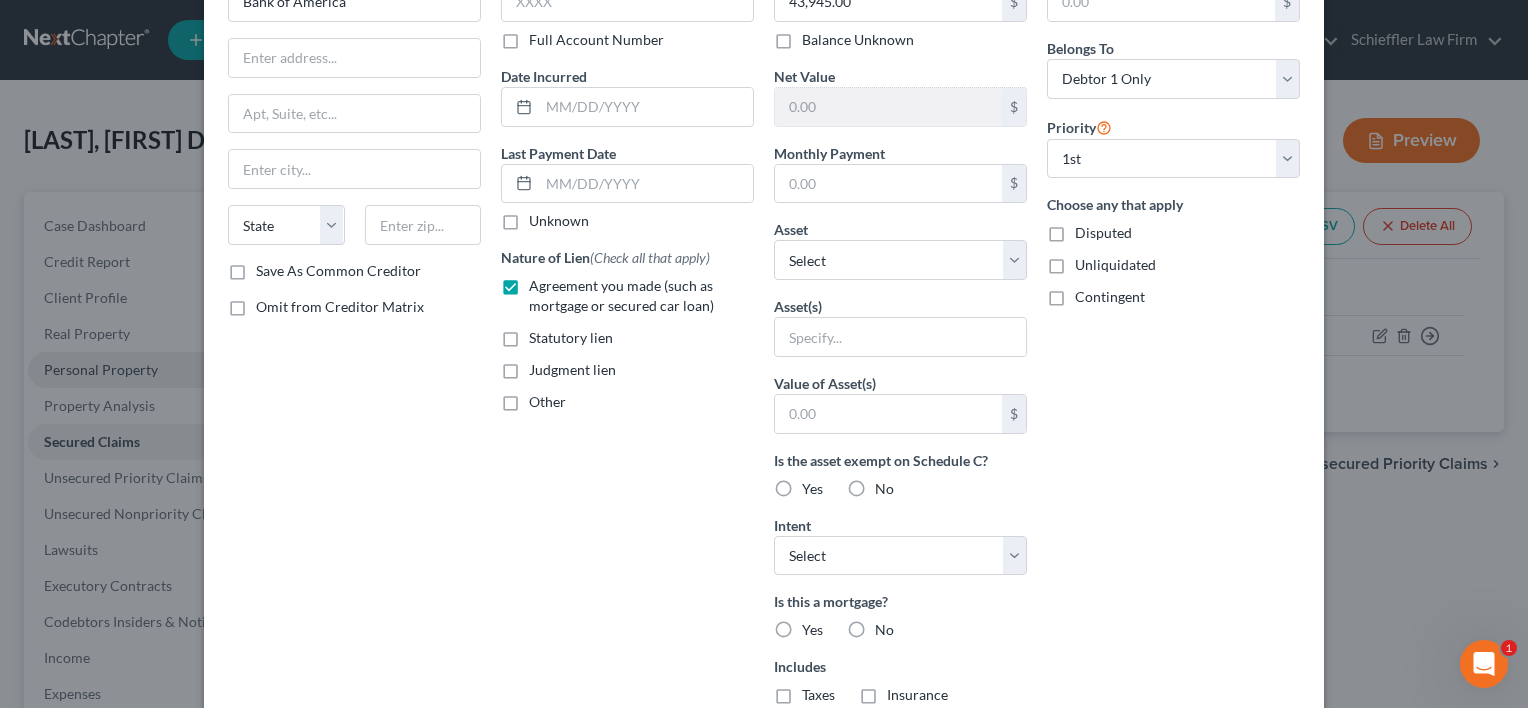 scroll, scrollTop: 317, scrollLeft: 0, axis: vertical 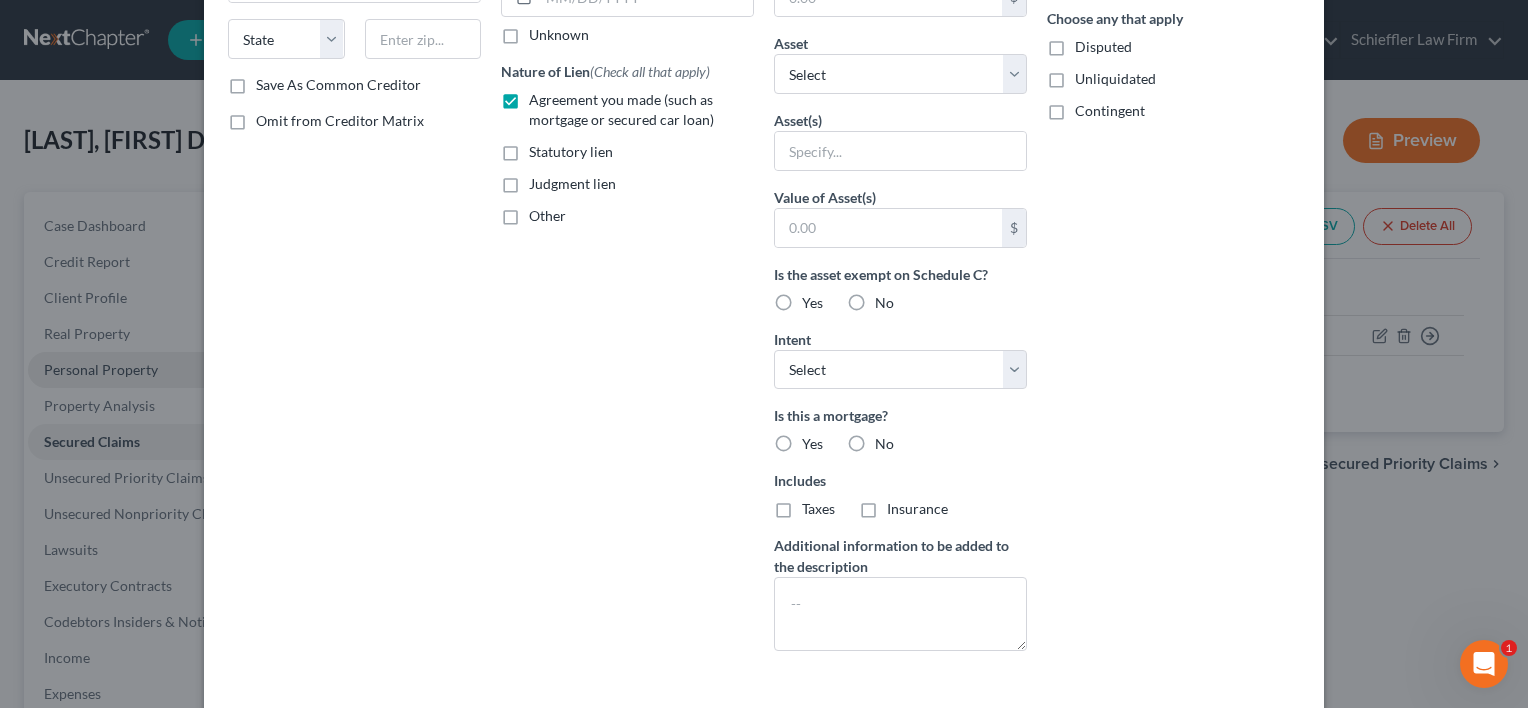 click on "No" at bounding box center (884, 444) 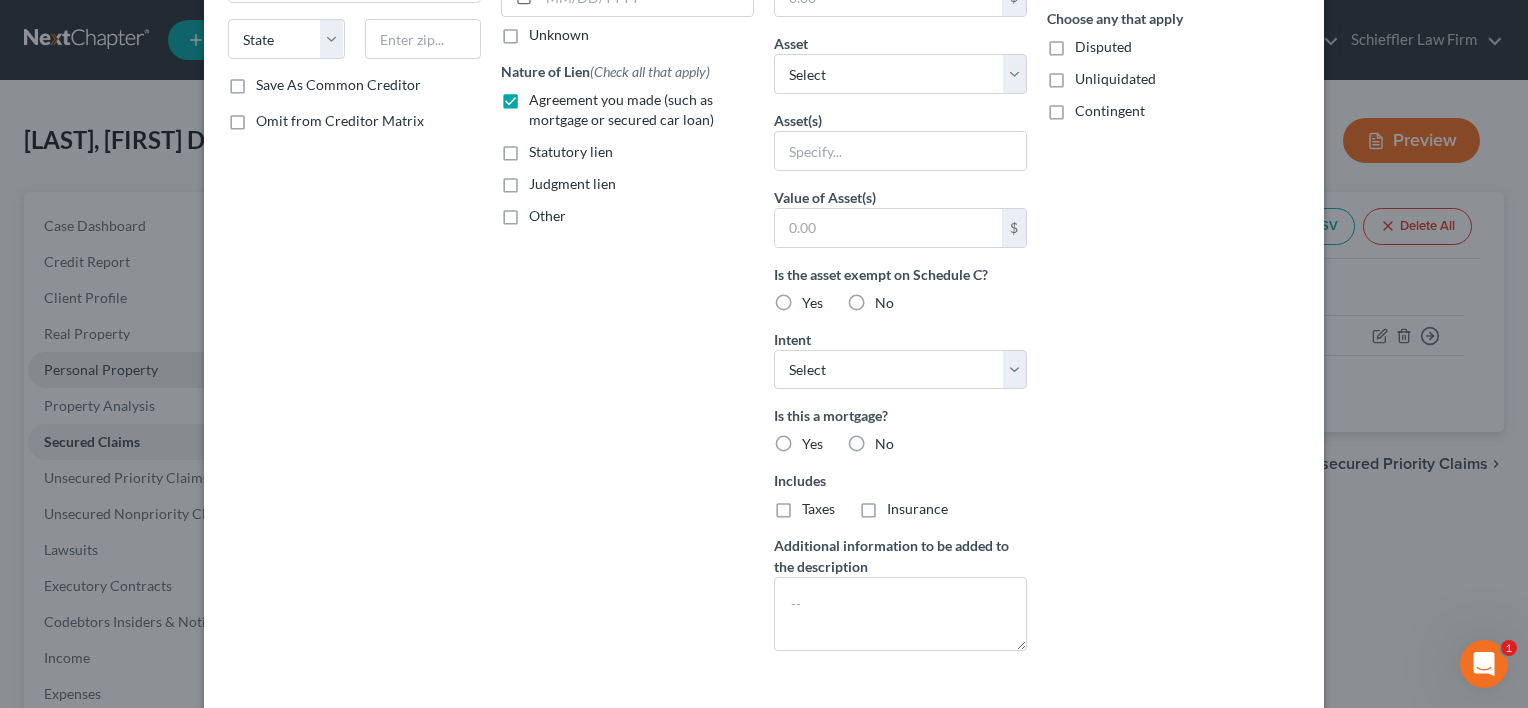click on "No" at bounding box center (889, 440) 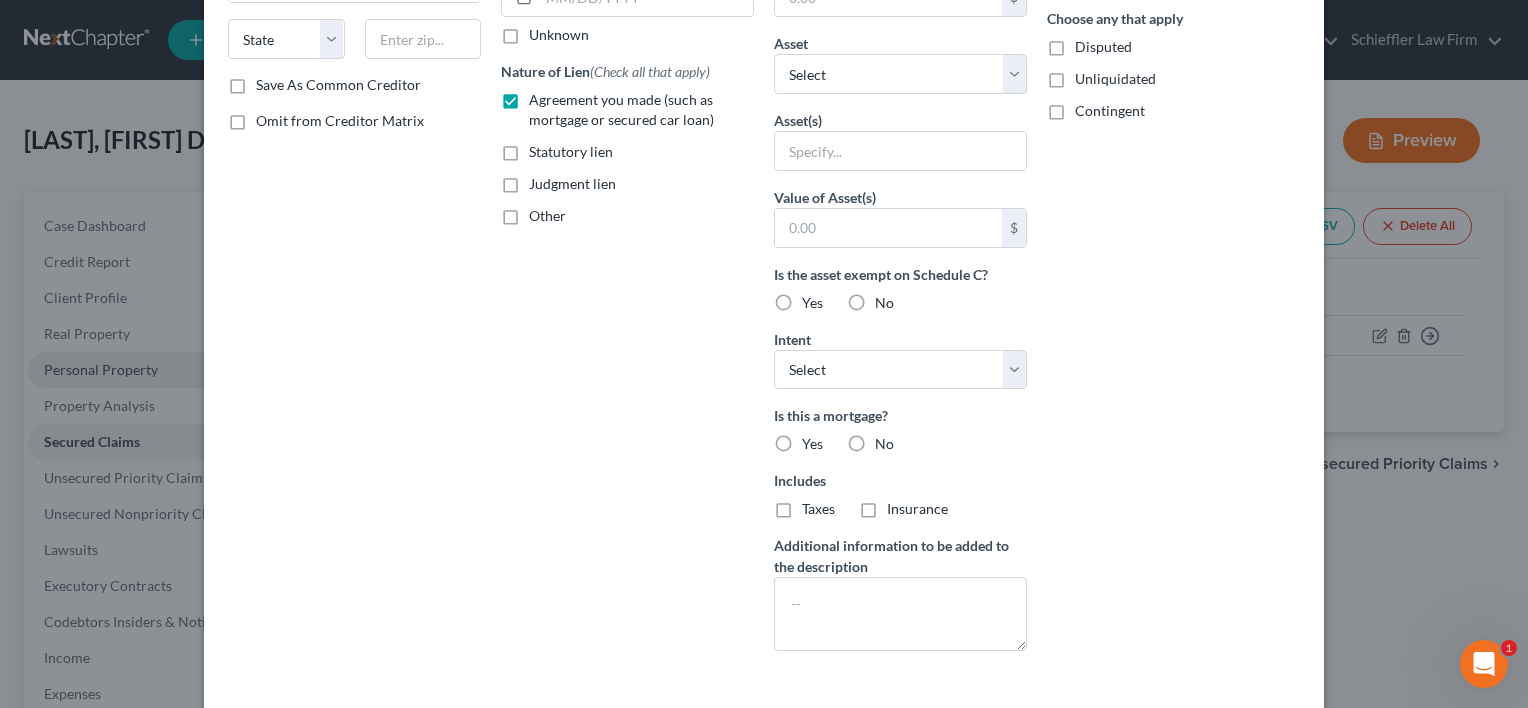radio on "true" 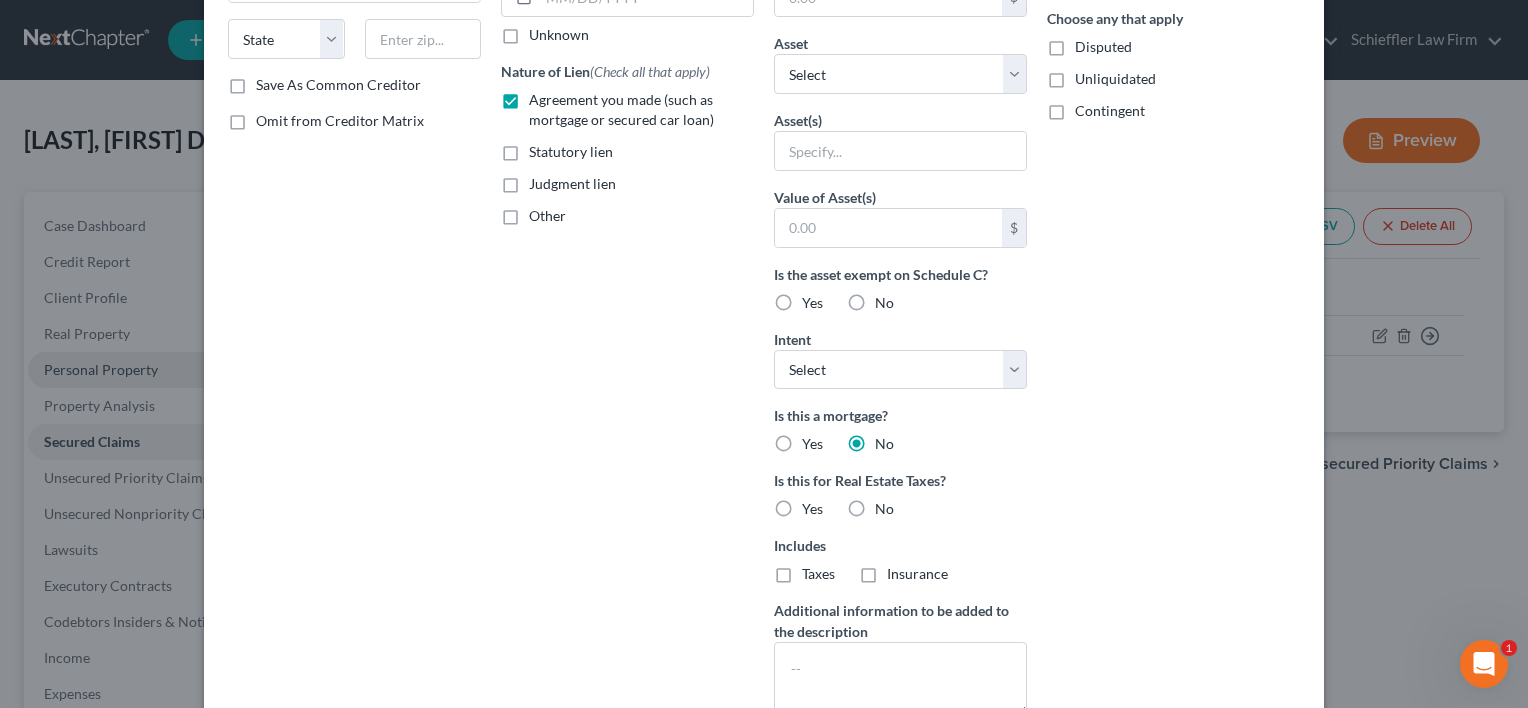 click on "No" at bounding box center (884, 509) 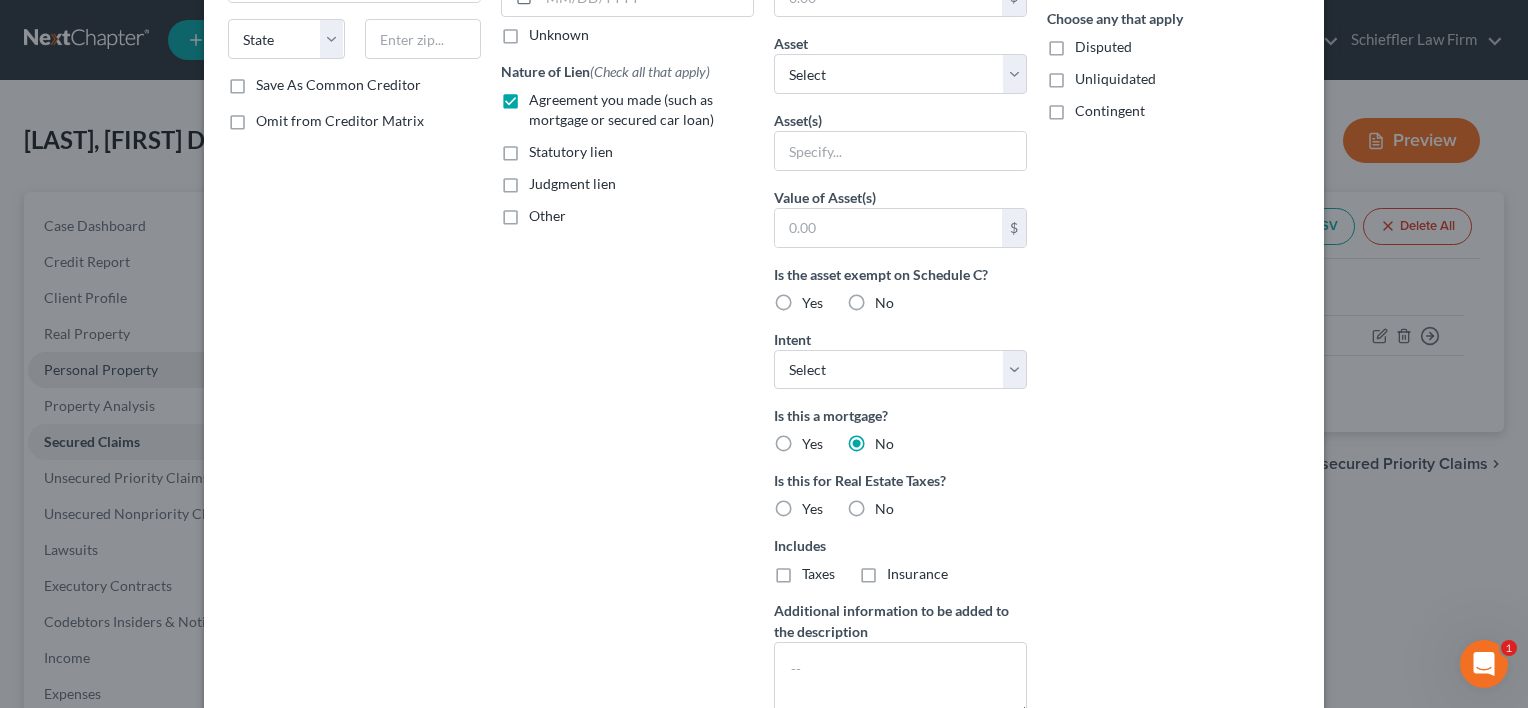 click on "No" at bounding box center (889, 505) 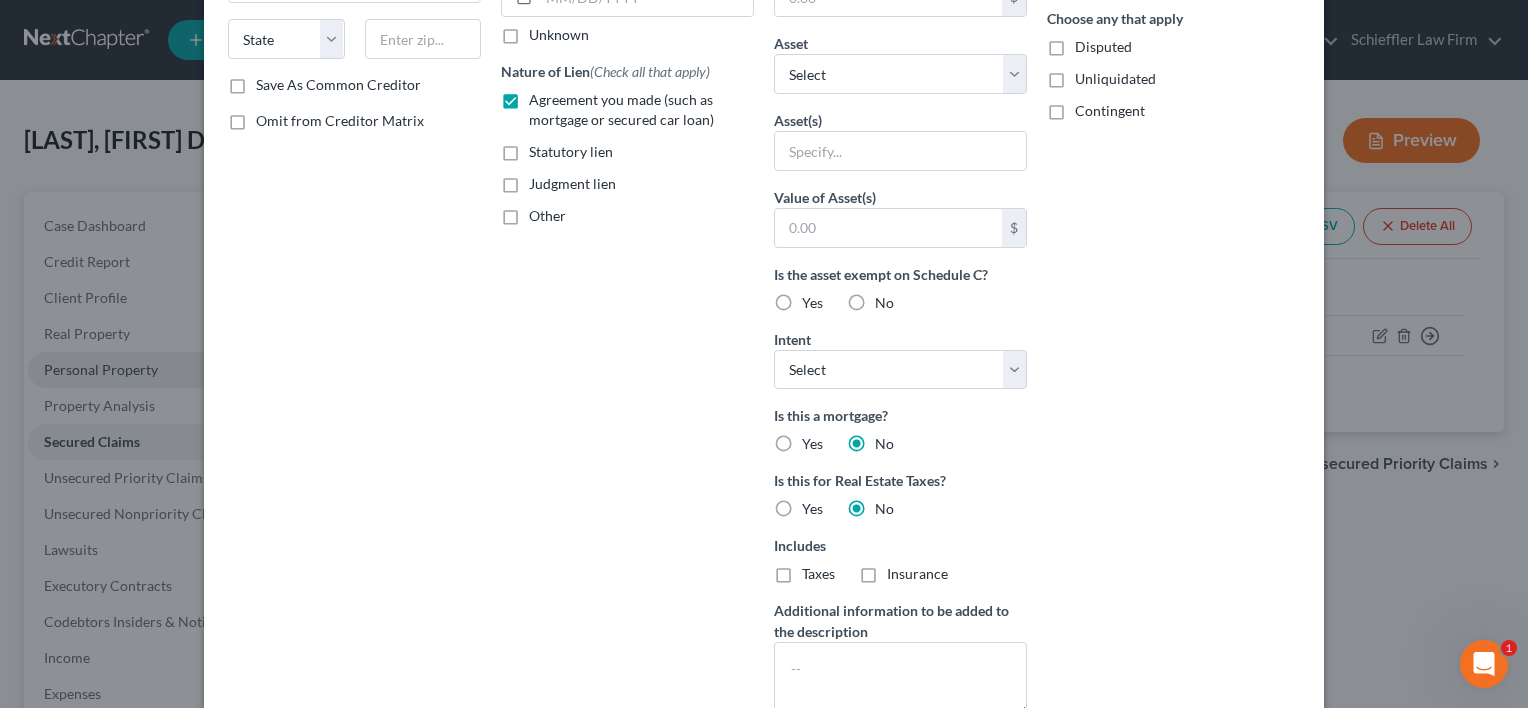 scroll, scrollTop: 464, scrollLeft: 0, axis: vertical 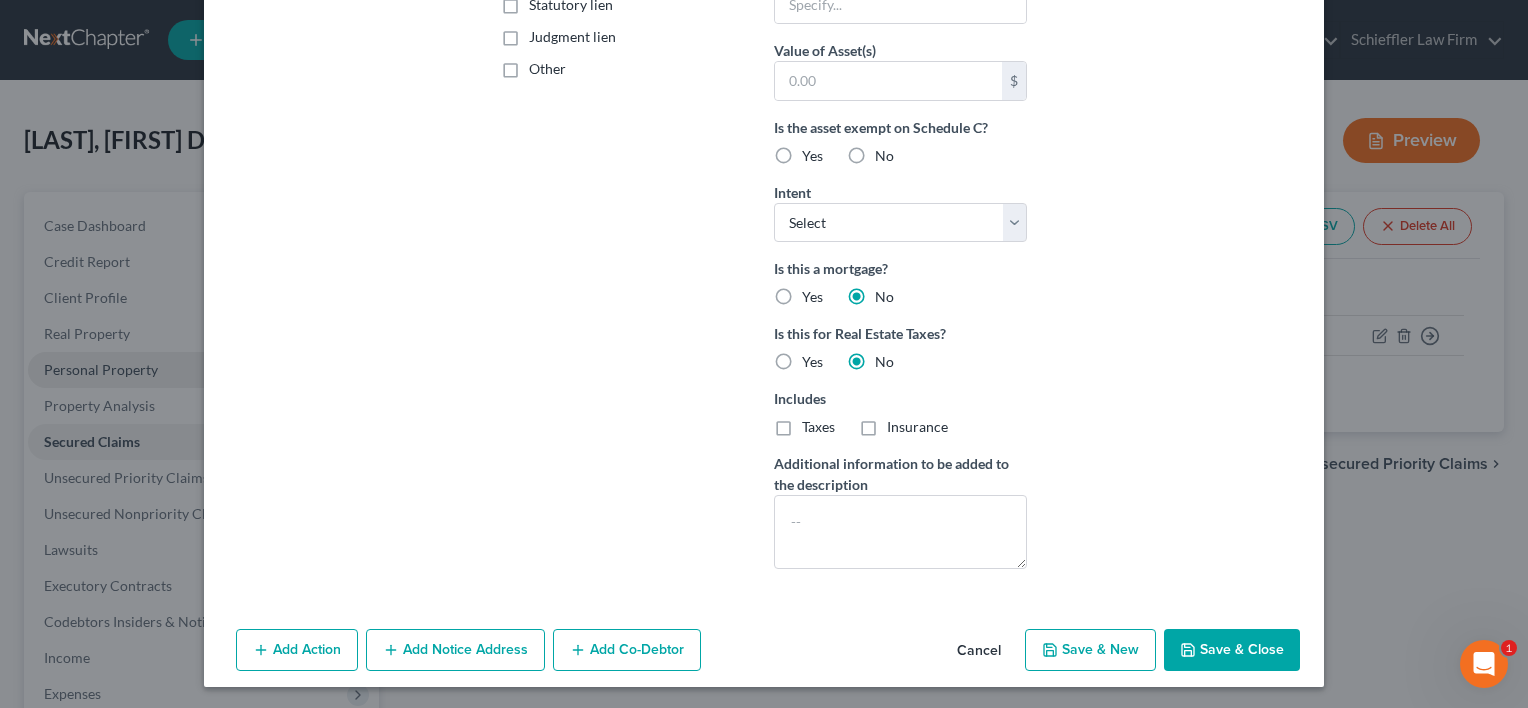 click on "Save & Close" at bounding box center (1232, 650) 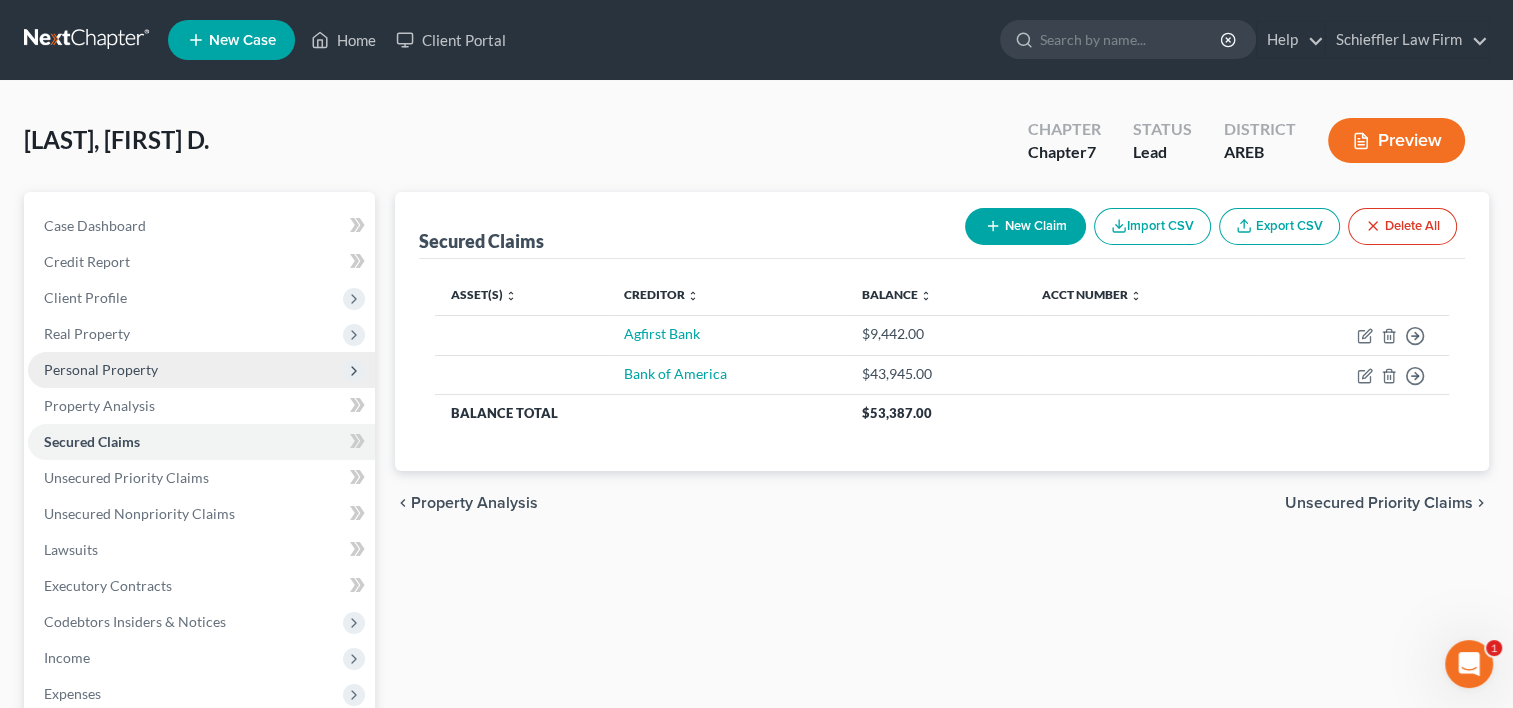 click on "New Claim" at bounding box center [1025, 226] 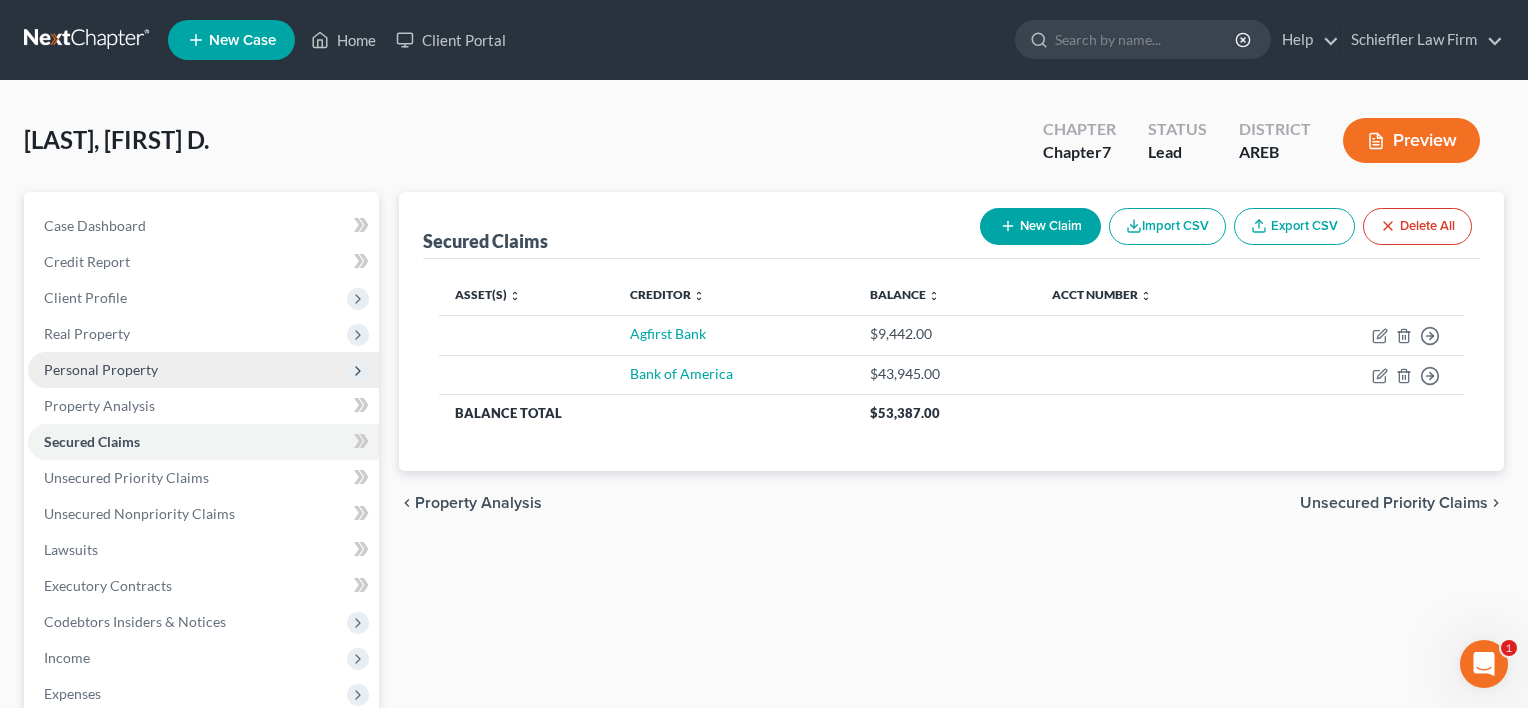 select on "0" 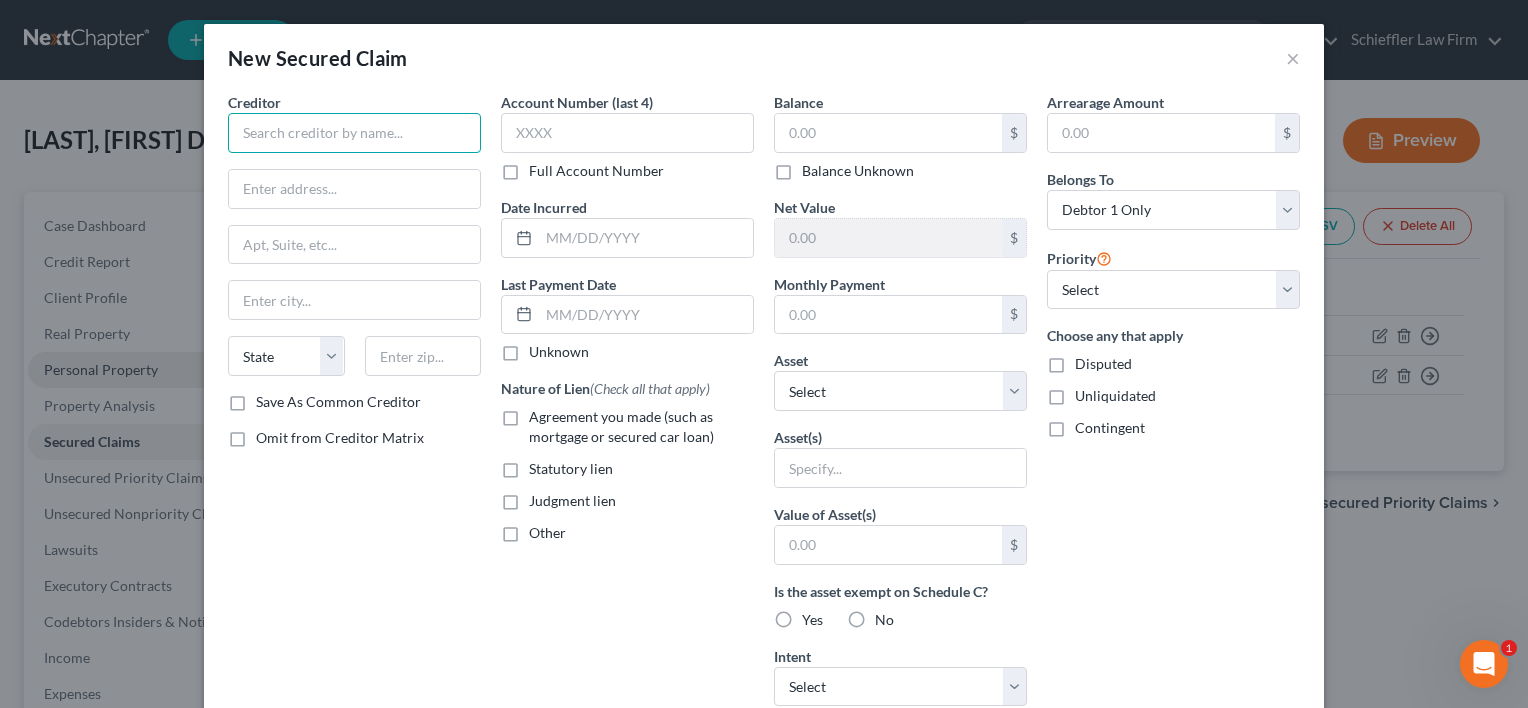 click at bounding box center (354, 133) 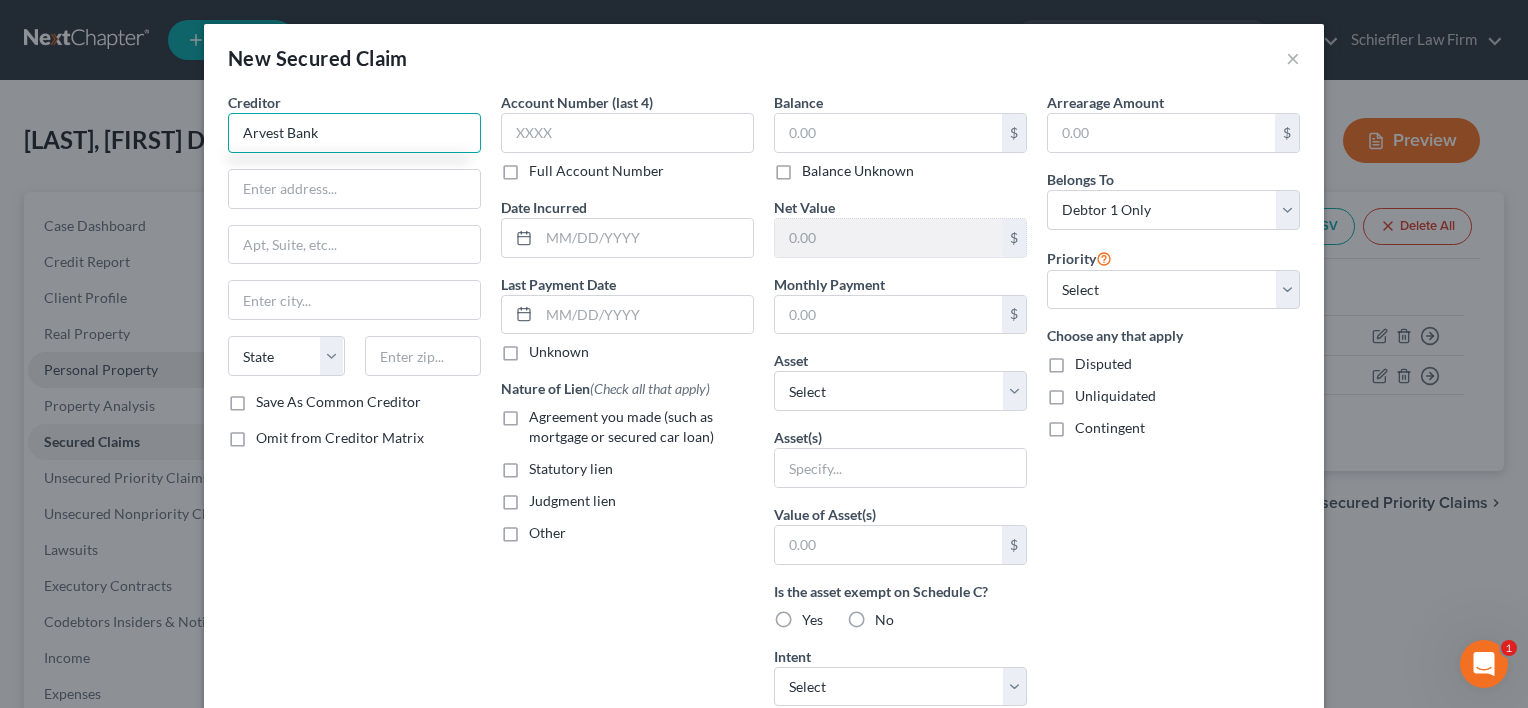 type on "Arvest Bank" 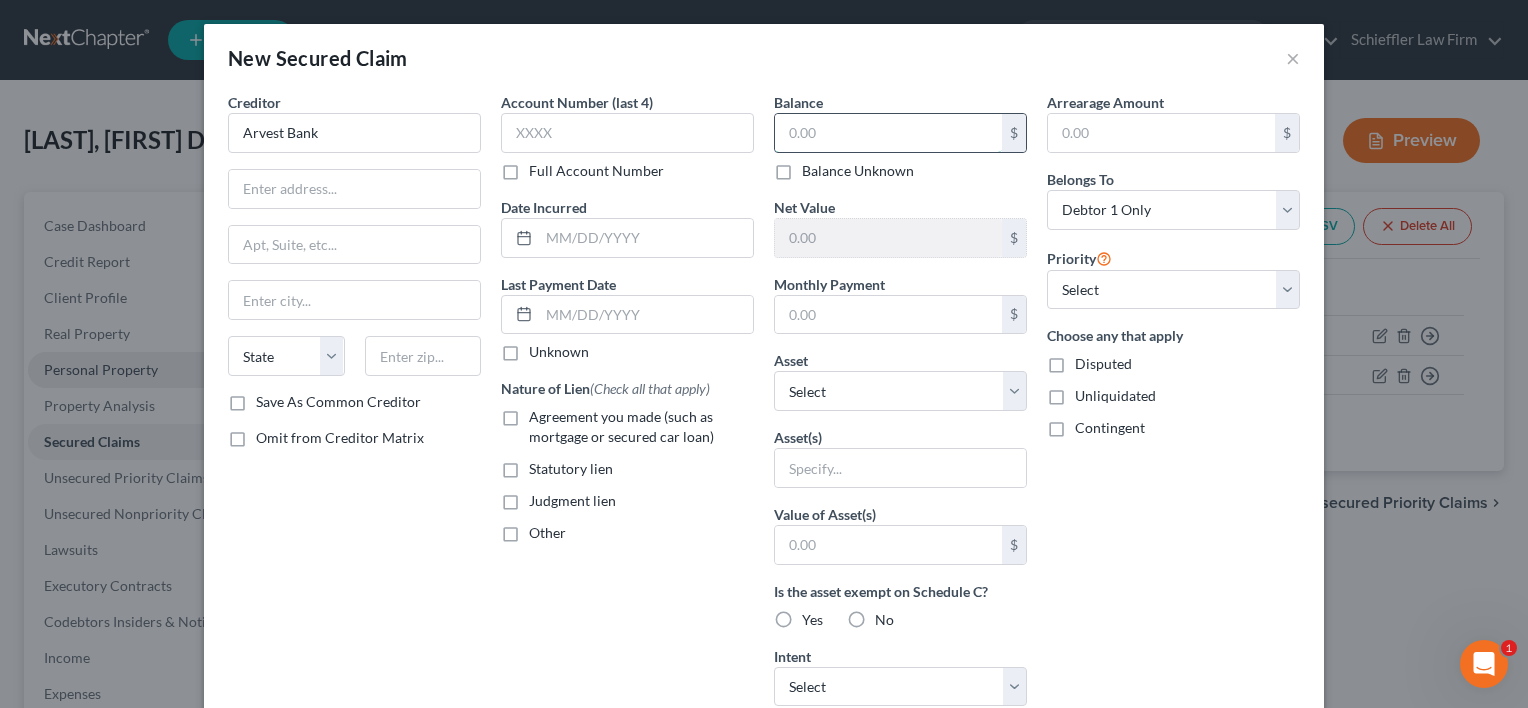 click at bounding box center (888, 133) 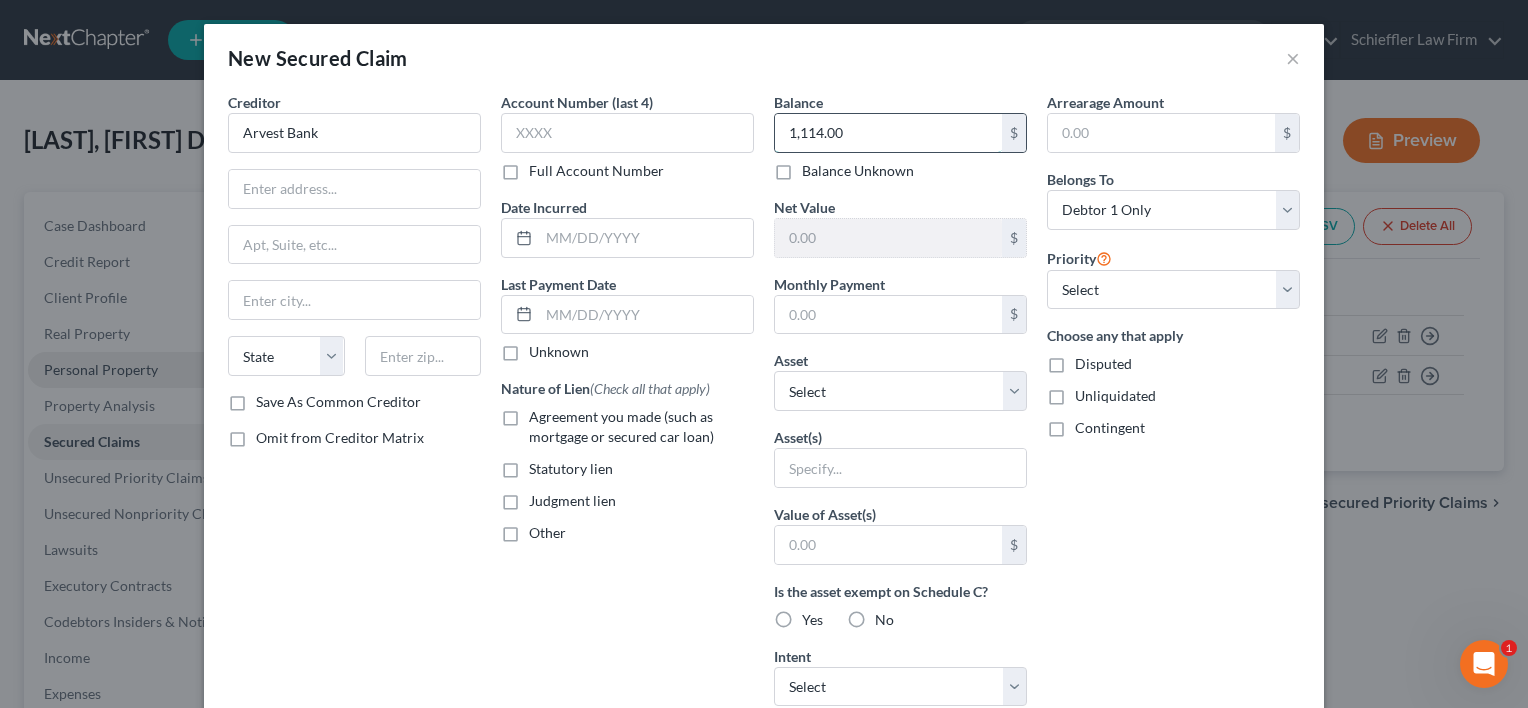 type on "1,114.00" 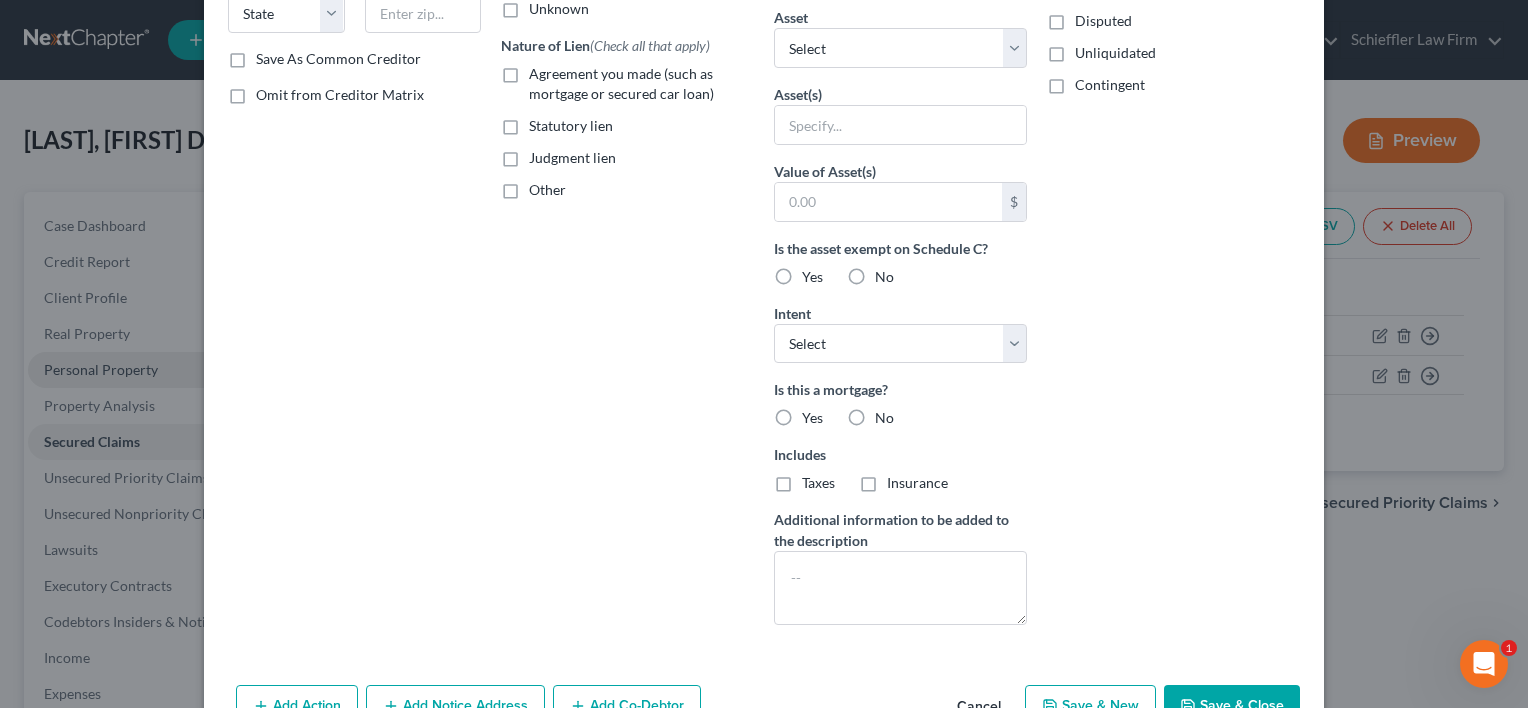 scroll, scrollTop: 379, scrollLeft: 0, axis: vertical 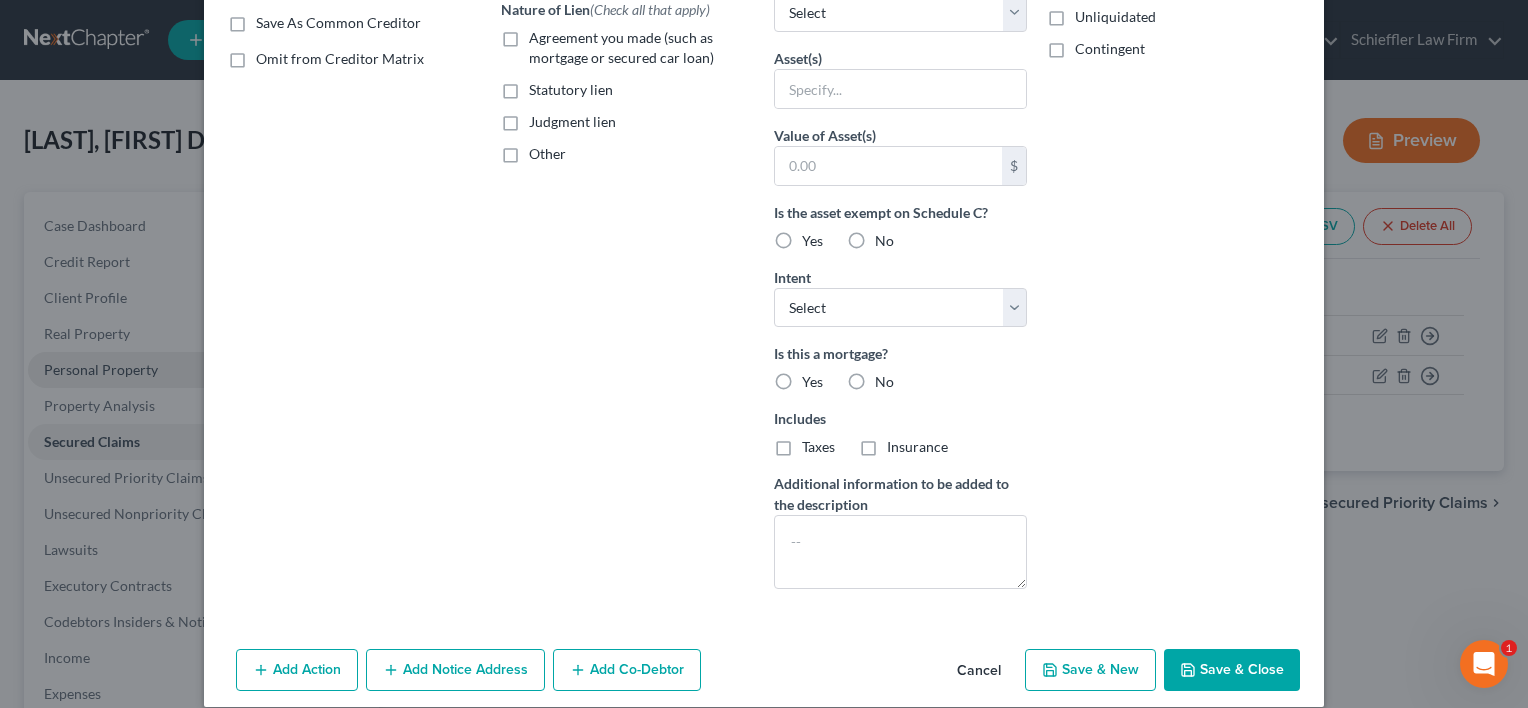 click on "Save & New" at bounding box center (1090, 670) 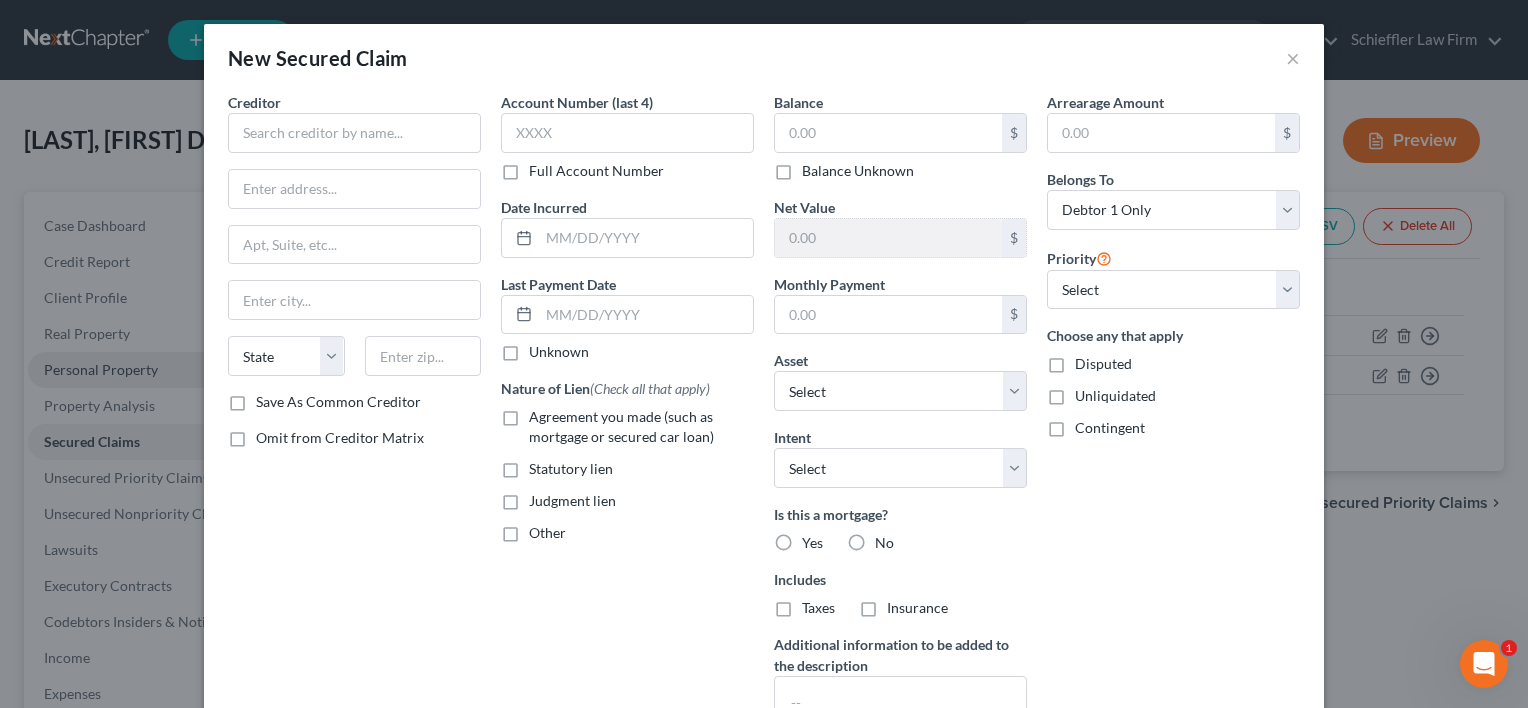 scroll, scrollTop: 181, scrollLeft: 0, axis: vertical 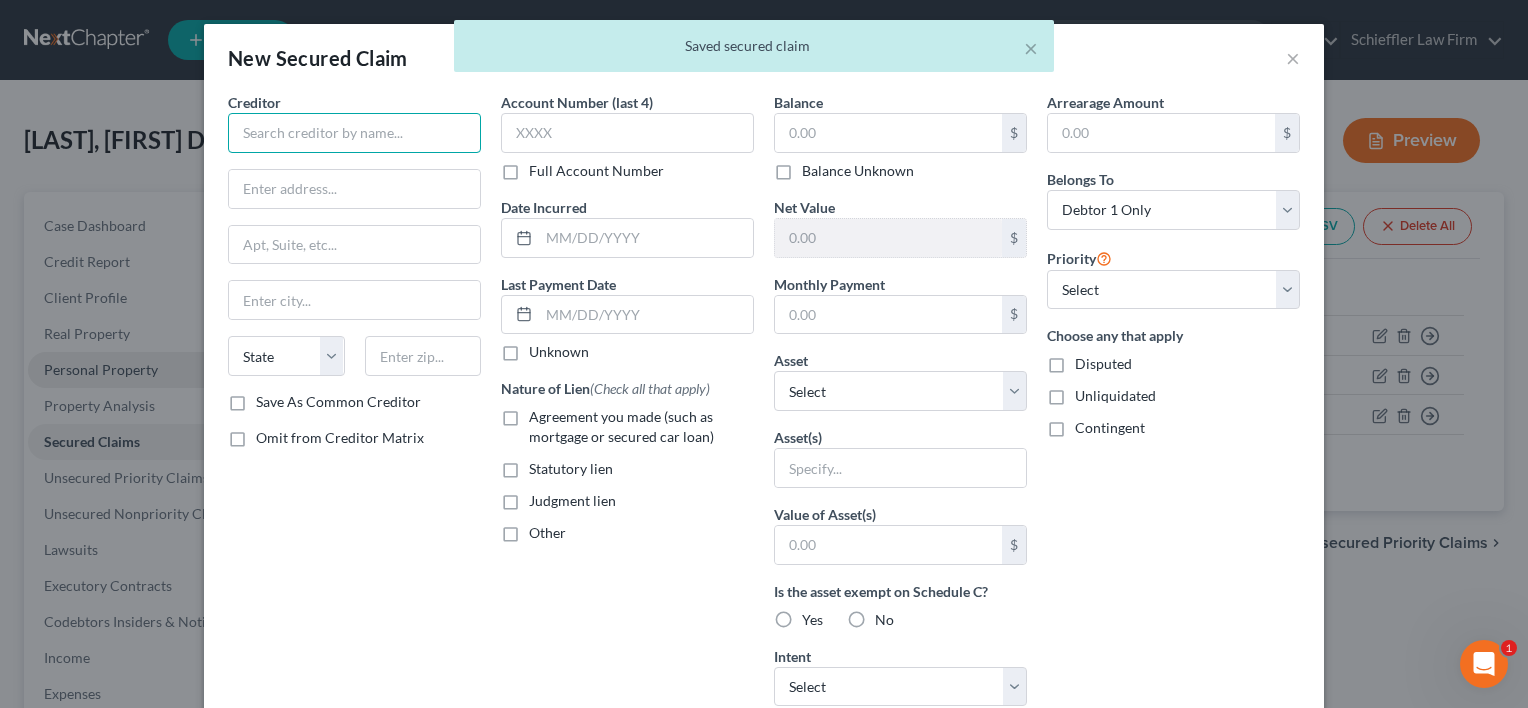 click at bounding box center [354, 133] 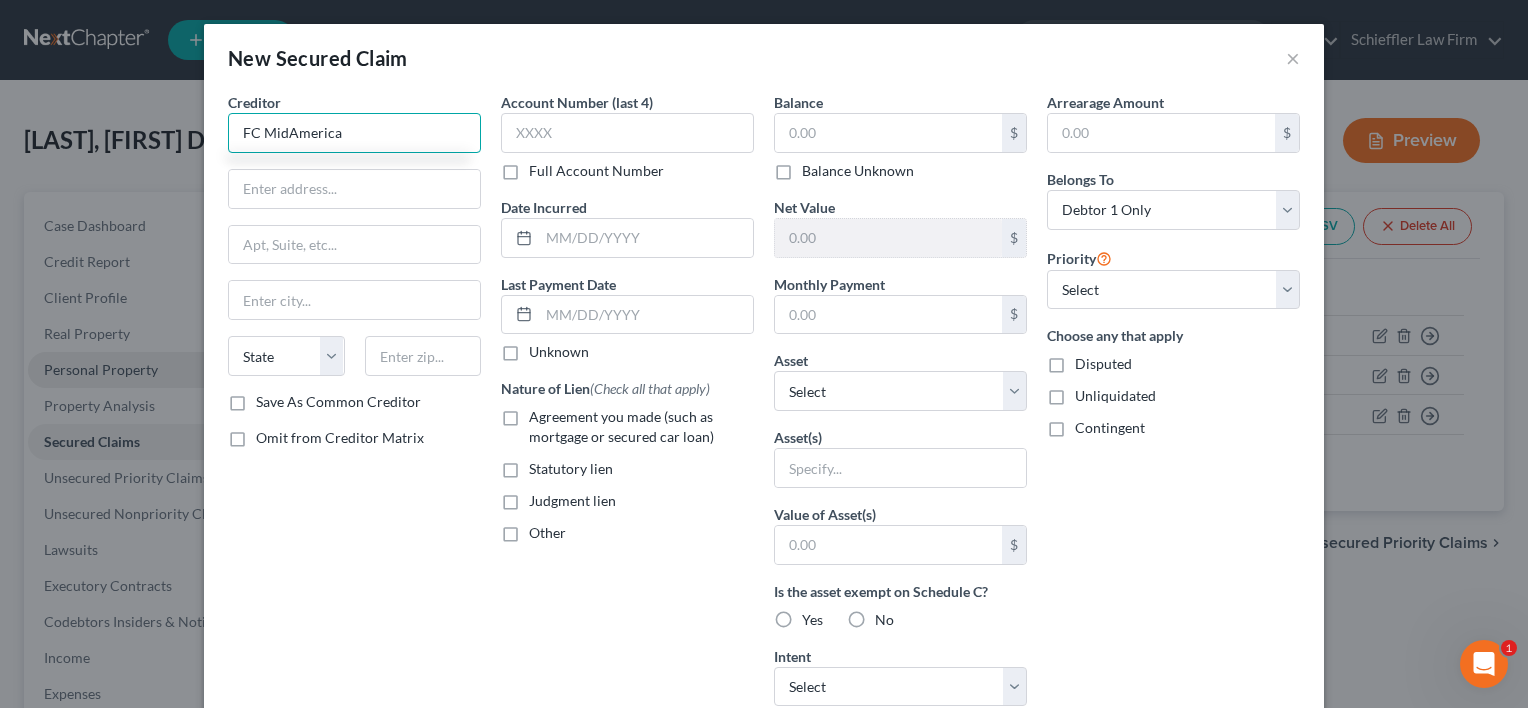 type on "FC MidAmerica" 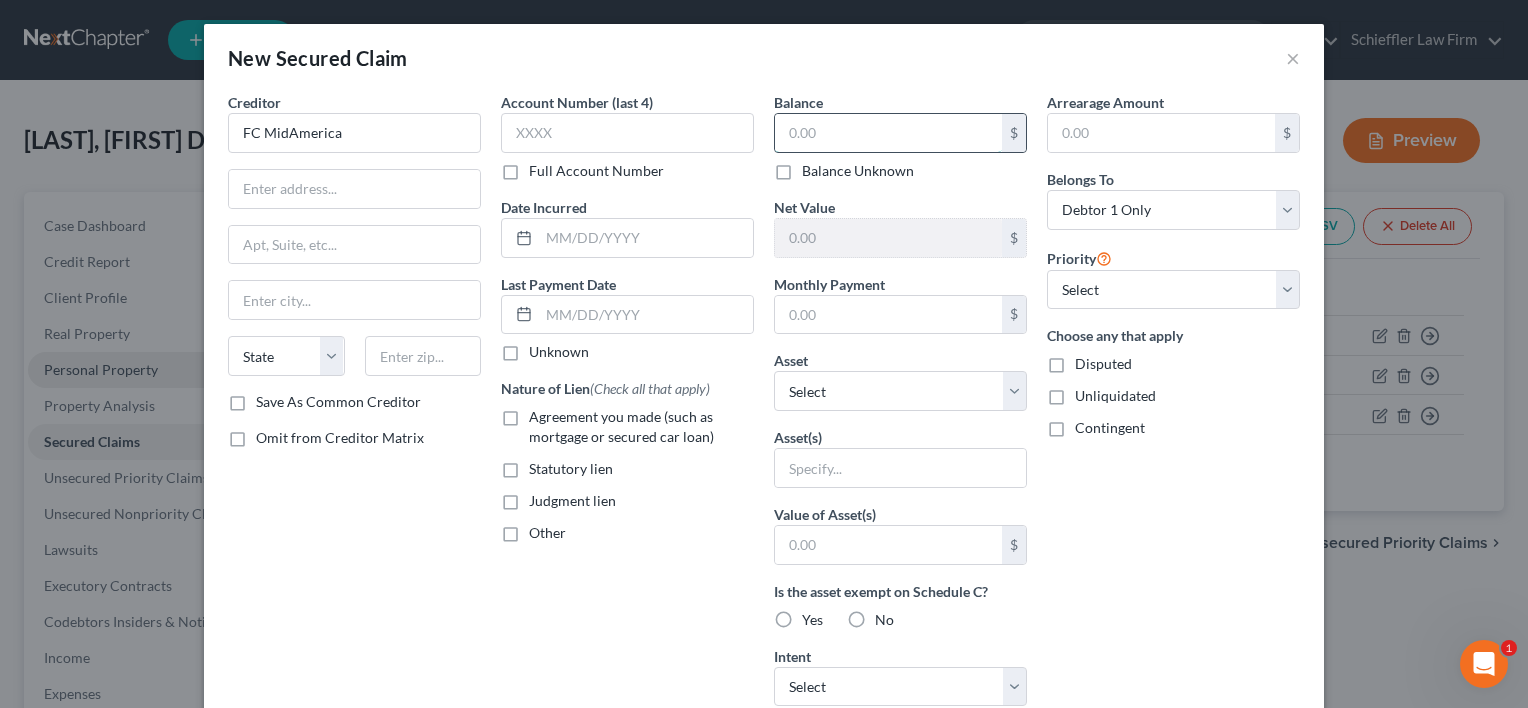 click at bounding box center [888, 133] 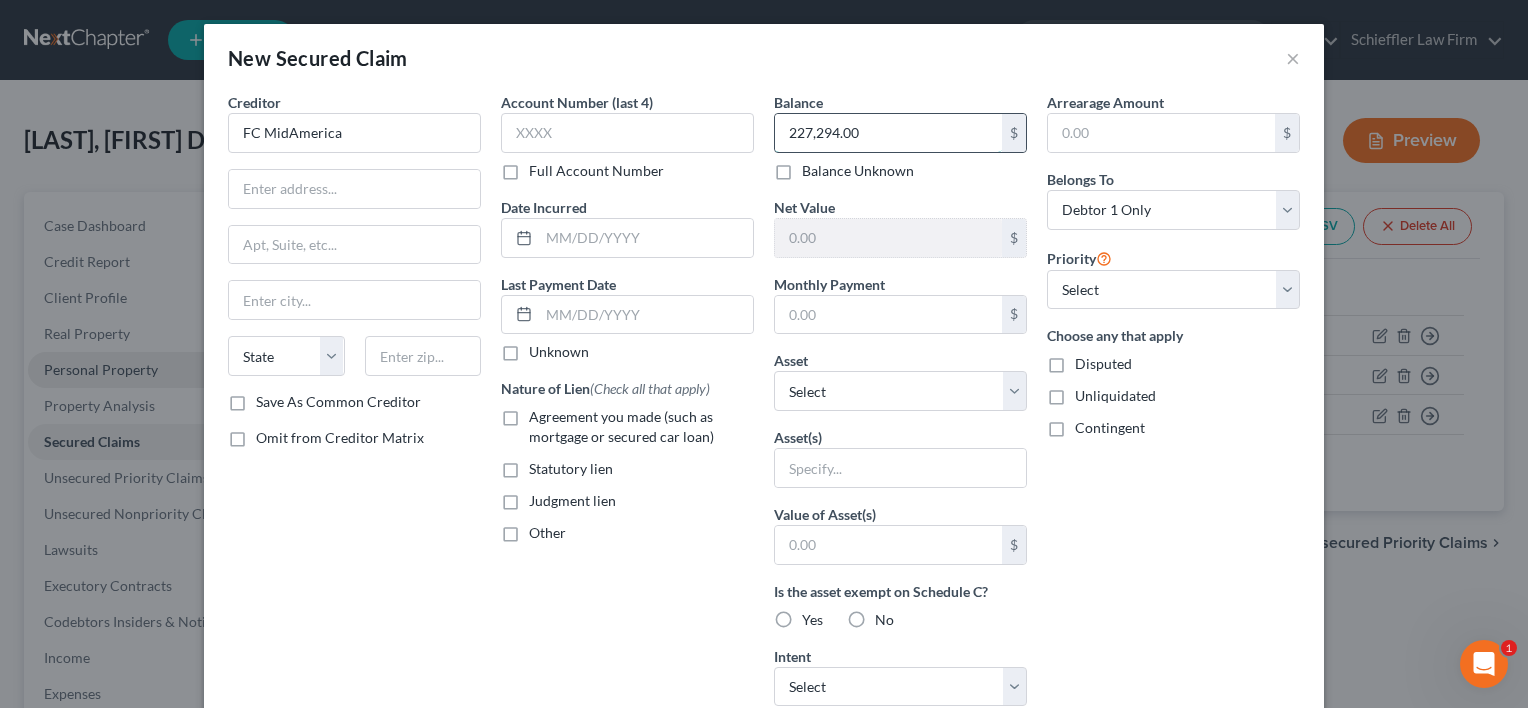 type on "227,294.00" 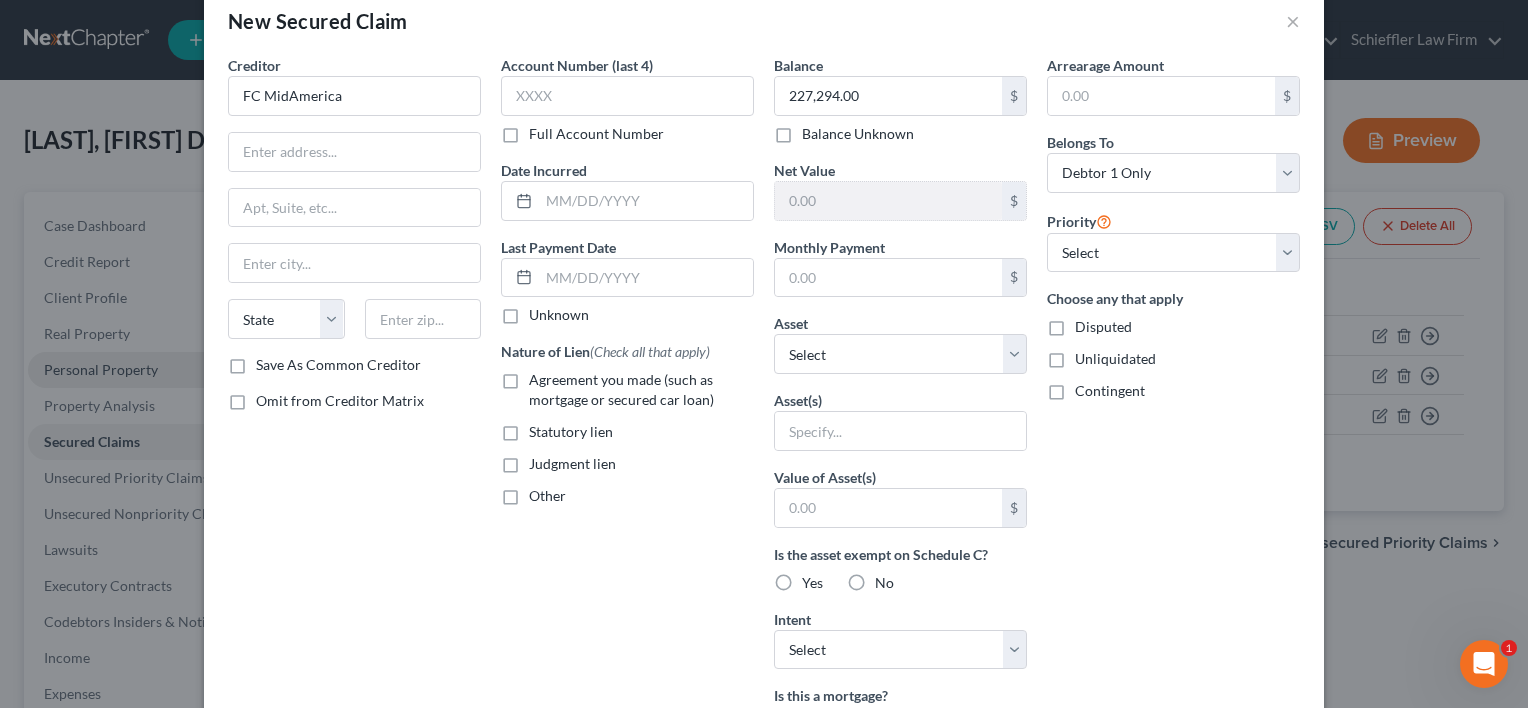 scroll, scrollTop: 83, scrollLeft: 0, axis: vertical 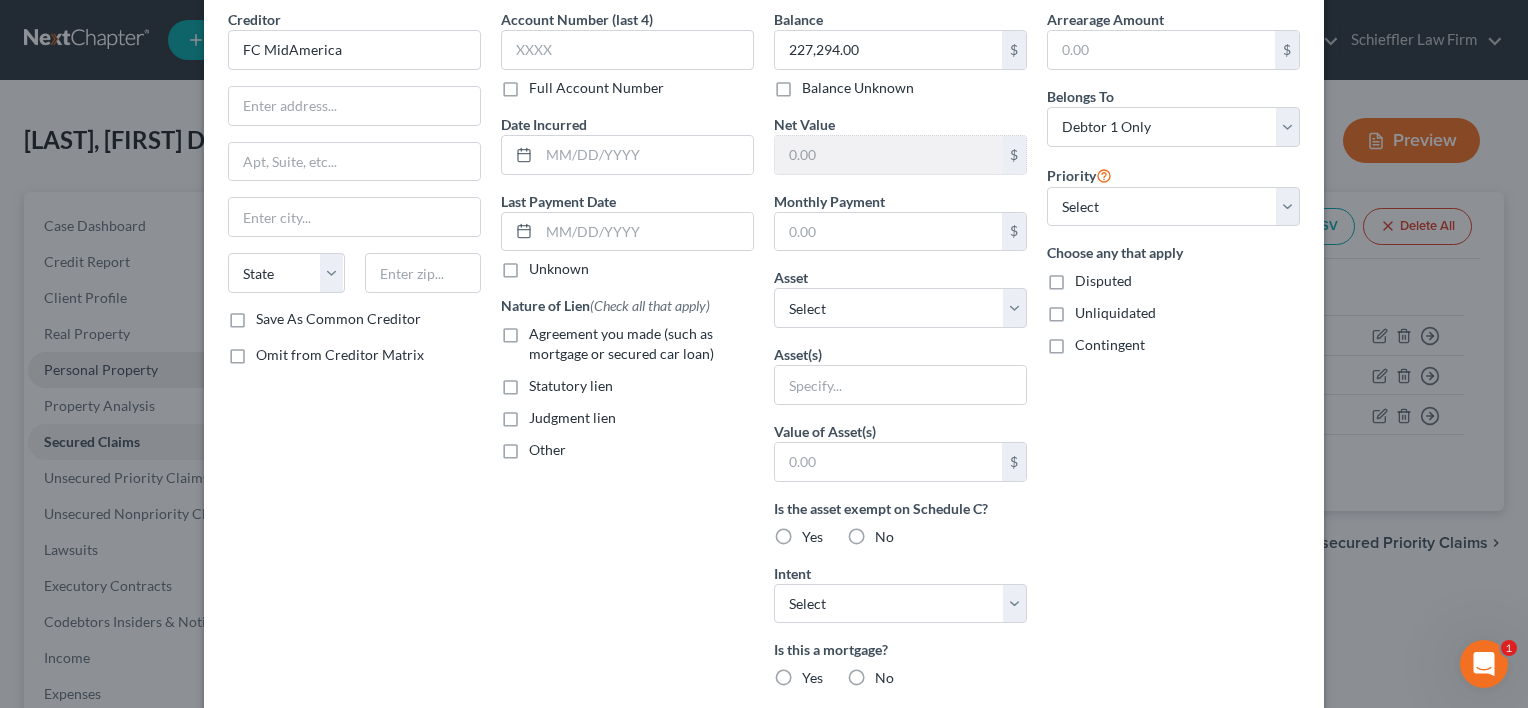 click on "Intent
Select Surrender Redeem Reaffirm Avoid Other" at bounding box center (900, 593) 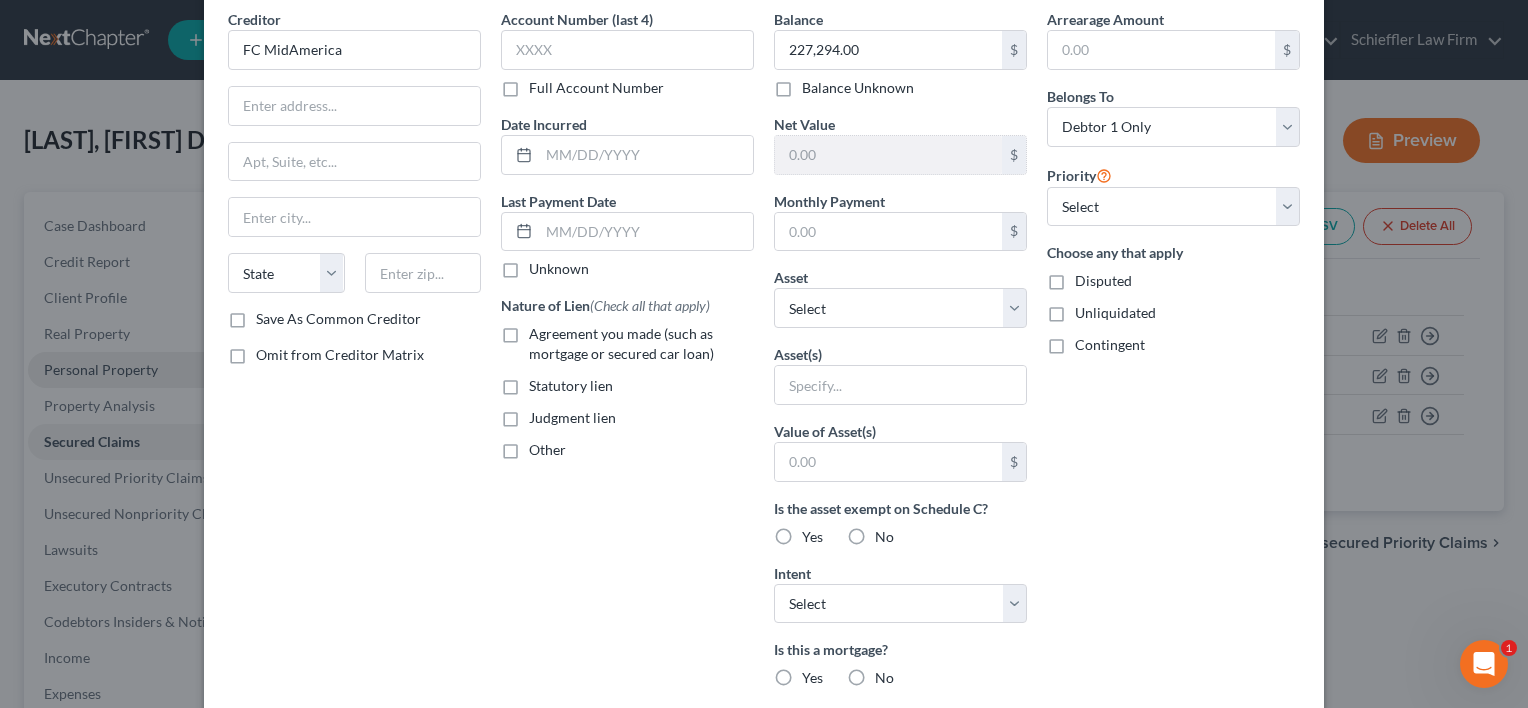 scroll, scrollTop: 372, scrollLeft: 0, axis: vertical 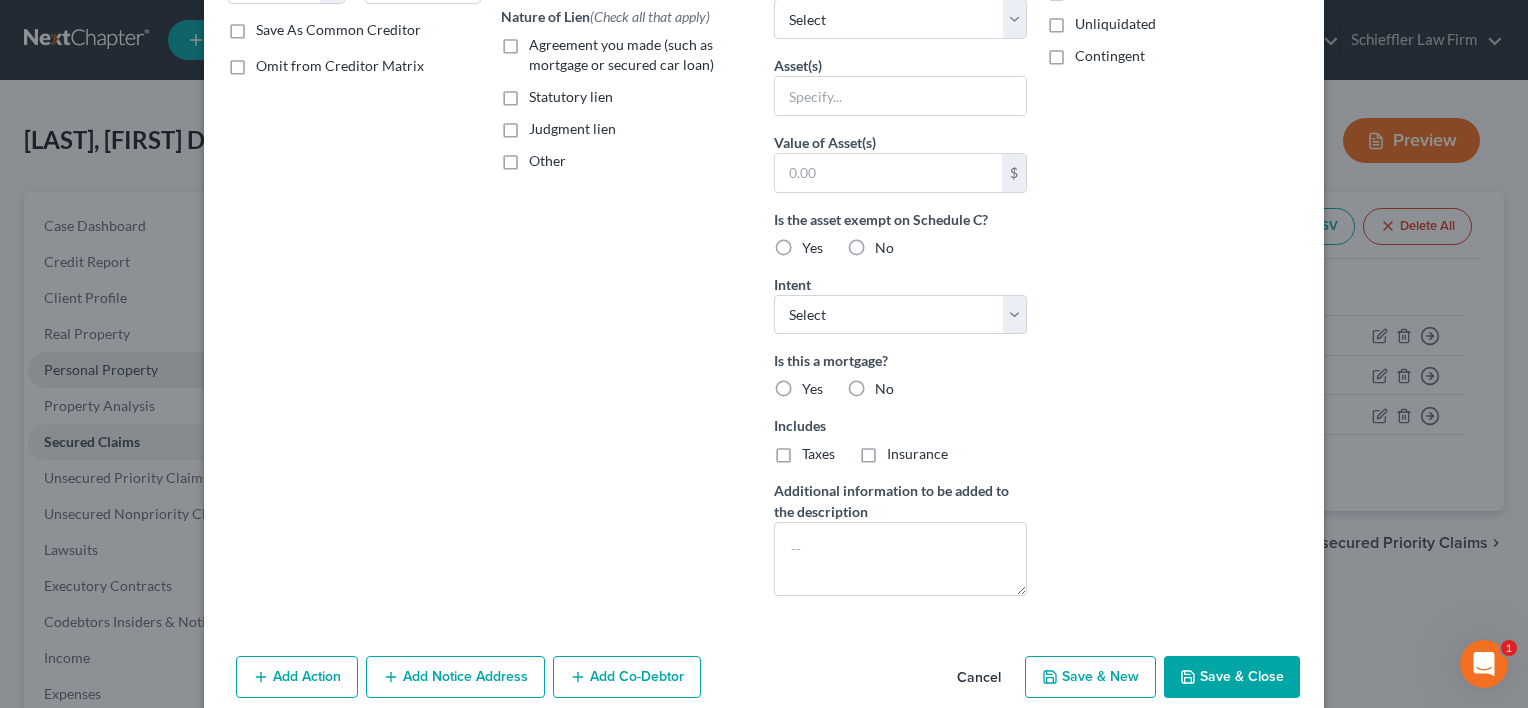 click on "Save & New" at bounding box center (1090, 677) 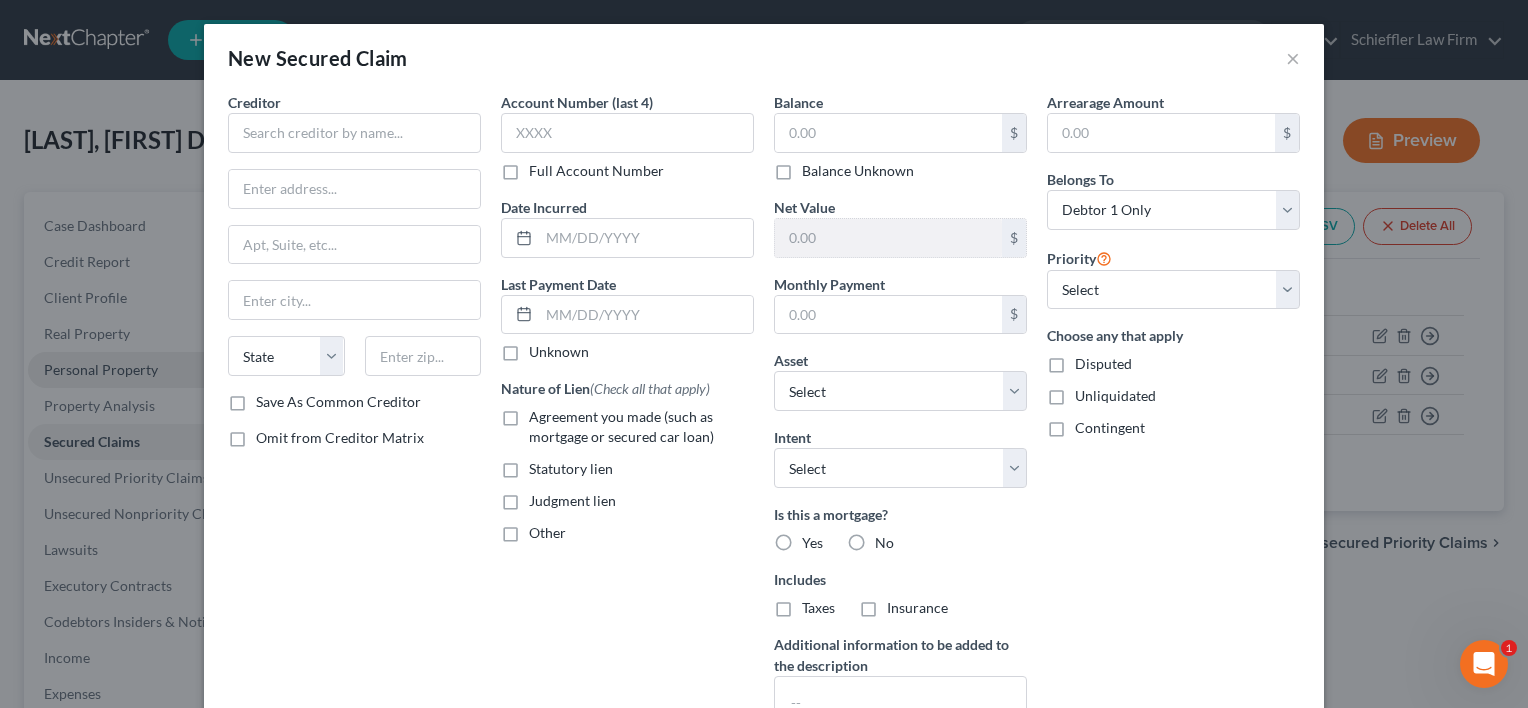 scroll, scrollTop: 181, scrollLeft: 0, axis: vertical 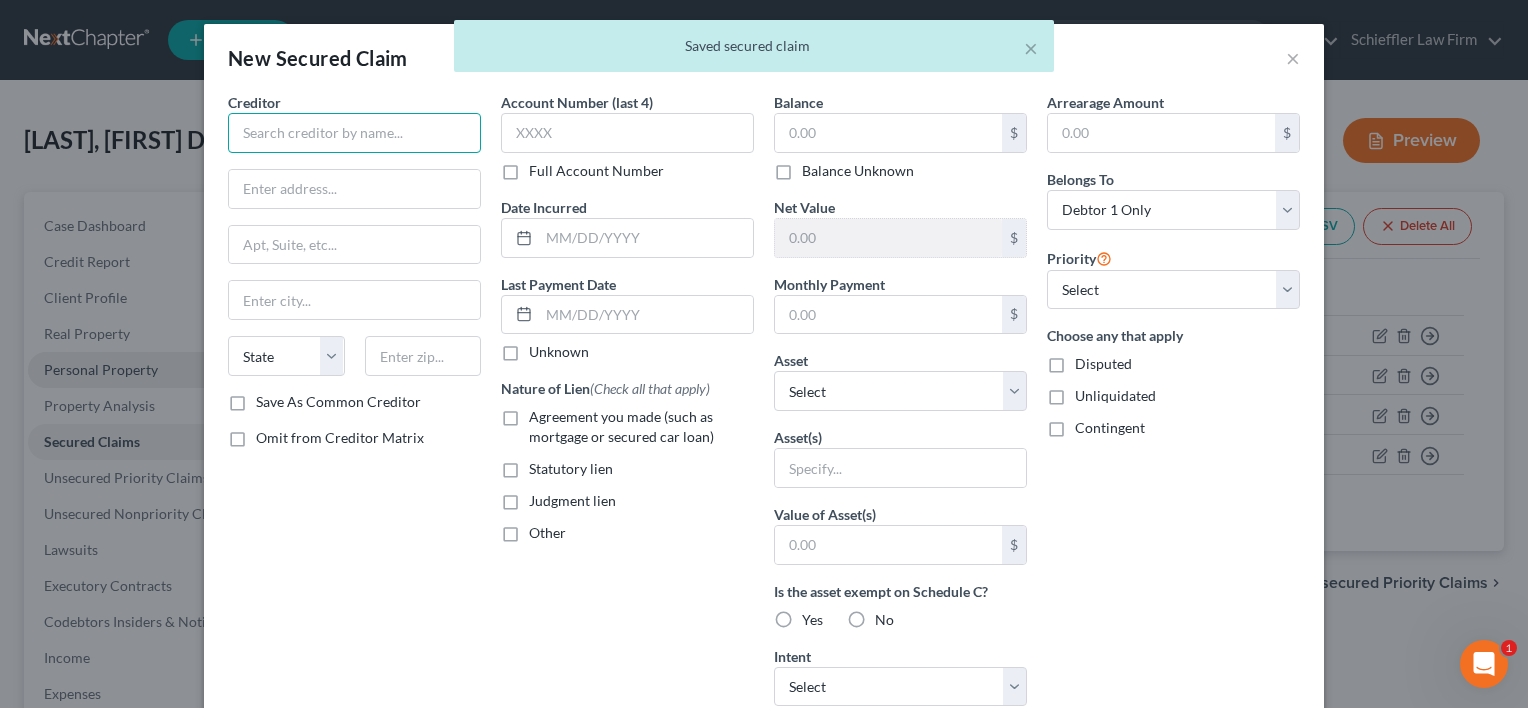 click at bounding box center [354, 133] 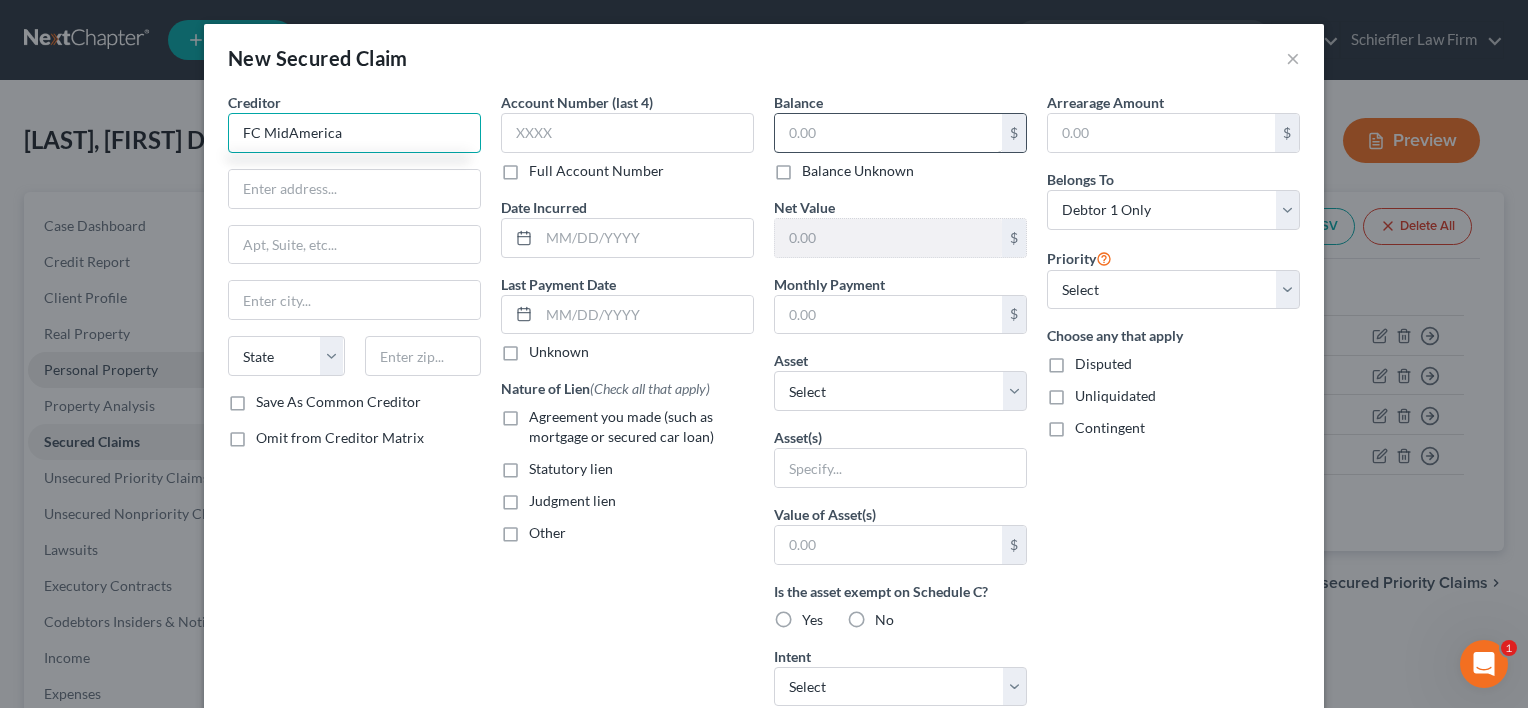 type on "FC MidAmerica" 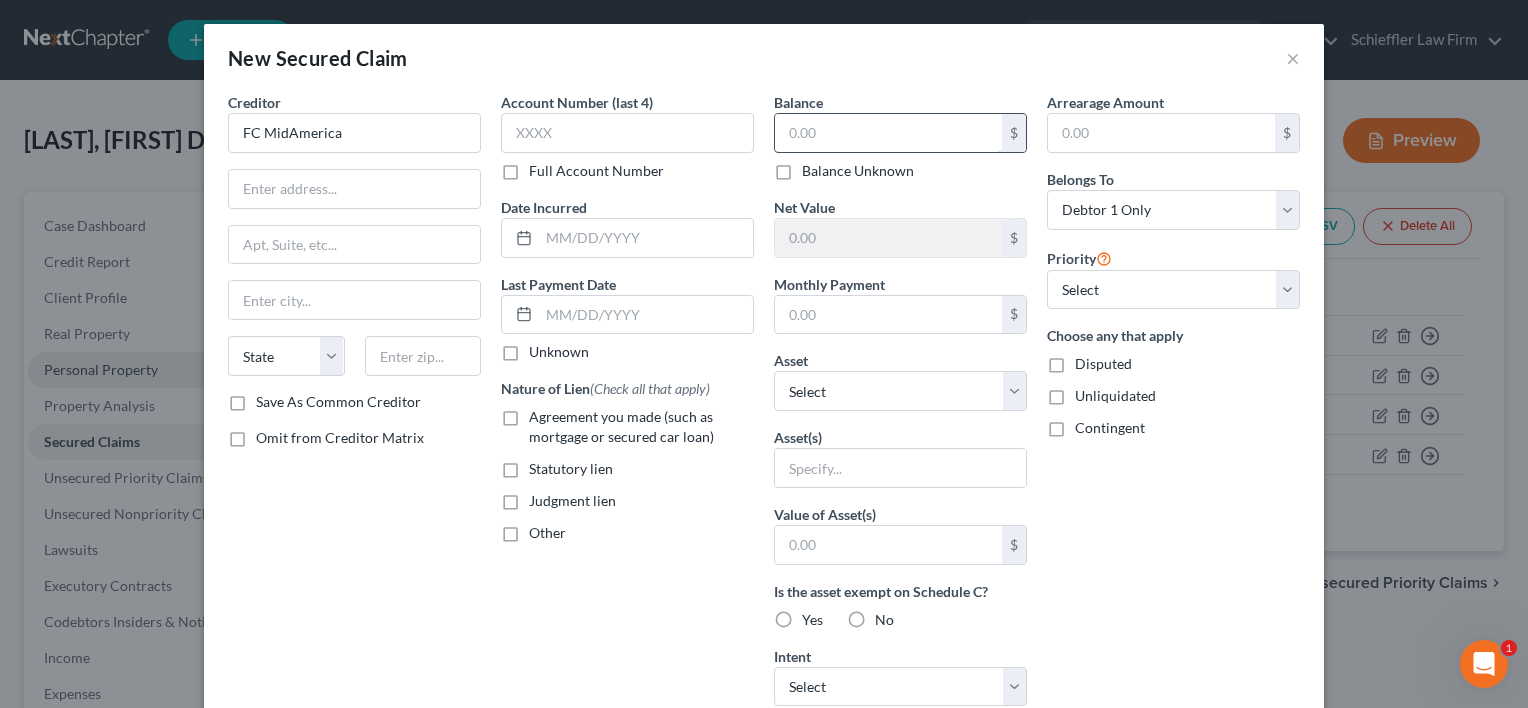 click at bounding box center [888, 133] 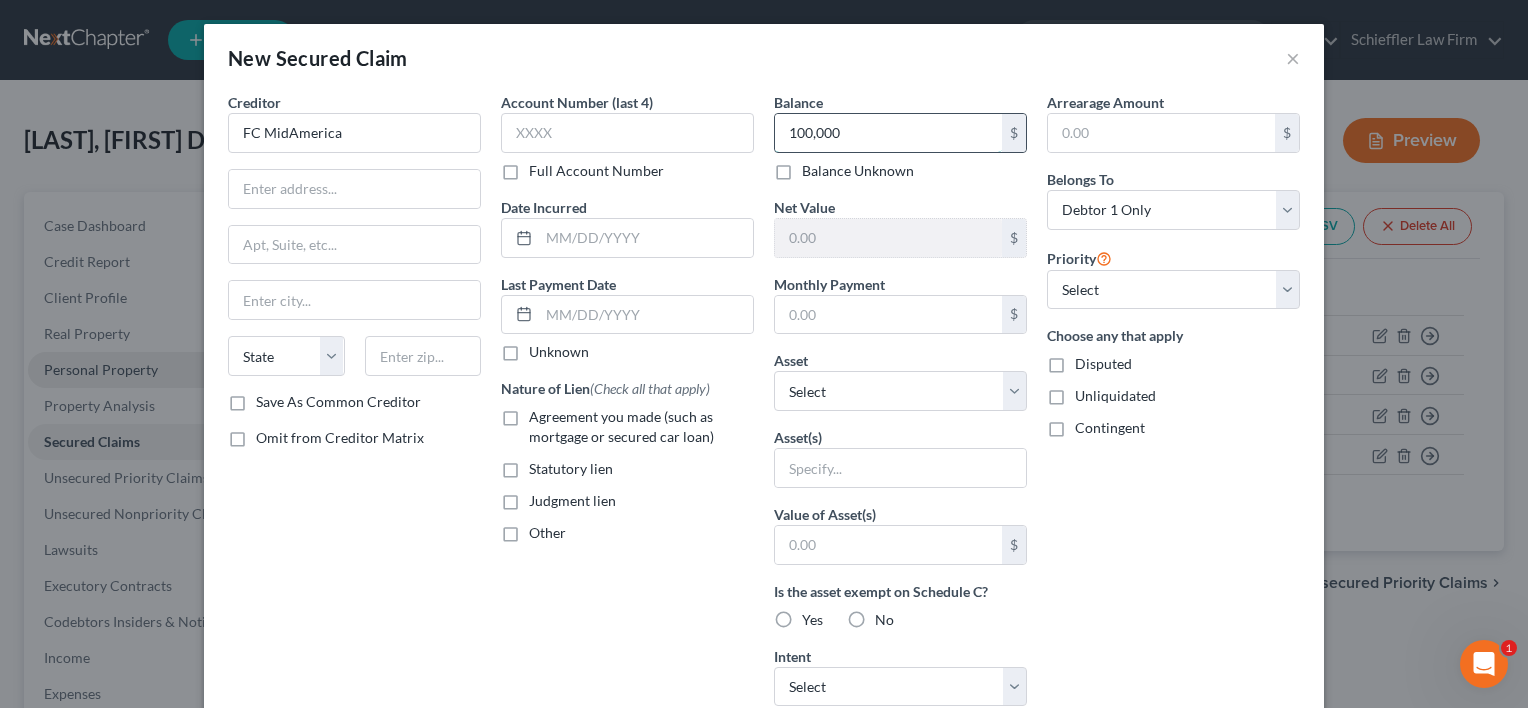 type on "100,000" 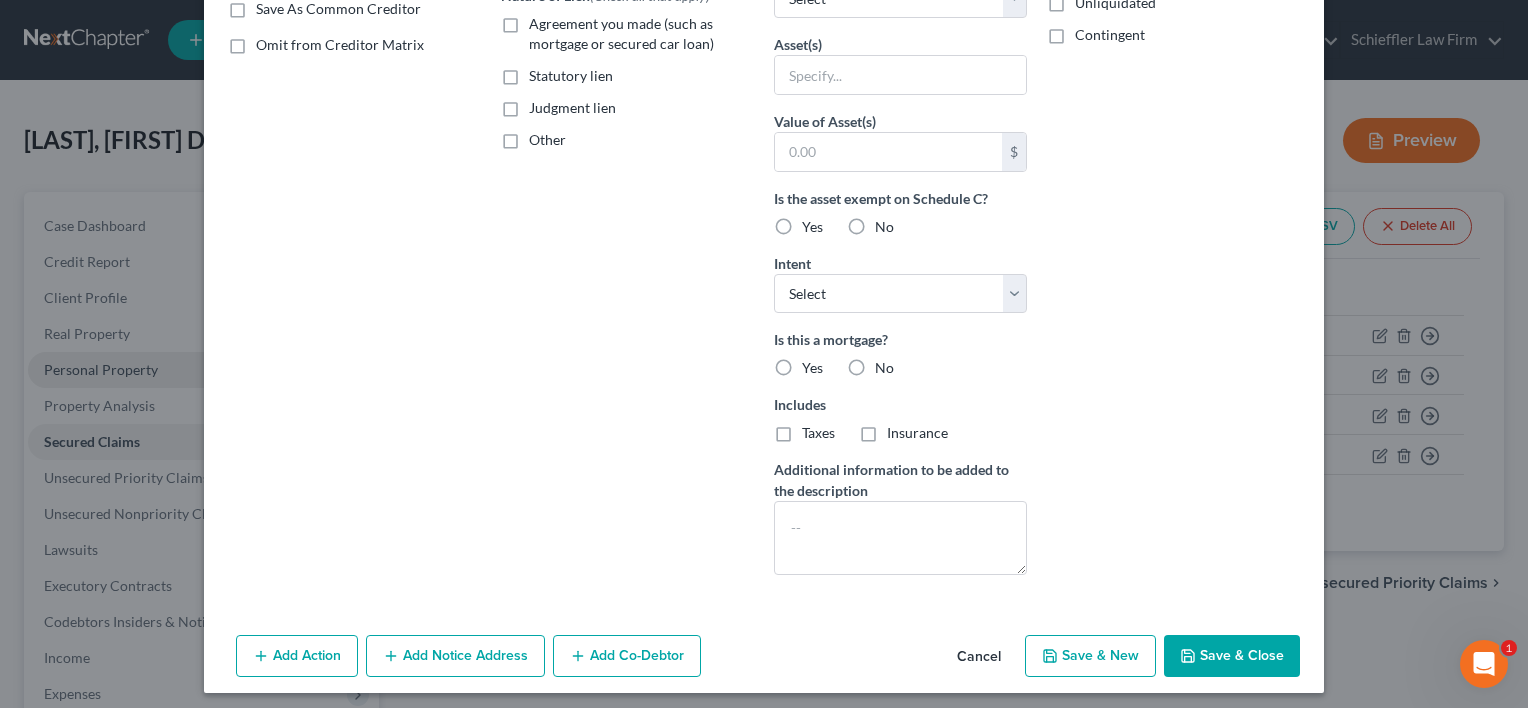 scroll, scrollTop: 399, scrollLeft: 0, axis: vertical 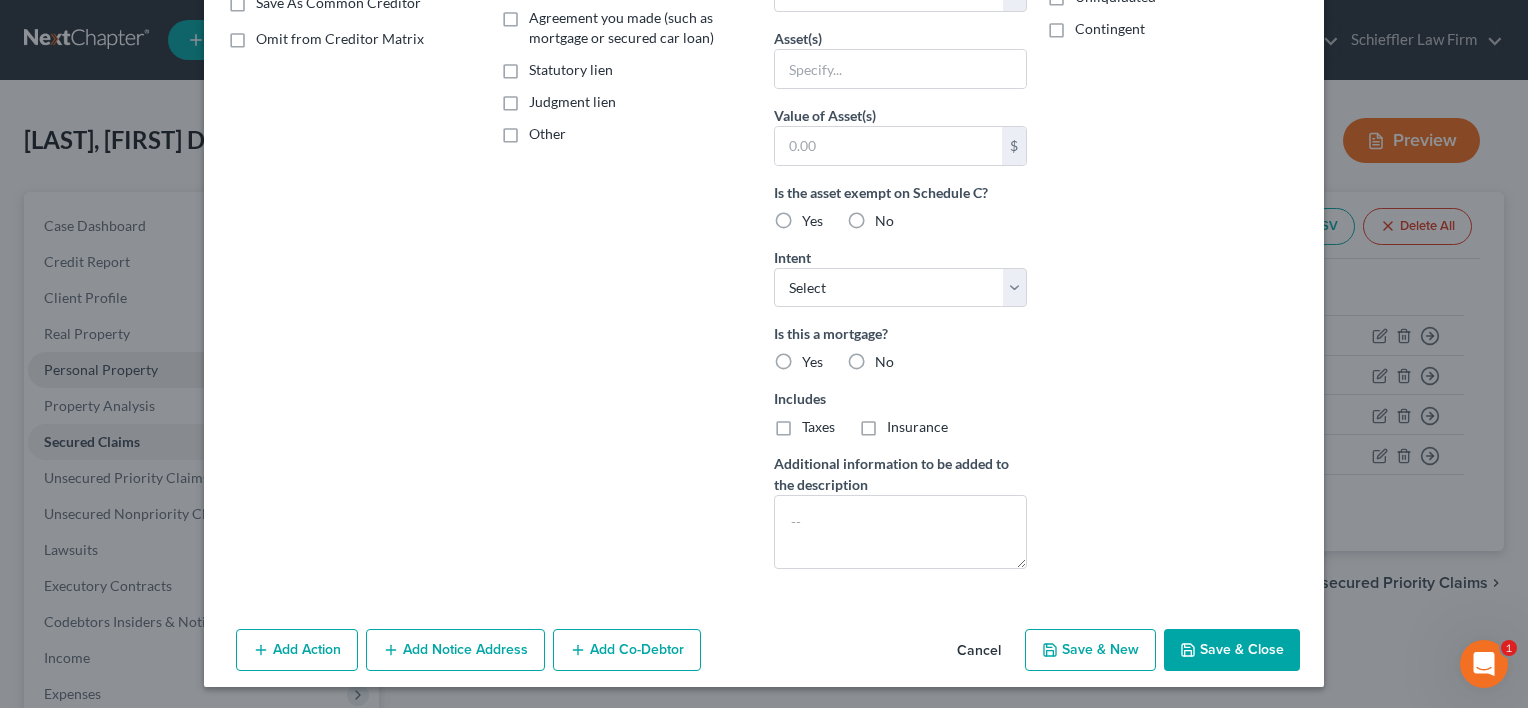 click on "Save & New" at bounding box center (1090, 650) 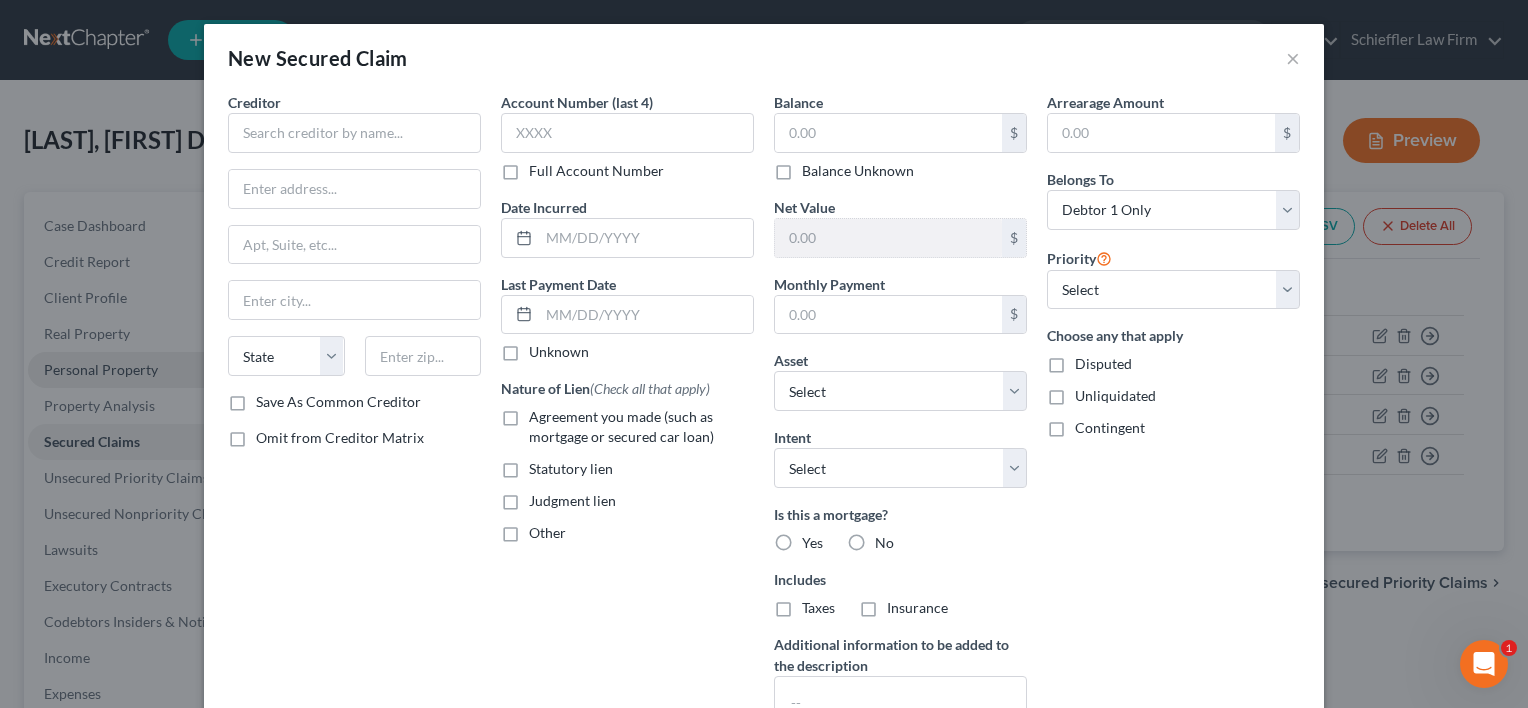 scroll, scrollTop: 181, scrollLeft: 0, axis: vertical 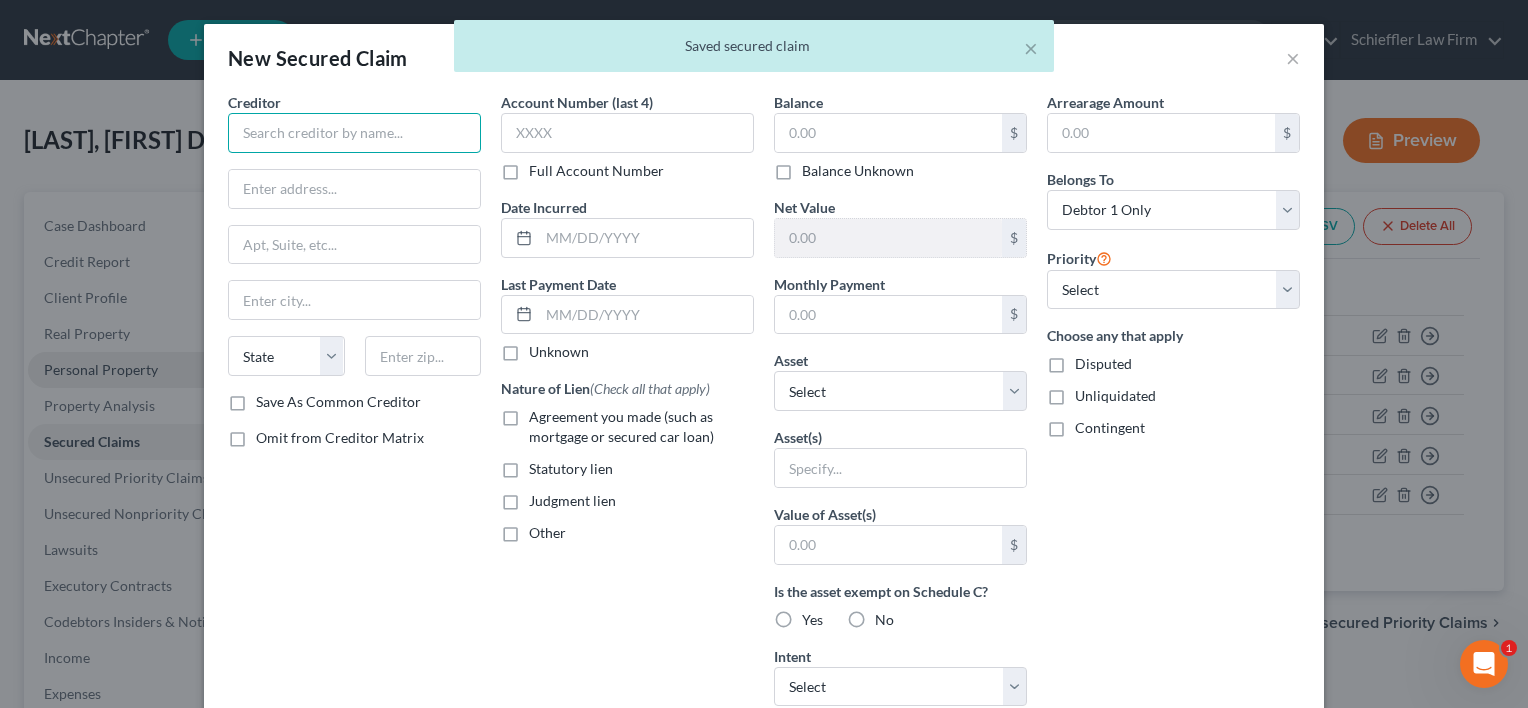 click at bounding box center [354, 133] 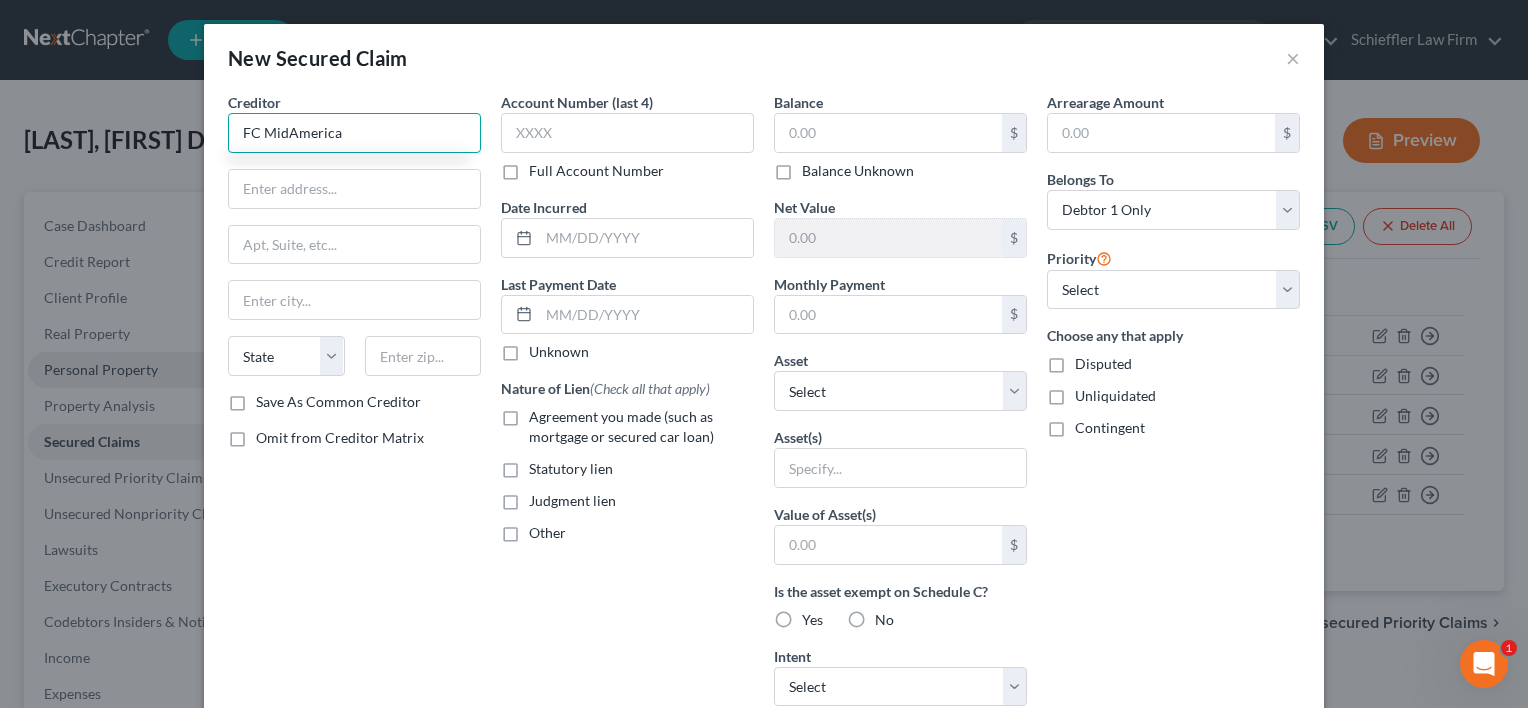 type on "FC MidAmerica" 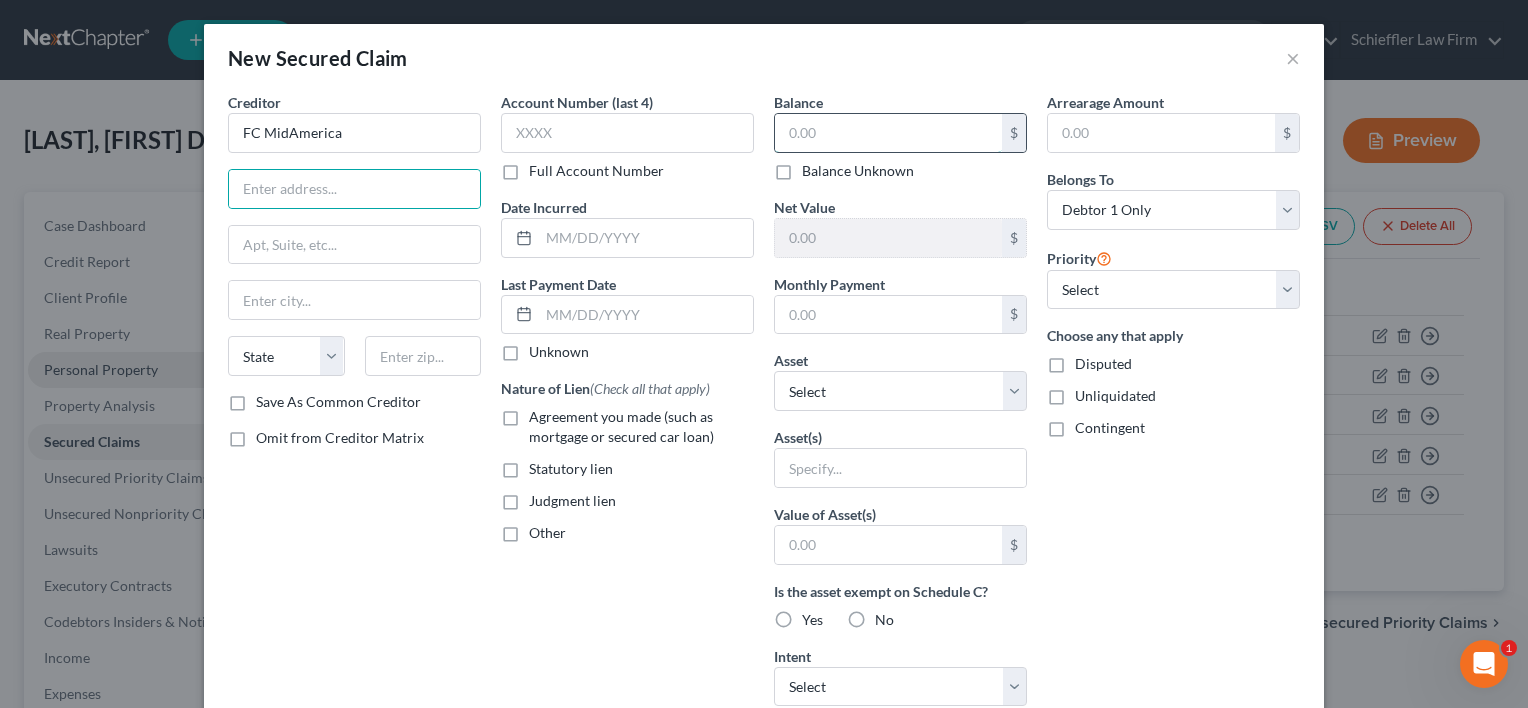 click at bounding box center (888, 133) 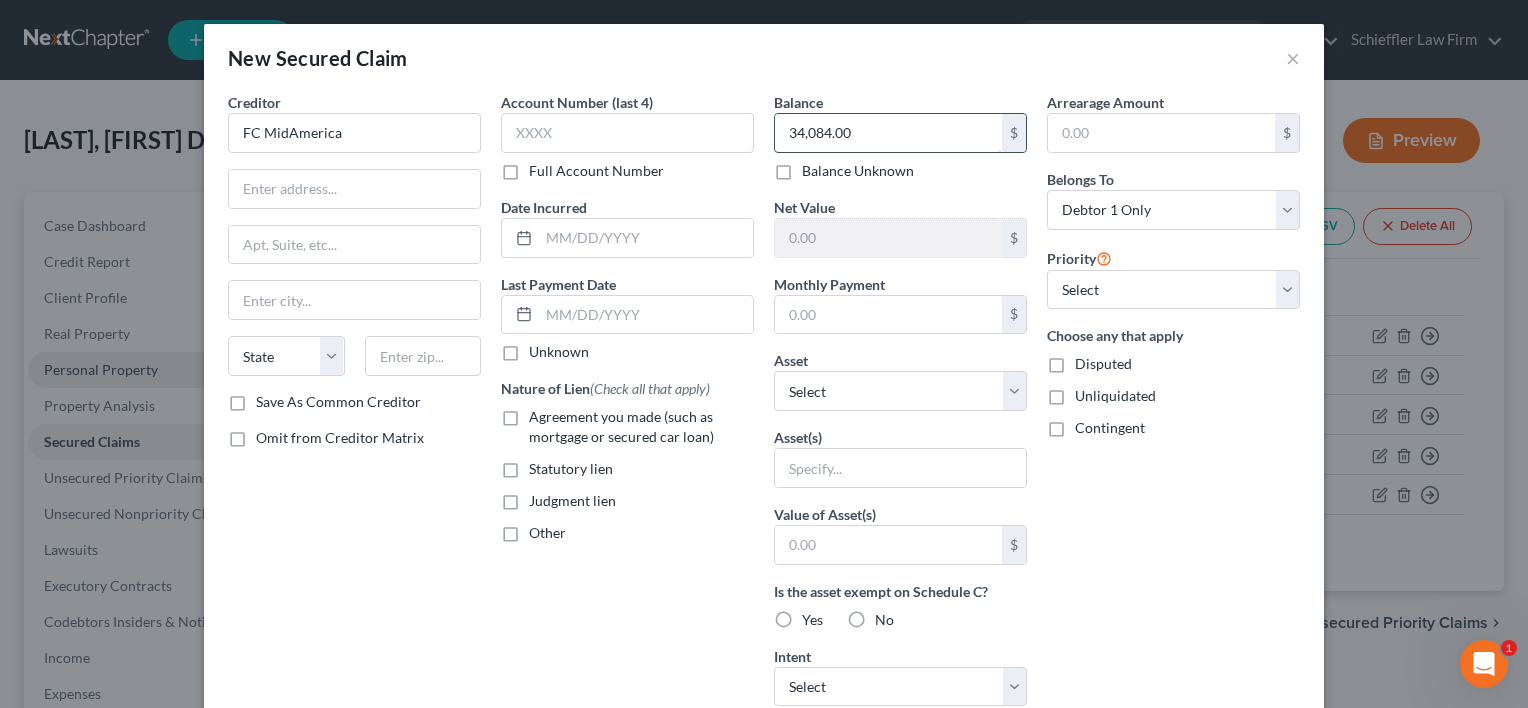 type on "34,084.00" 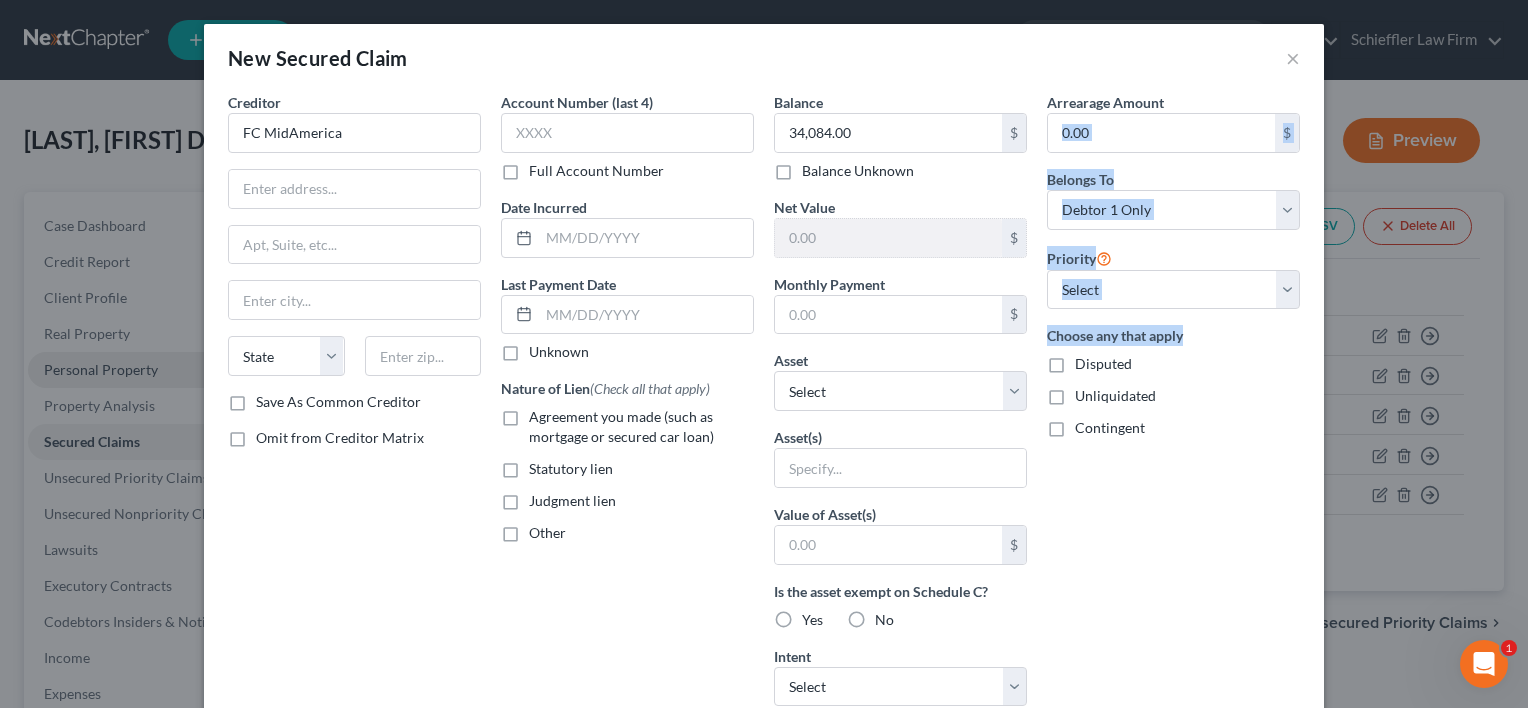 drag, startPoint x: 1512, startPoint y: 108, endPoint x: 1508, endPoint y: 326, distance: 218.0367 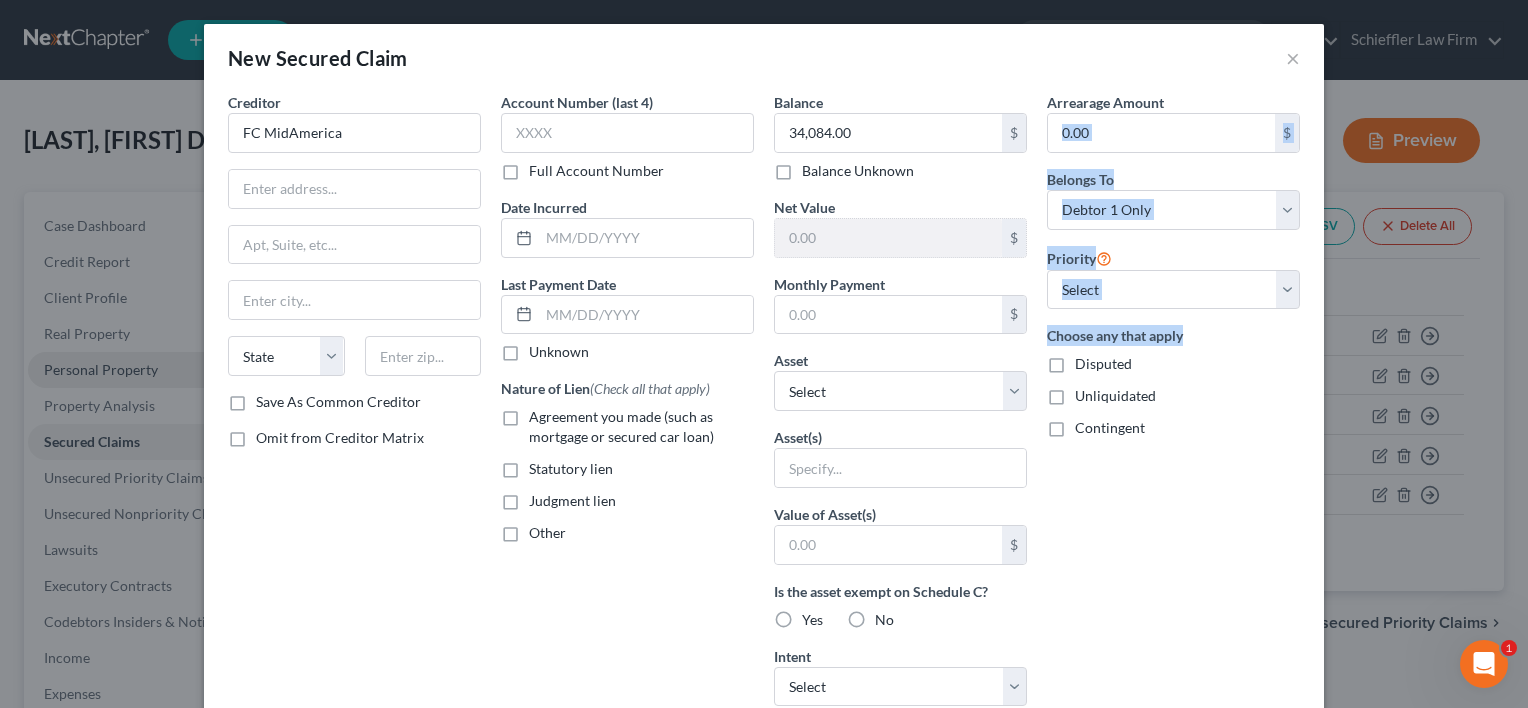 click on "New Secured Claim  × Creditor *    FC MidAmerica                      State AL AK AR AZ CA CO CT DE DC FL GA GU HI ID IL IN IA KS KY LA ME MD MA MI MN MS MO MT NC ND NE NV NH NJ NM NY OH OK OR PA PR RI SC SD TN TX UT VI VA VT WA WV WI WY Save As Common Creditor Omit from Creditor Matrix
Account Number (last 4)
Full Account Number
Date Incurred         Last Payment Date         Unknown Nature of Lien  (Check all that apply) Agreement you made (such as mortgage or secured car loan) Statutory lien Judgment lien Other Balance
34,084.00 $
Balance Unknown
Balance Undetermined
34,084.00 $
Balance Unknown
Net Value $ Monthly Payment $
Asset
*
Select Other Multiple Assets 3050 Highway 259 - $48299.0 Individual Retirement Accounty - $100000.0         Select assets...            No matches found No matches found No matches found No matches found Asset(s) $" at bounding box center (764, 354) 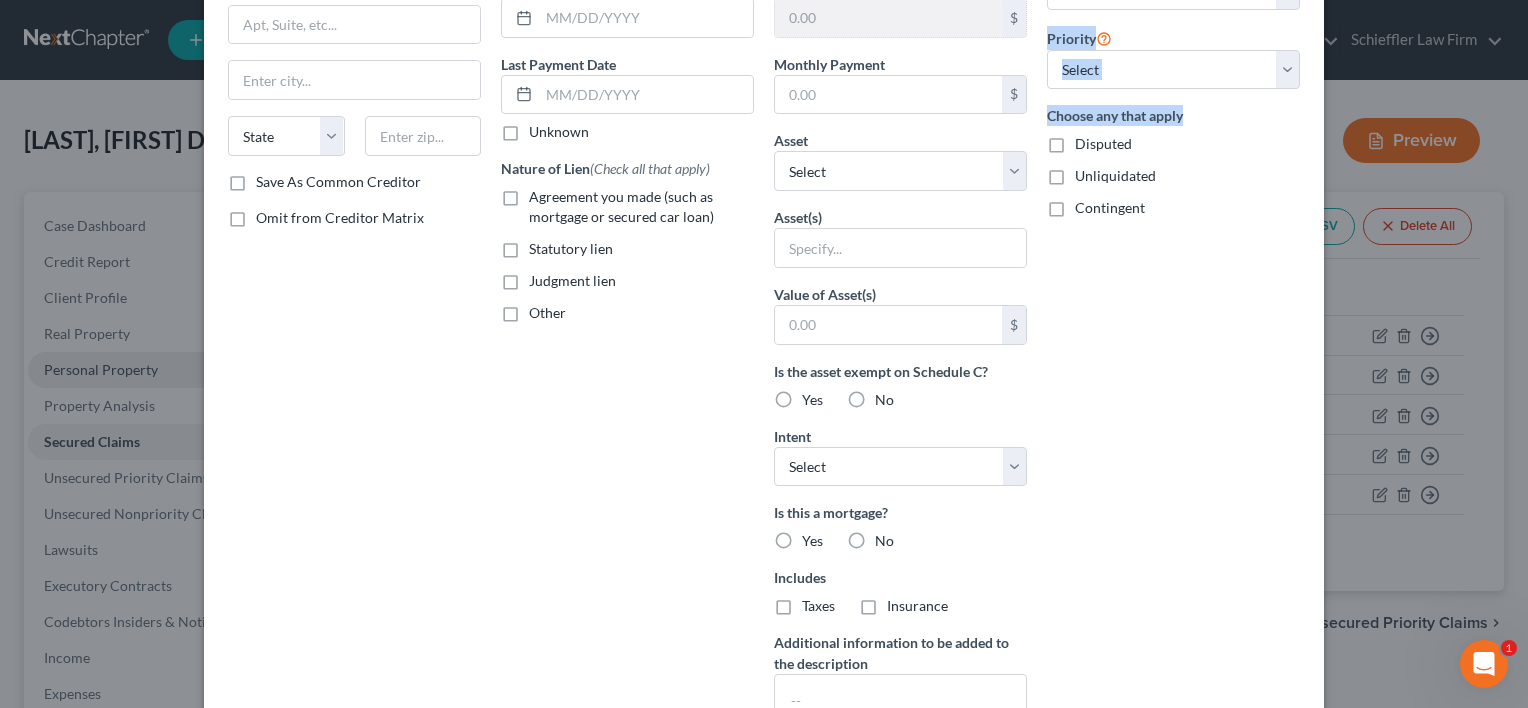 scroll, scrollTop: 244, scrollLeft: 0, axis: vertical 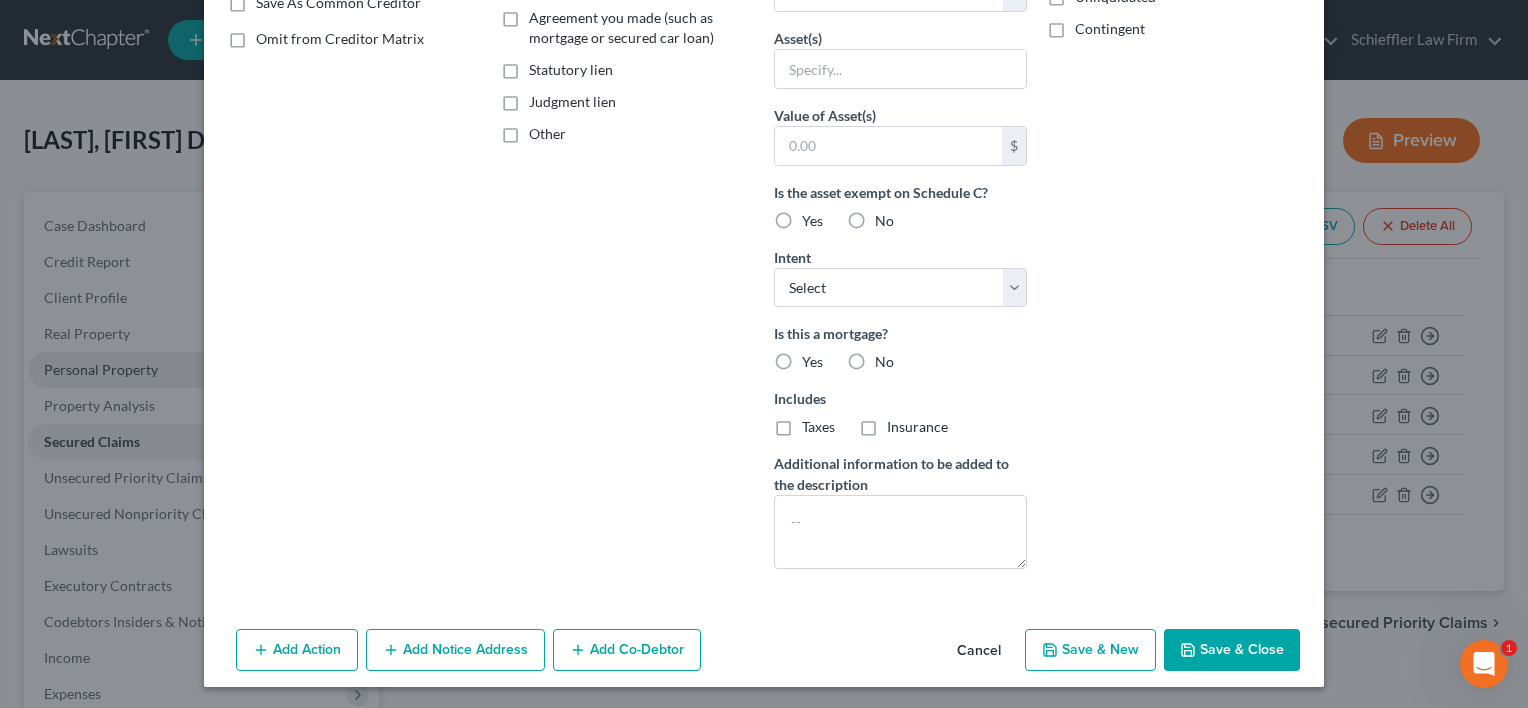 click on "Save & New" at bounding box center (1090, 650) 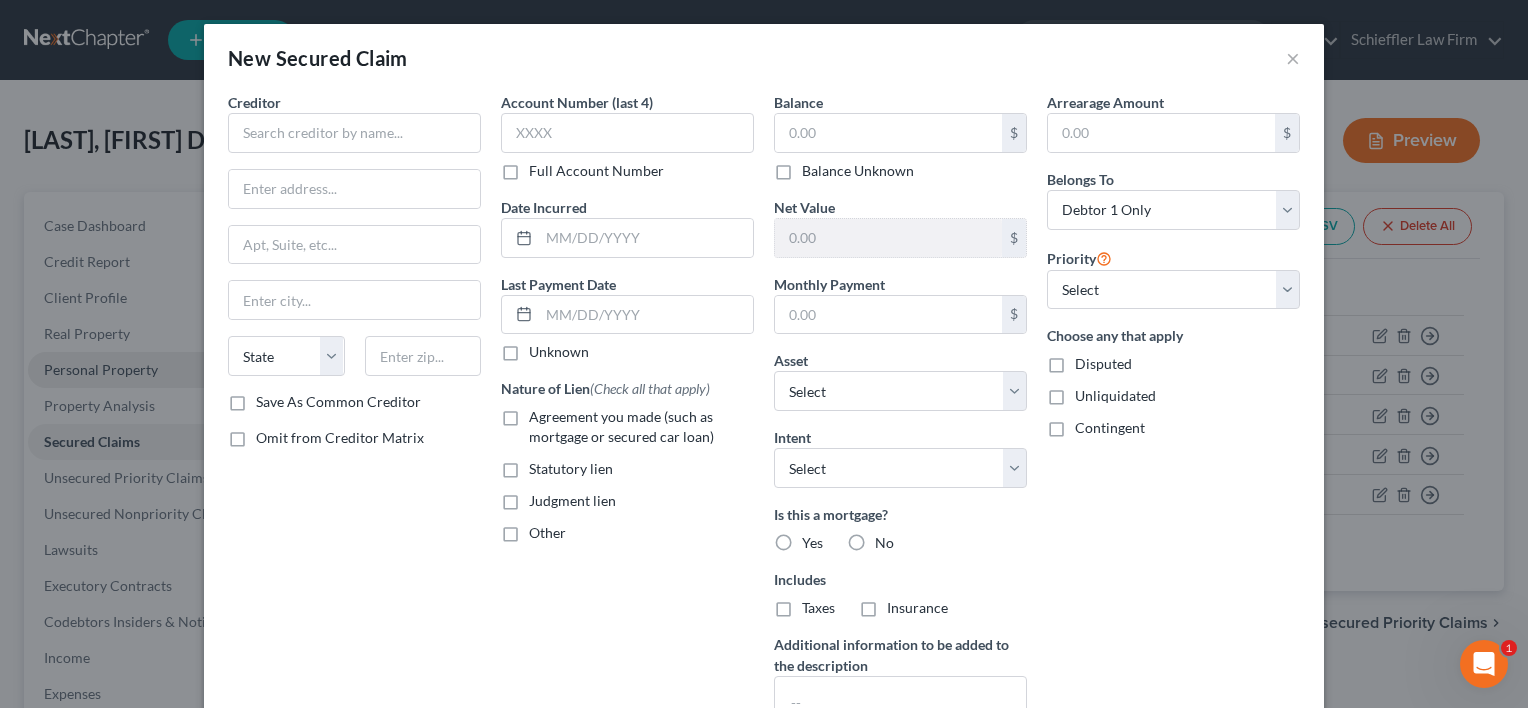 scroll, scrollTop: 181, scrollLeft: 0, axis: vertical 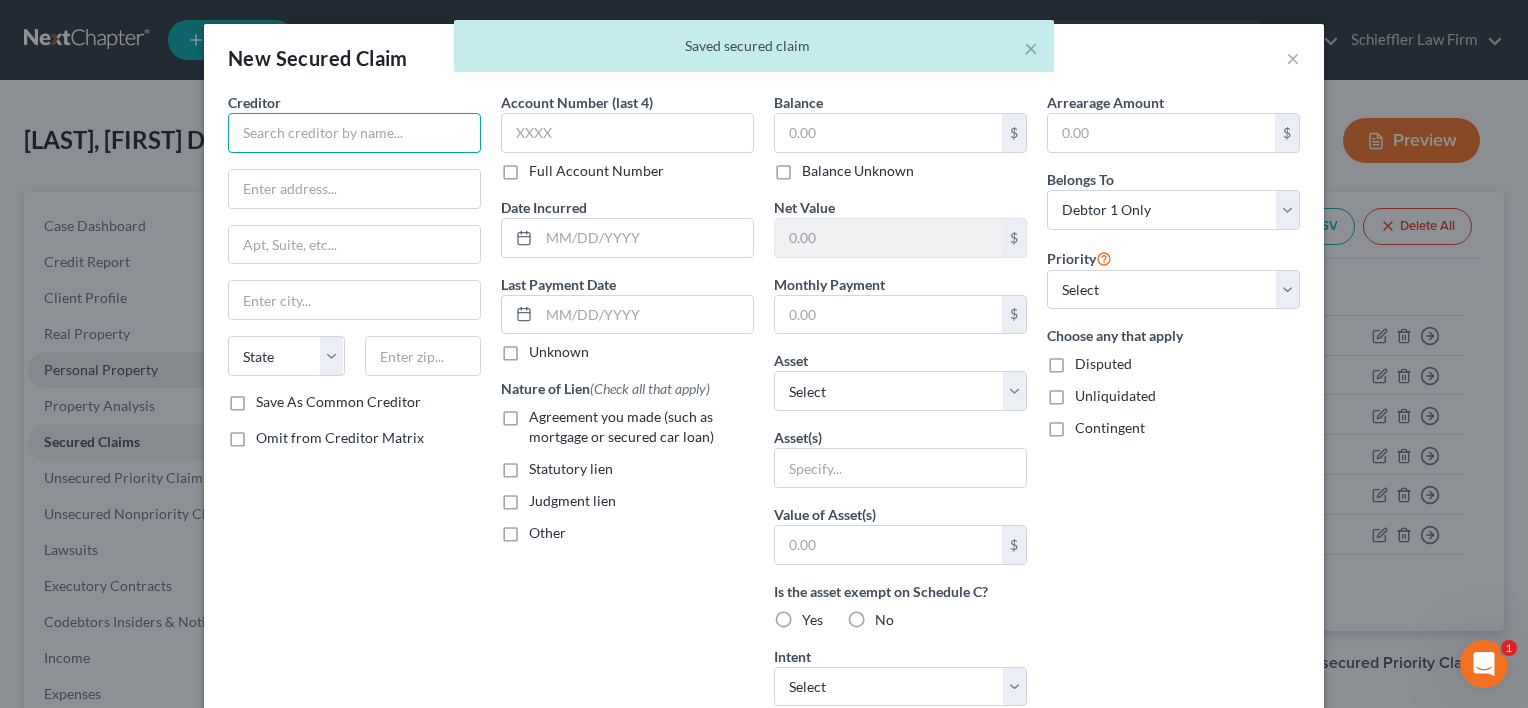 click at bounding box center (354, 133) 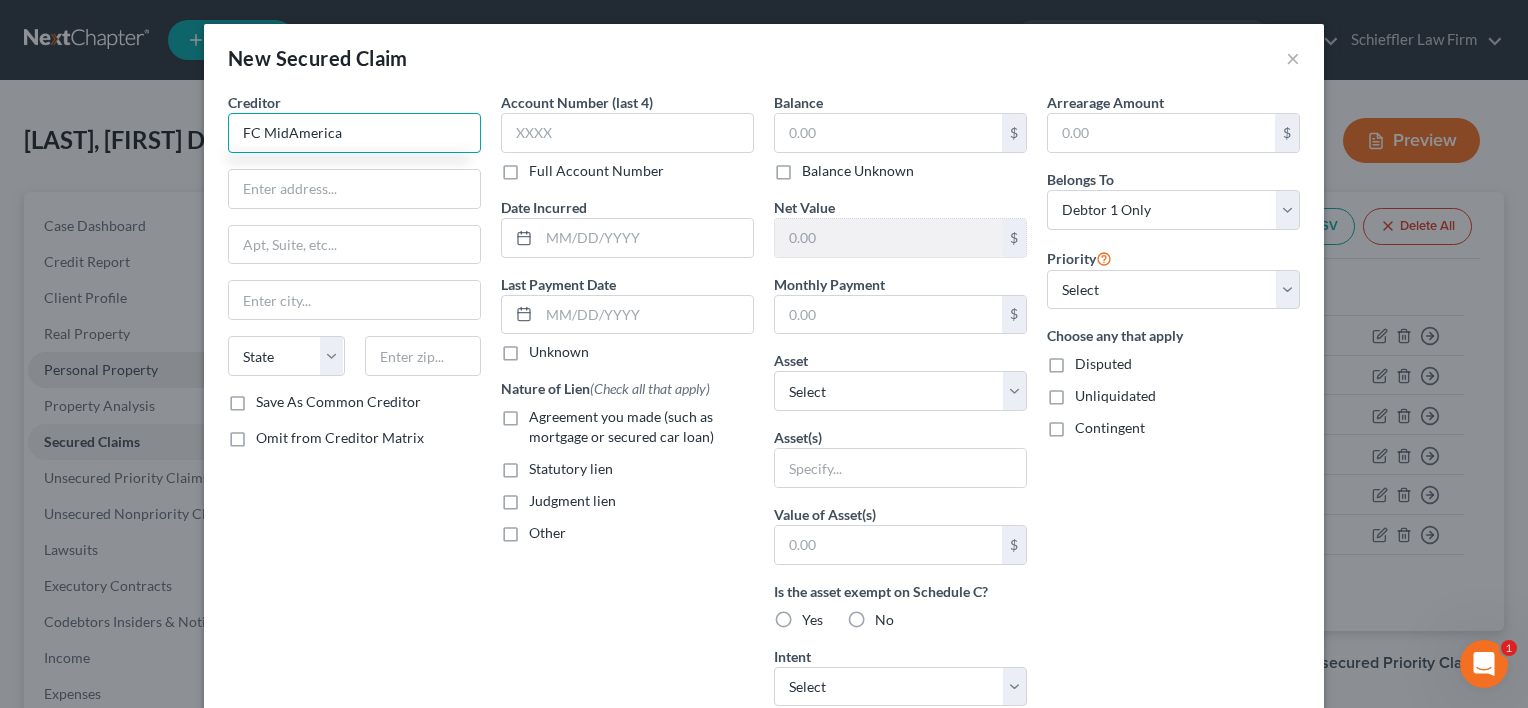 type on "FC MidAmerica" 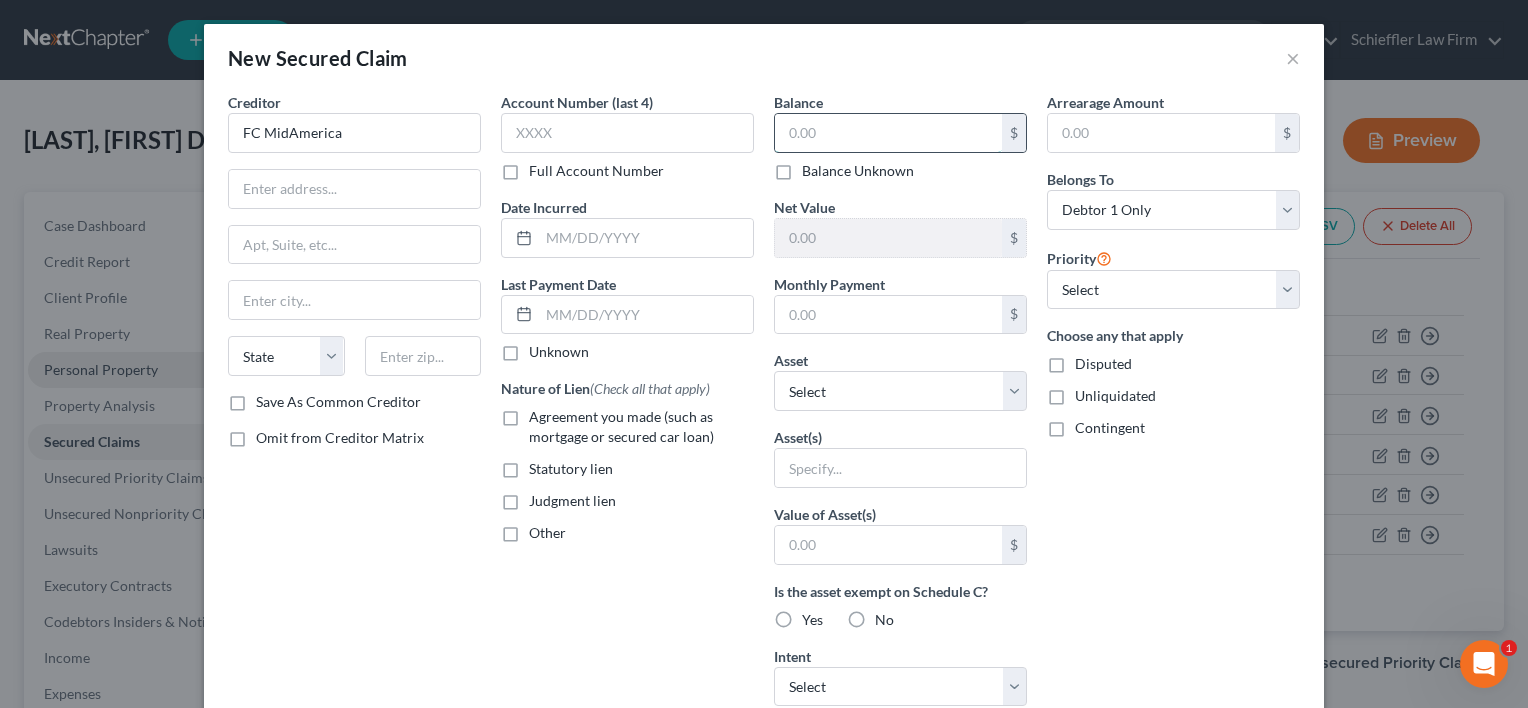 click at bounding box center [888, 133] 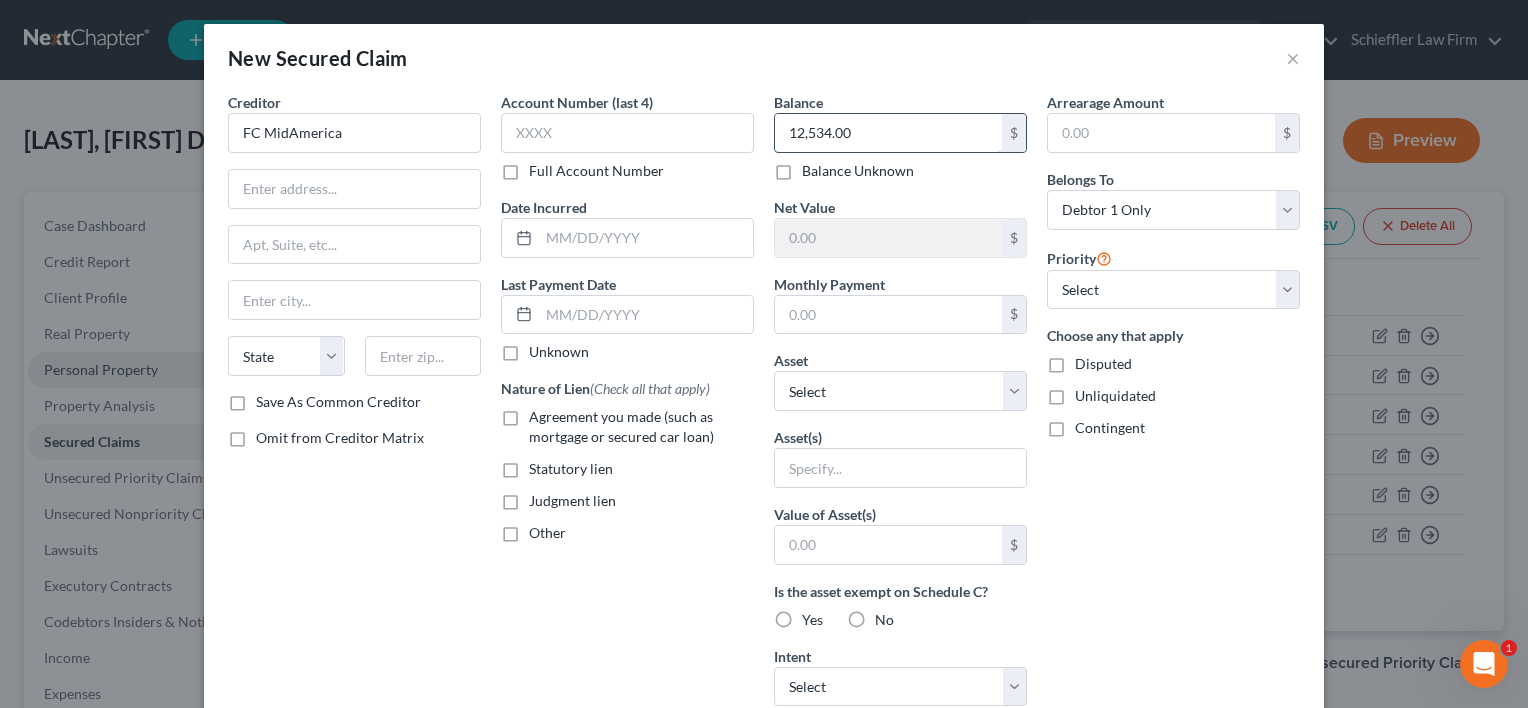 type on "12,534.00" 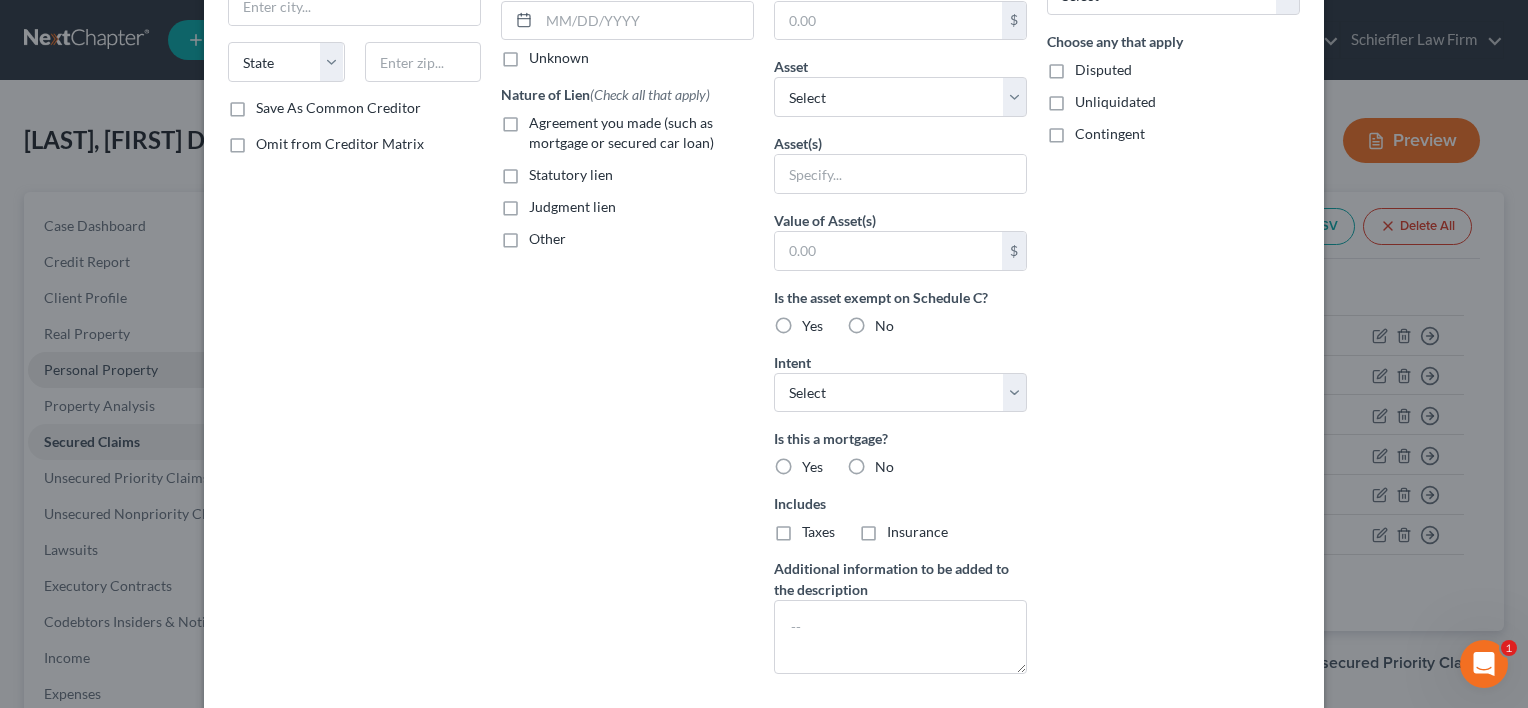 scroll, scrollTop: 399, scrollLeft: 0, axis: vertical 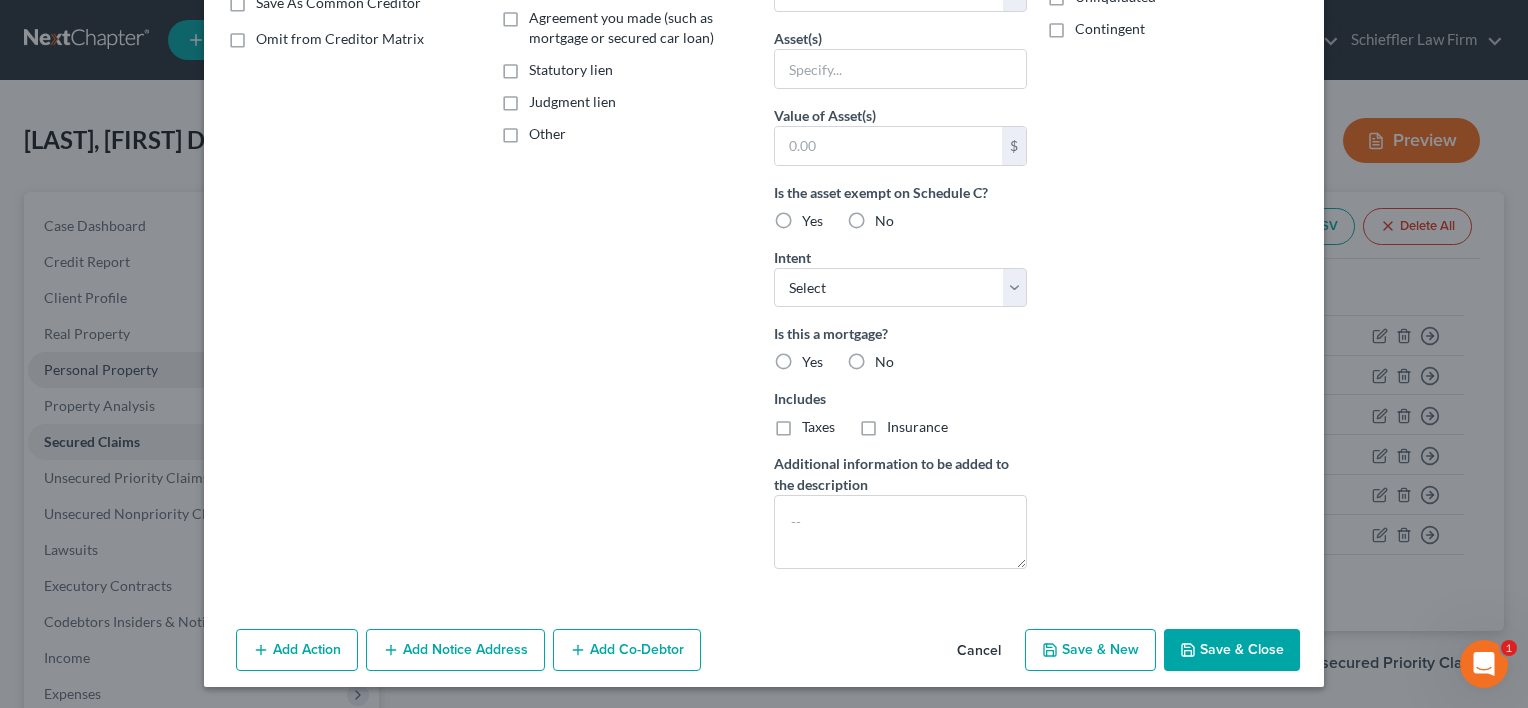 click on "Save & Close" at bounding box center (1232, 650) 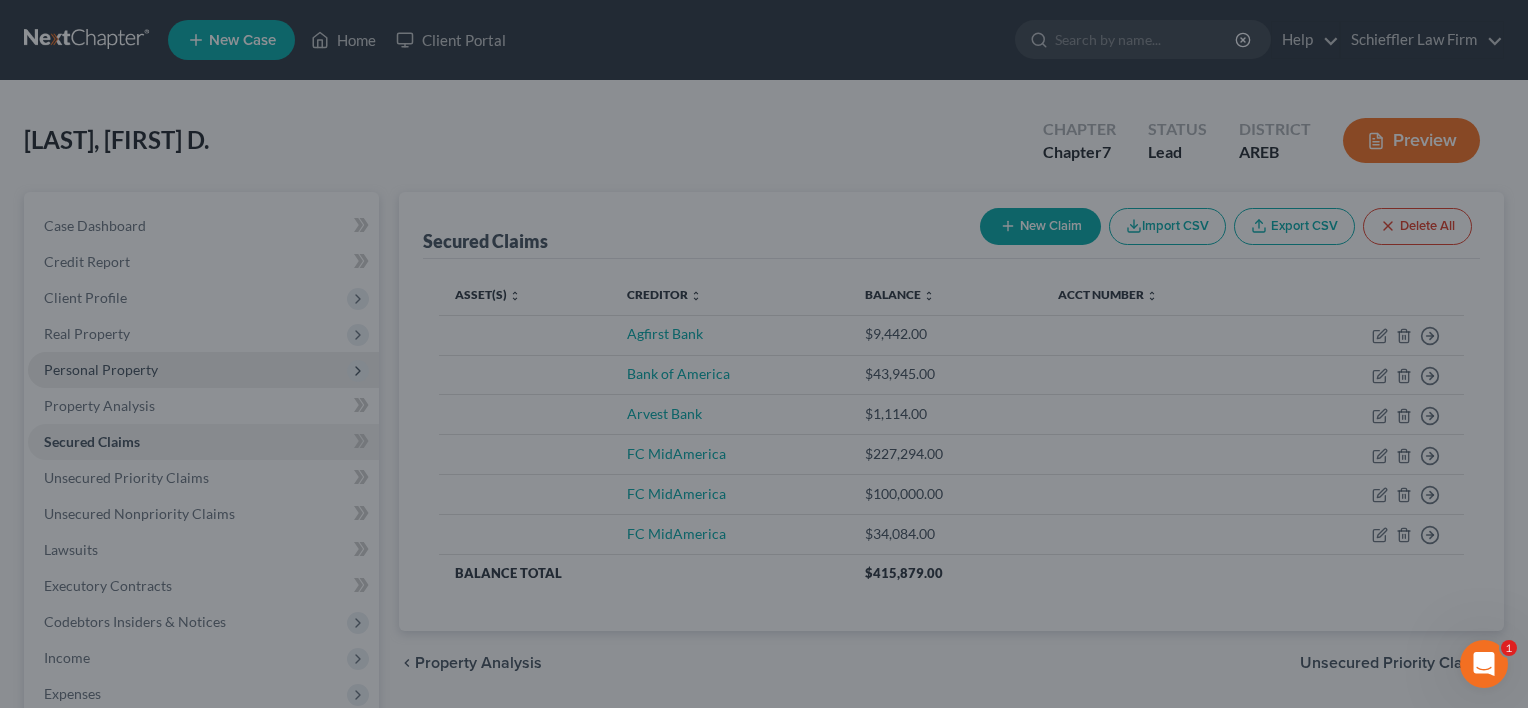 scroll, scrollTop: 181, scrollLeft: 0, axis: vertical 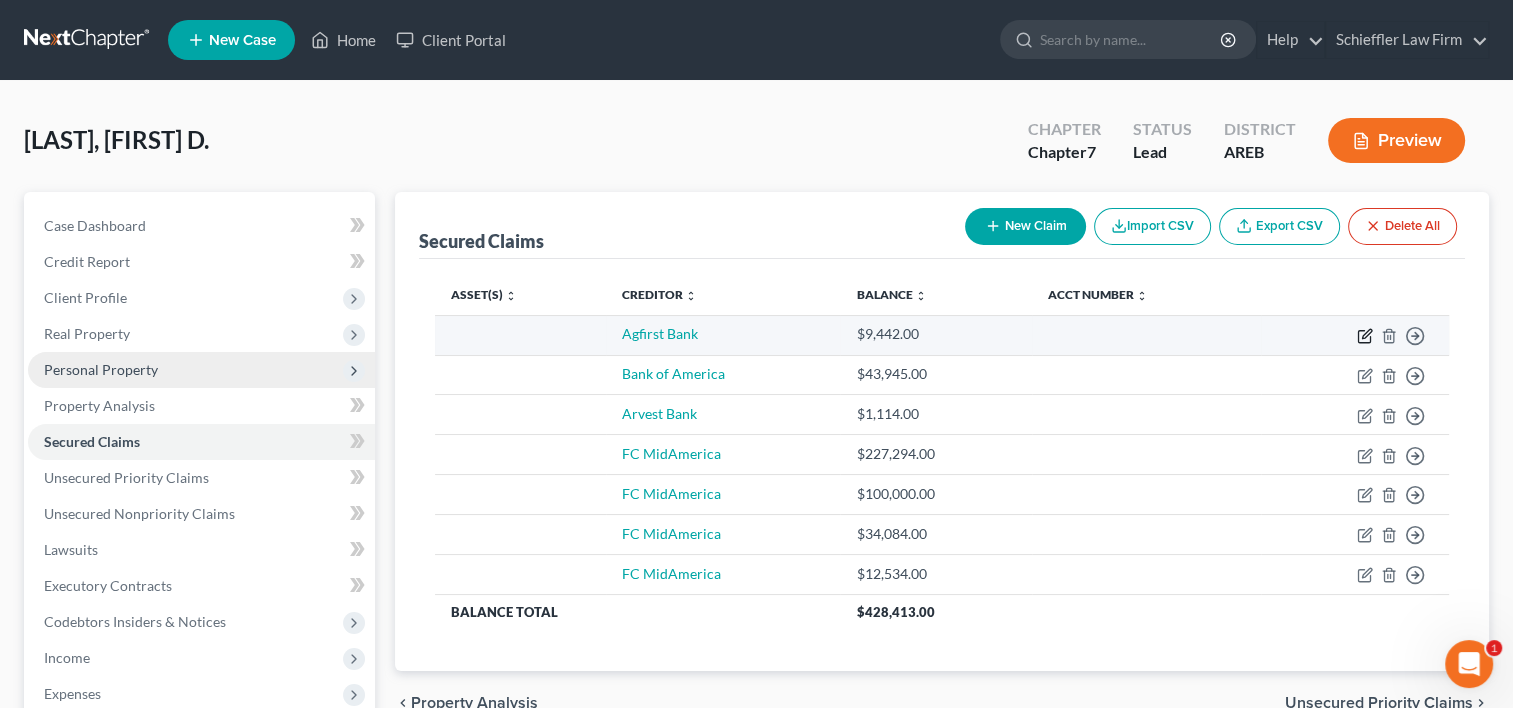 click 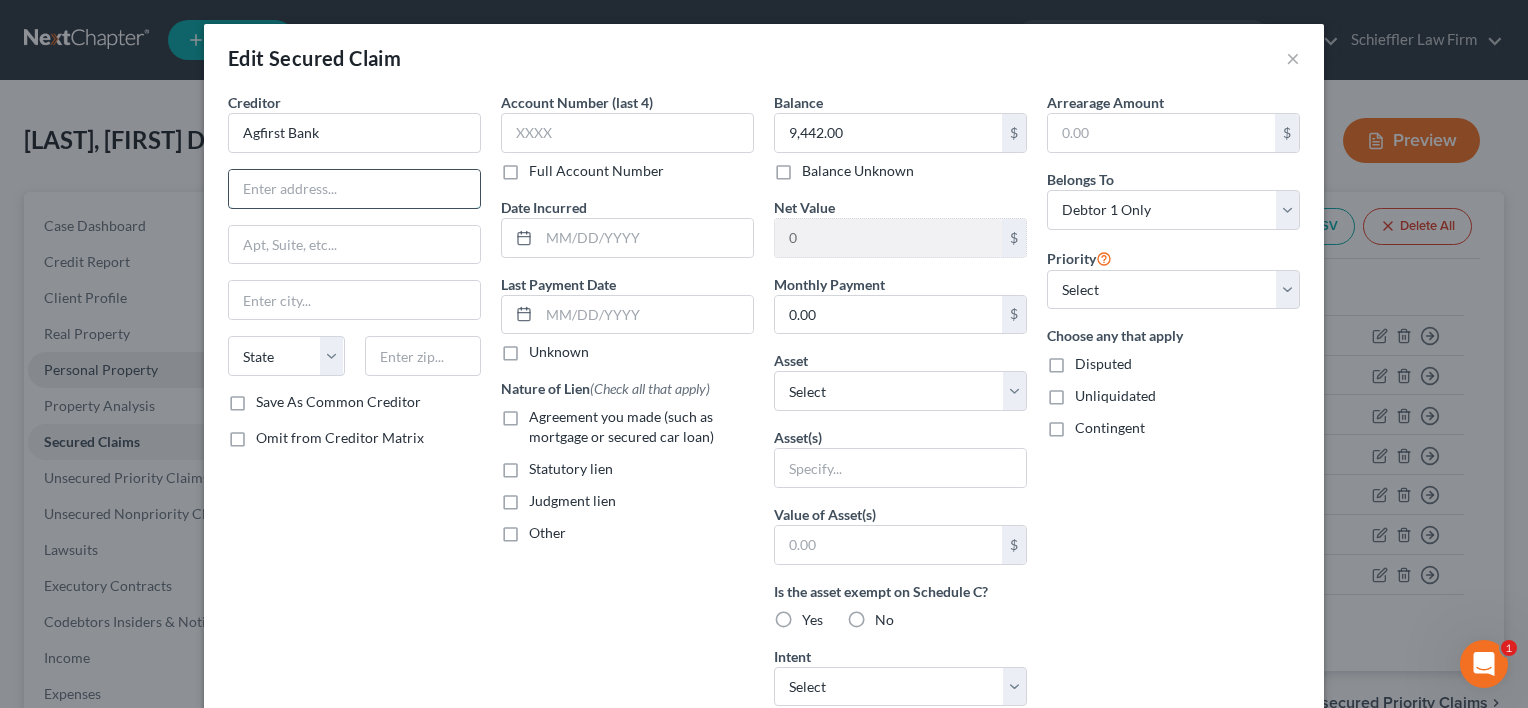 click at bounding box center [354, 189] 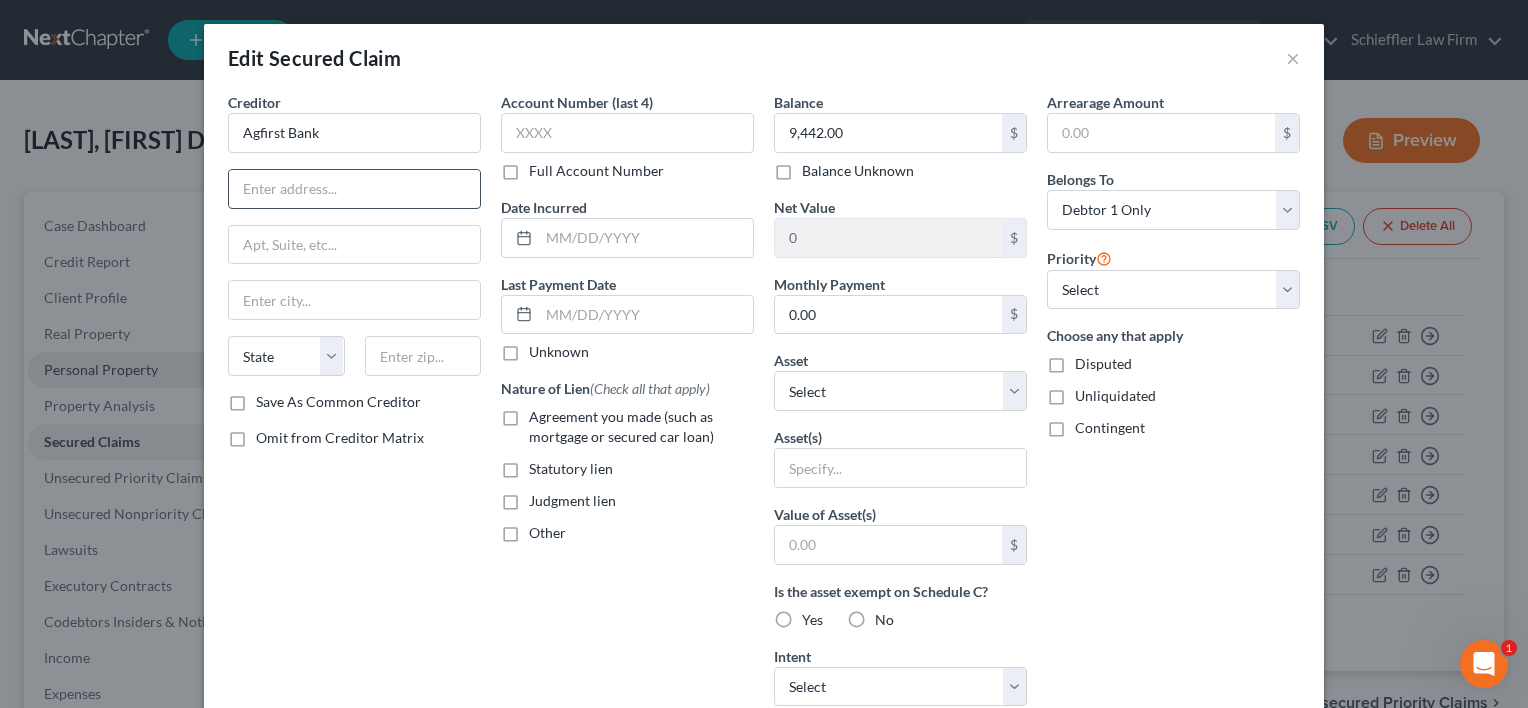 click at bounding box center (354, 189) 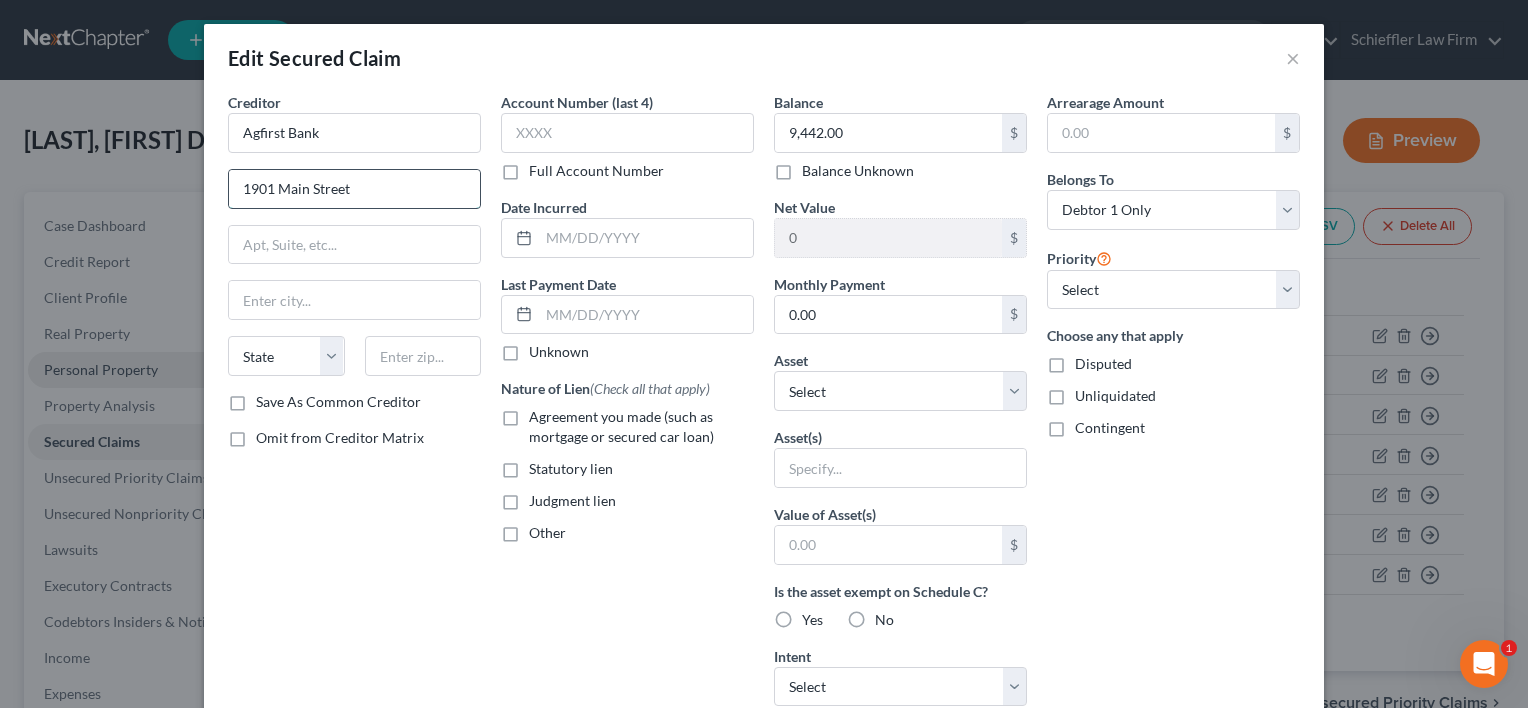 type on "1901 Main Street" 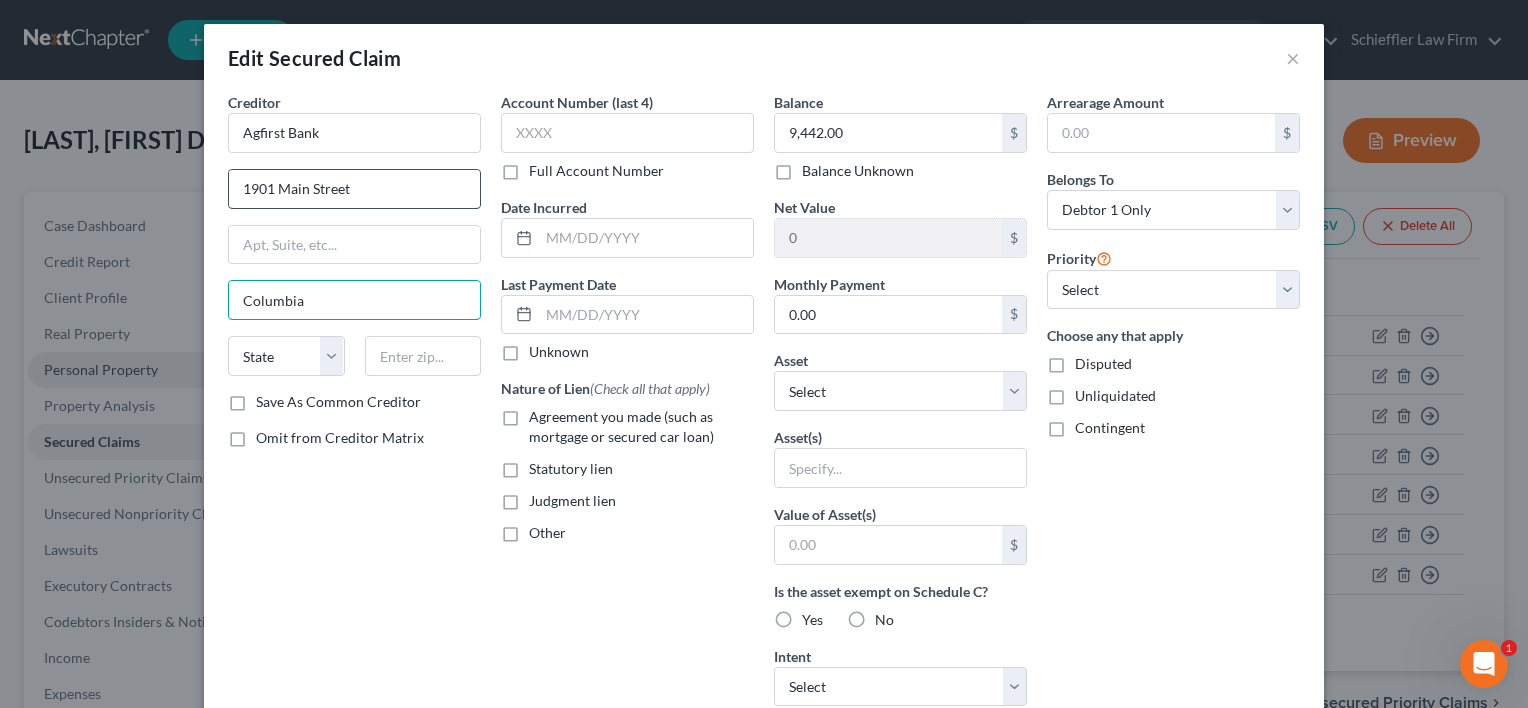 type on "Columbia" 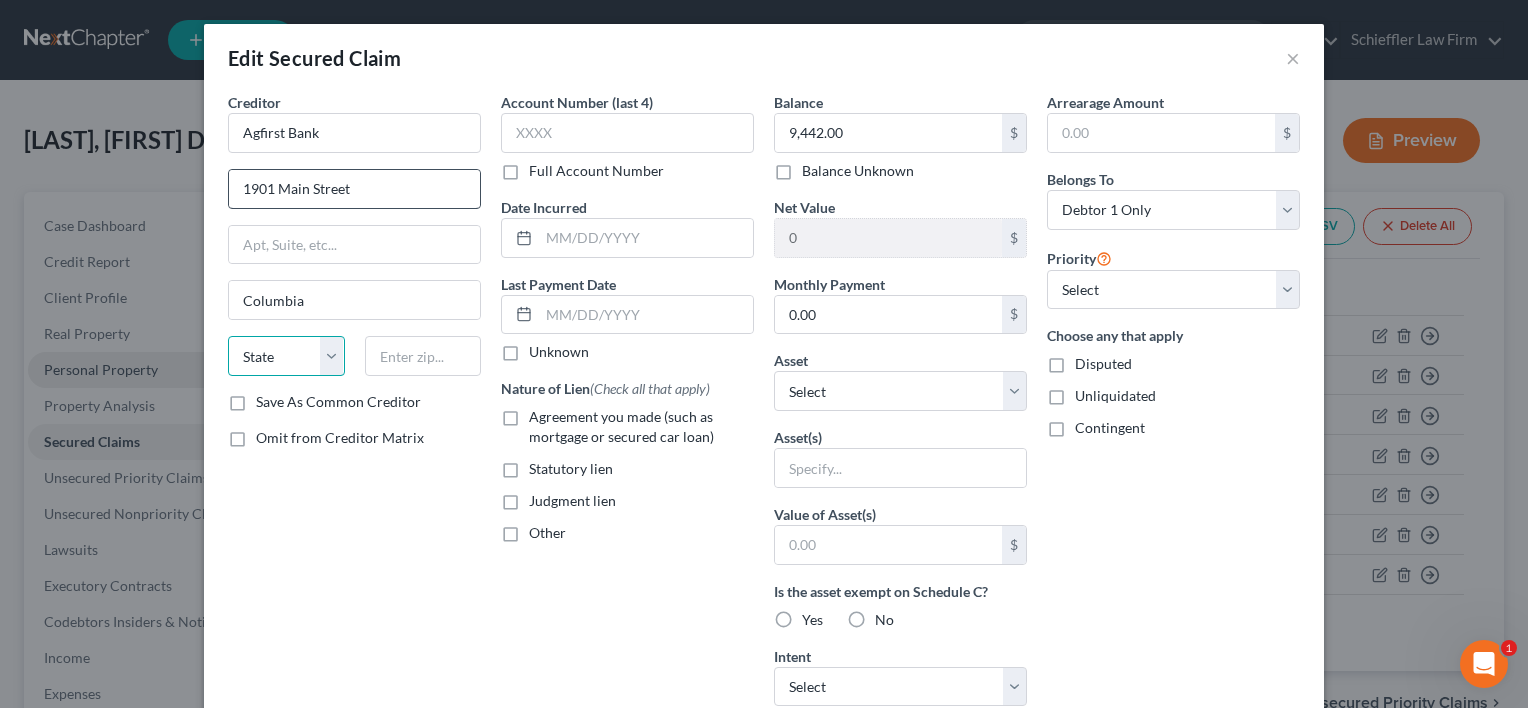 select on "42" 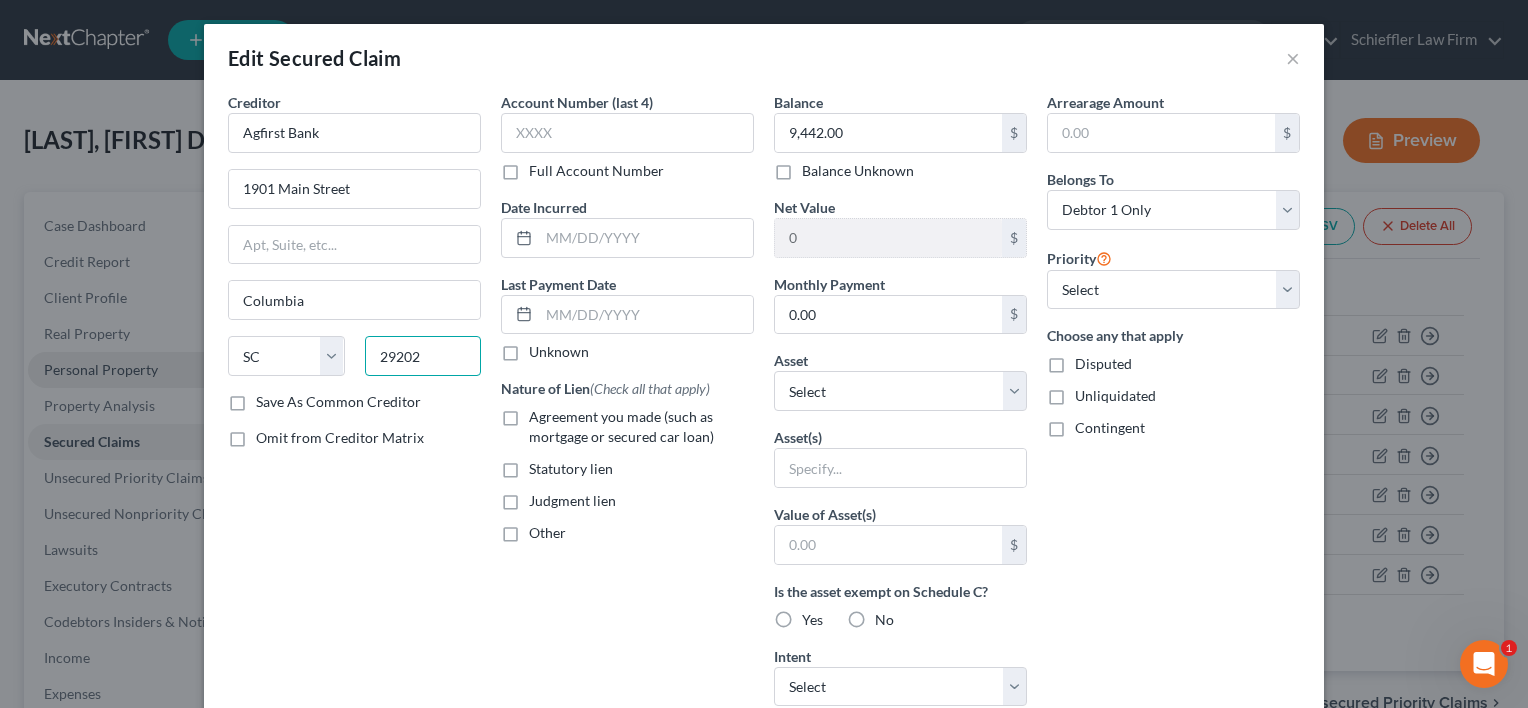type on "29202" 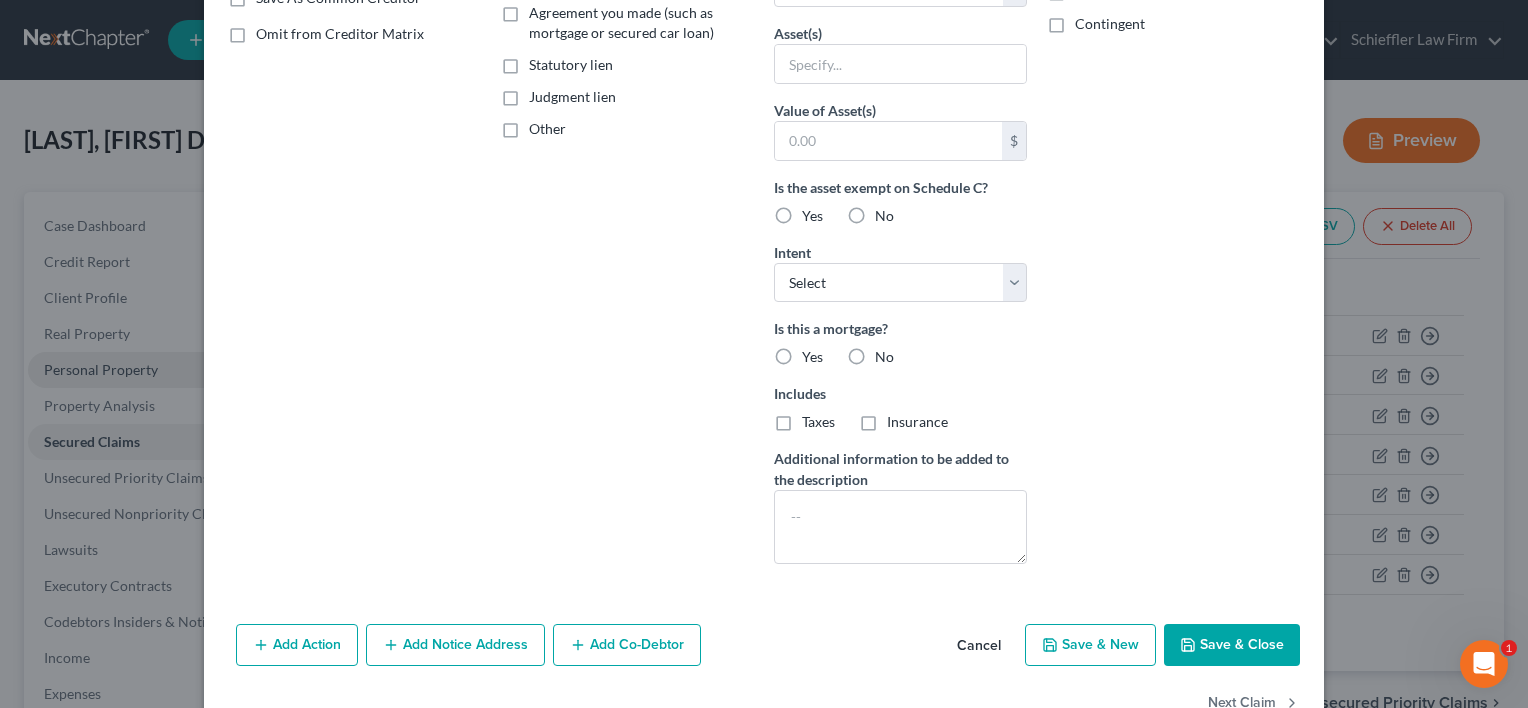 scroll, scrollTop: 436, scrollLeft: 0, axis: vertical 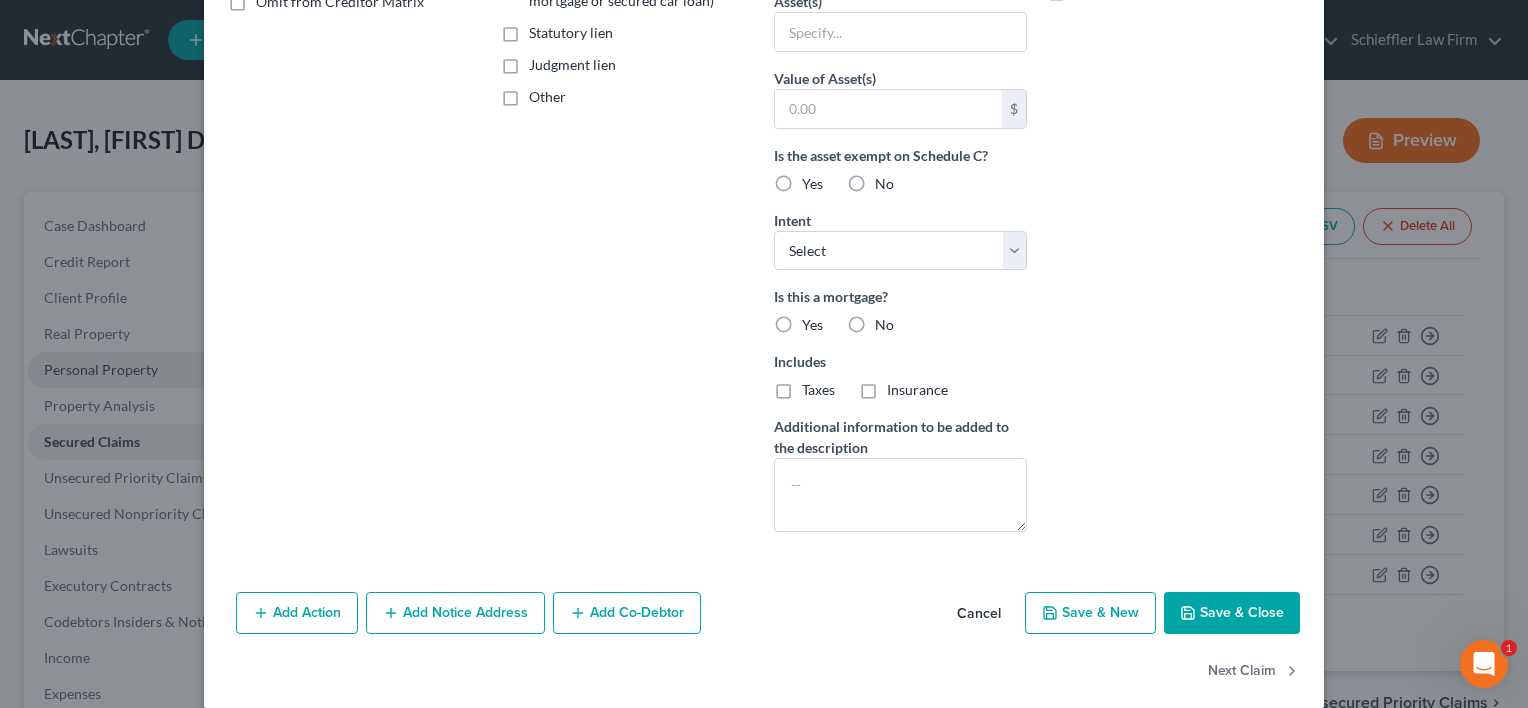 click on "Save & Close" at bounding box center (1232, 613) 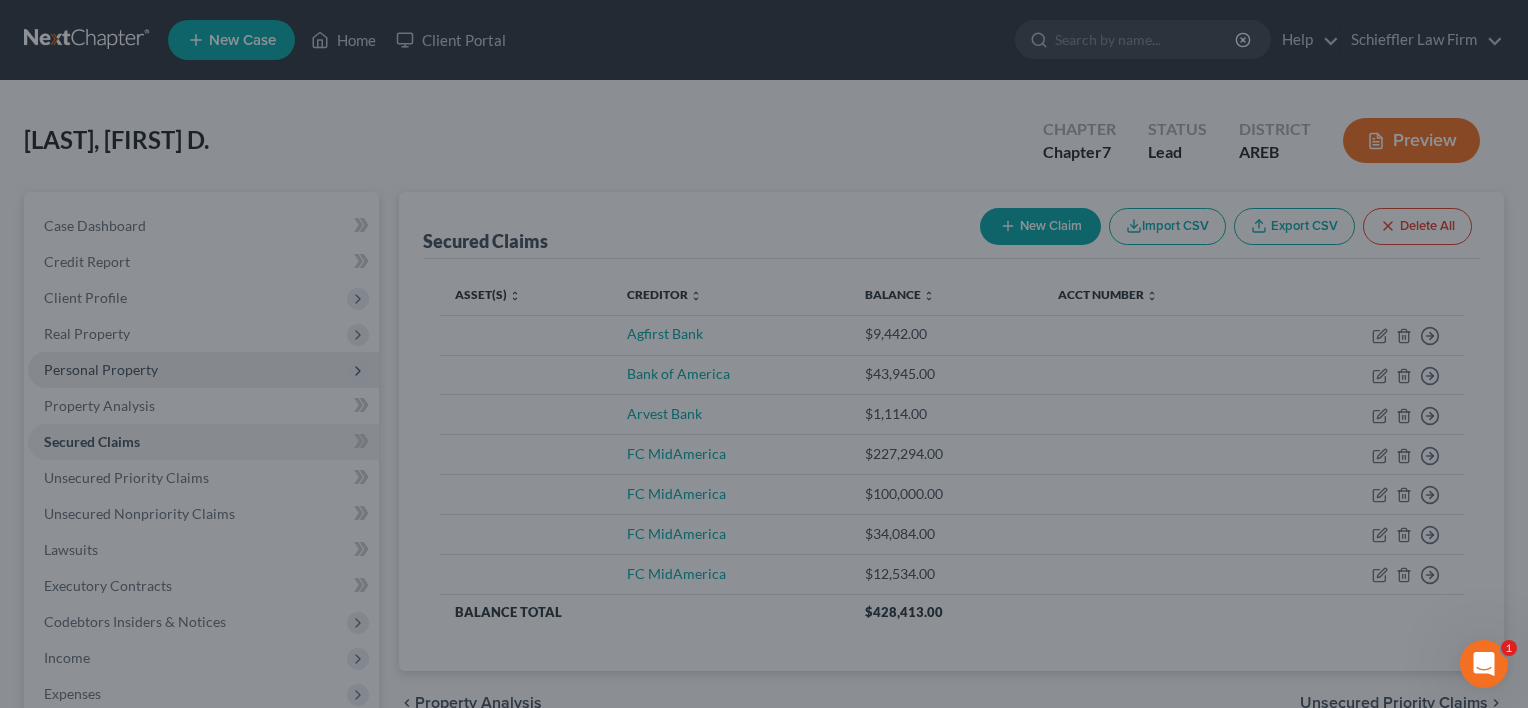 scroll, scrollTop: 239, scrollLeft: 0, axis: vertical 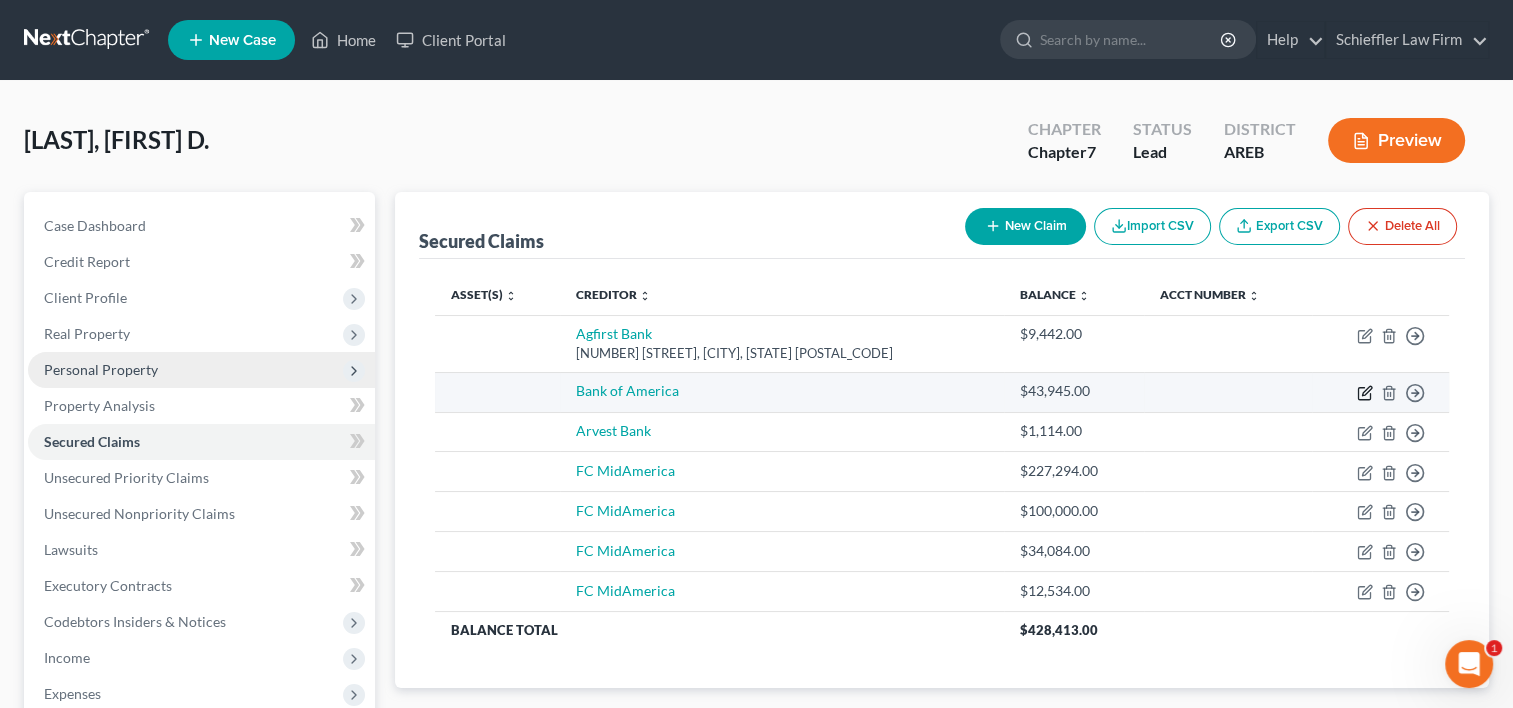 click 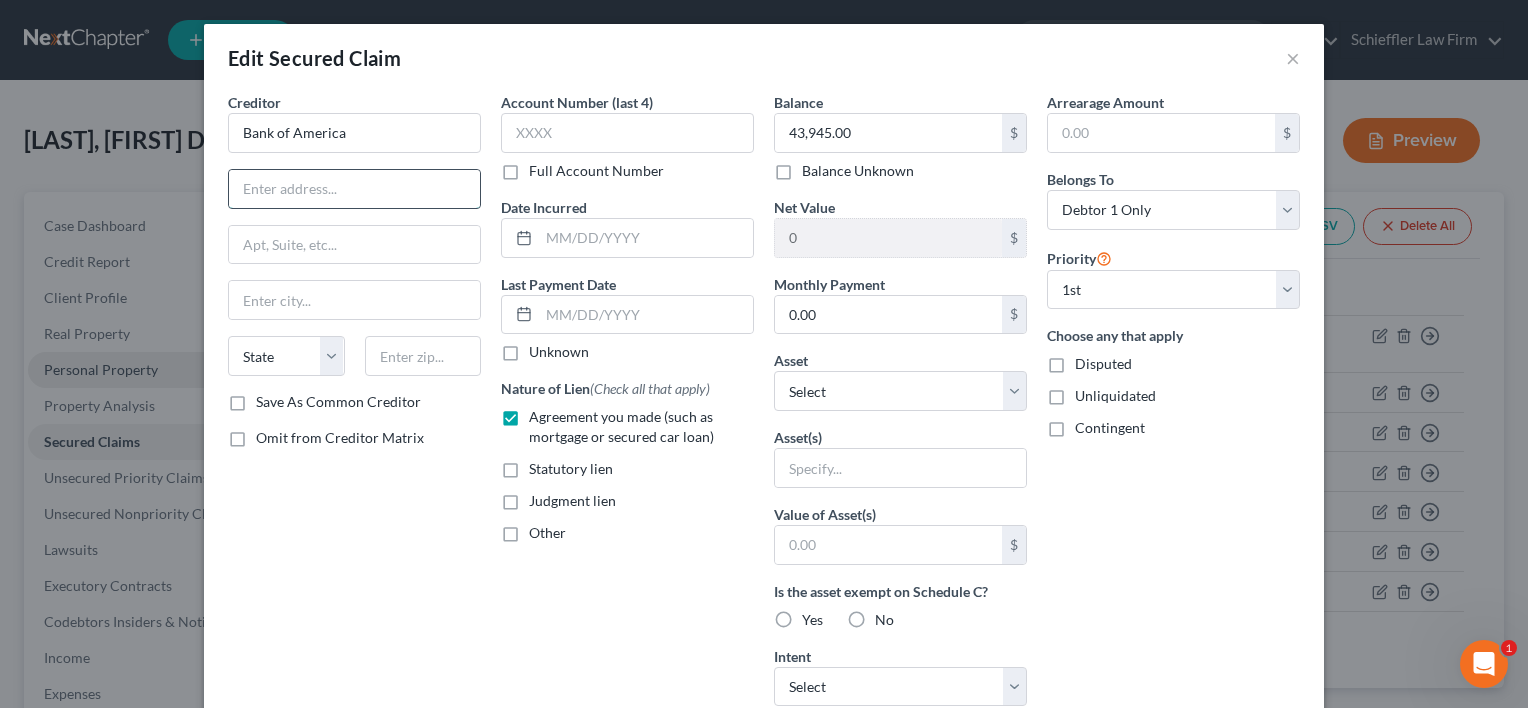 click at bounding box center [354, 189] 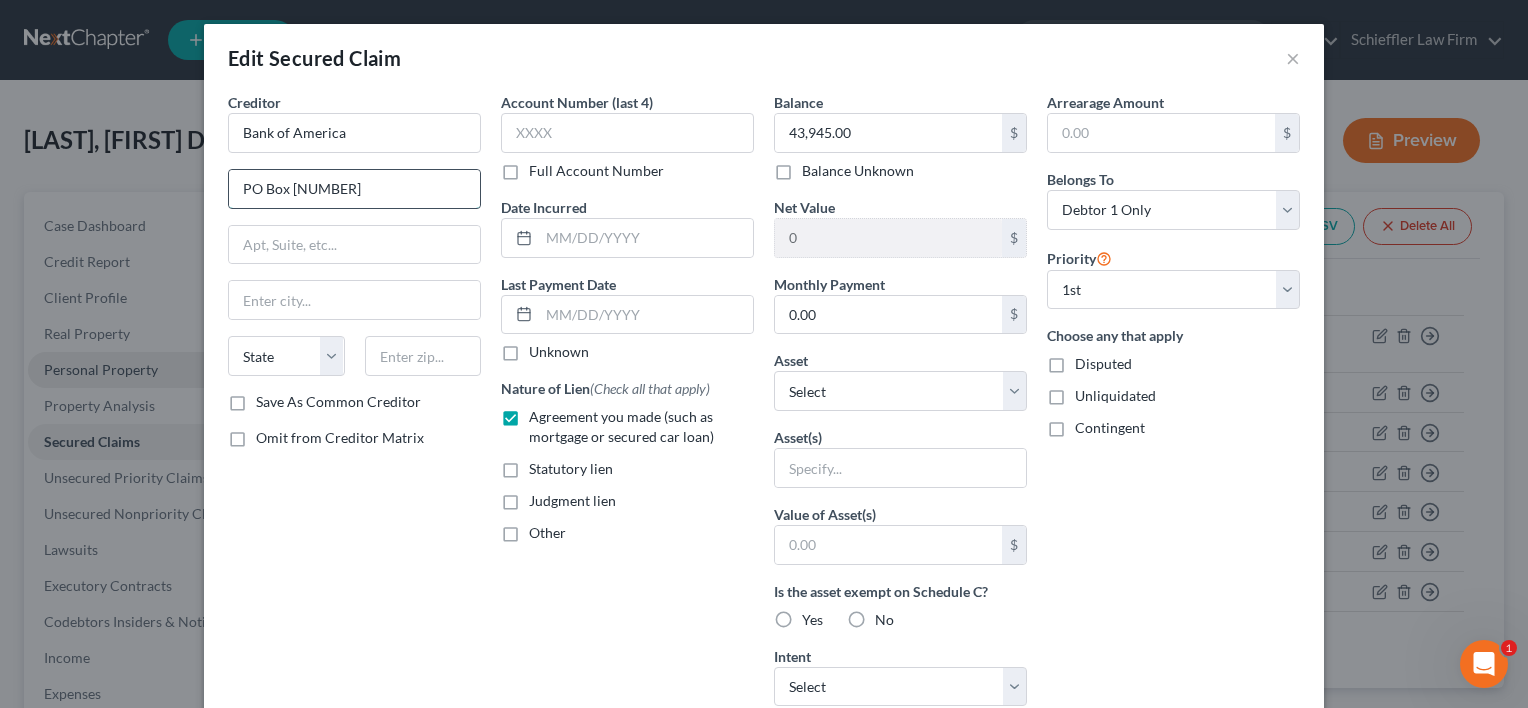 type on "PO Box [NUMBER]" 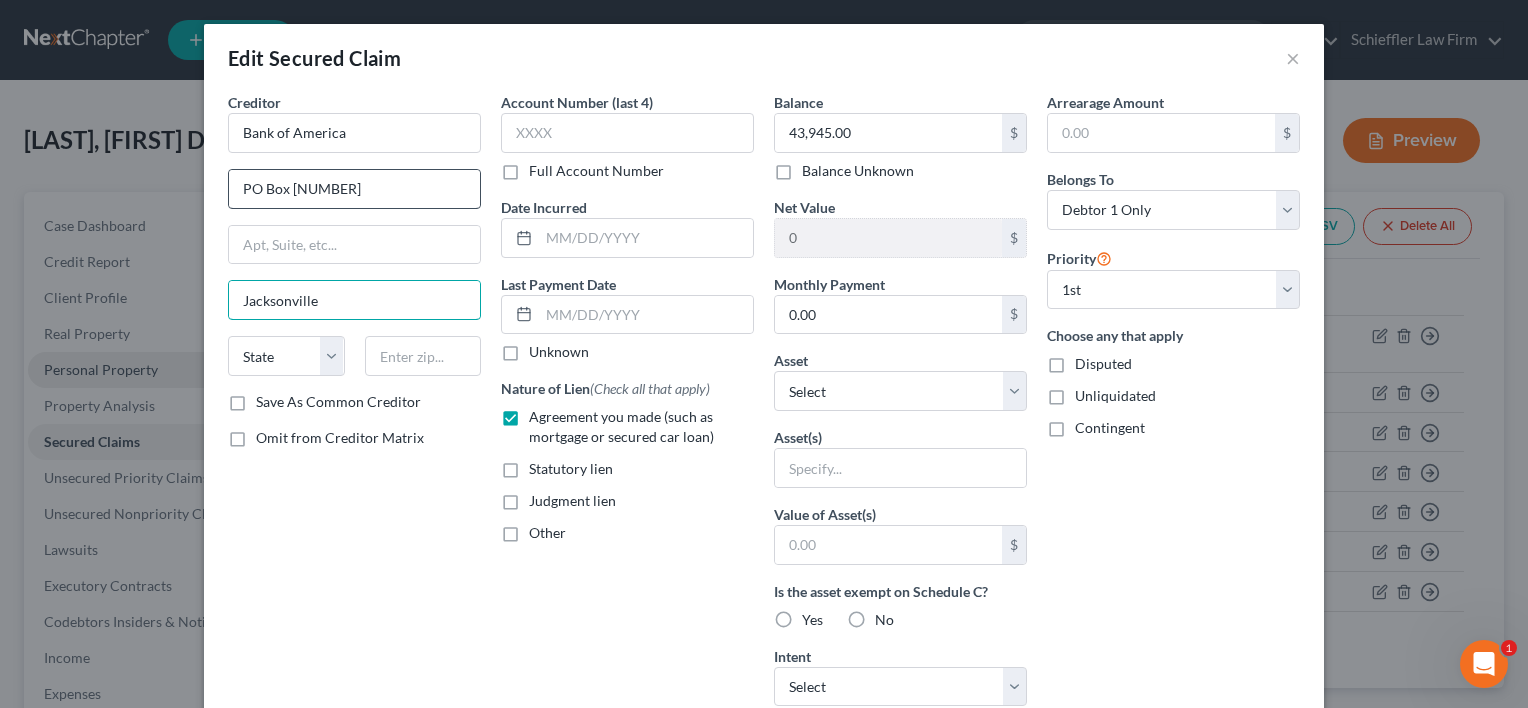 type on "Jacksonville" 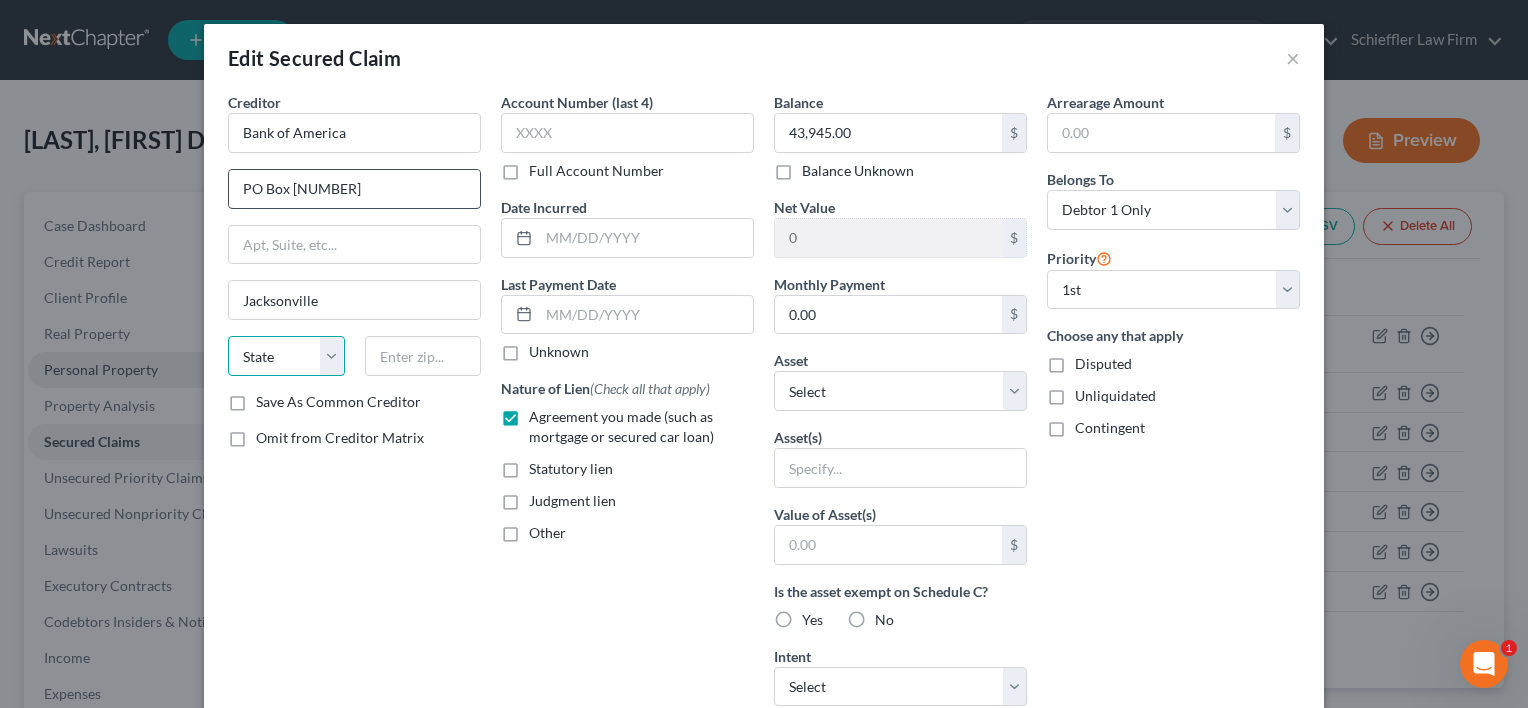 select on "9" 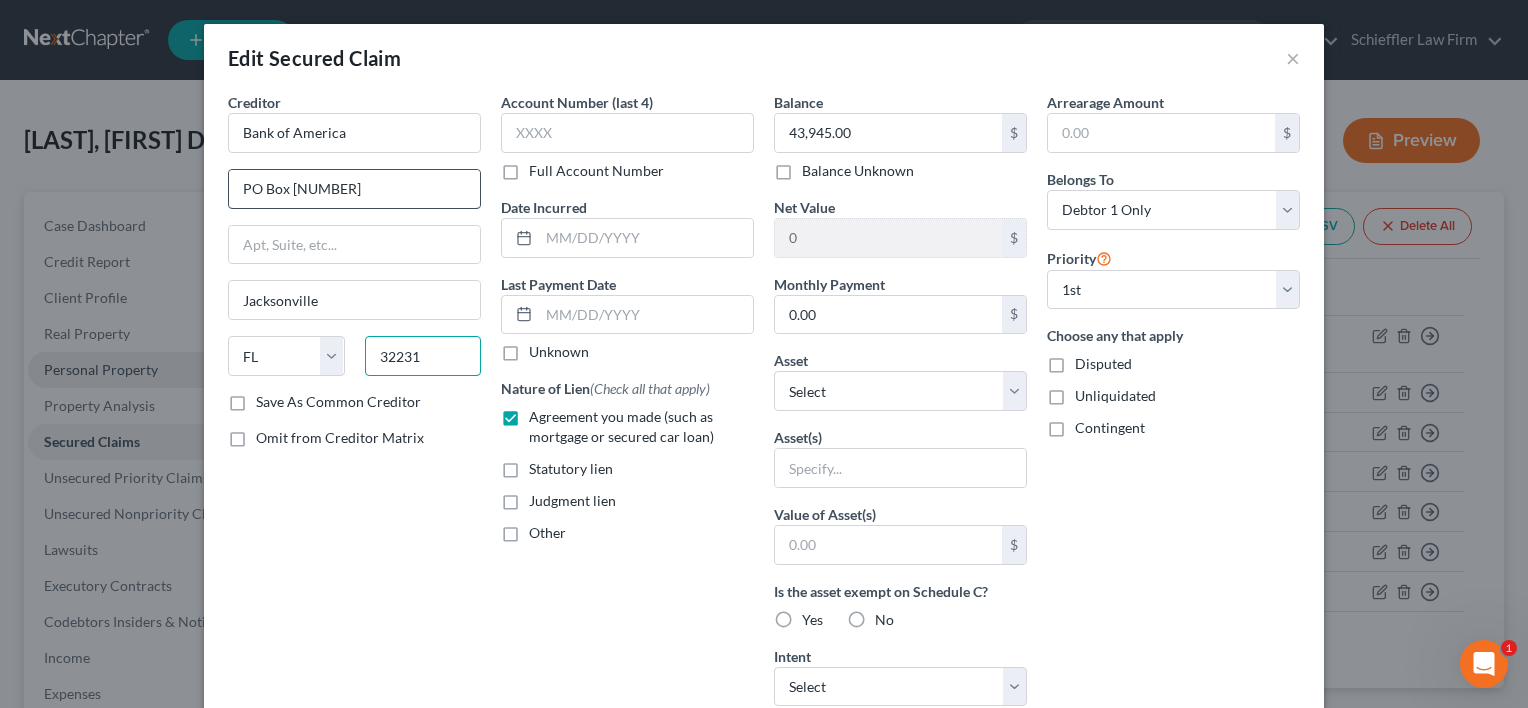 type on "32231" 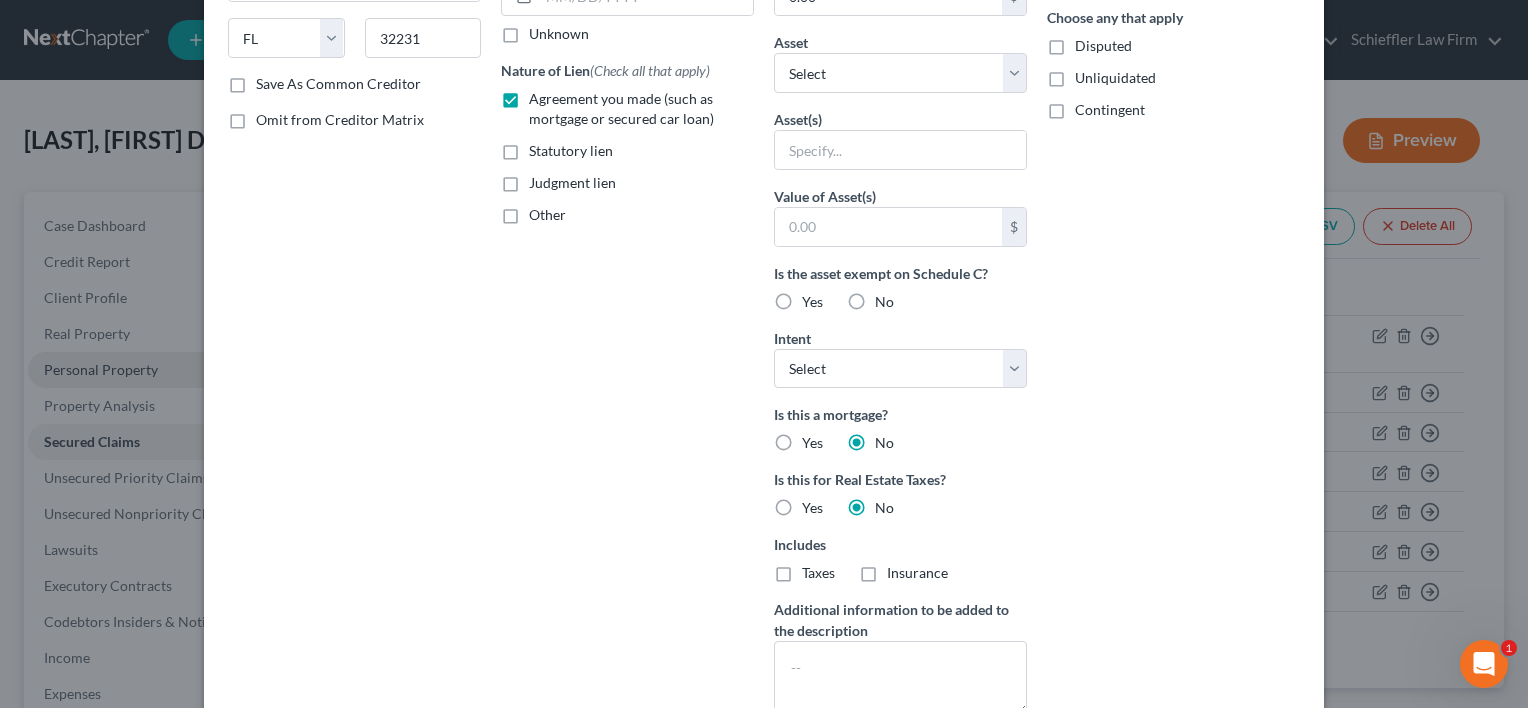 scroll, scrollTop: 325, scrollLeft: 0, axis: vertical 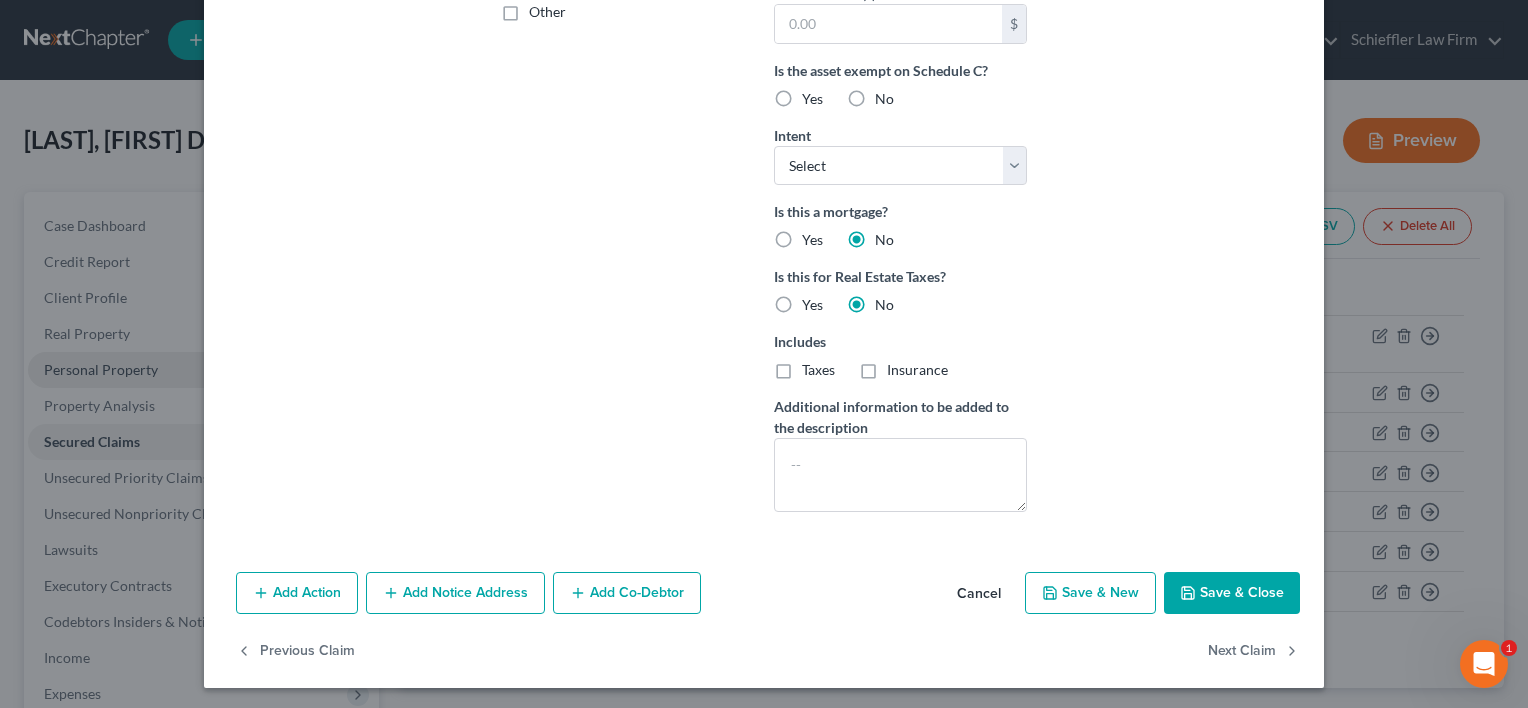 click on "Save & Close" at bounding box center [1232, 593] 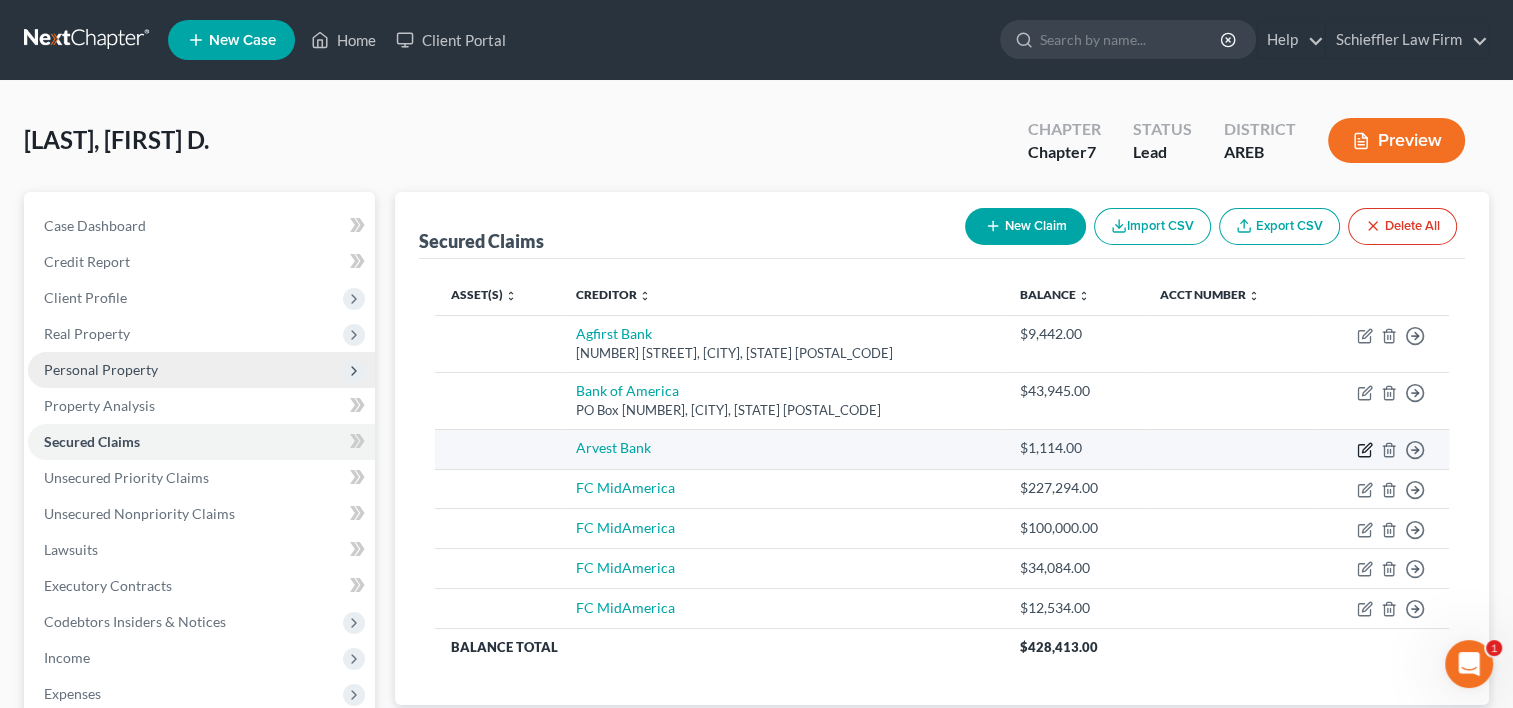 click 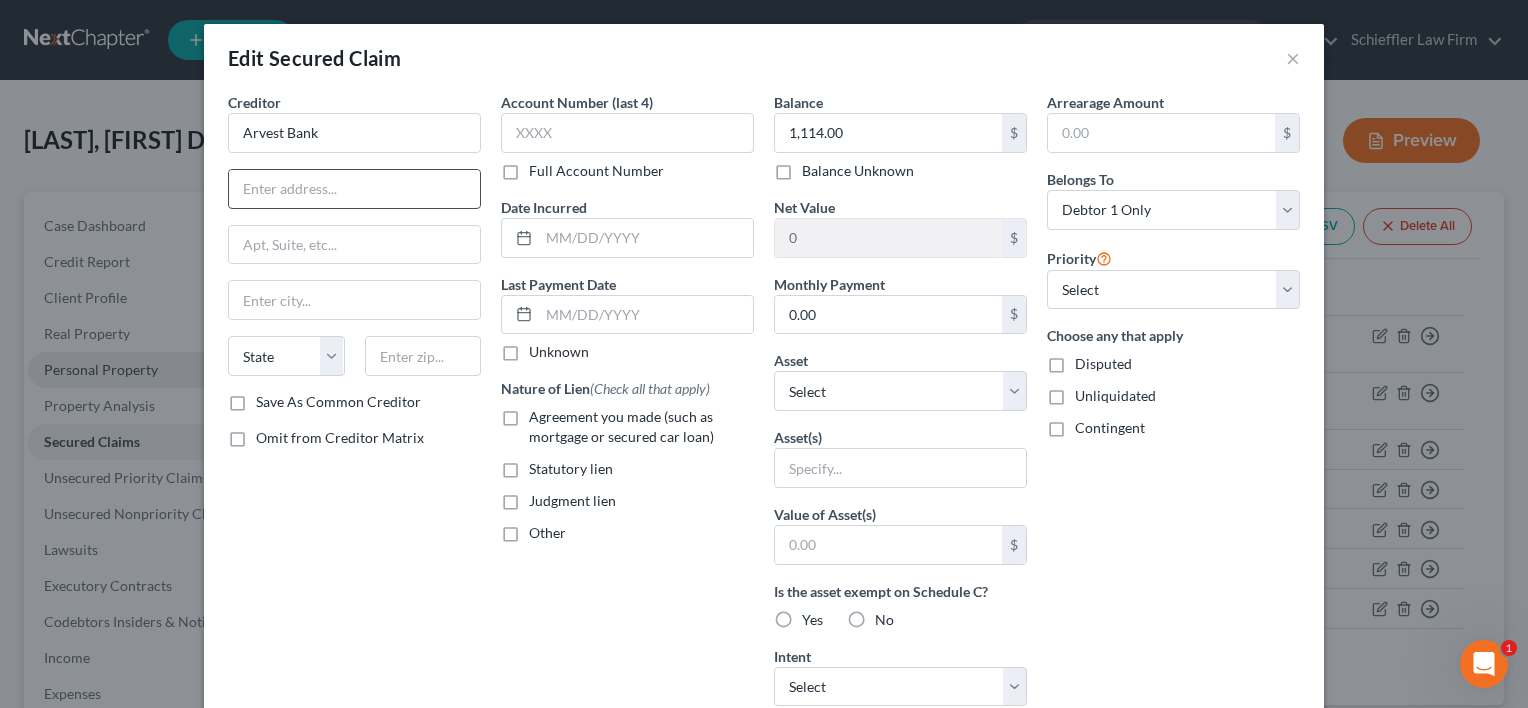 click at bounding box center (354, 189) 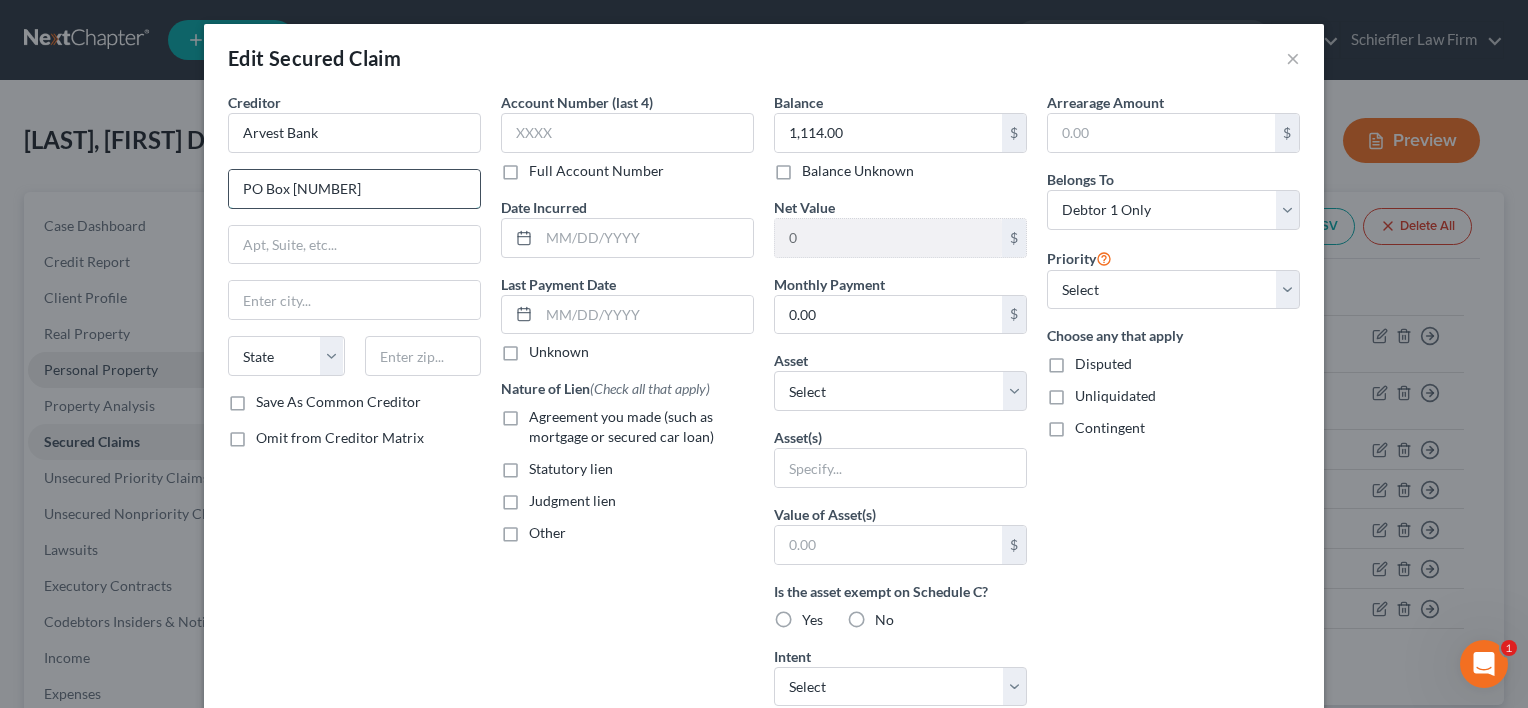 type on "PO Box [NUMBER]" 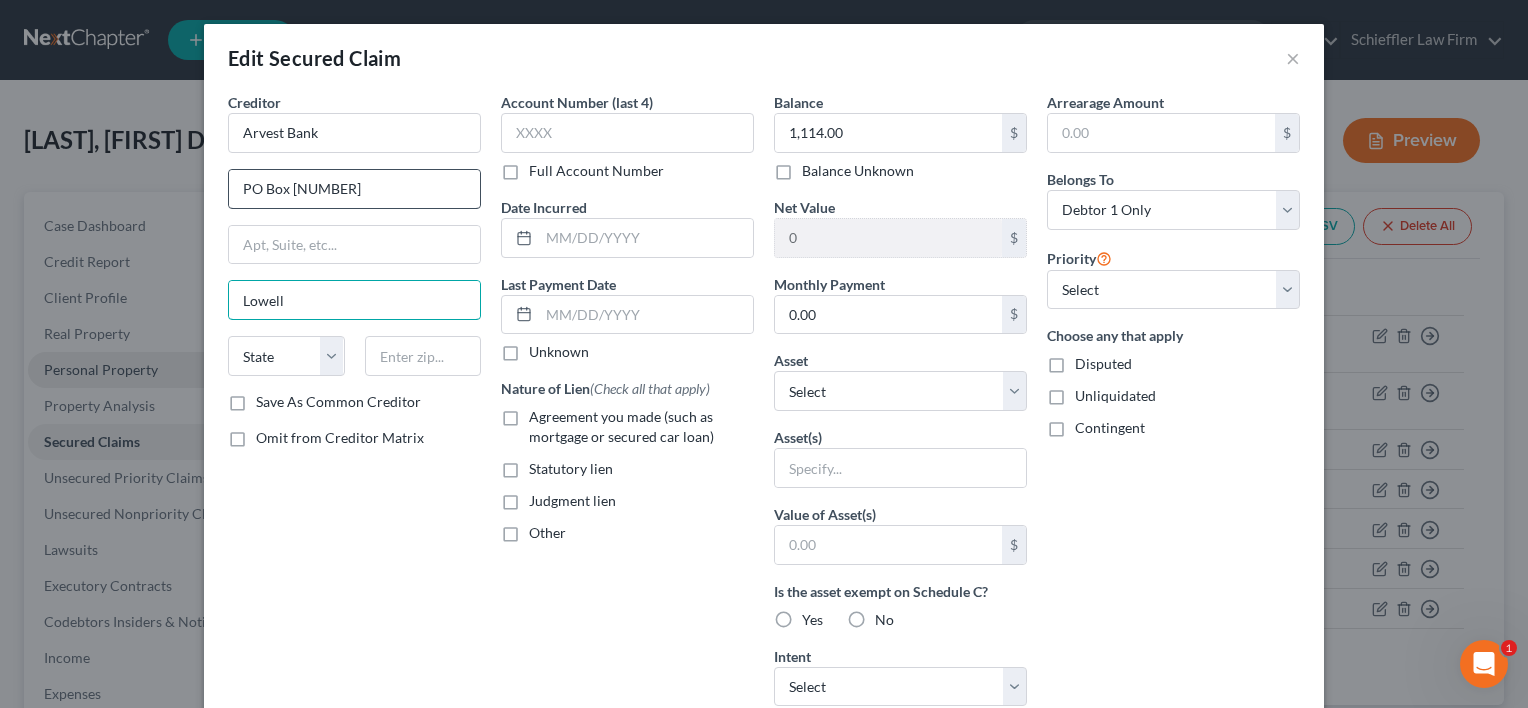 type on "Lowell" 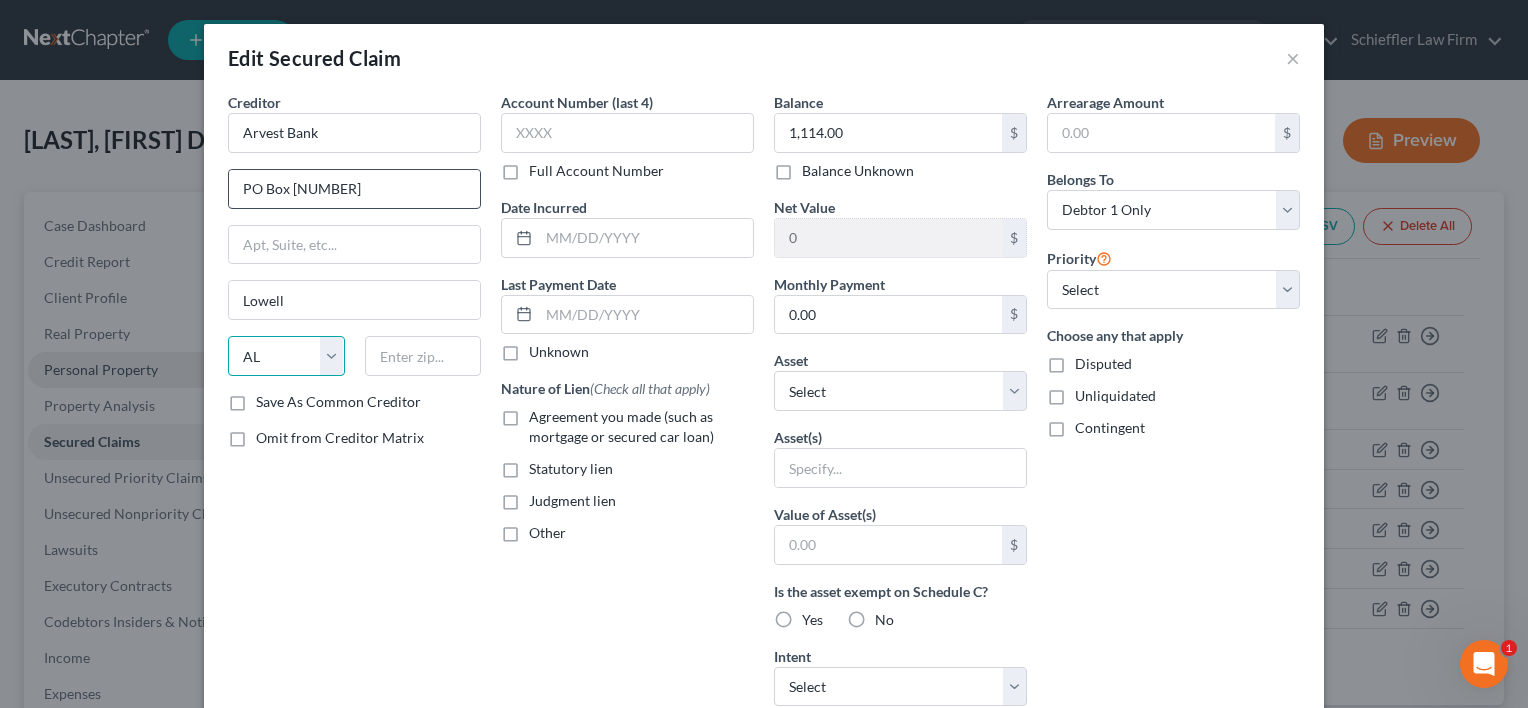 select on "2" 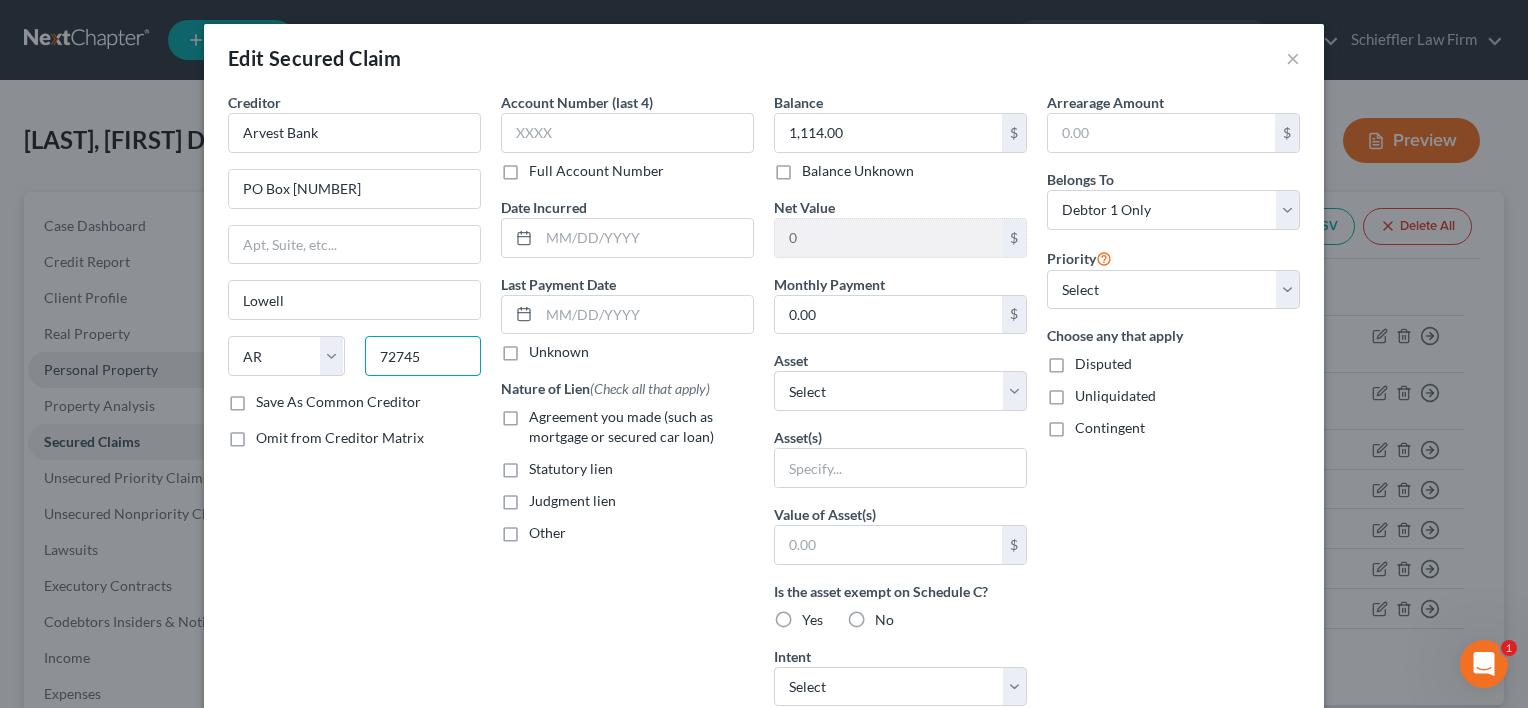 type on "72745" 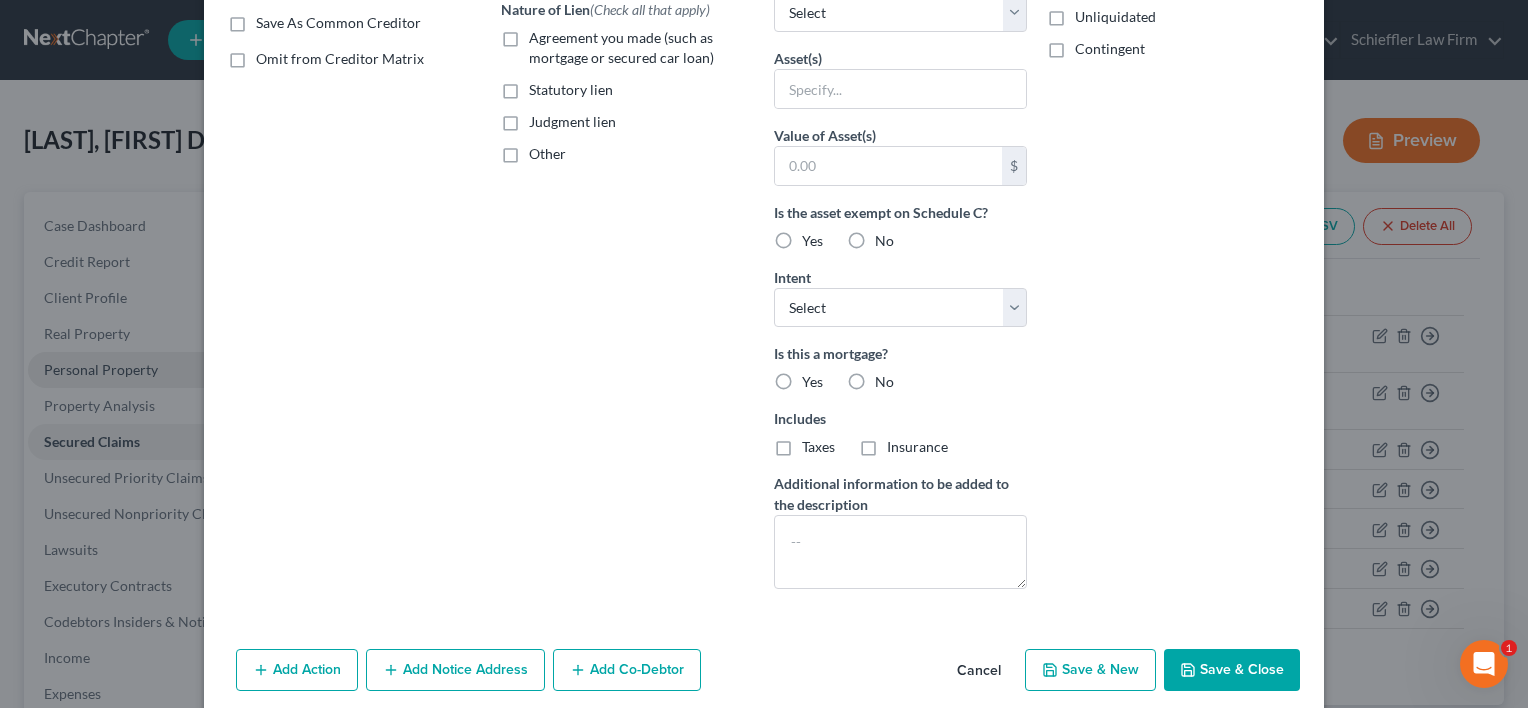 scroll, scrollTop: 396, scrollLeft: 0, axis: vertical 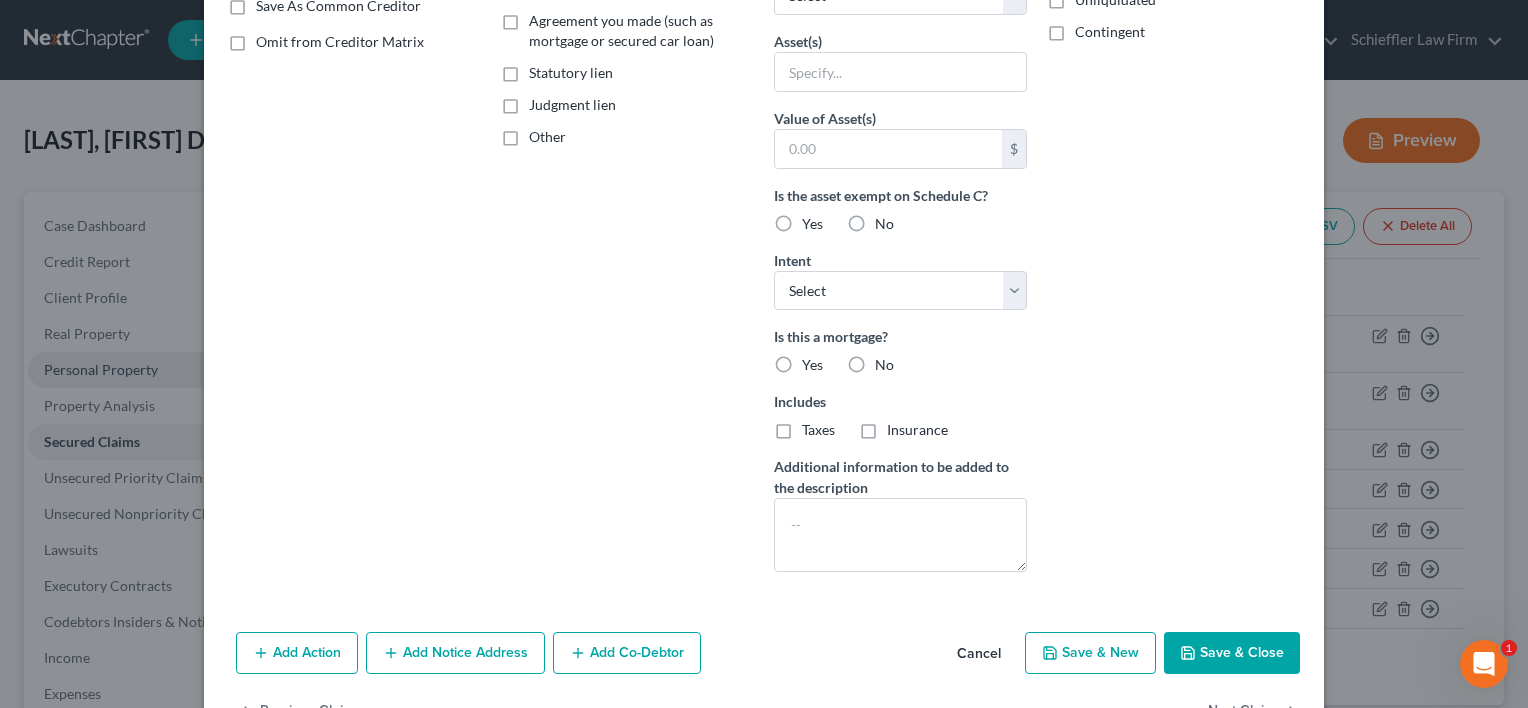 click on "Save & Close" at bounding box center (1232, 653) 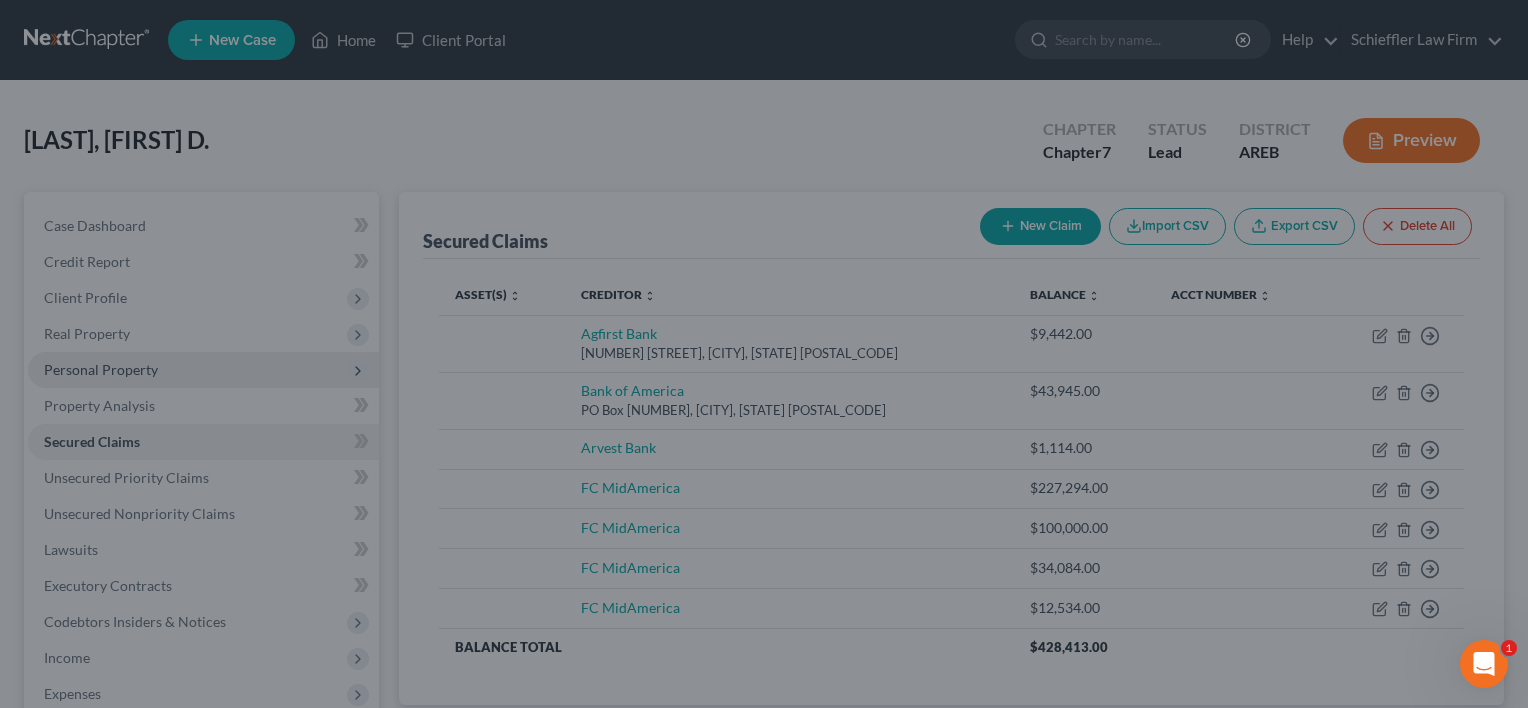 scroll, scrollTop: 239, scrollLeft: 0, axis: vertical 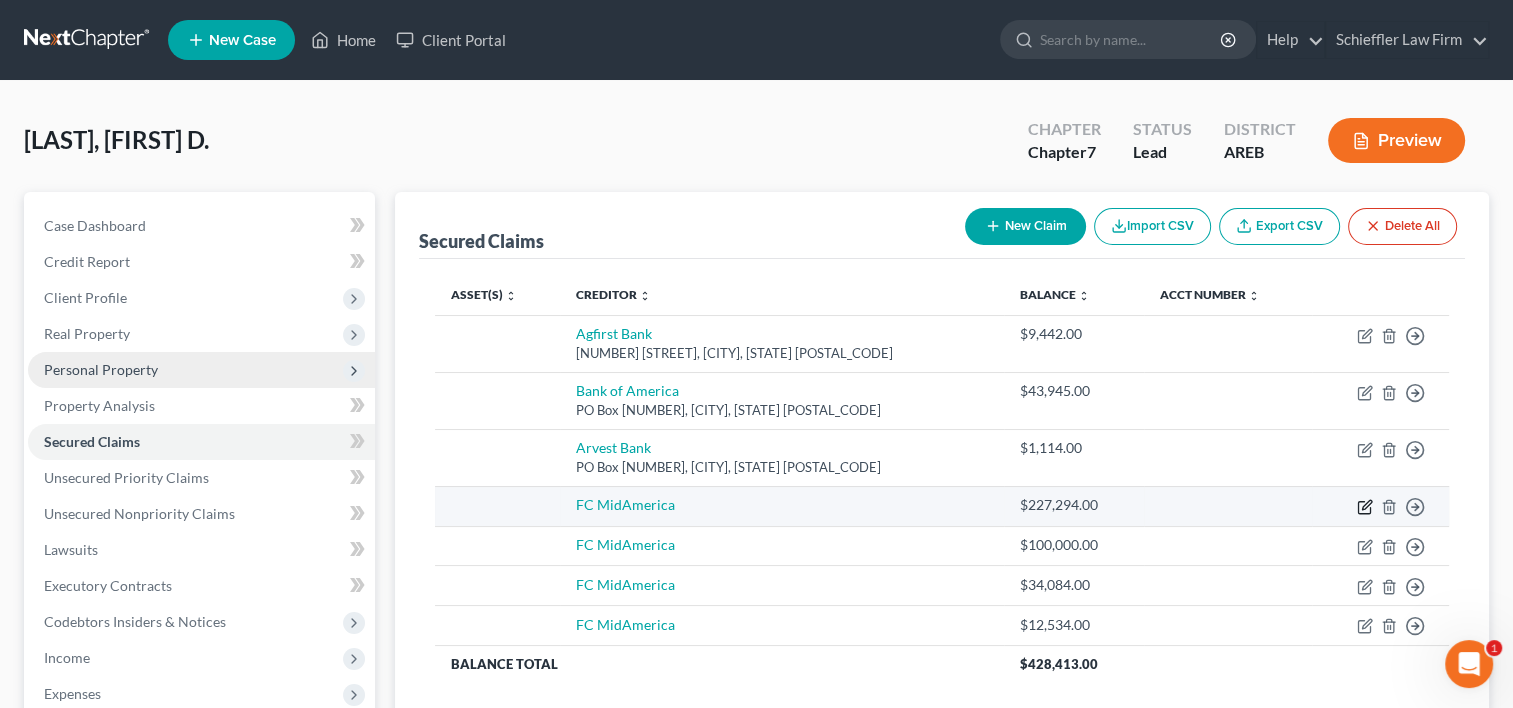 click 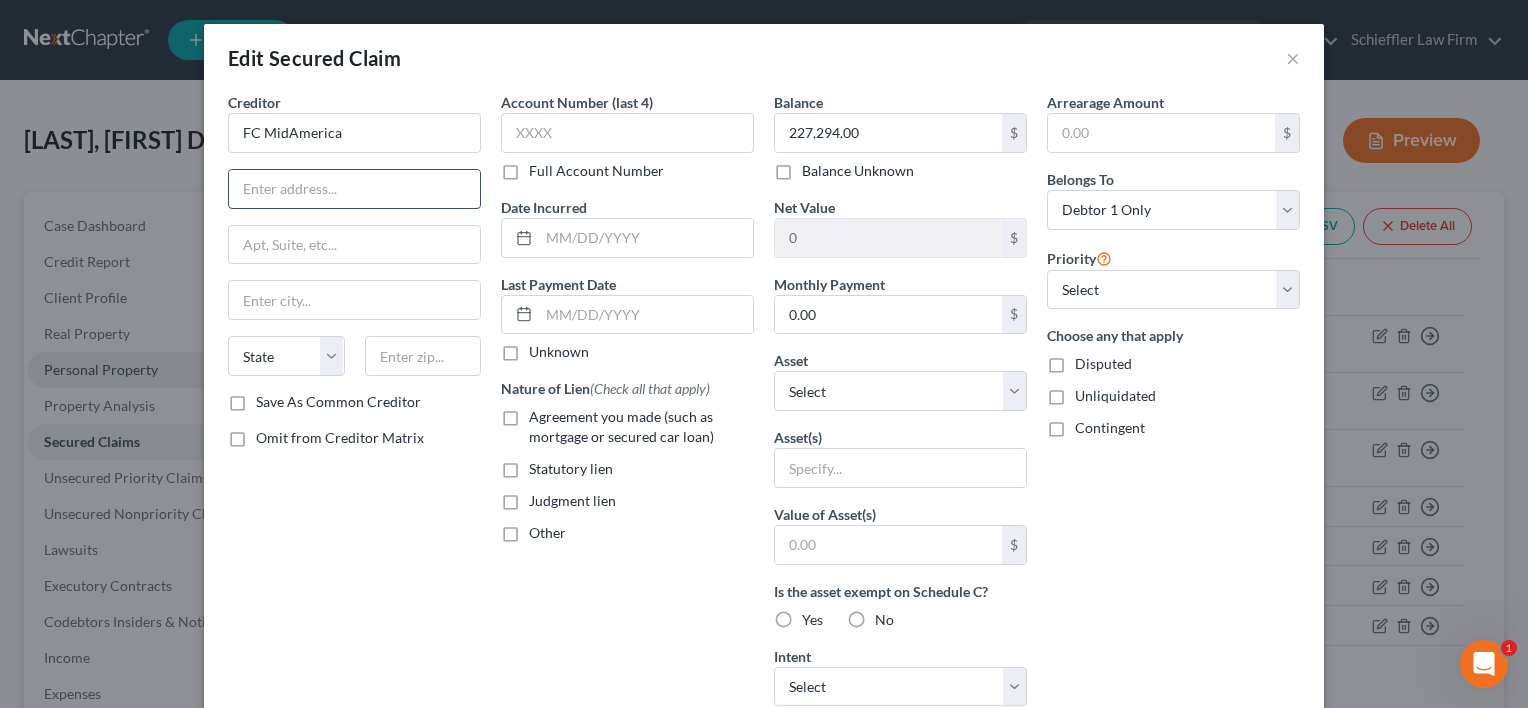 click at bounding box center (354, 189) 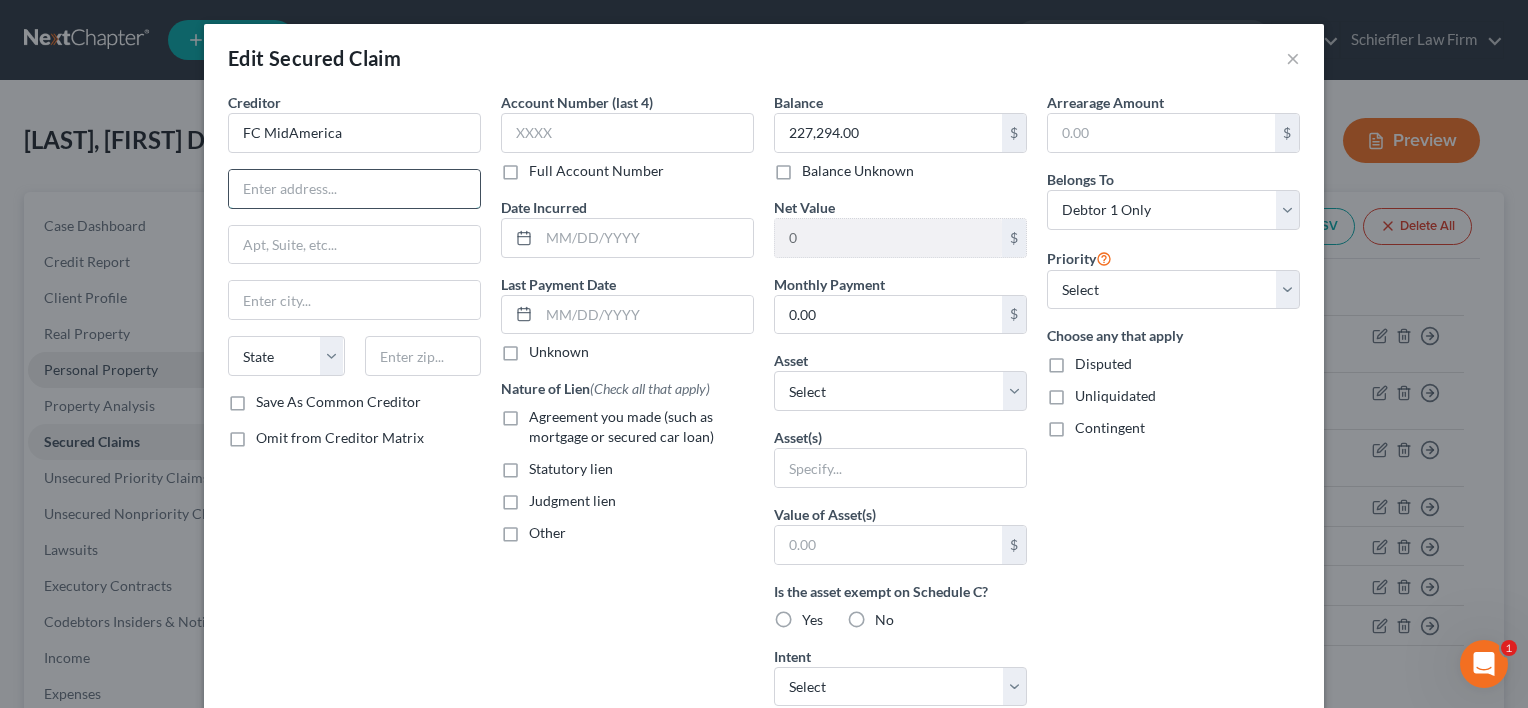 click at bounding box center (354, 189) 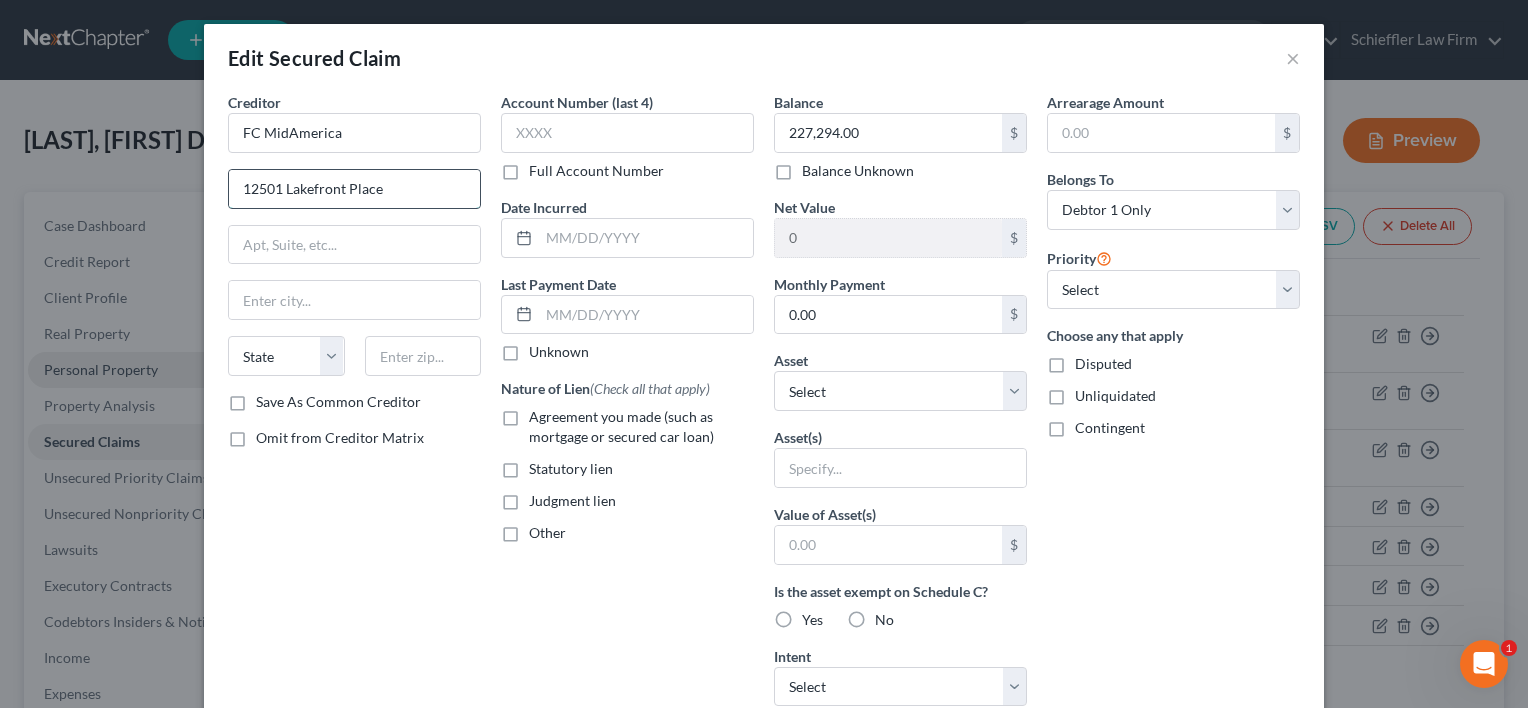 type on "12501 Lakefront Place" 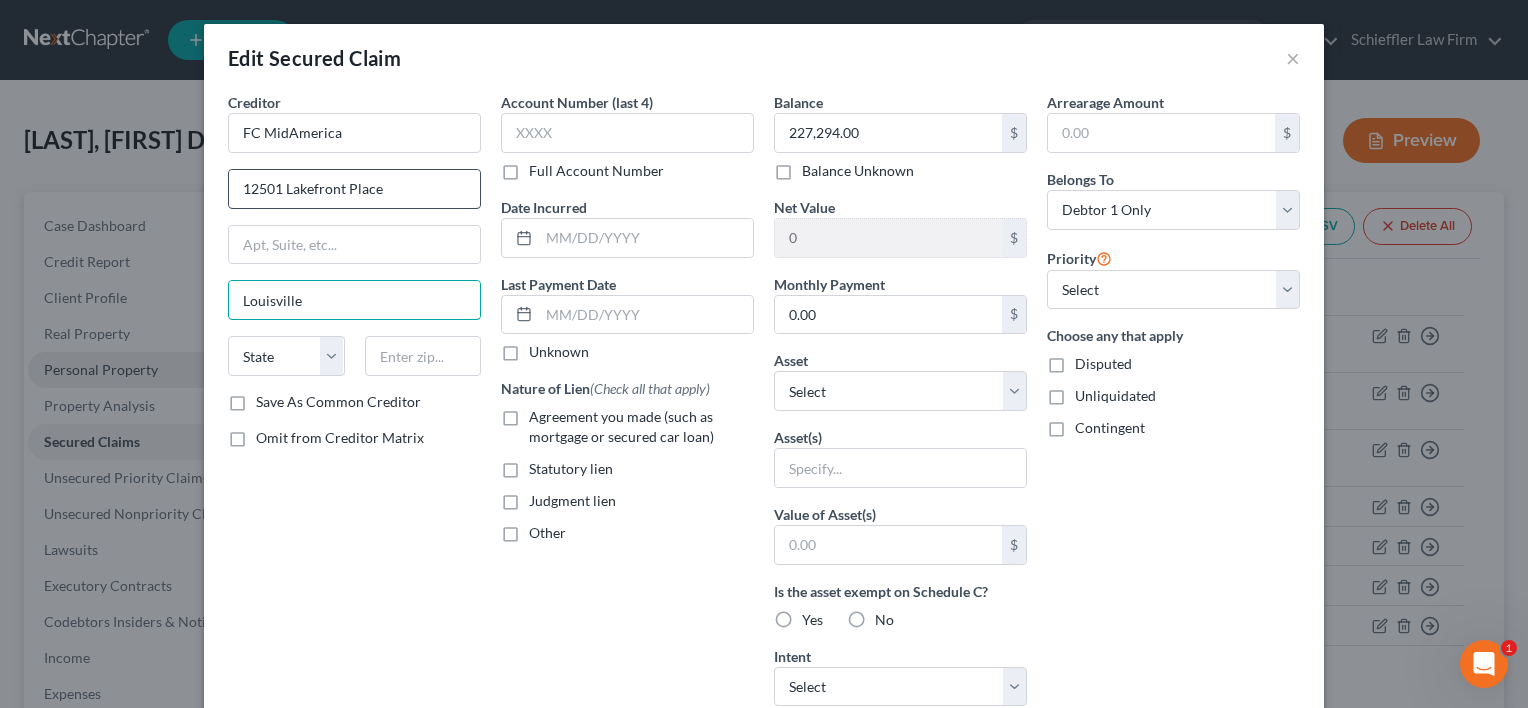type on "Louisville" 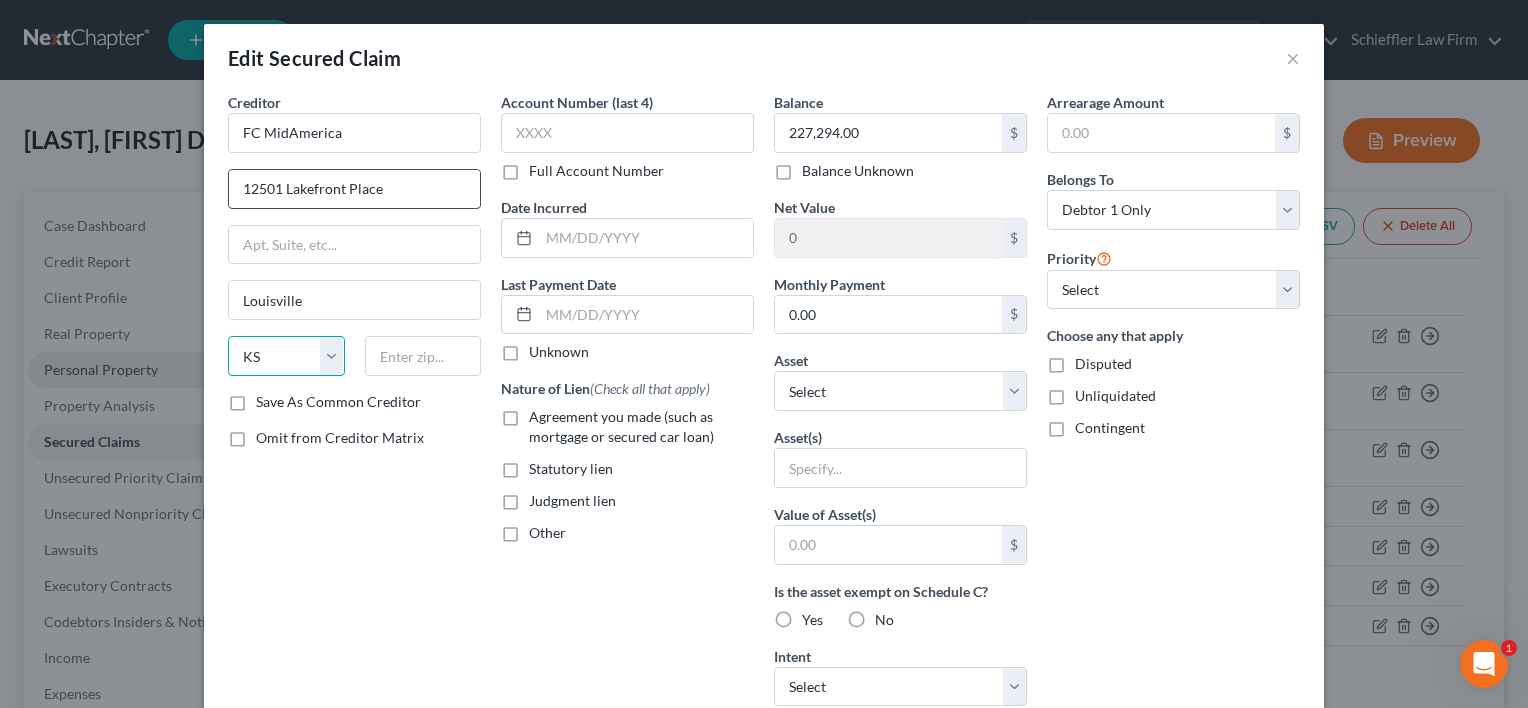 select on "18" 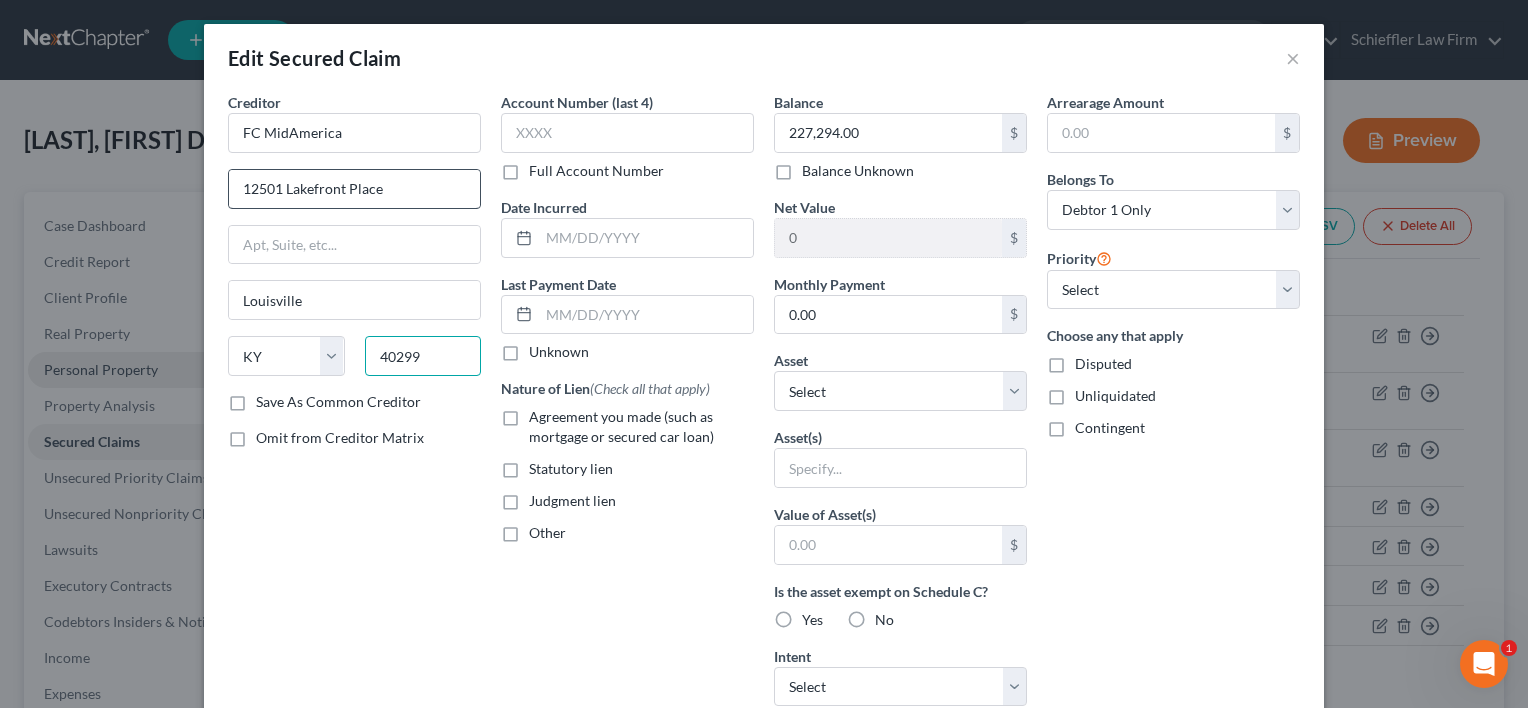 type on "40299" 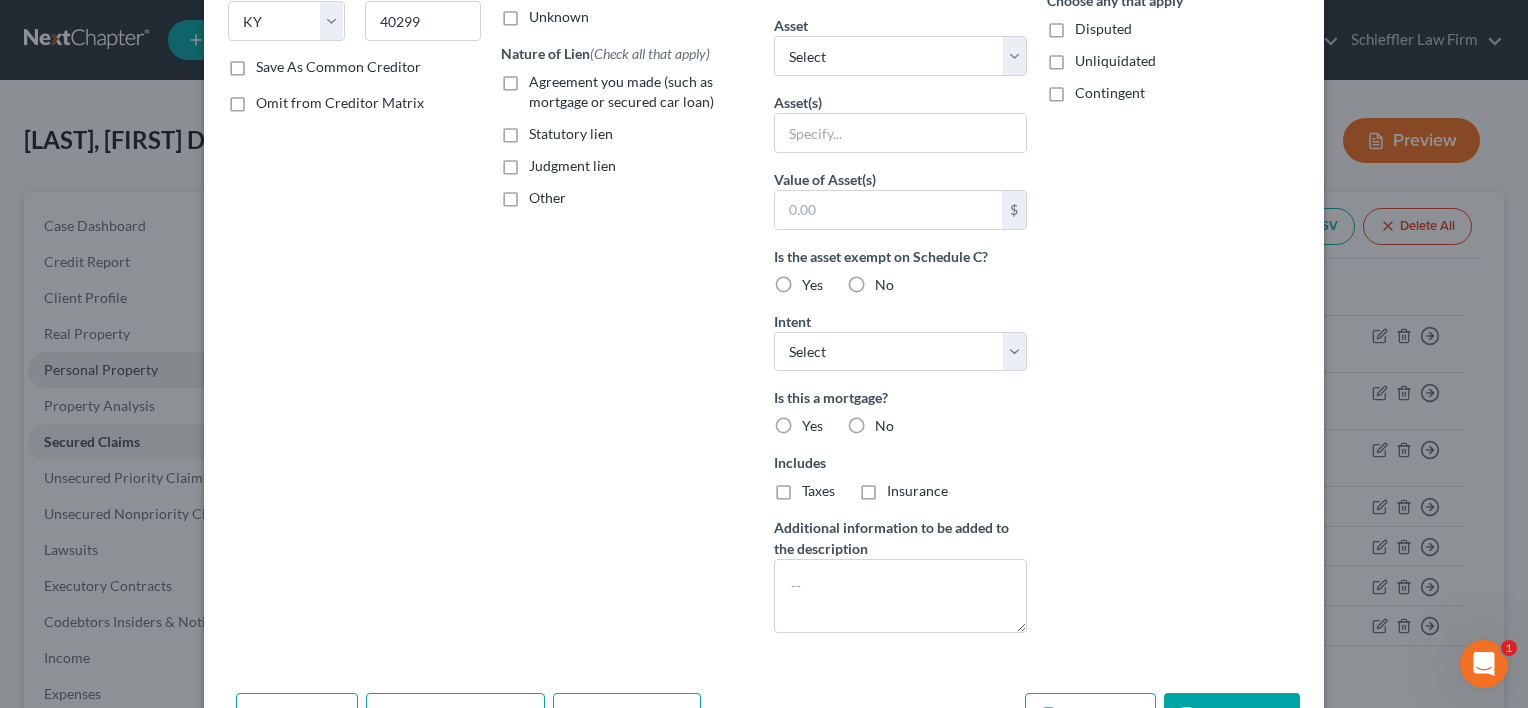 scroll, scrollTop: 349, scrollLeft: 0, axis: vertical 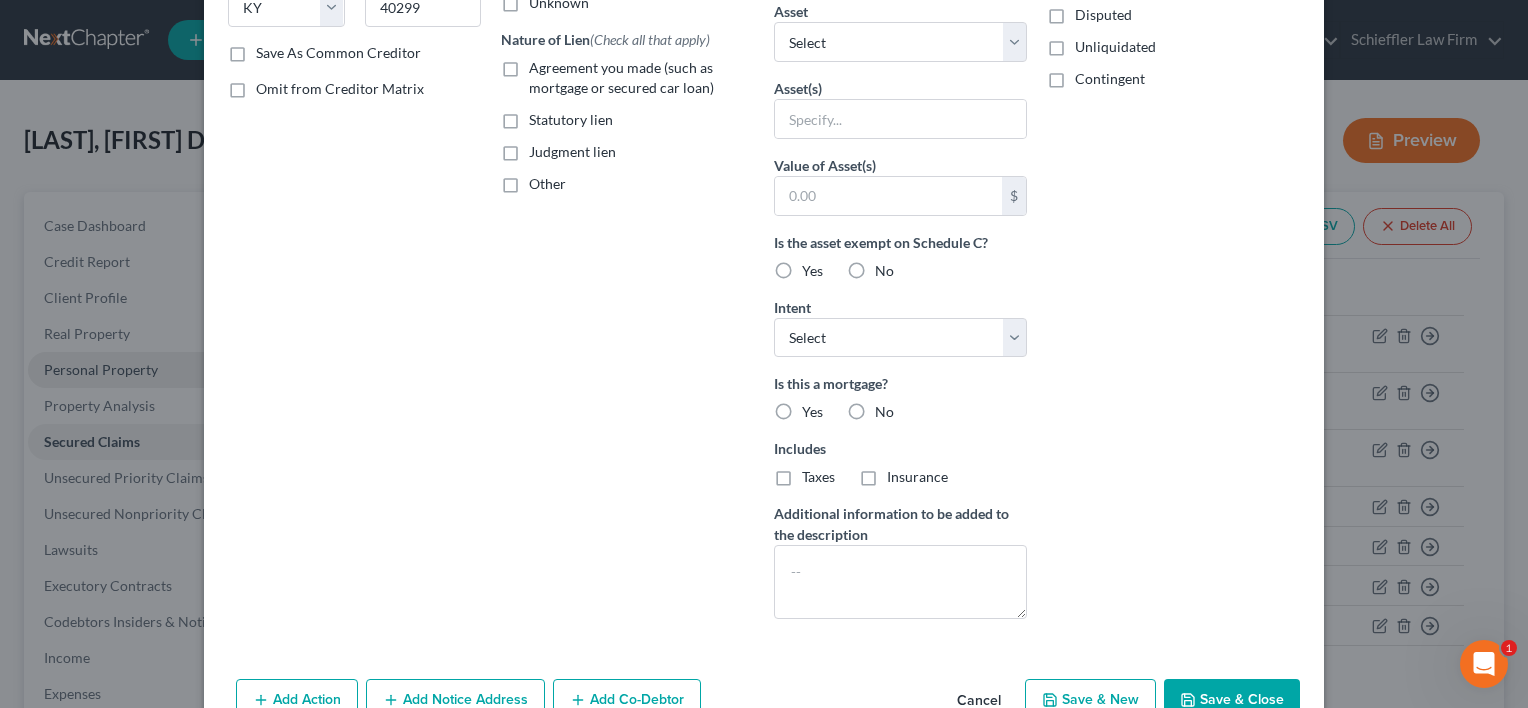 click on "Save & Close" at bounding box center (1232, 700) 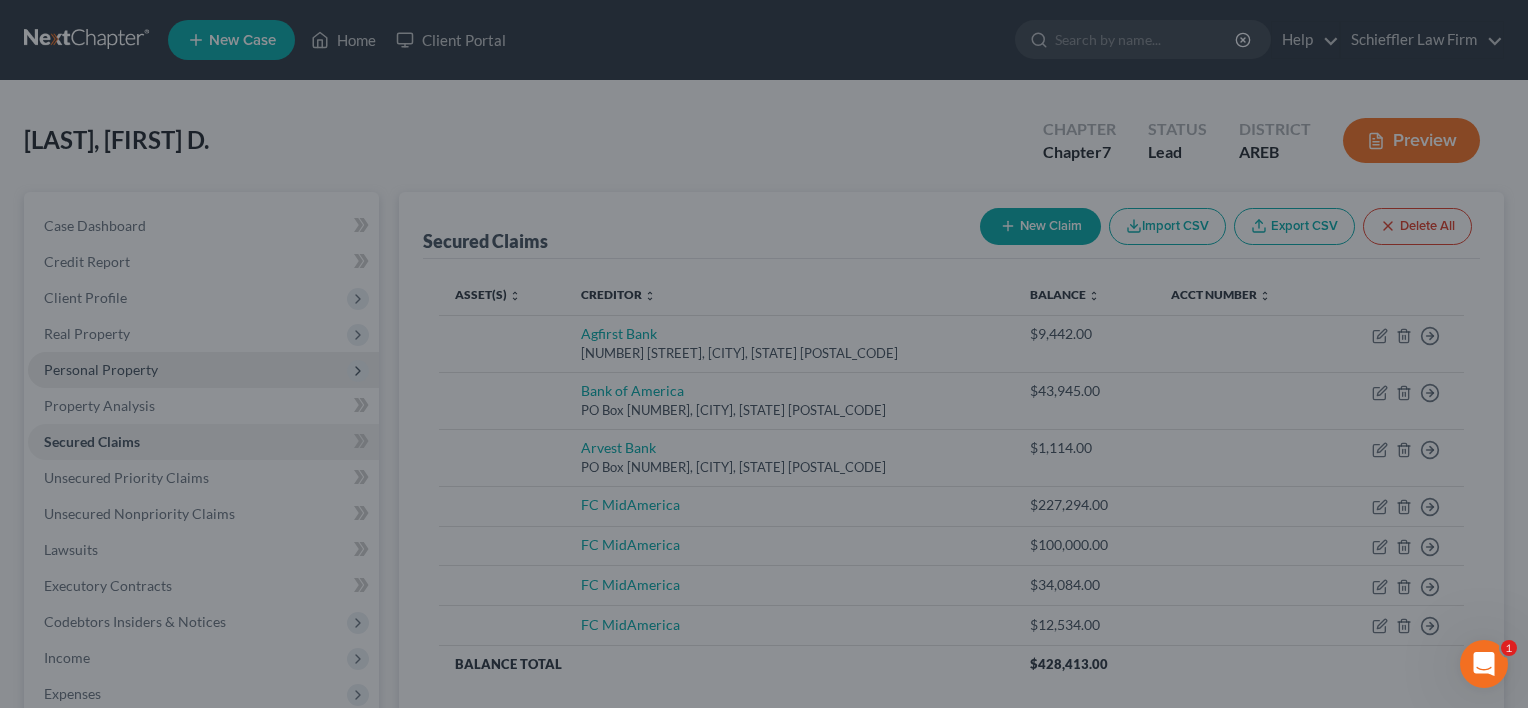 scroll, scrollTop: 239, scrollLeft: 0, axis: vertical 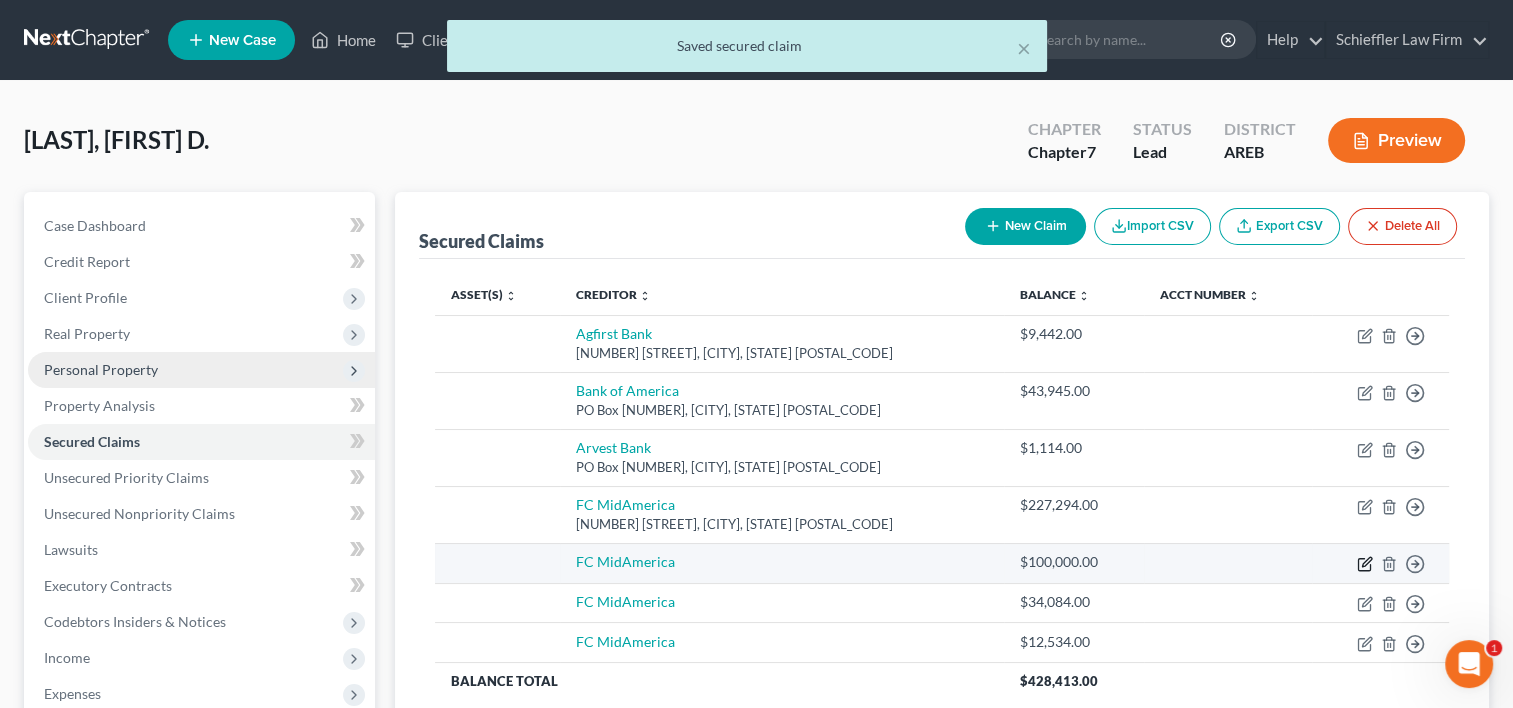 click 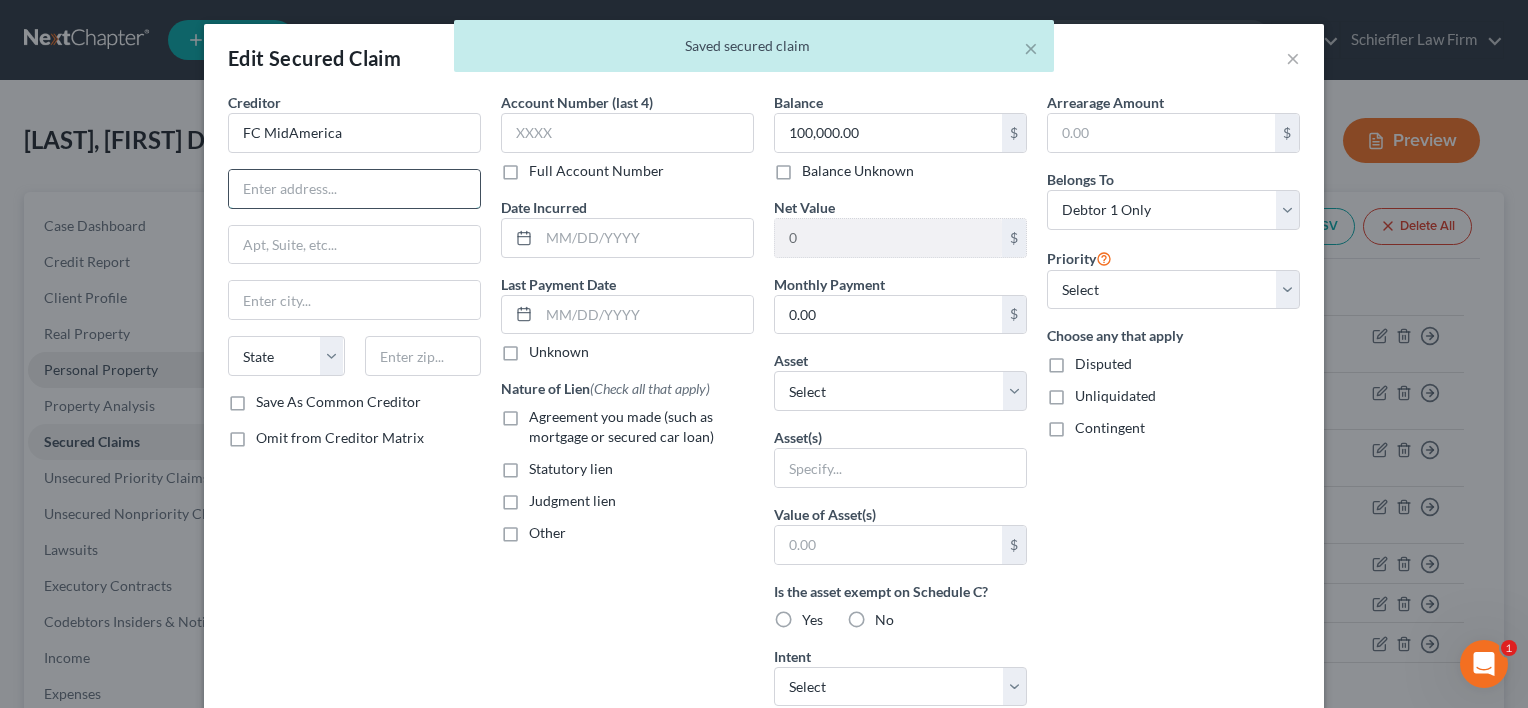 click at bounding box center (354, 189) 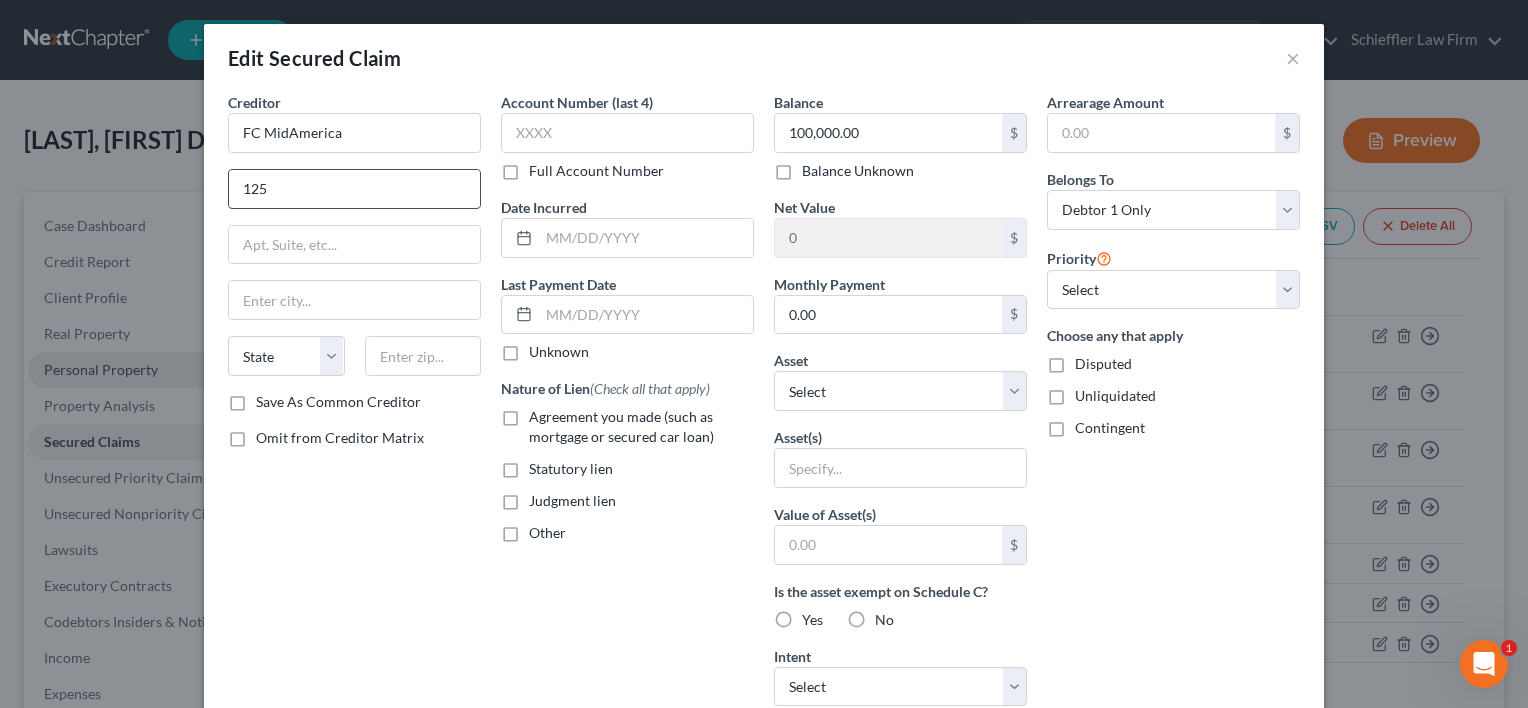 type on "12501 Lakefront Place" 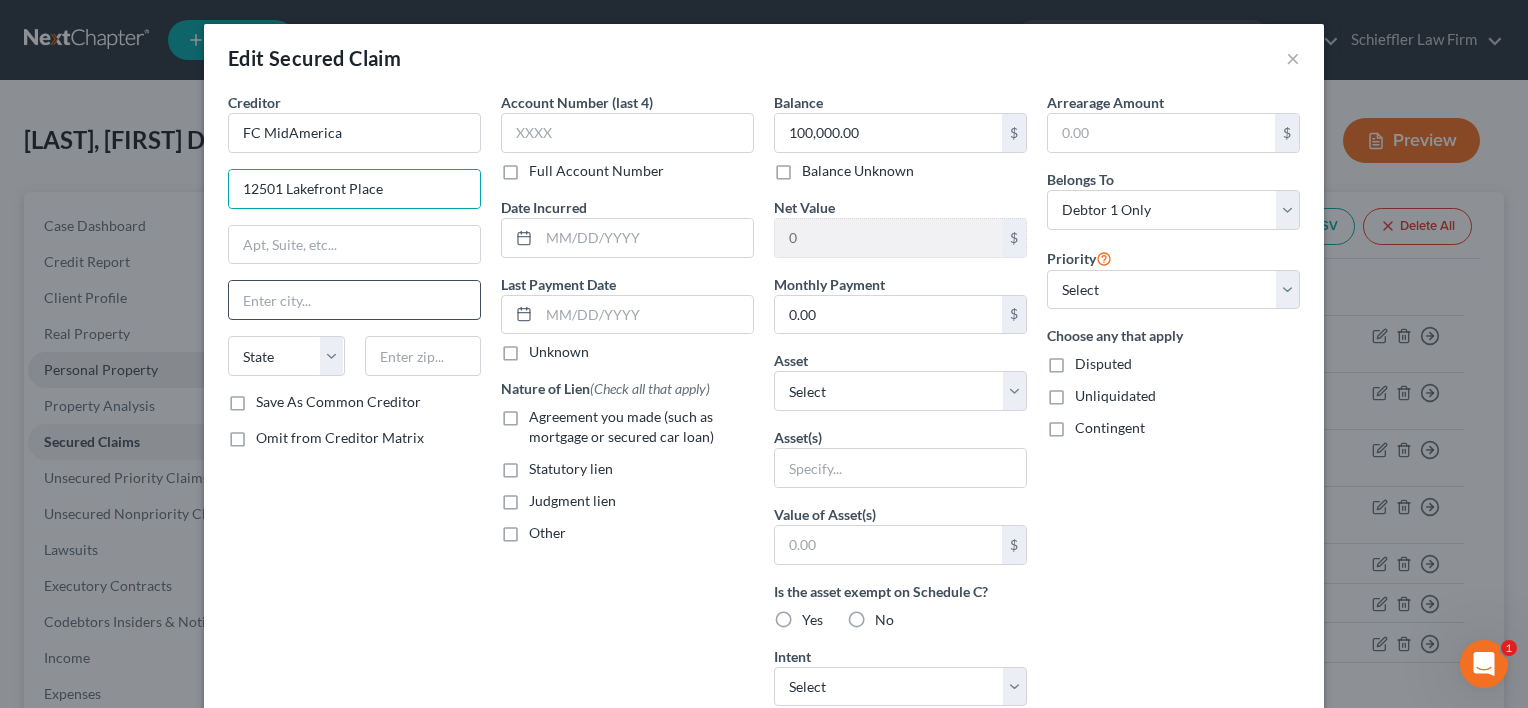 click at bounding box center [354, 300] 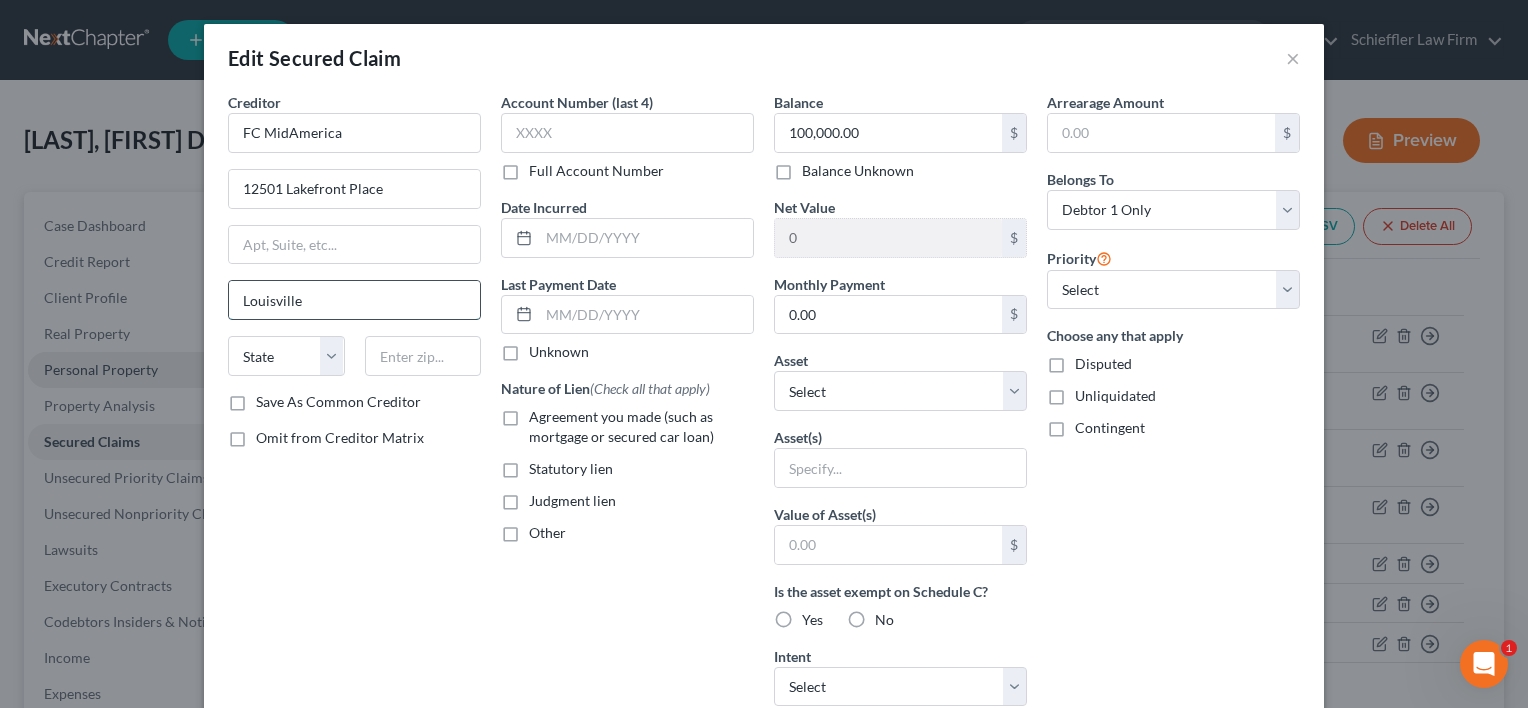 type on "Louisville" 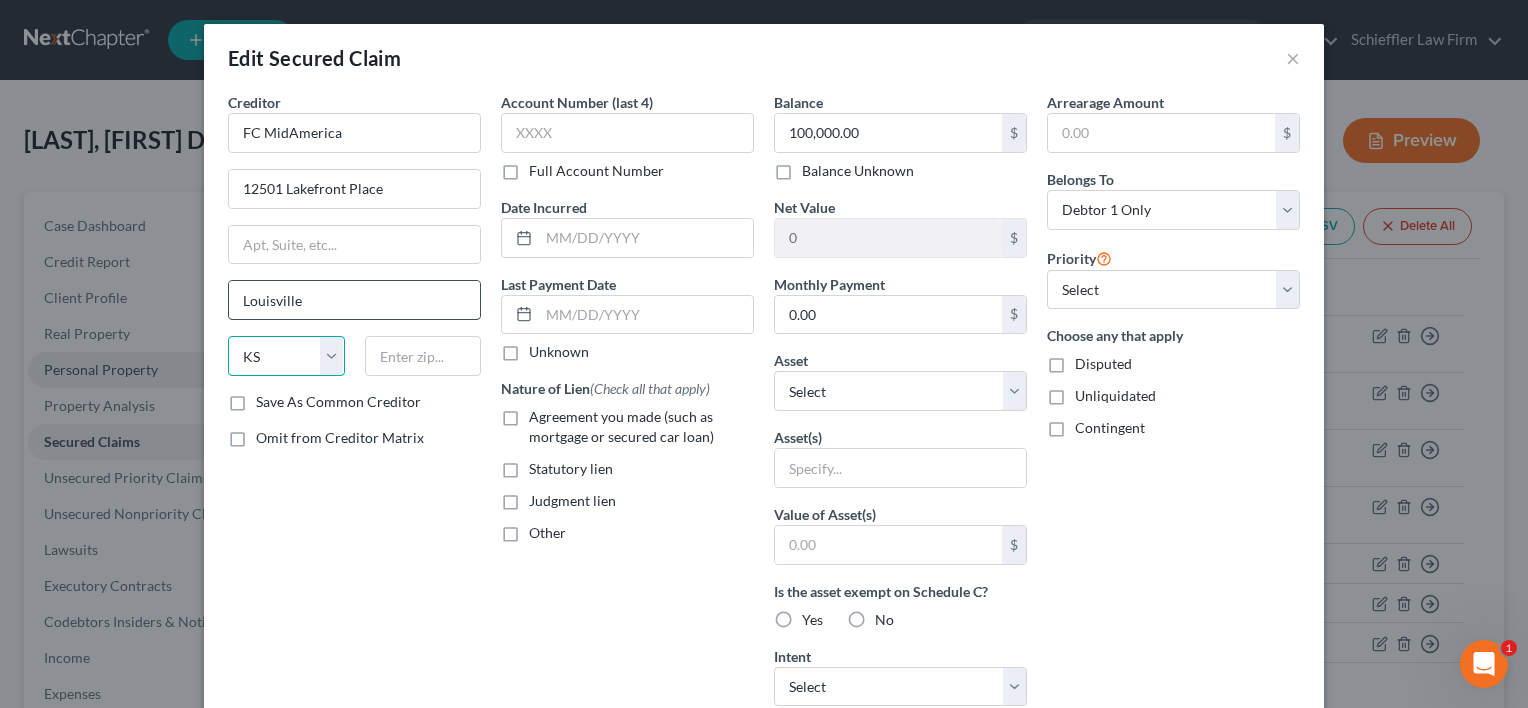 select on "18" 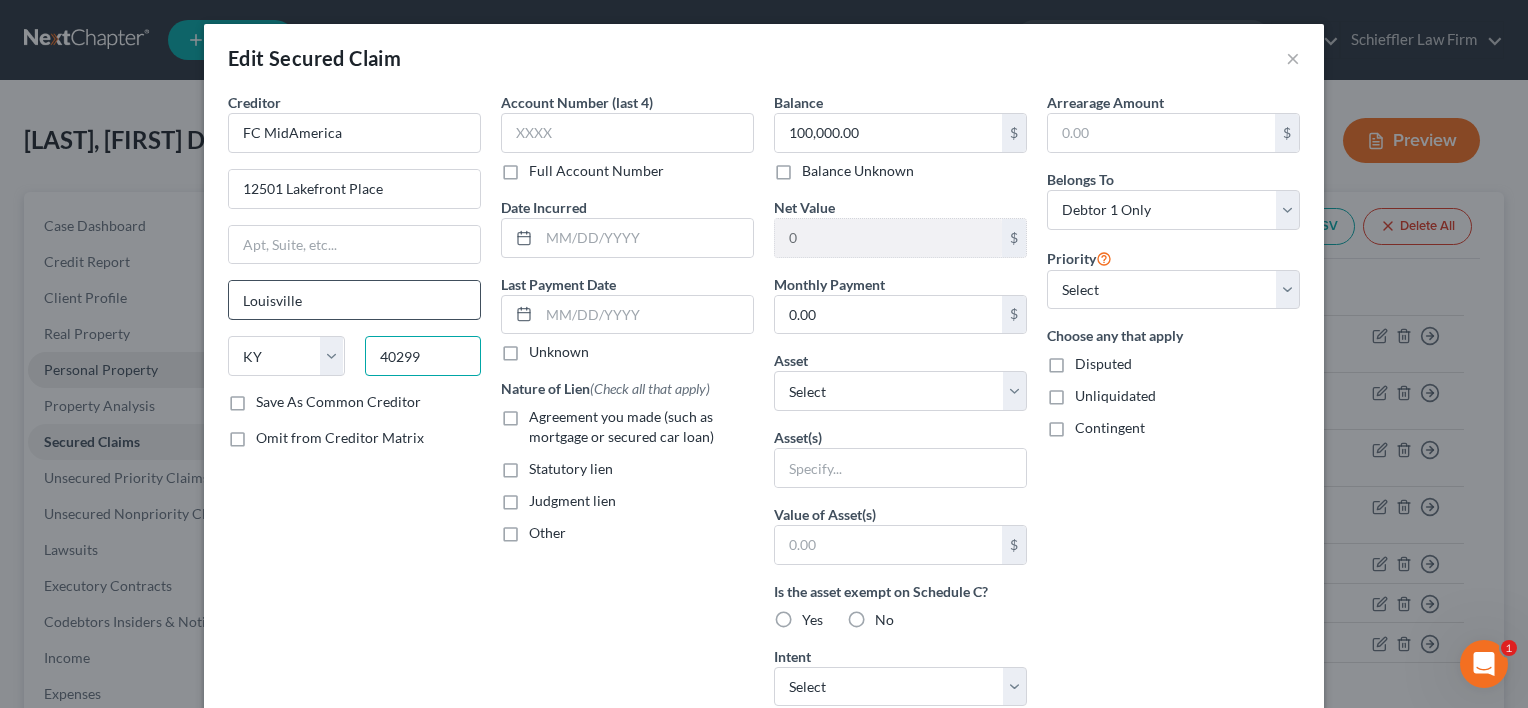 type on "40299" 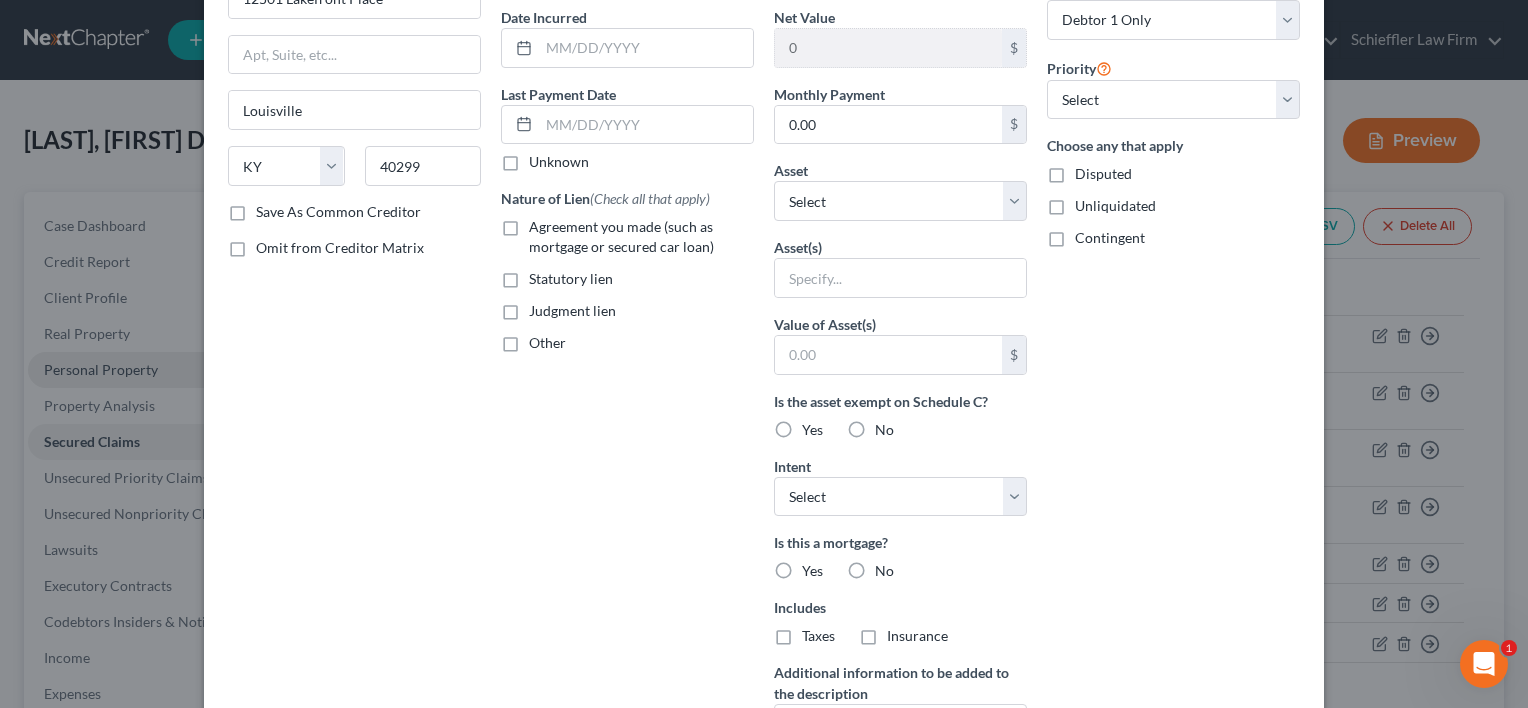 scroll, scrollTop: 288, scrollLeft: 0, axis: vertical 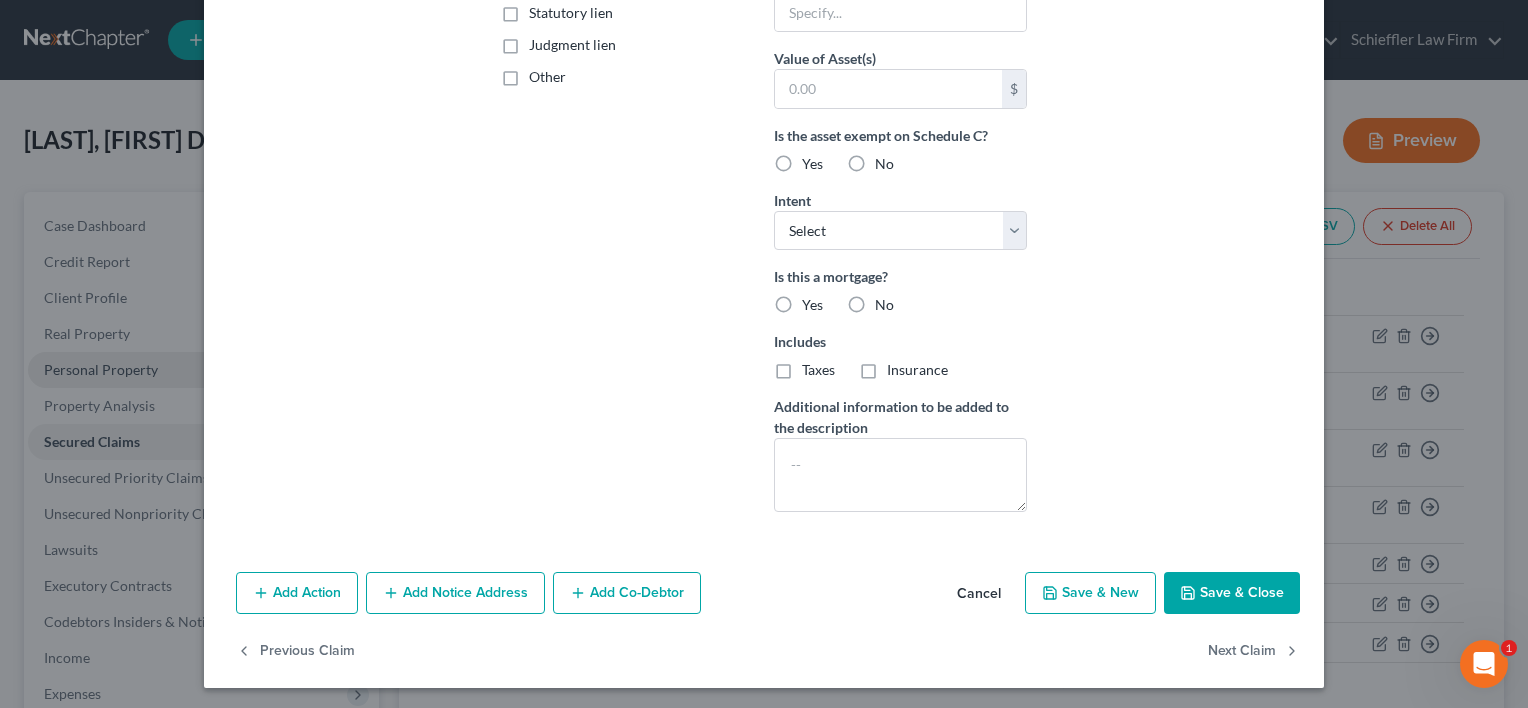 click on "Save & Close" at bounding box center (1232, 593) 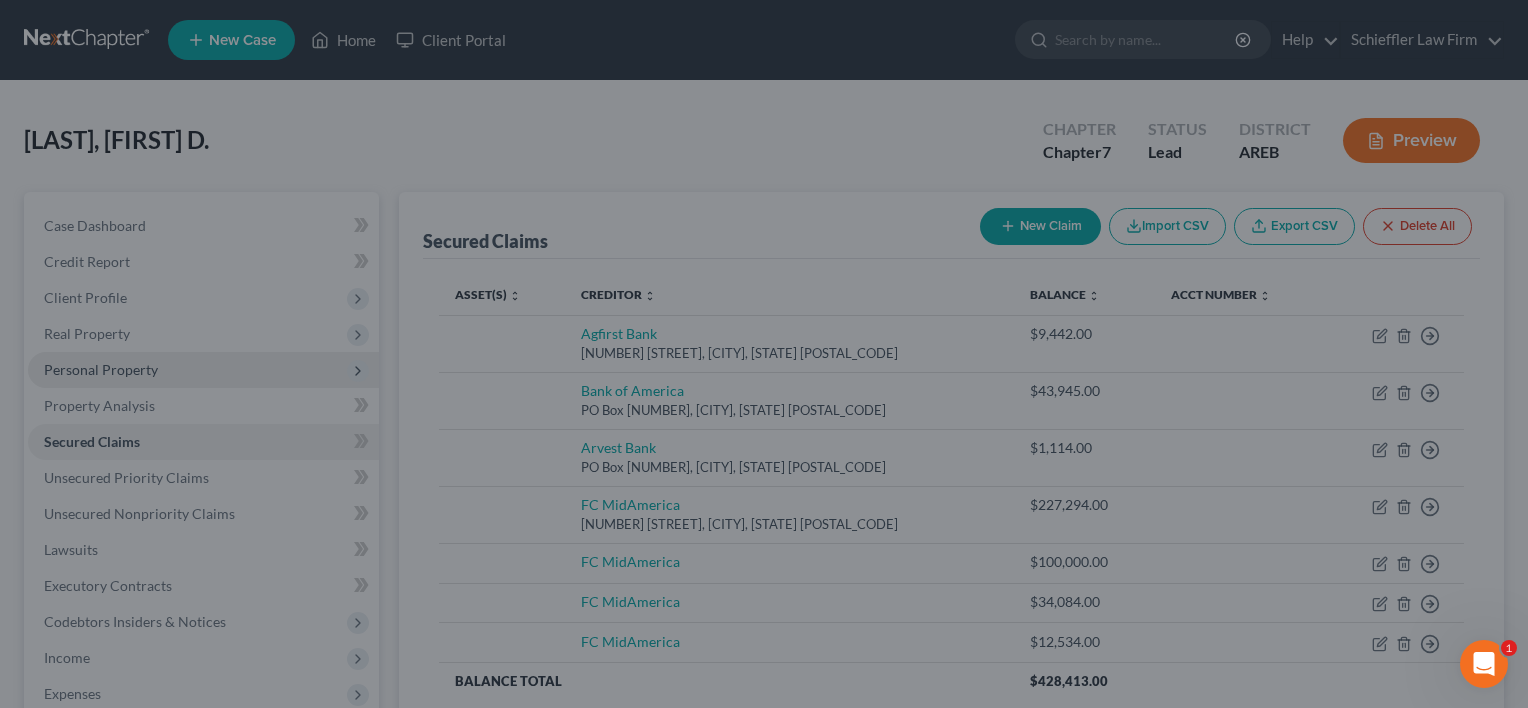 scroll, scrollTop: 239, scrollLeft: 0, axis: vertical 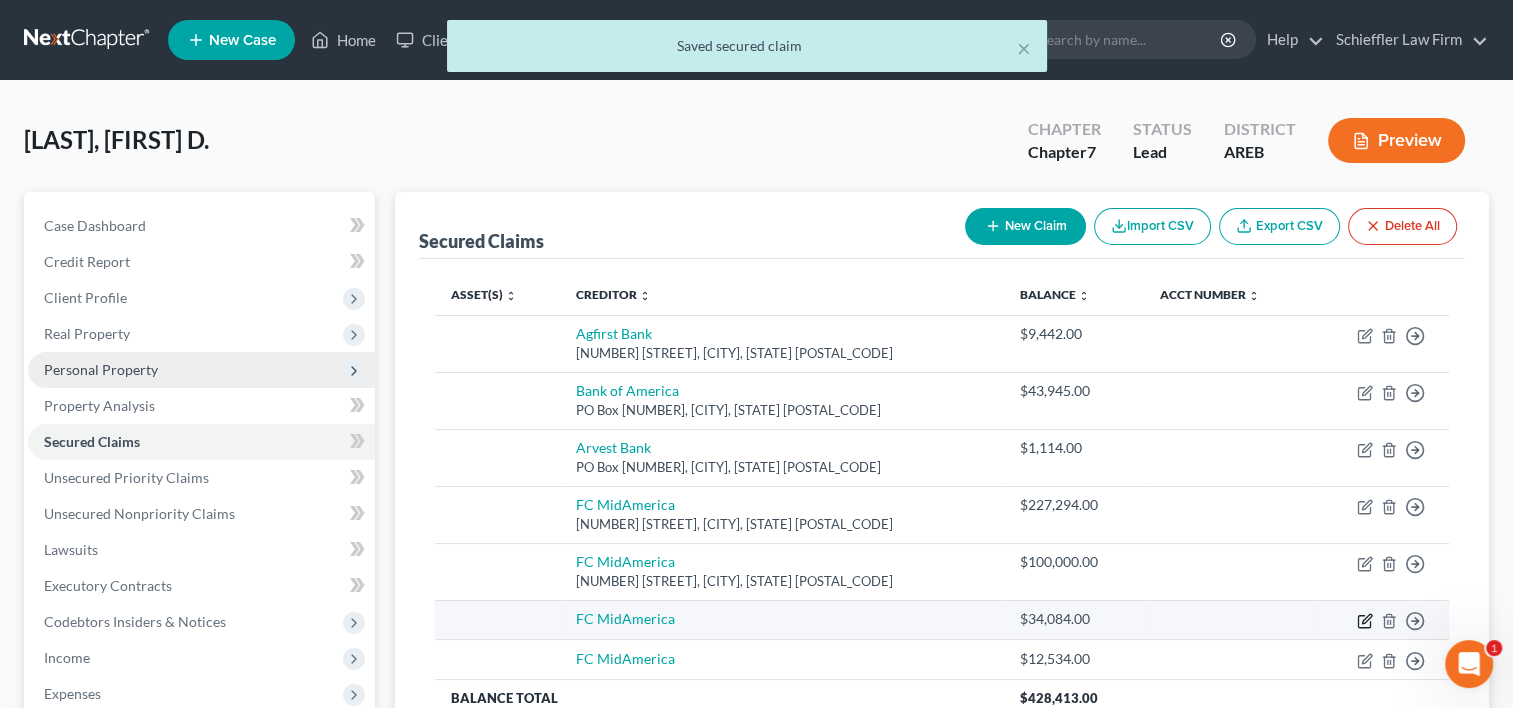 click 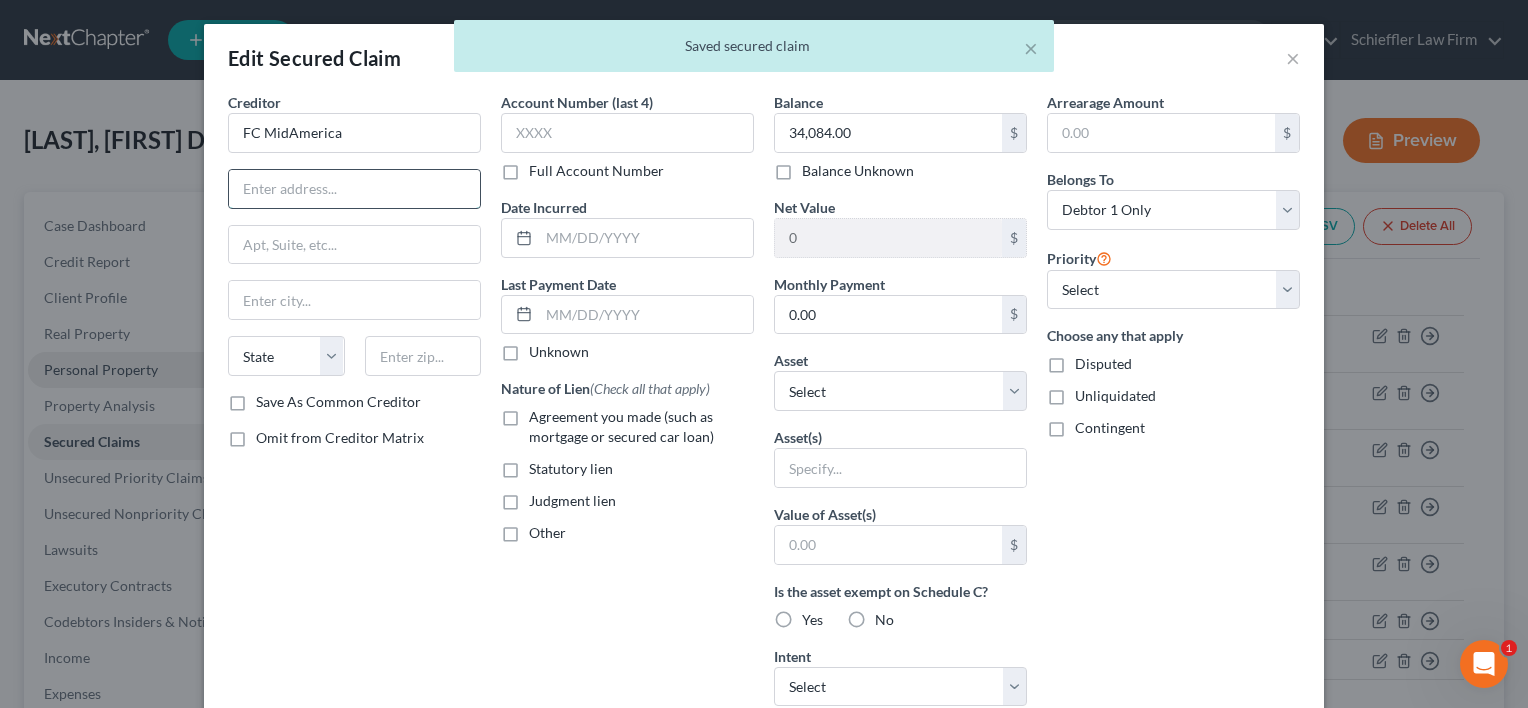 click at bounding box center (354, 189) 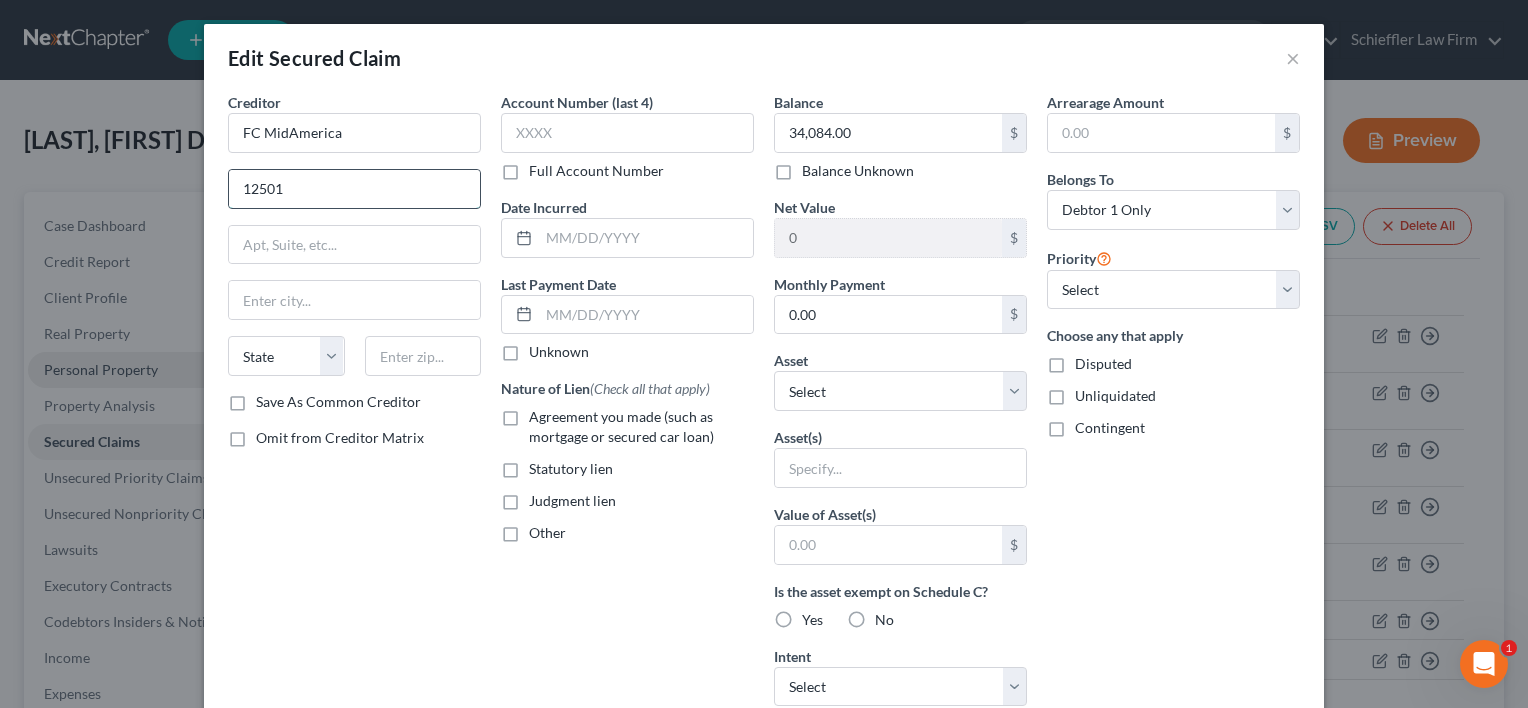 type on "12501 Lakefront Place" 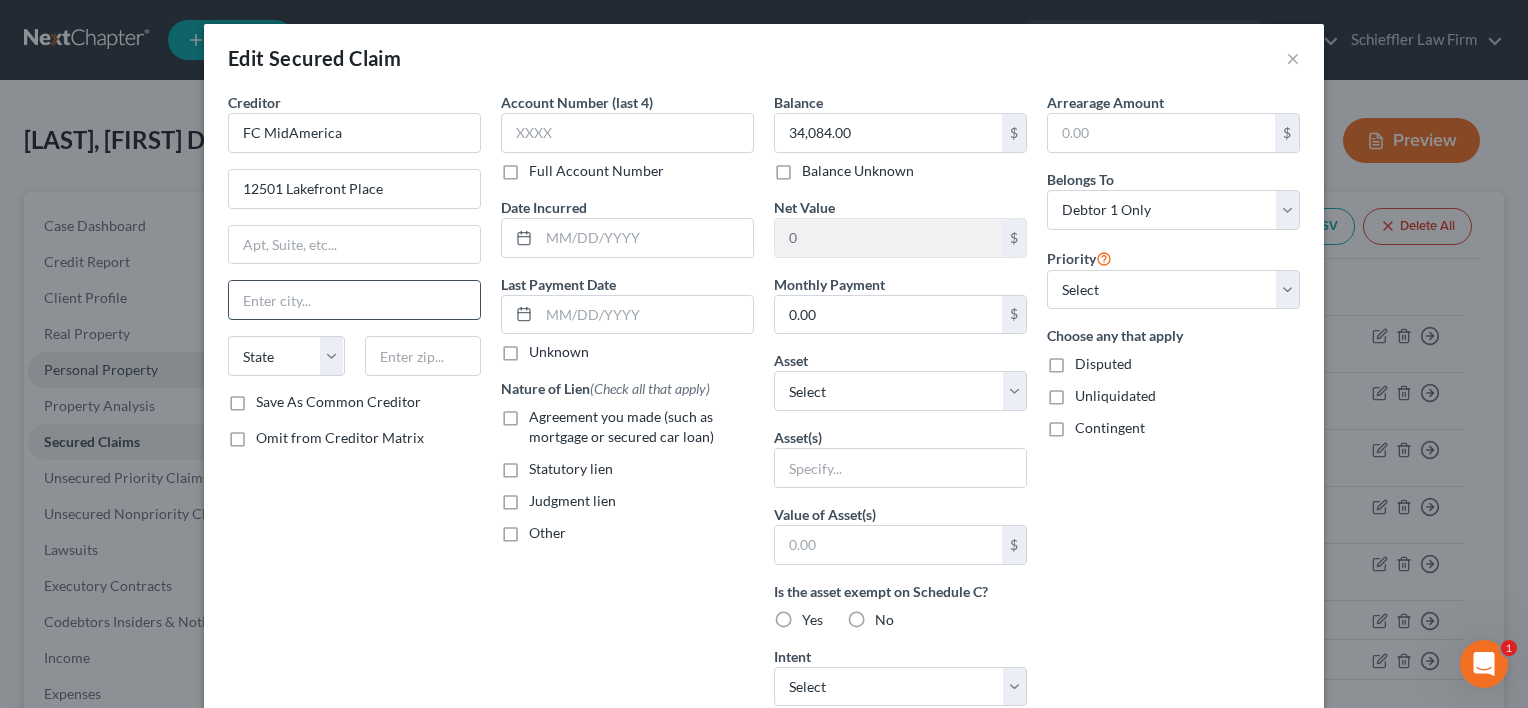 click at bounding box center [354, 300] 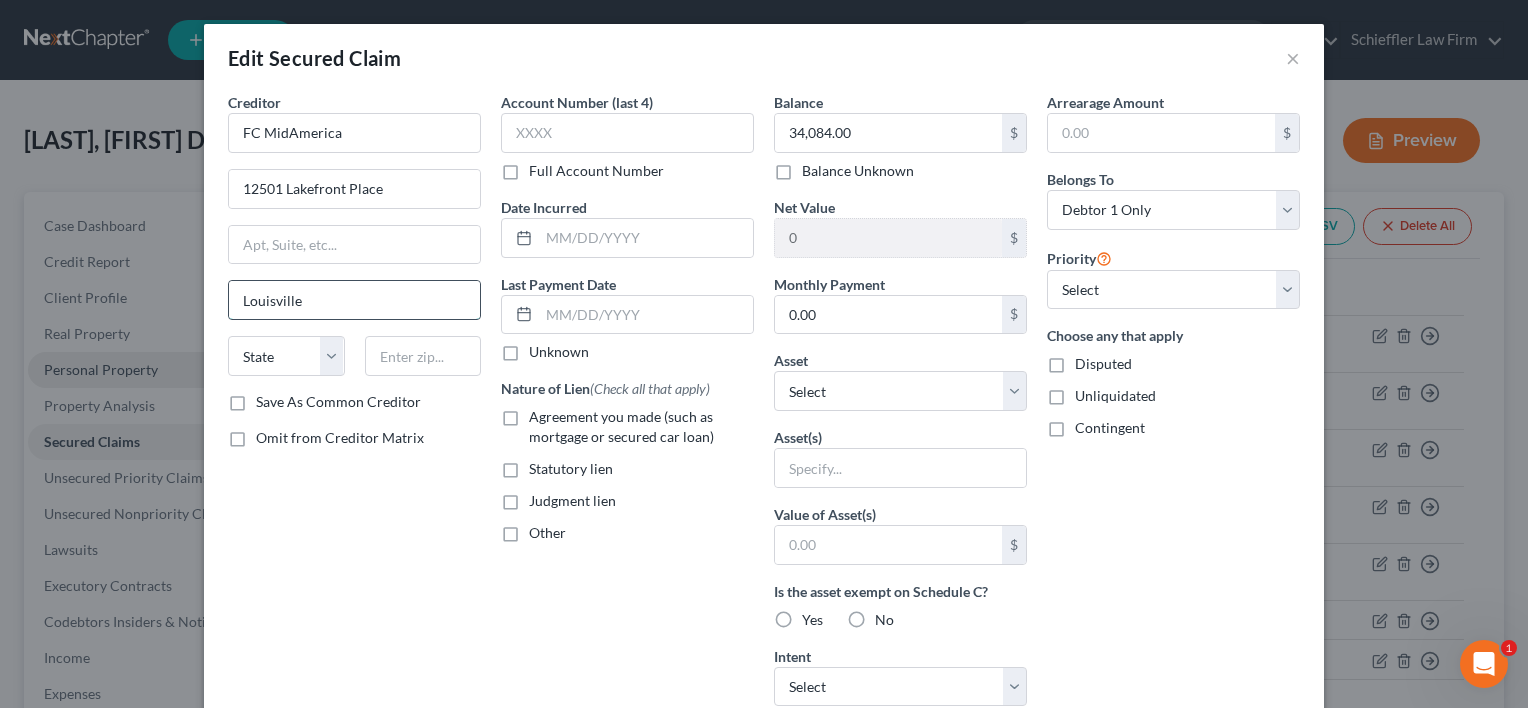 type on "Louisville" 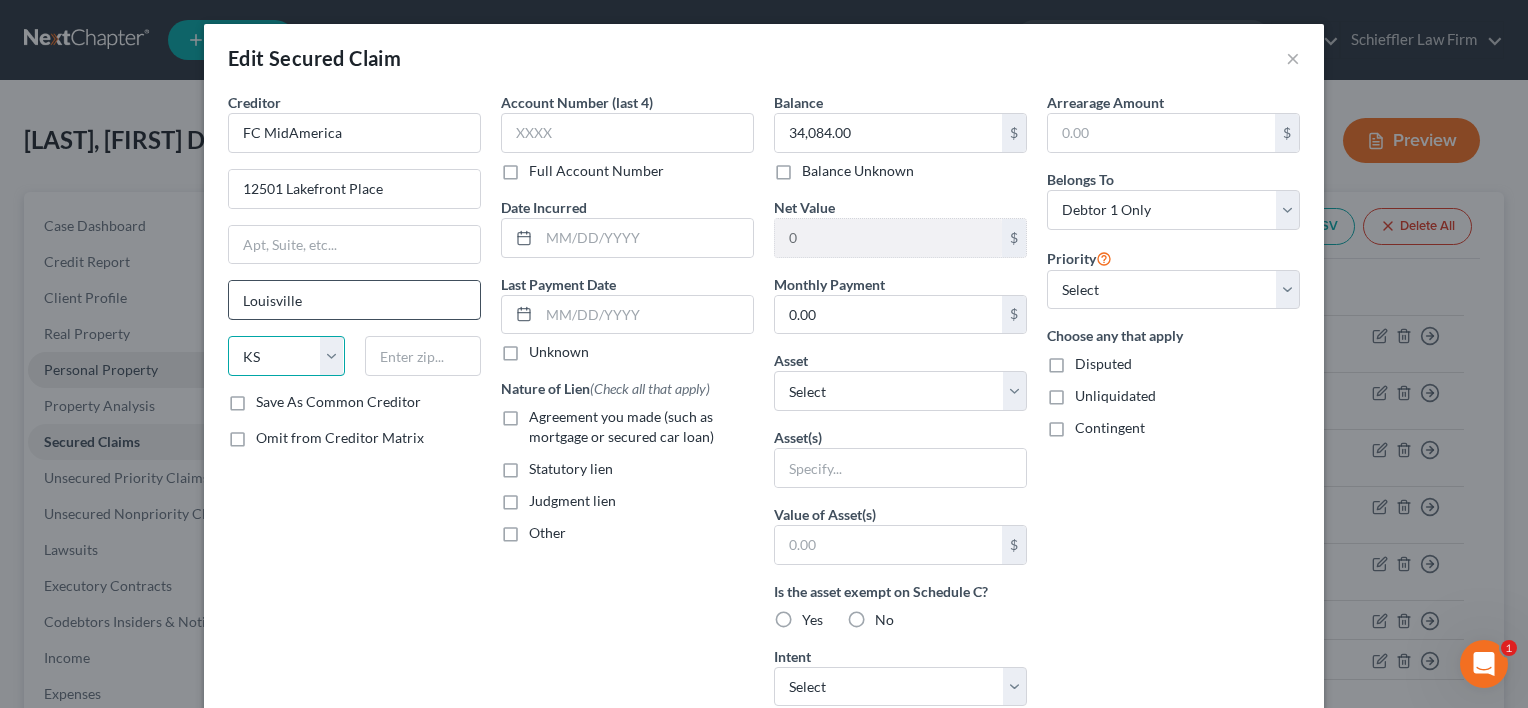 select on "18" 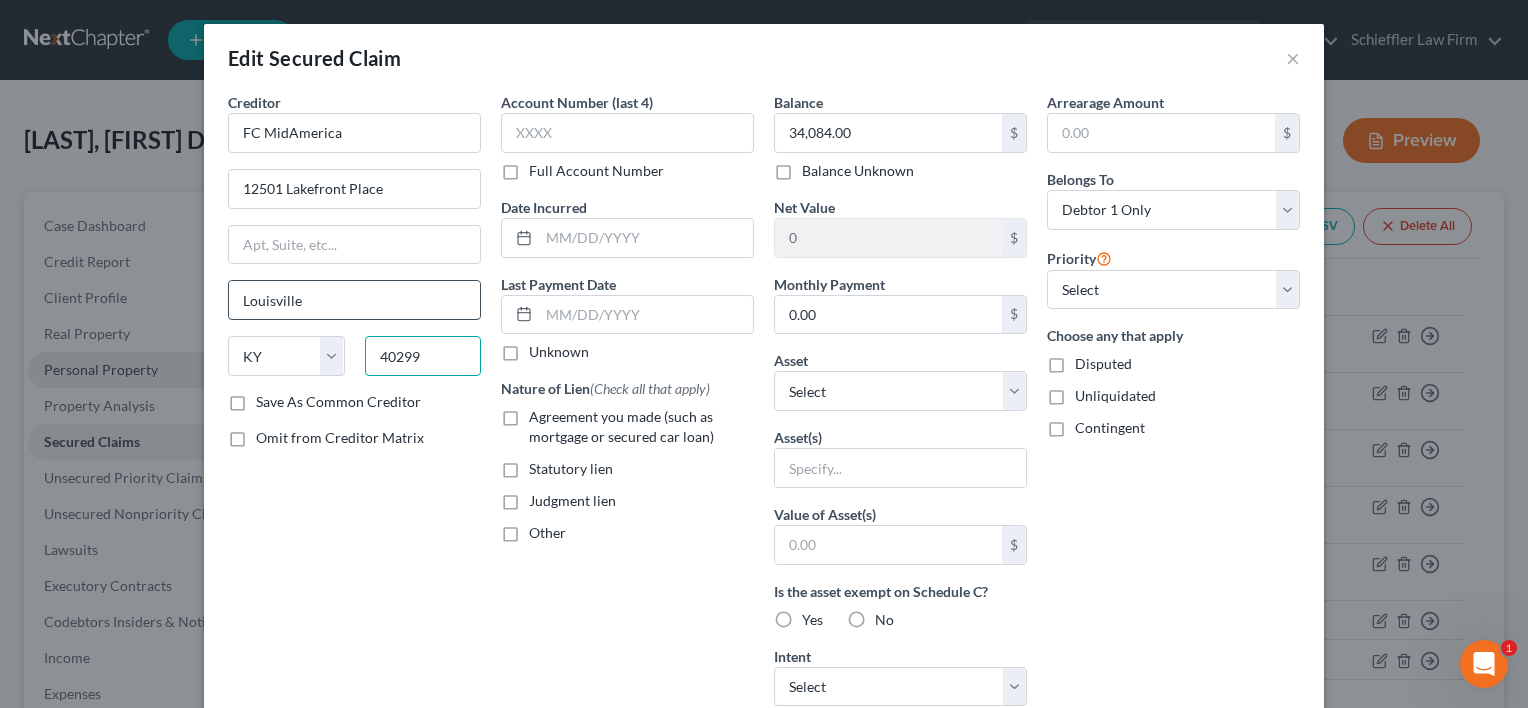 type on "40299" 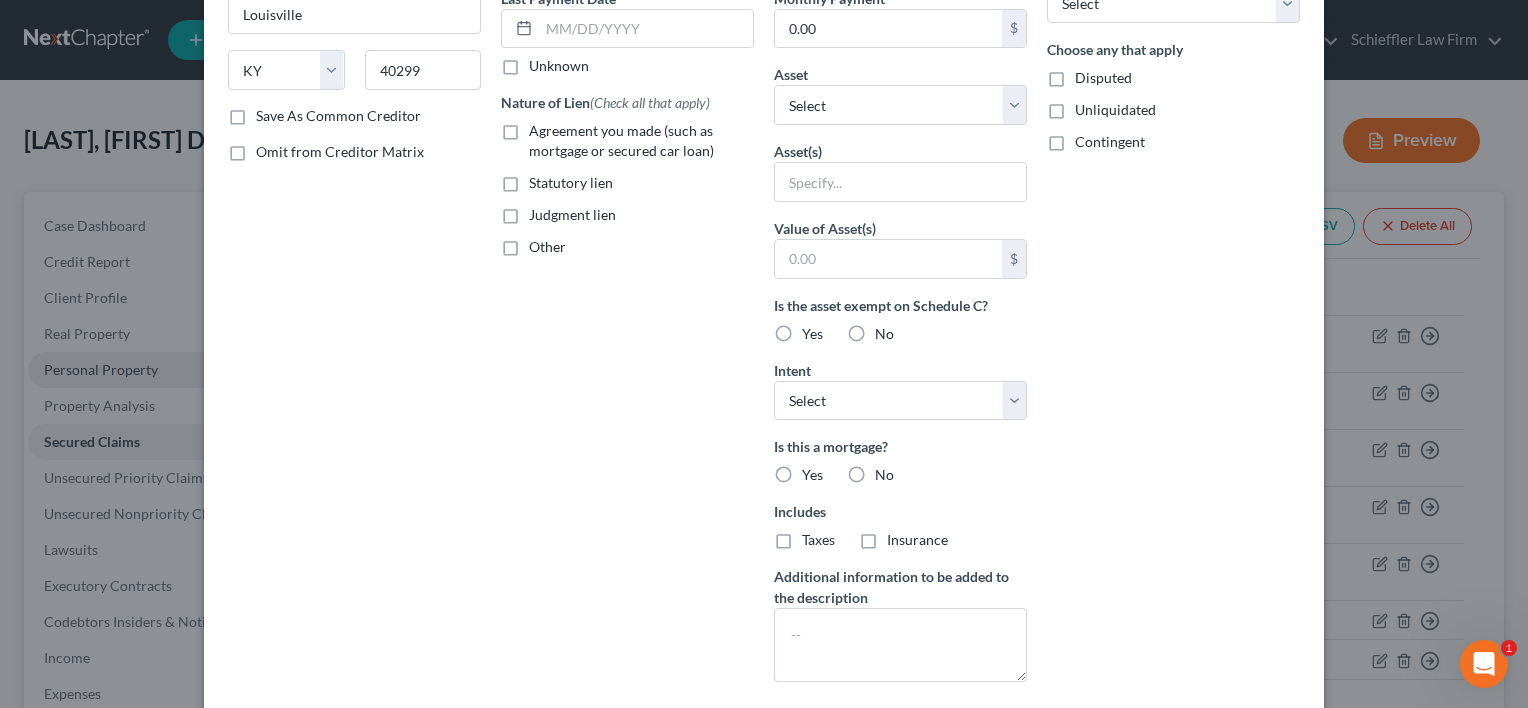 scroll, scrollTop: 456, scrollLeft: 0, axis: vertical 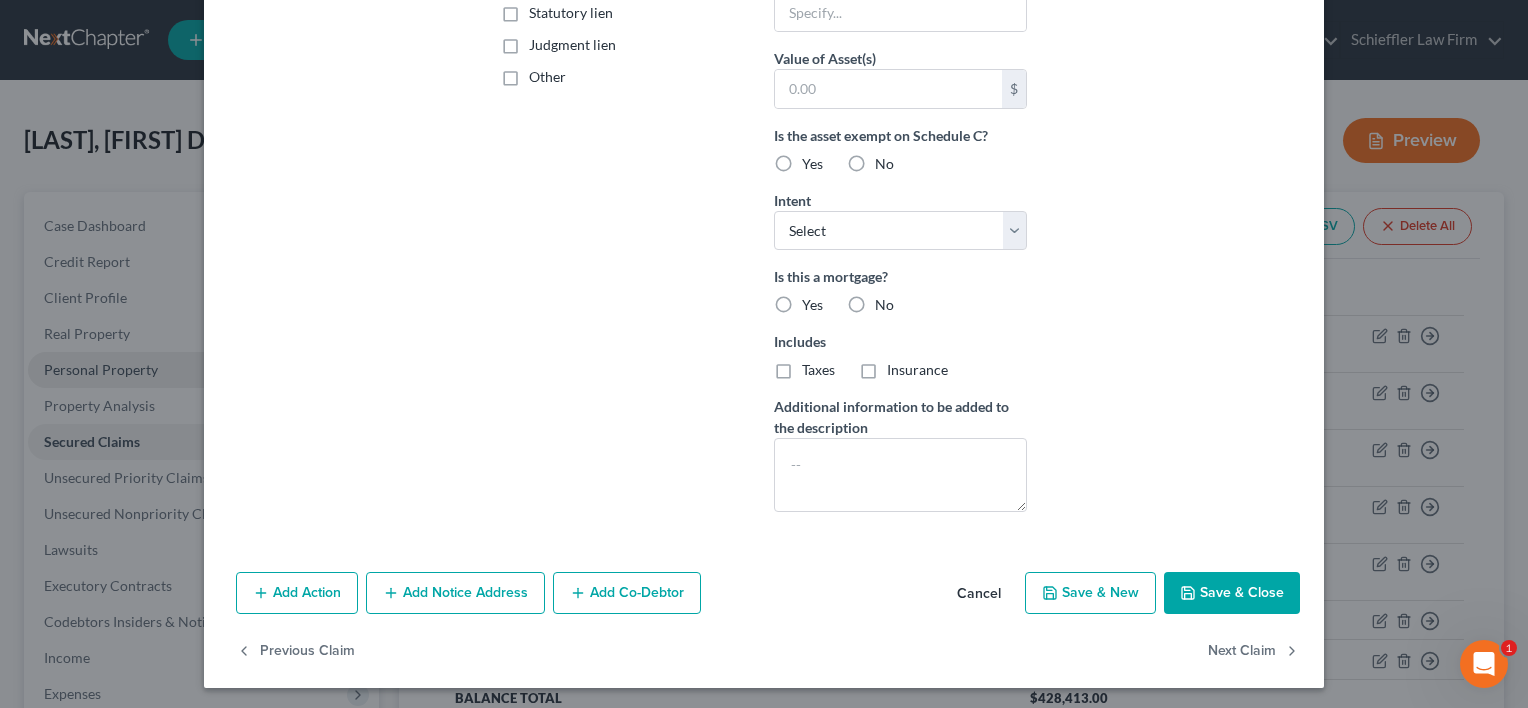 click on "Save & Close" at bounding box center (1232, 593) 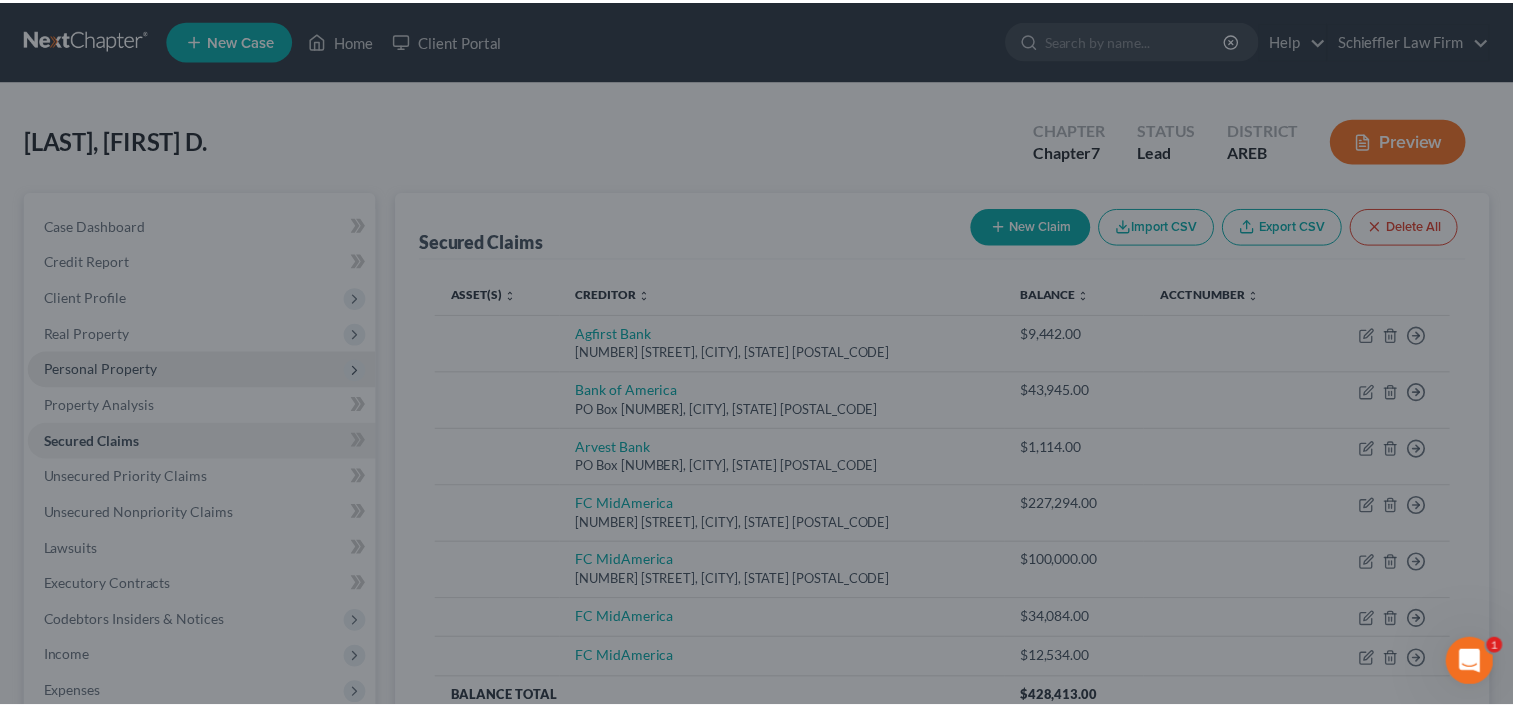 scroll, scrollTop: 239, scrollLeft: 0, axis: vertical 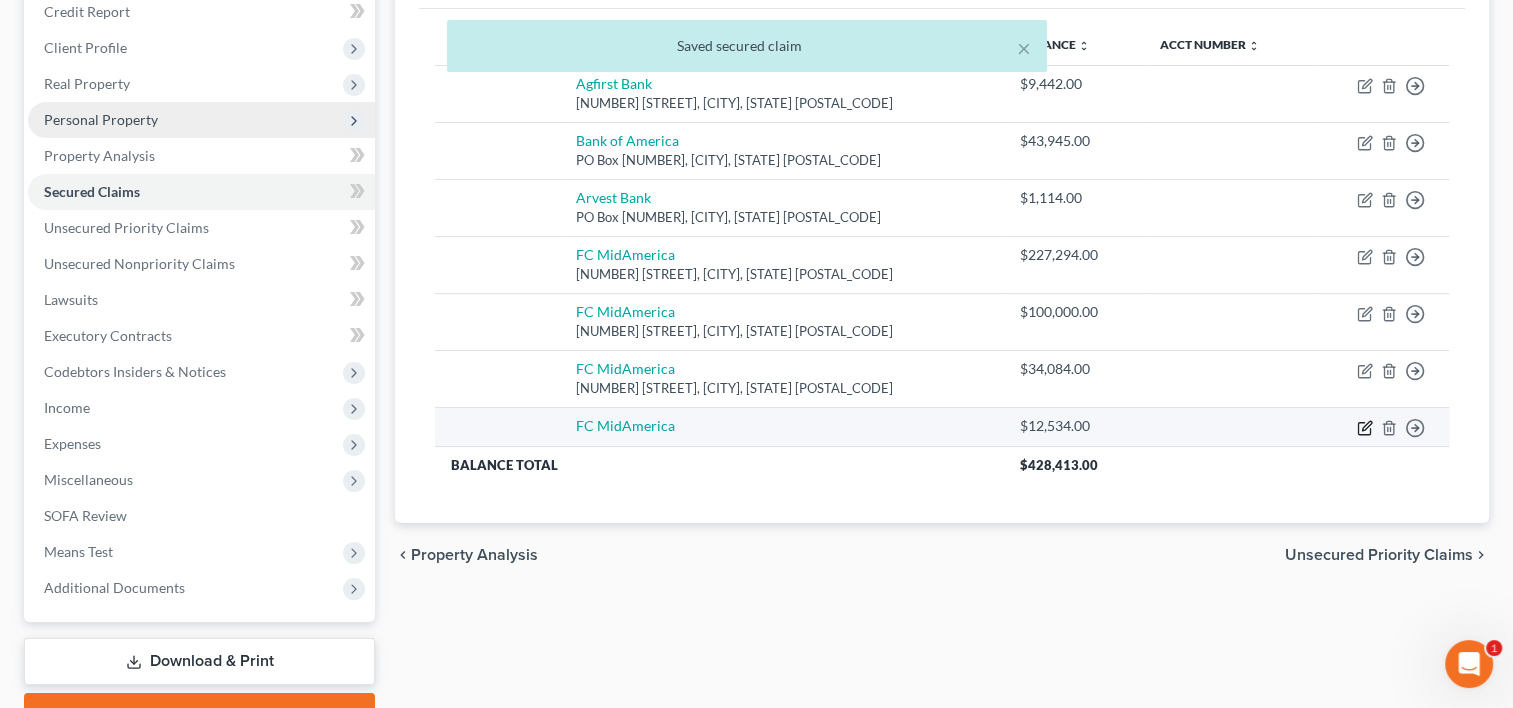 click 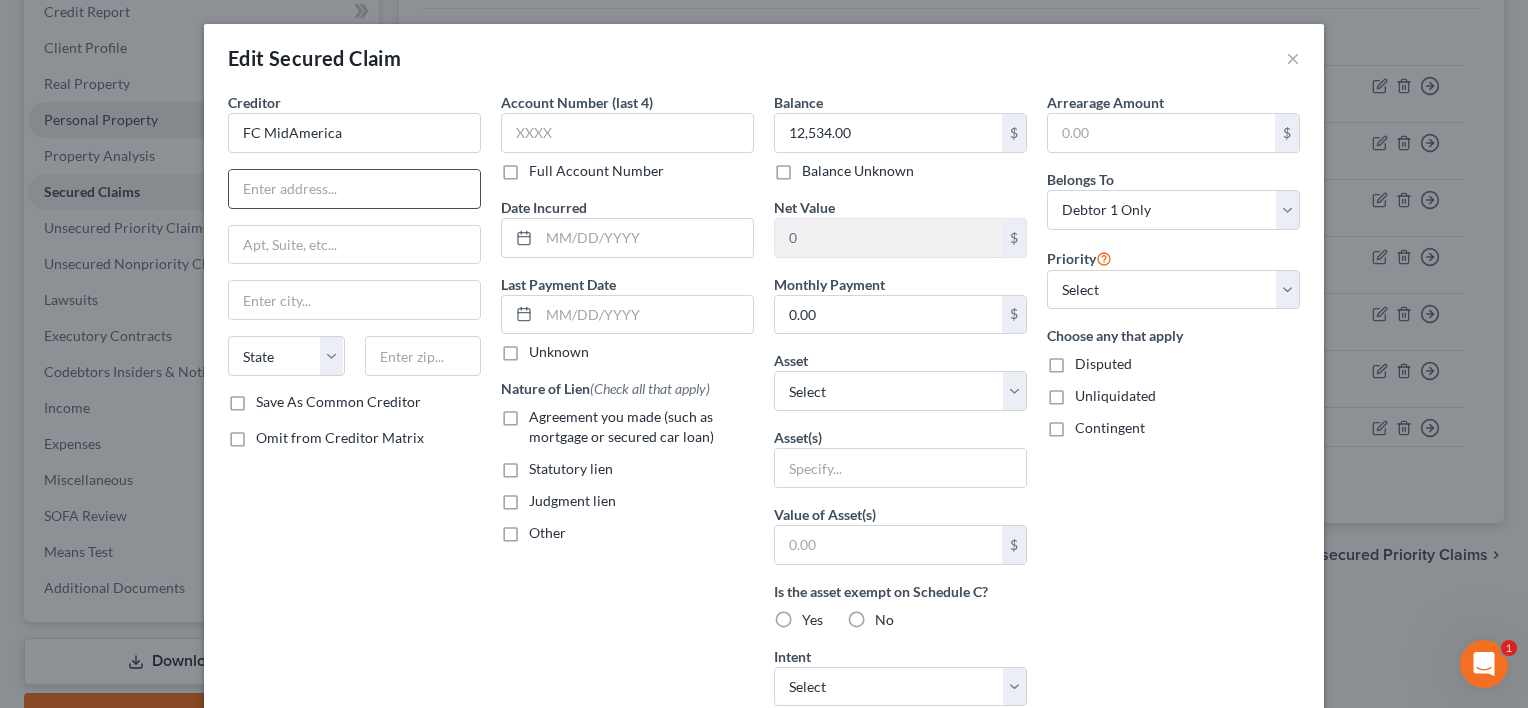 click at bounding box center (354, 189) 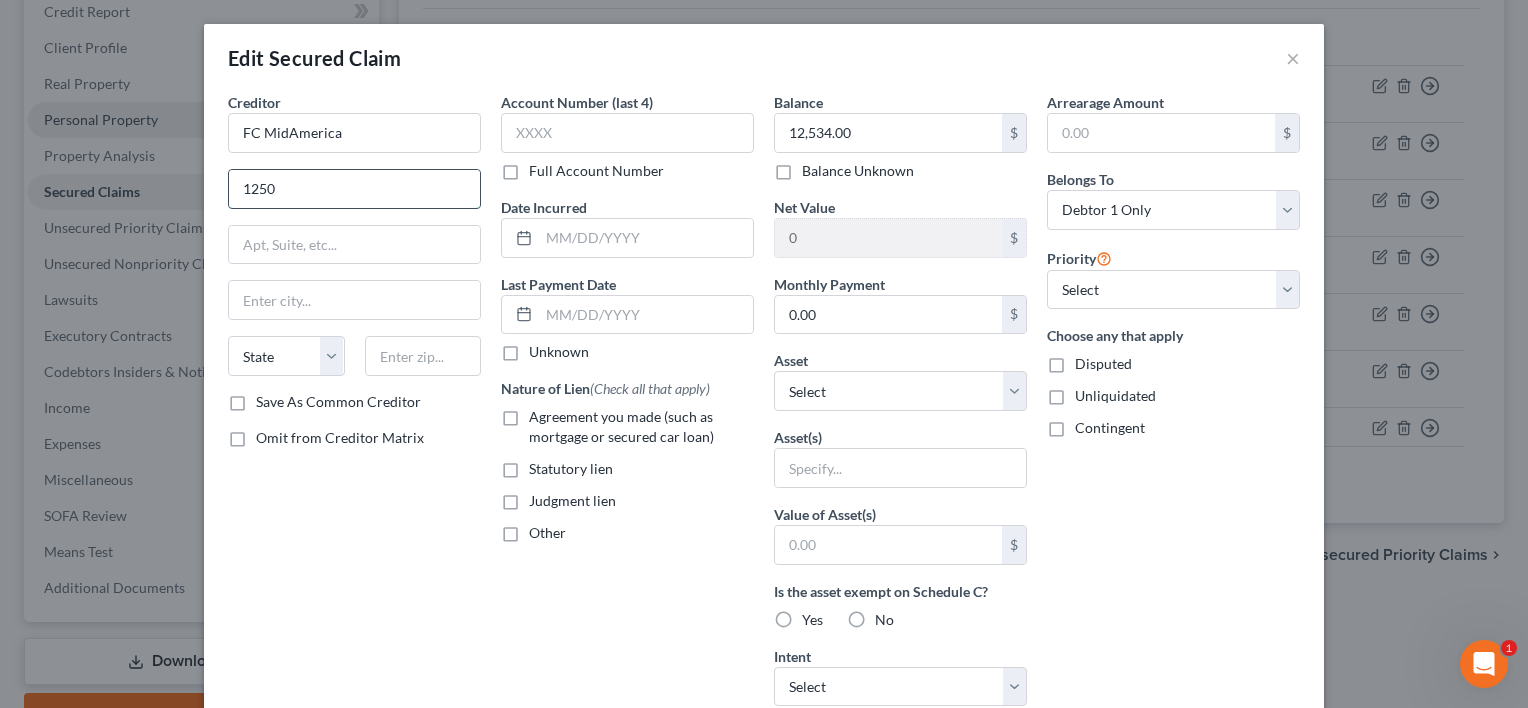 type on "12501 Lakefront Place" 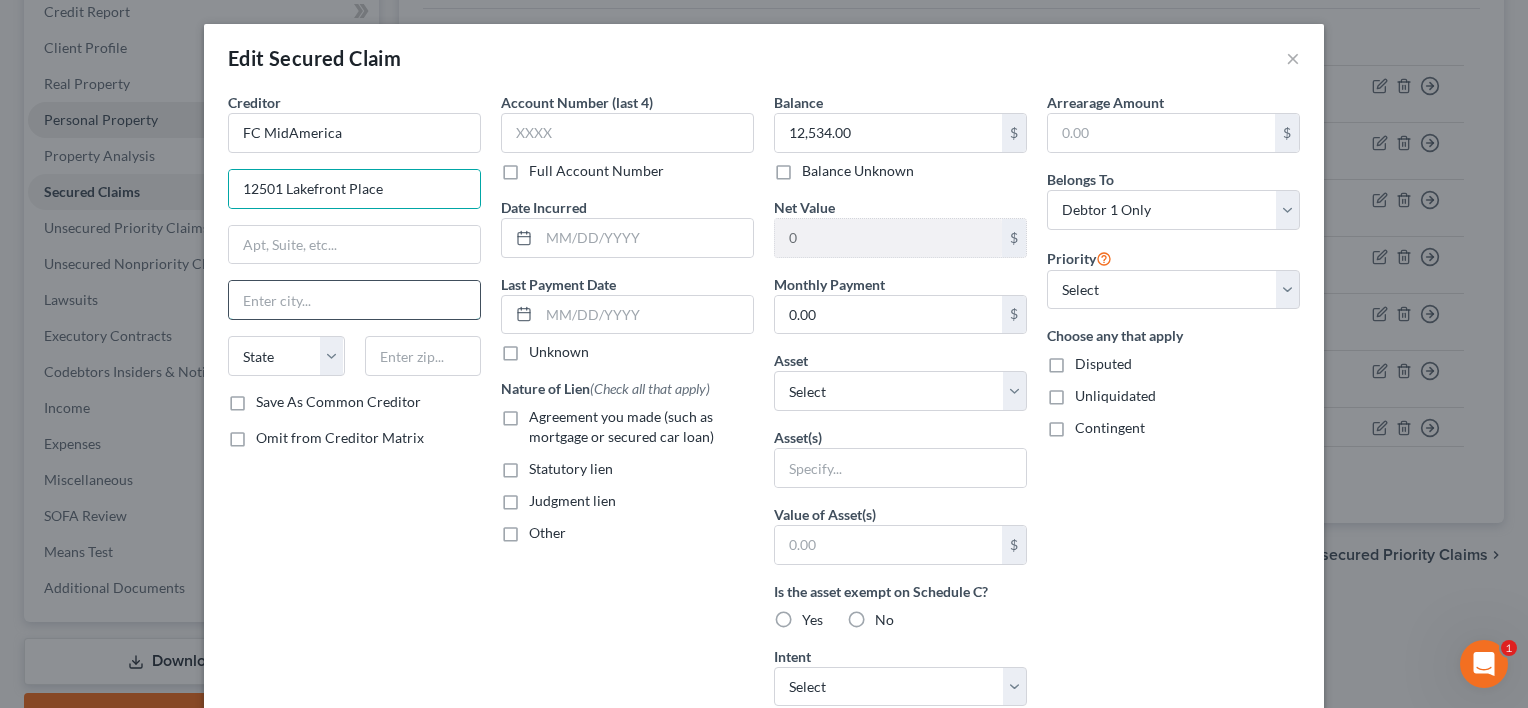 click at bounding box center (354, 300) 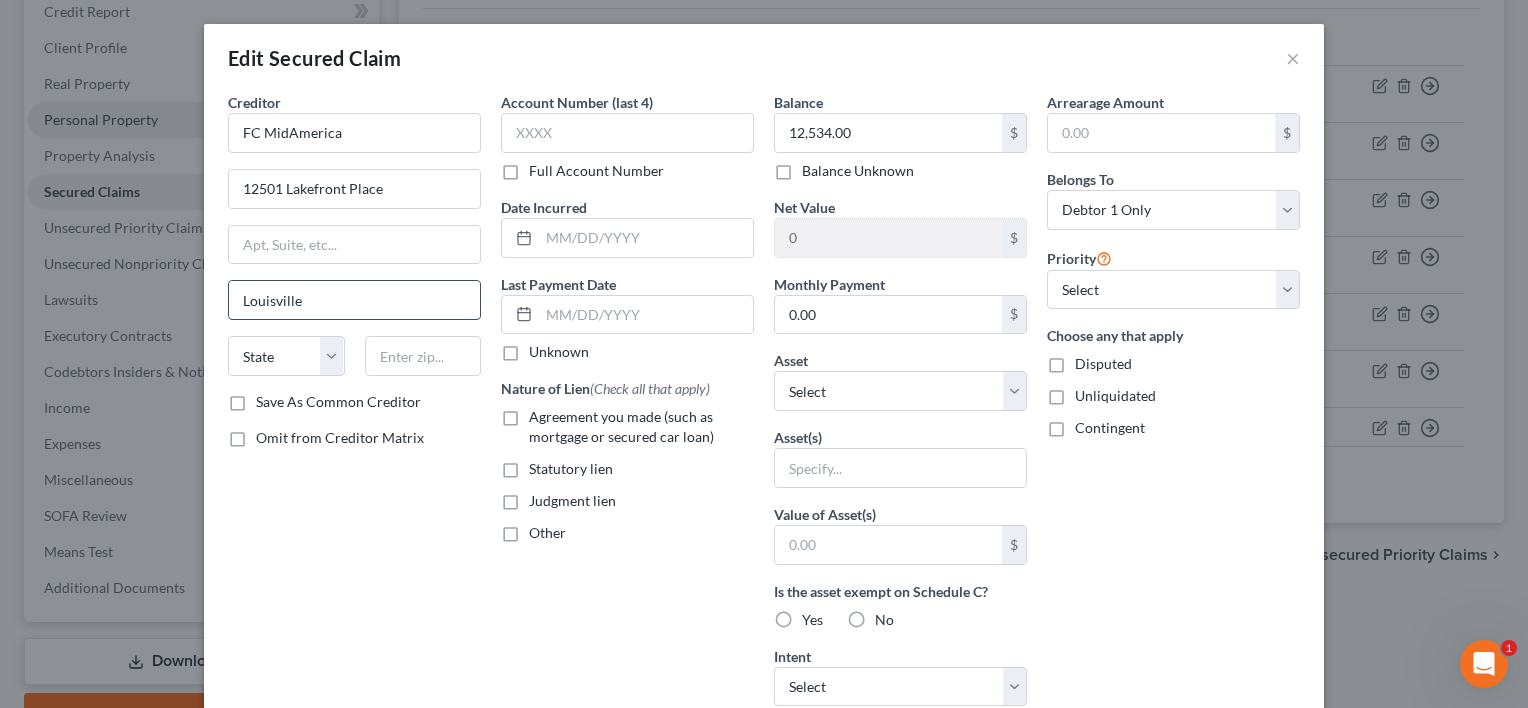 type on "Louisville" 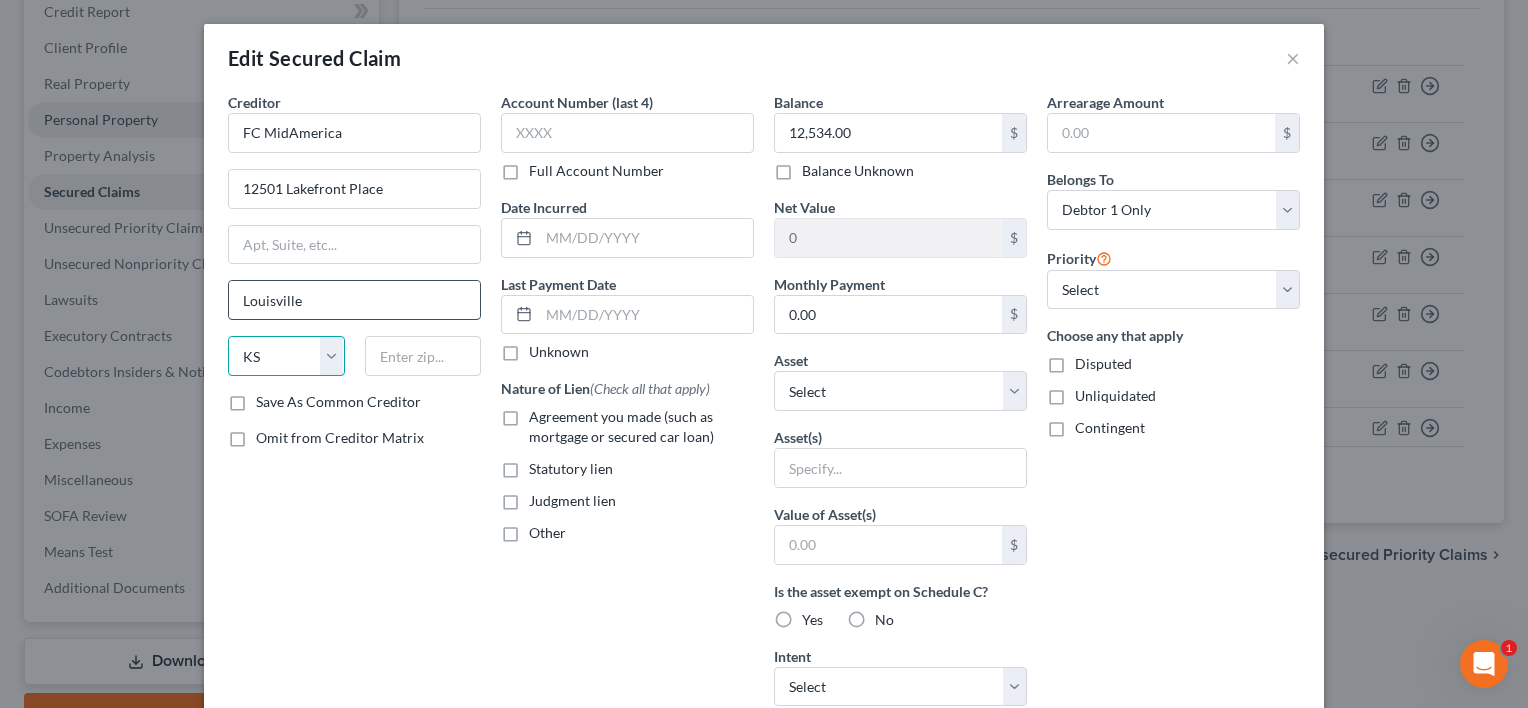 select on "18" 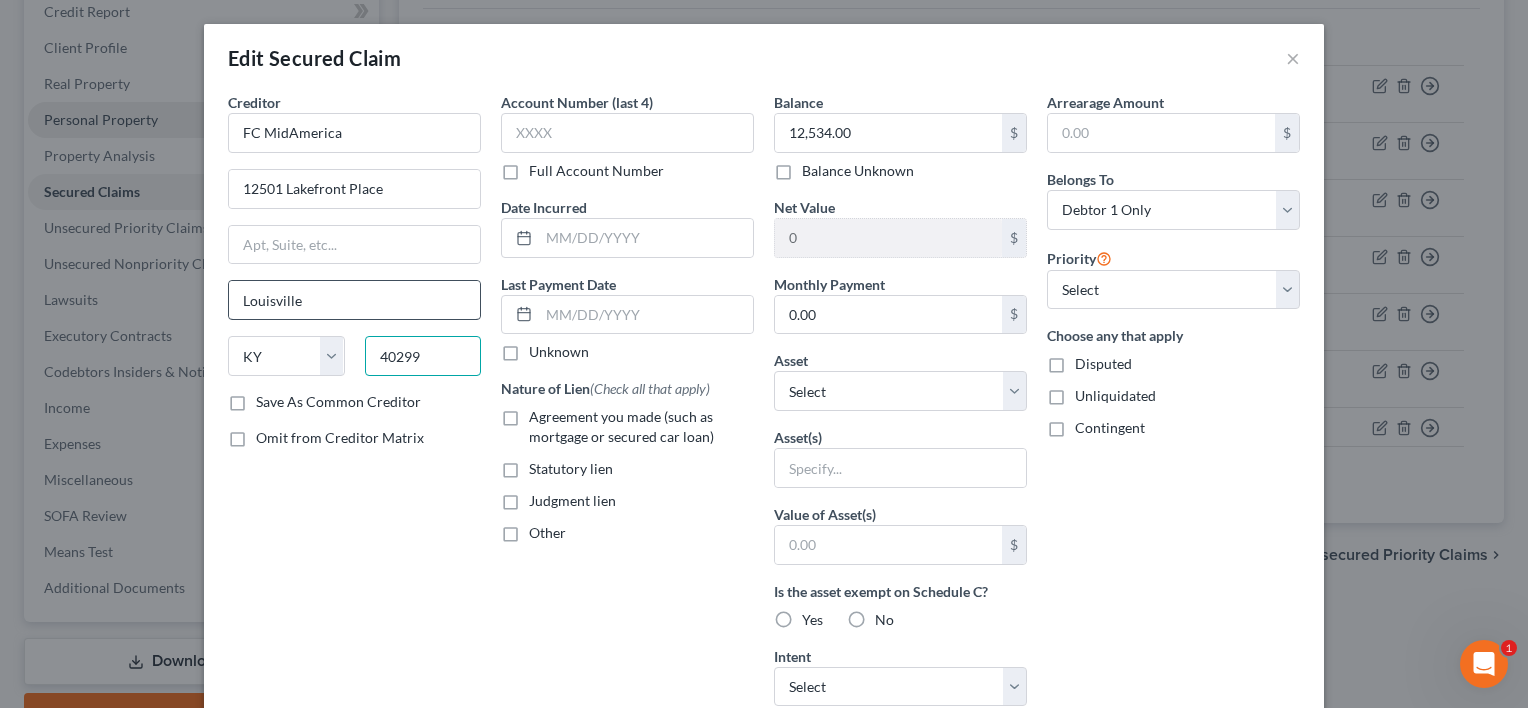 type on "40299" 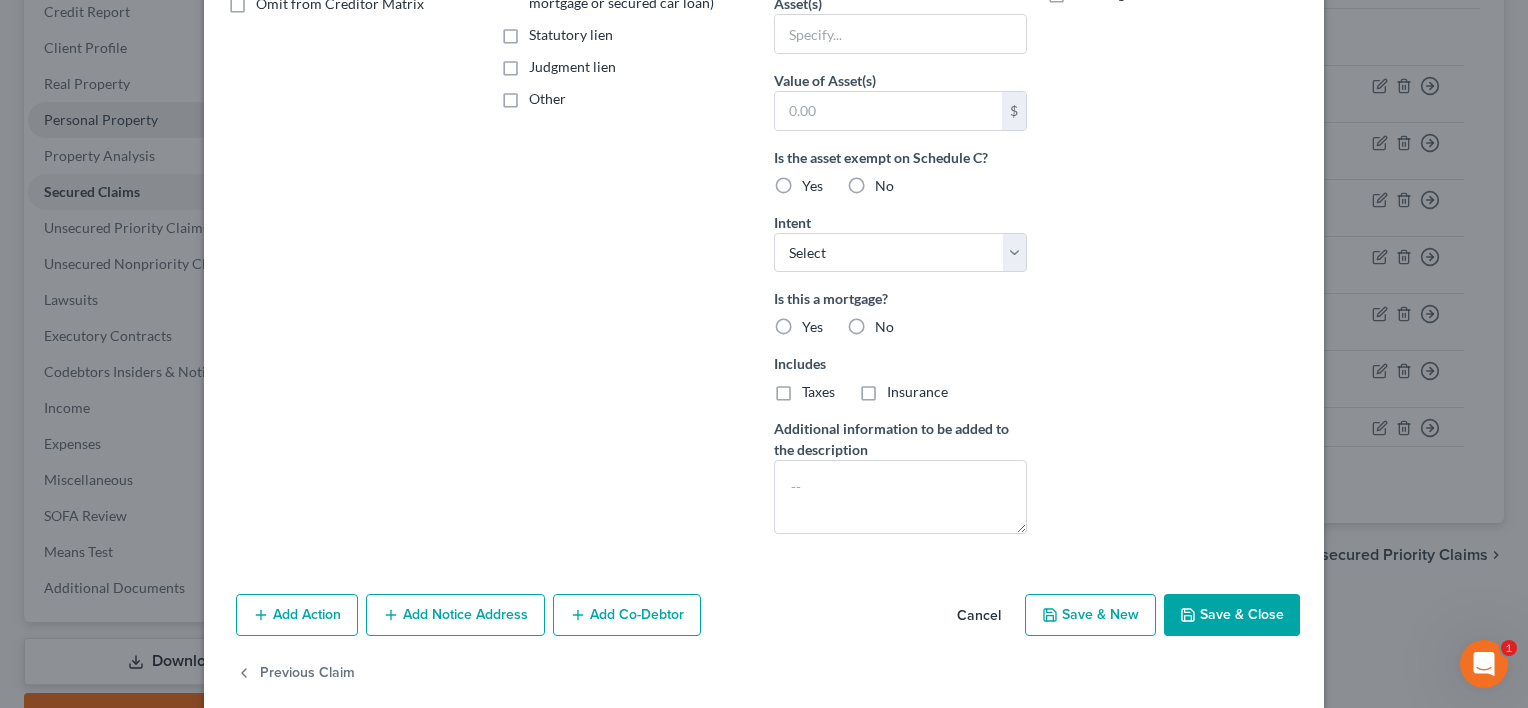 scroll, scrollTop: 456, scrollLeft: 0, axis: vertical 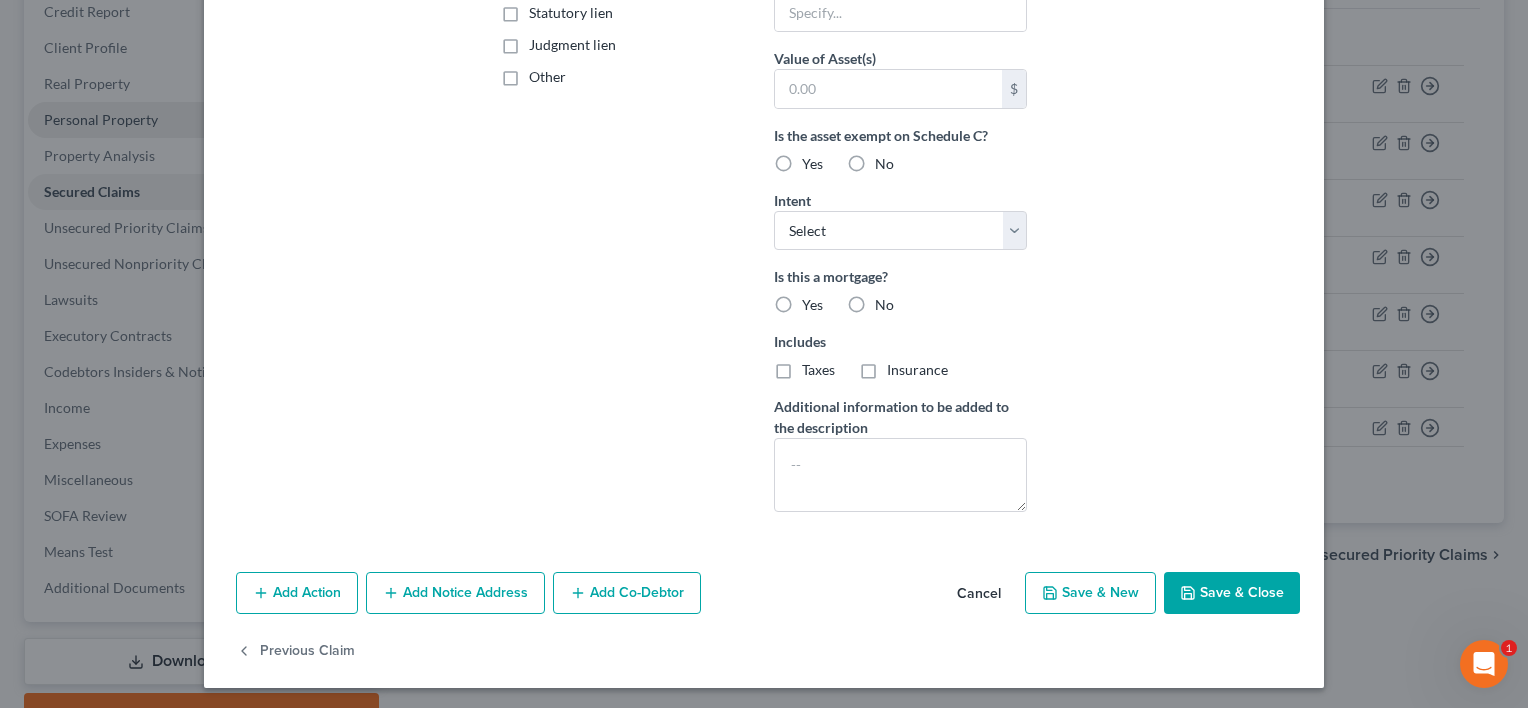 click on "Save & Close" at bounding box center (1232, 593) 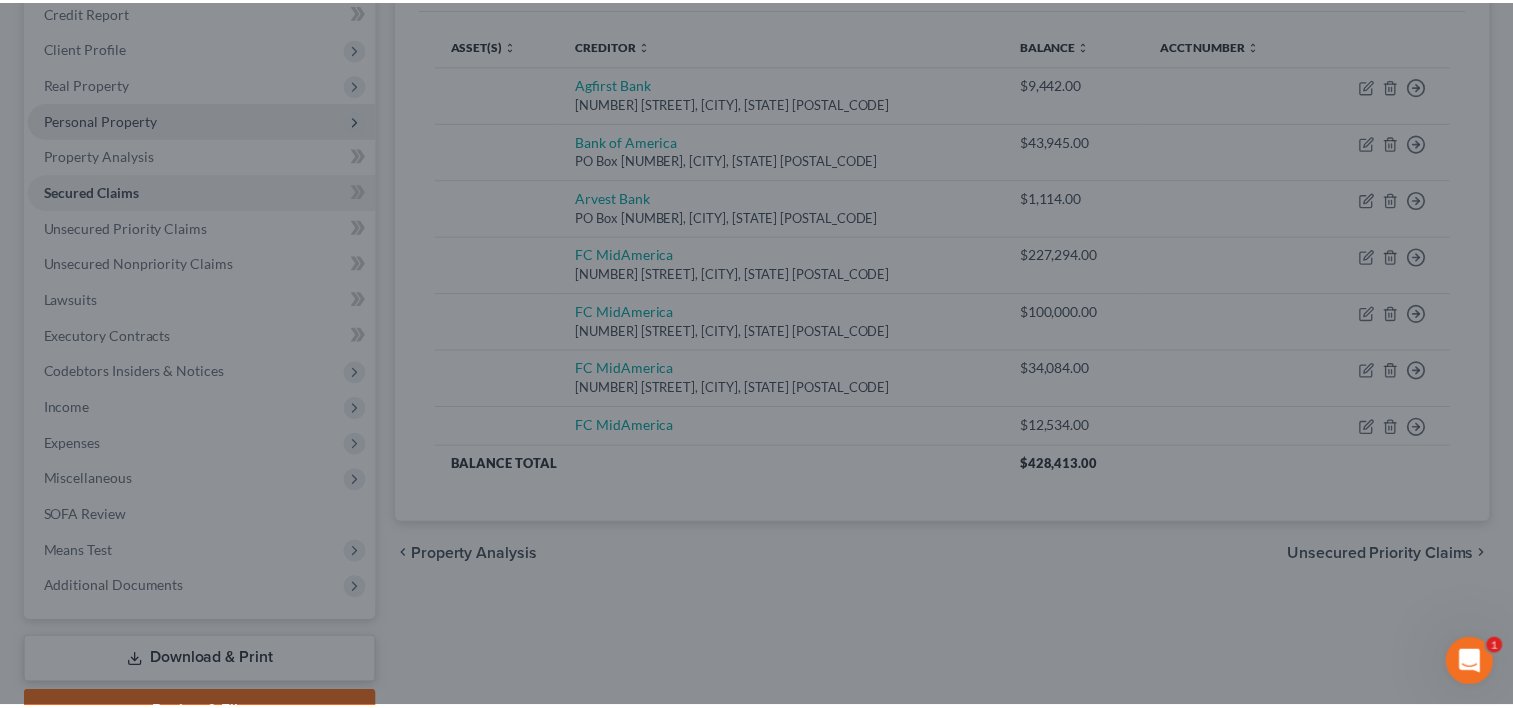 scroll, scrollTop: 239, scrollLeft: 0, axis: vertical 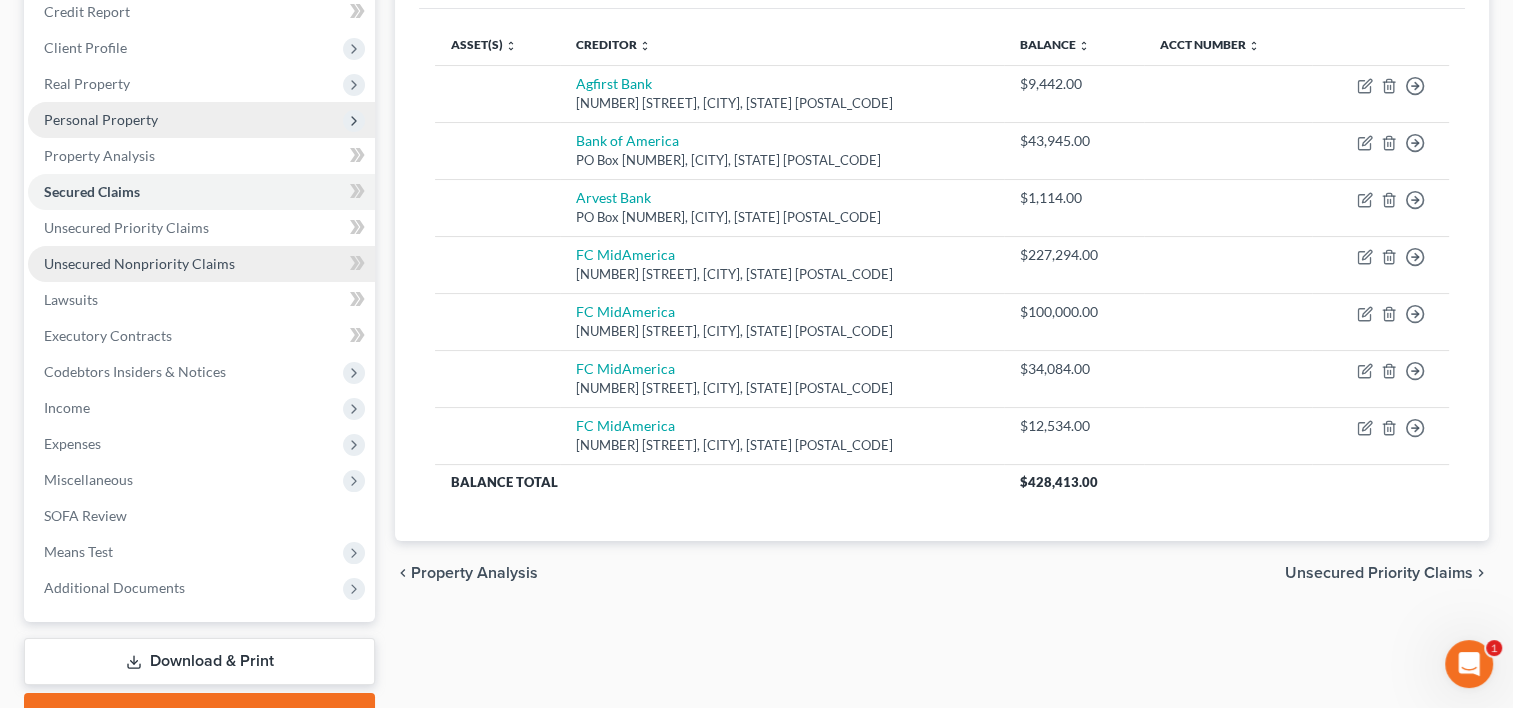 click on "Unsecured Nonpriority Claims" at bounding box center (139, 263) 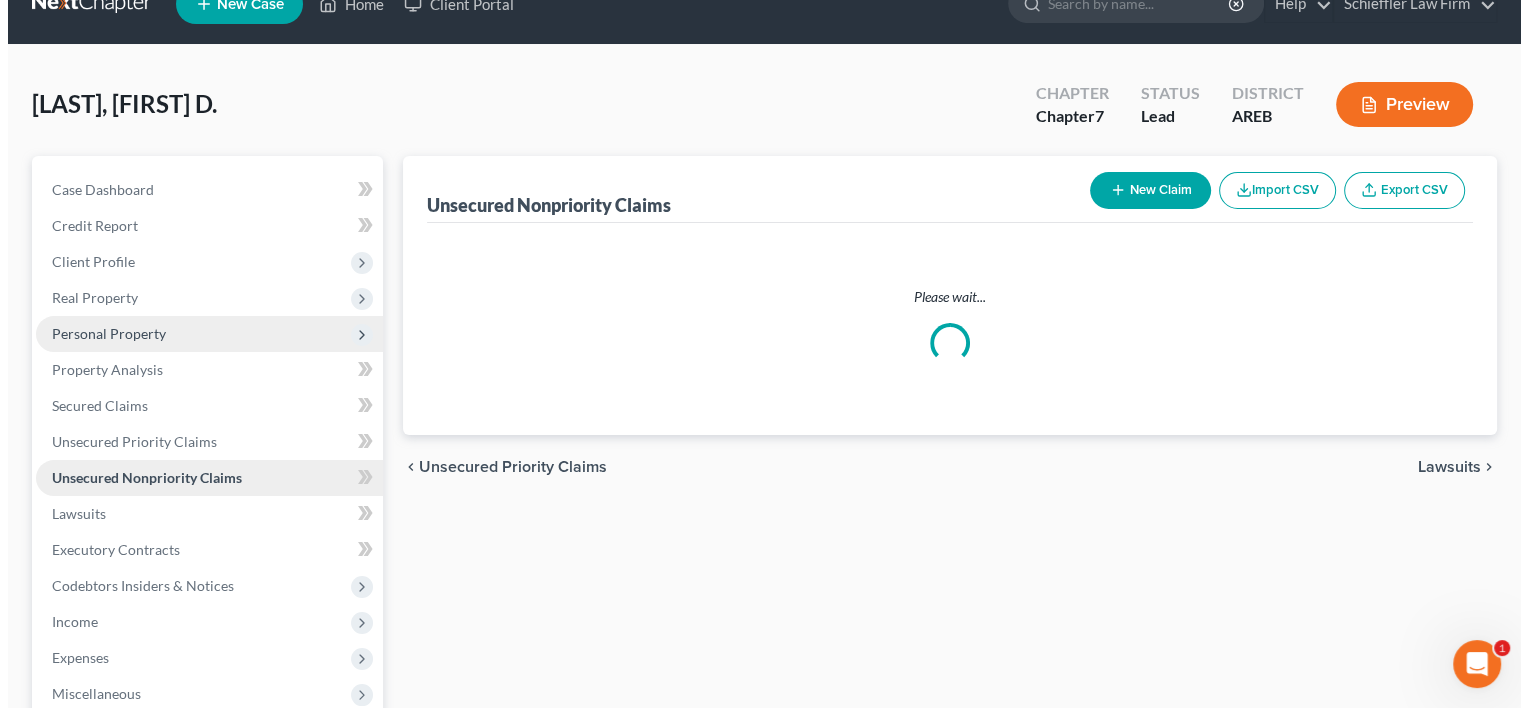 scroll, scrollTop: 0, scrollLeft: 0, axis: both 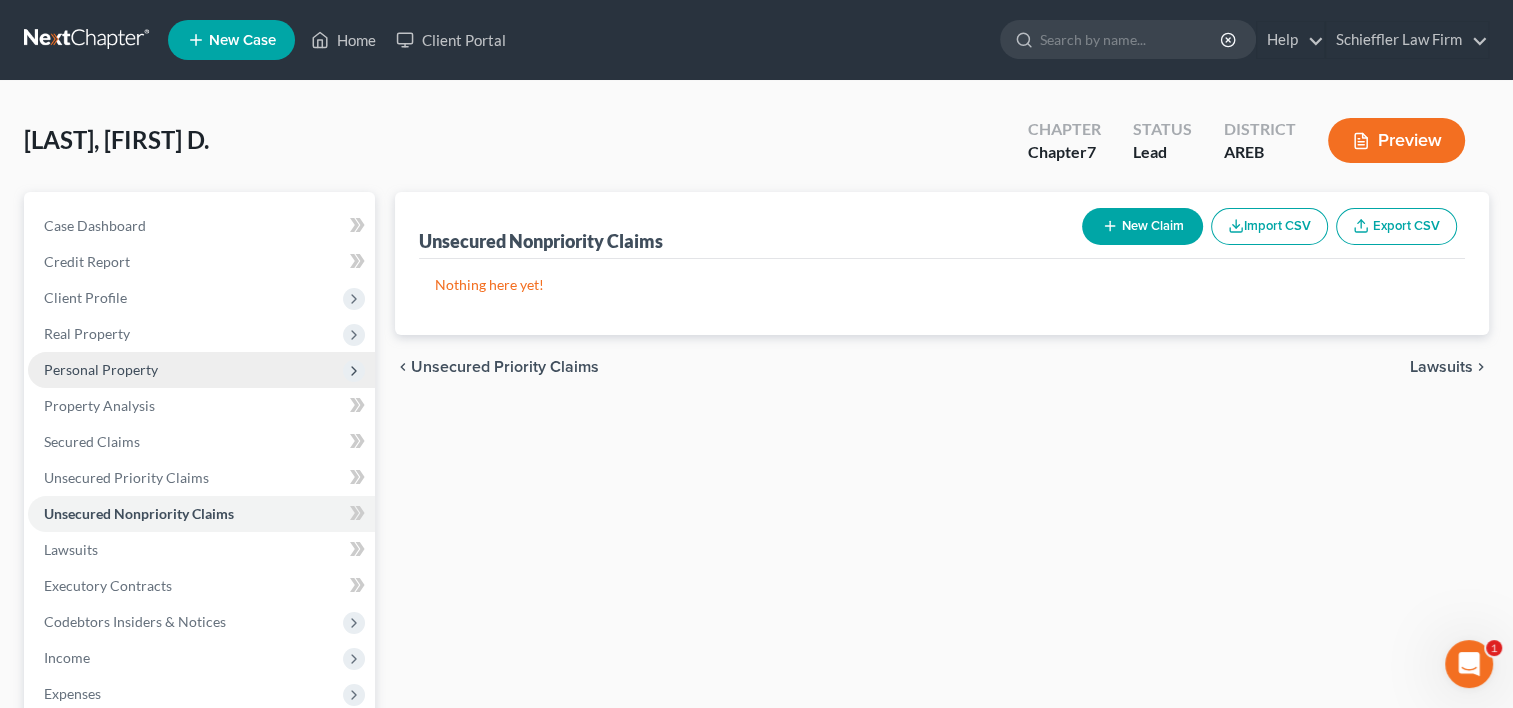 click on "New Claim" at bounding box center [1142, 226] 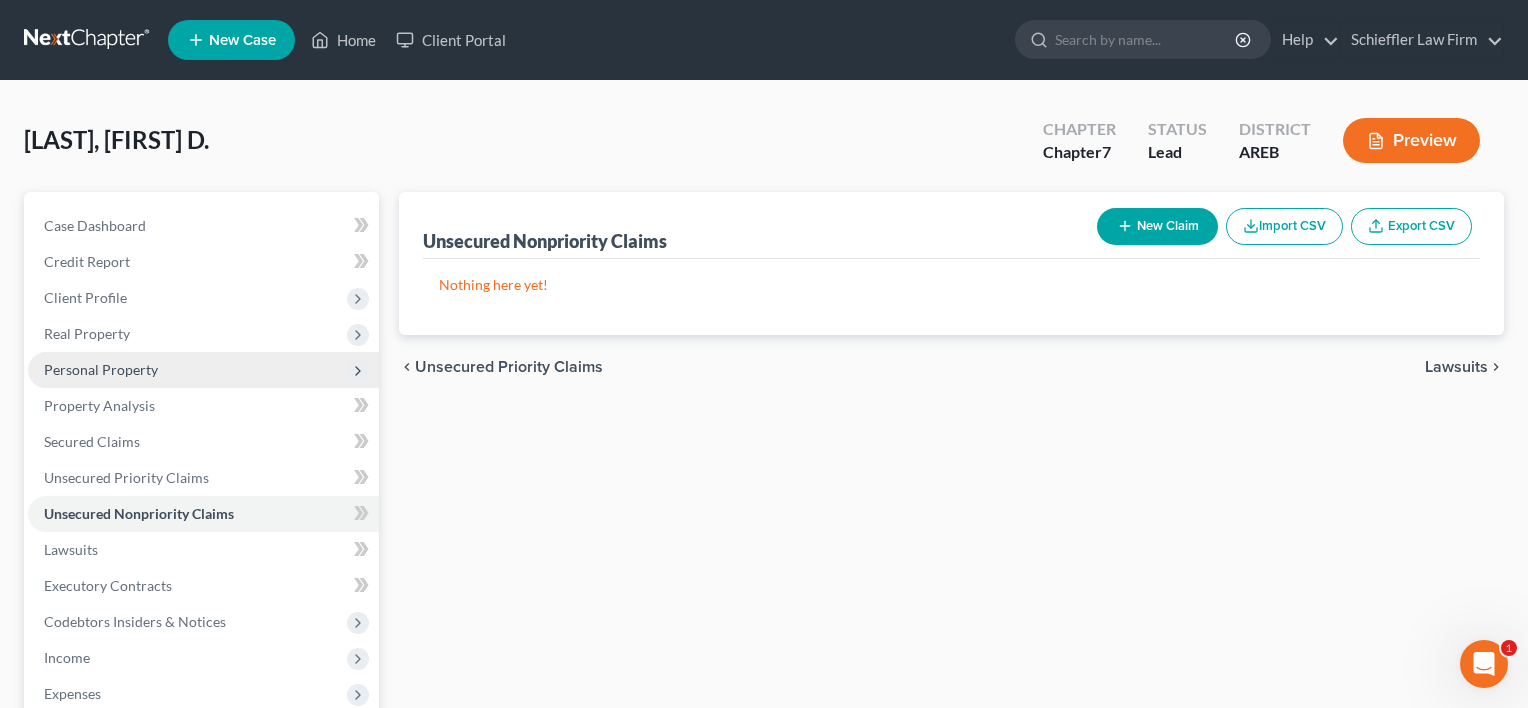select on "0" 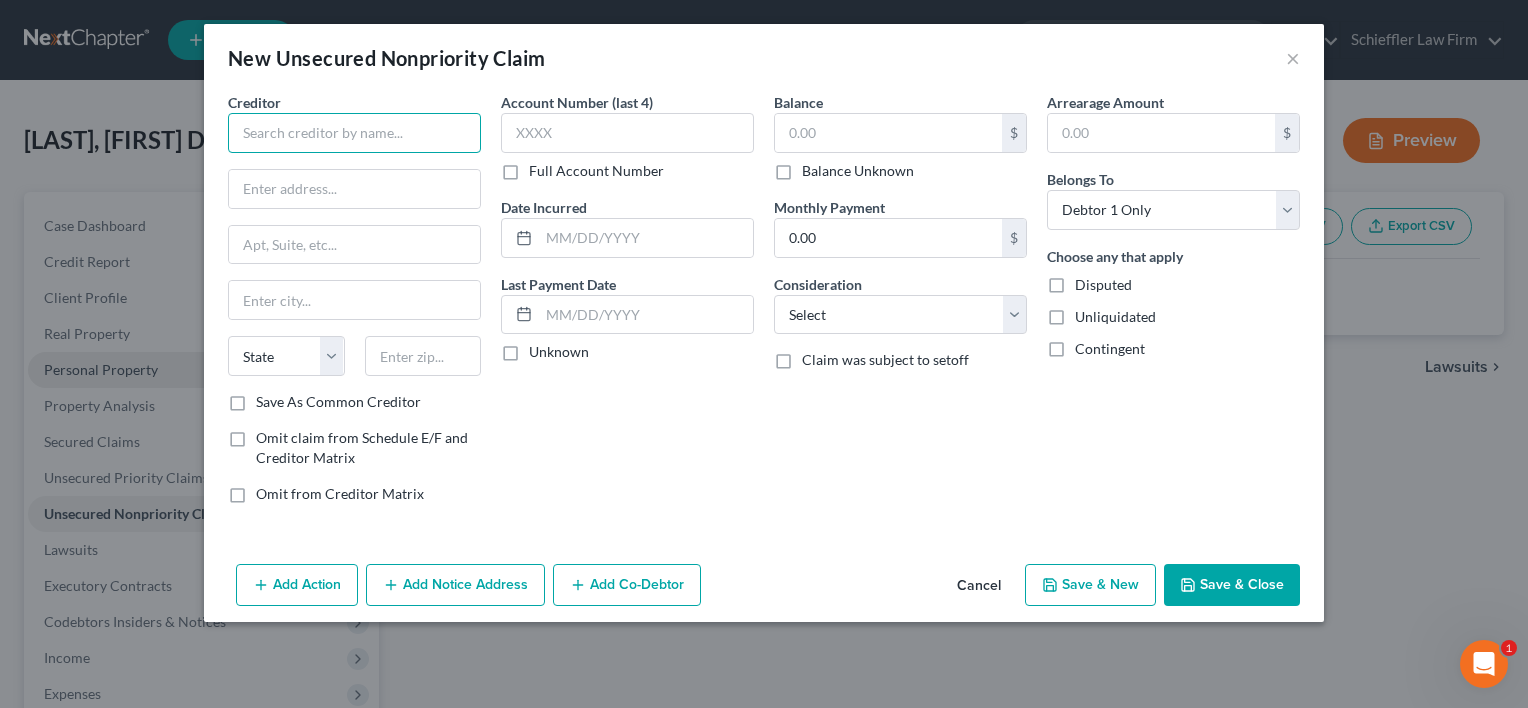click at bounding box center [354, 133] 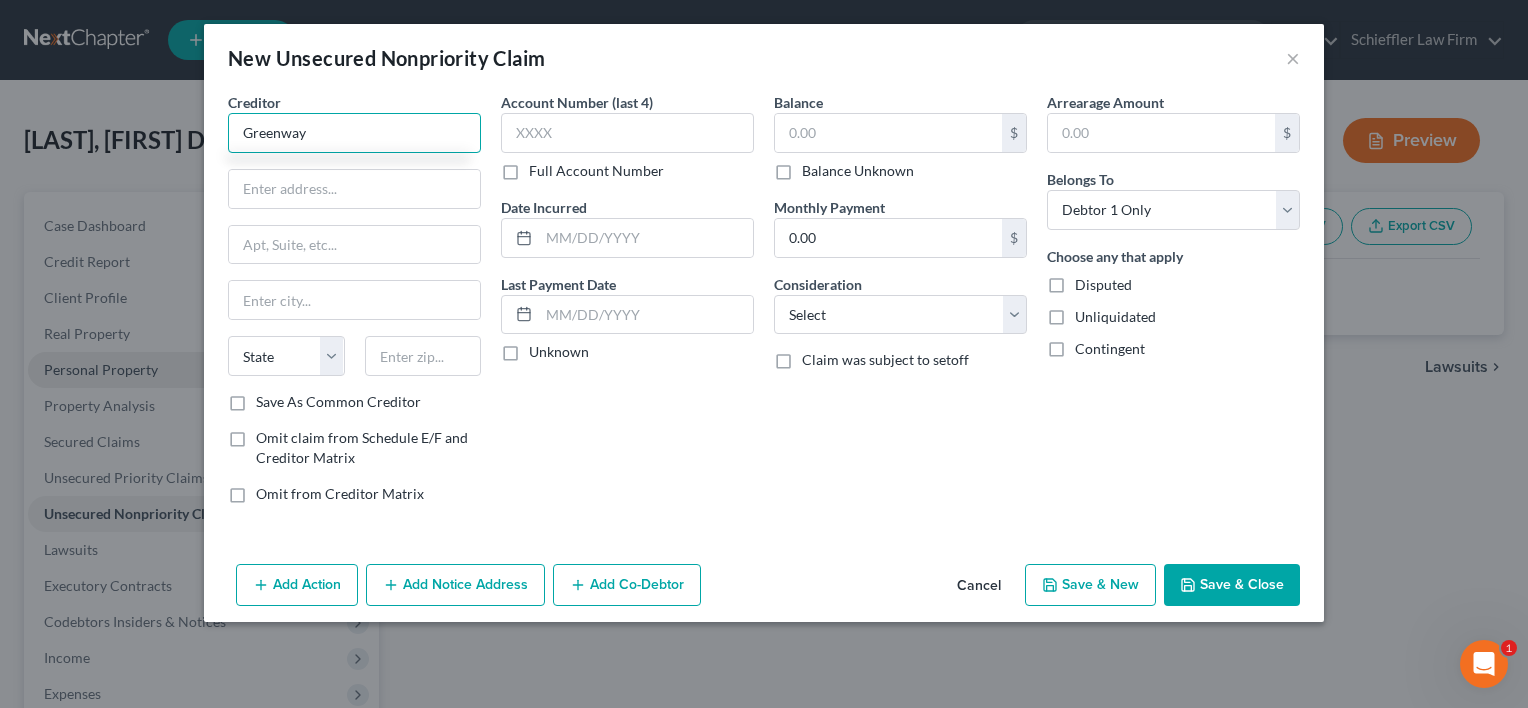 type on "Greenway" 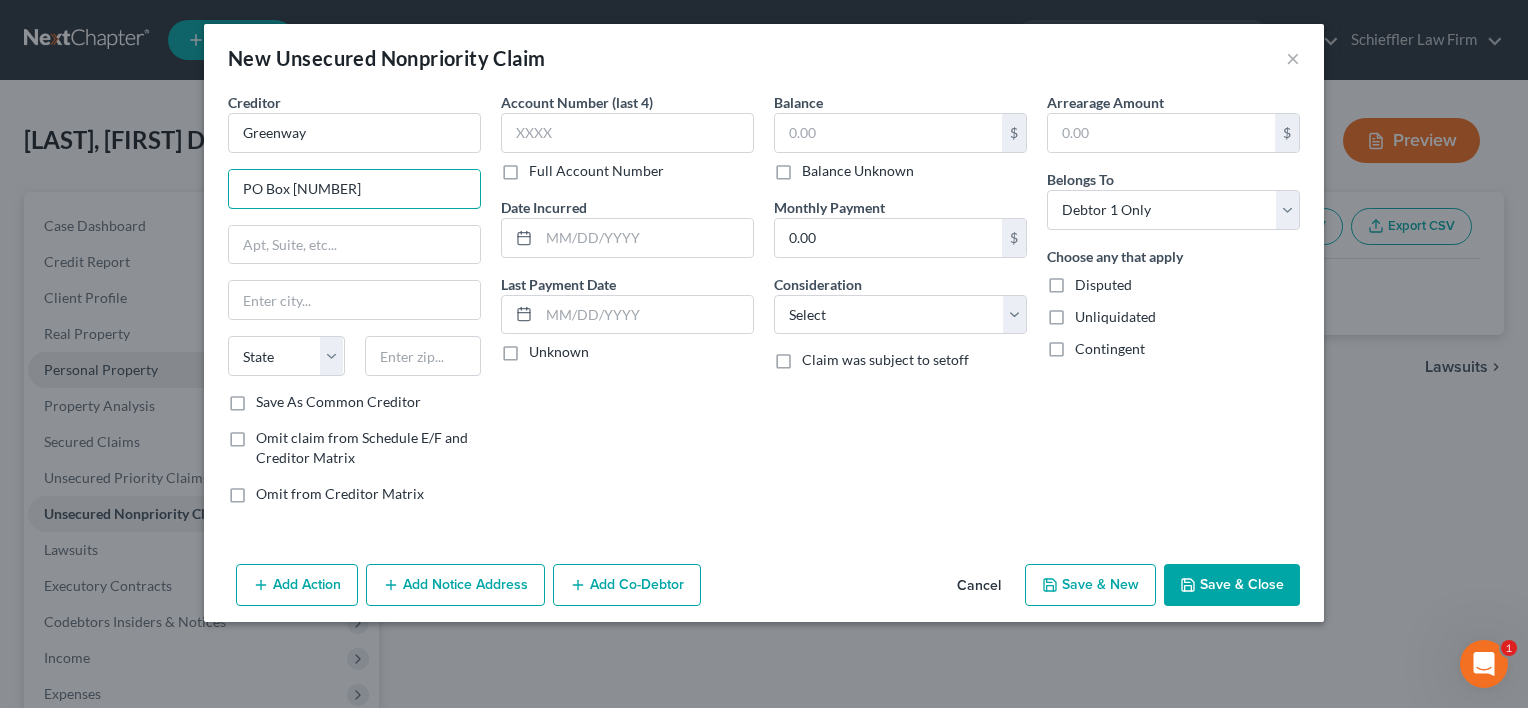 type on "PO Box [NUMBER]" 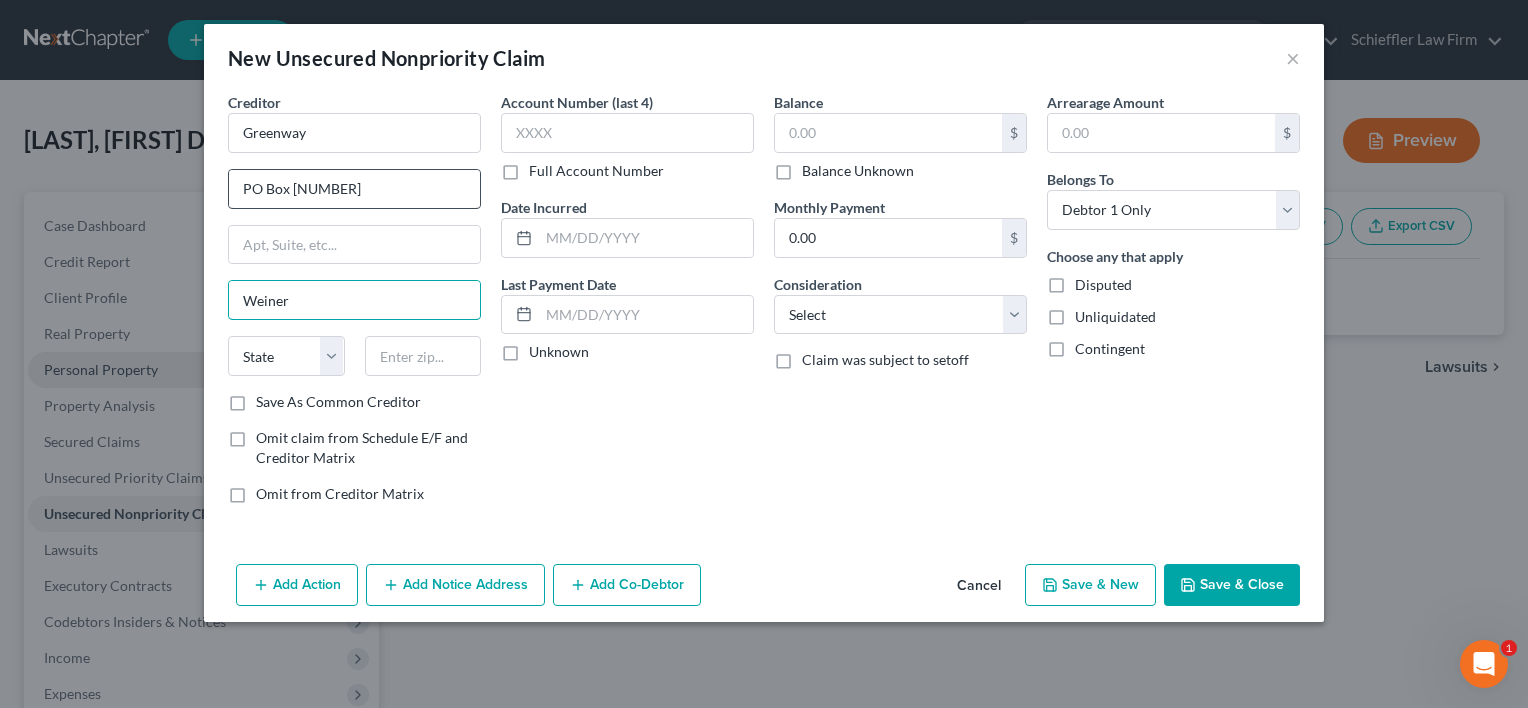 type on "Weiner" 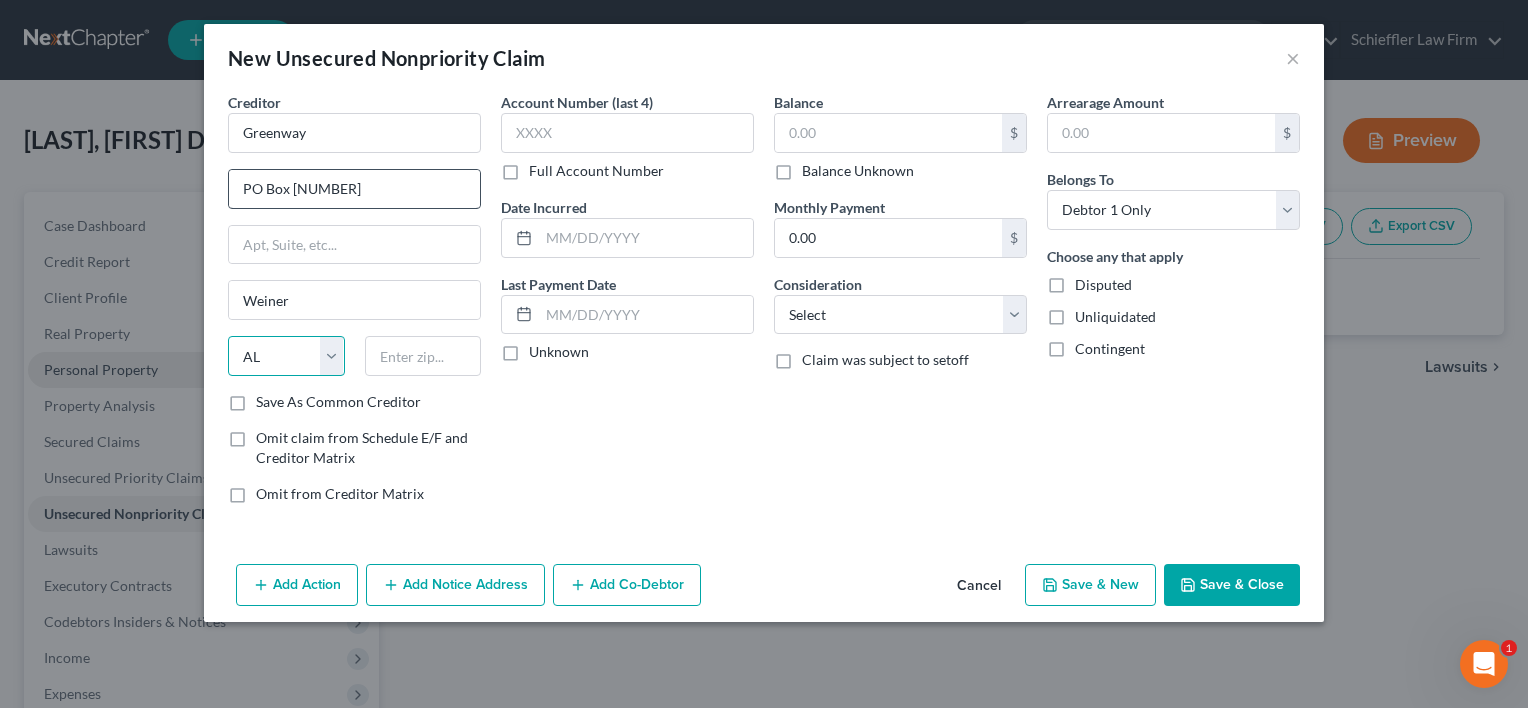 select on "2" 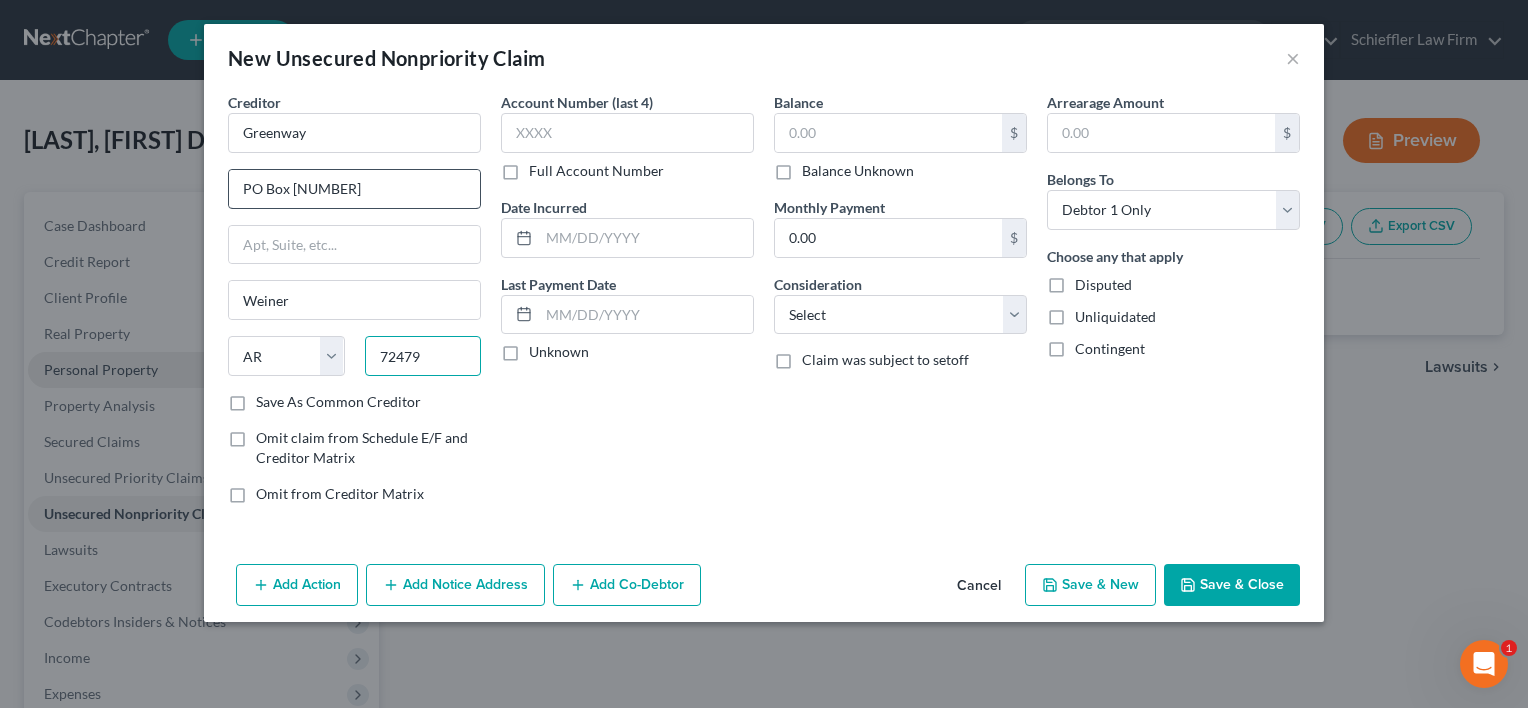 type on "72479" 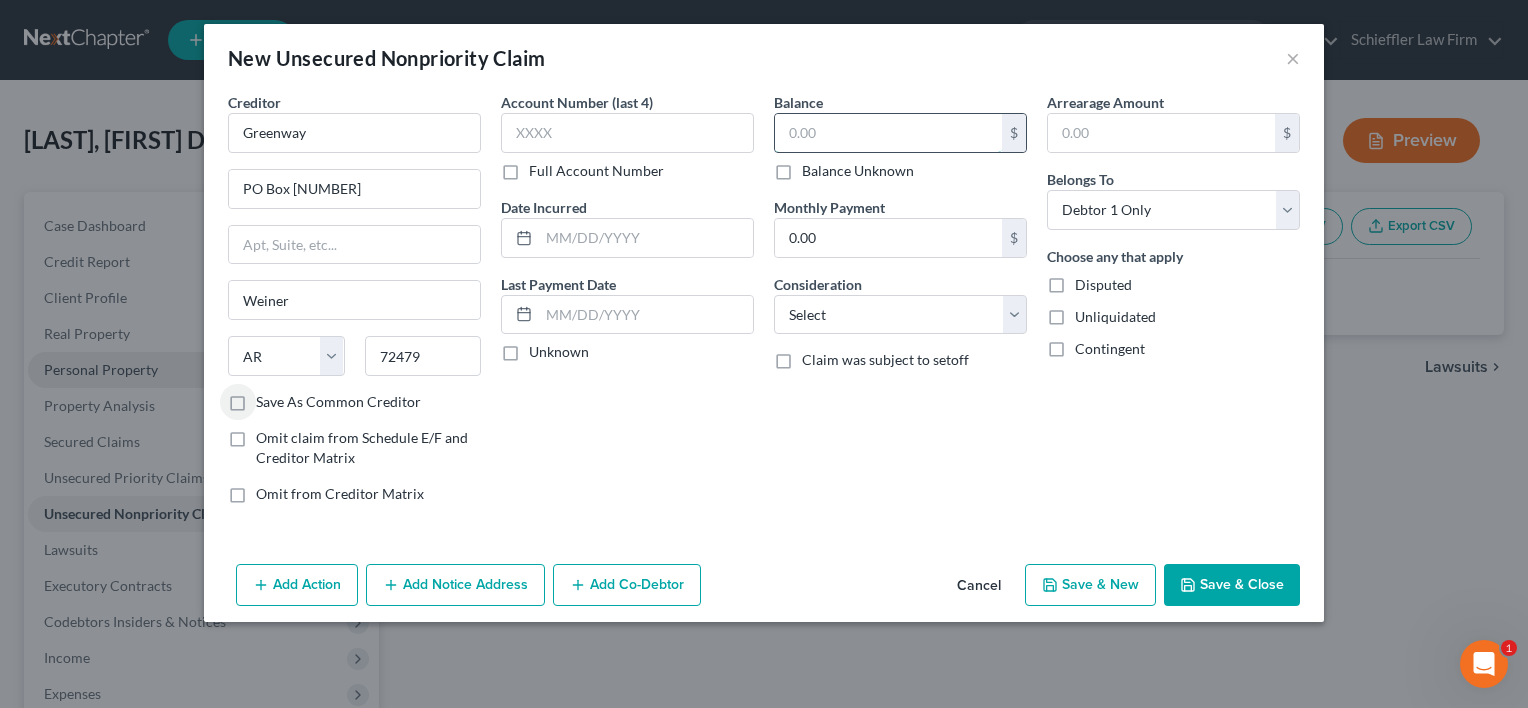 click at bounding box center (888, 133) 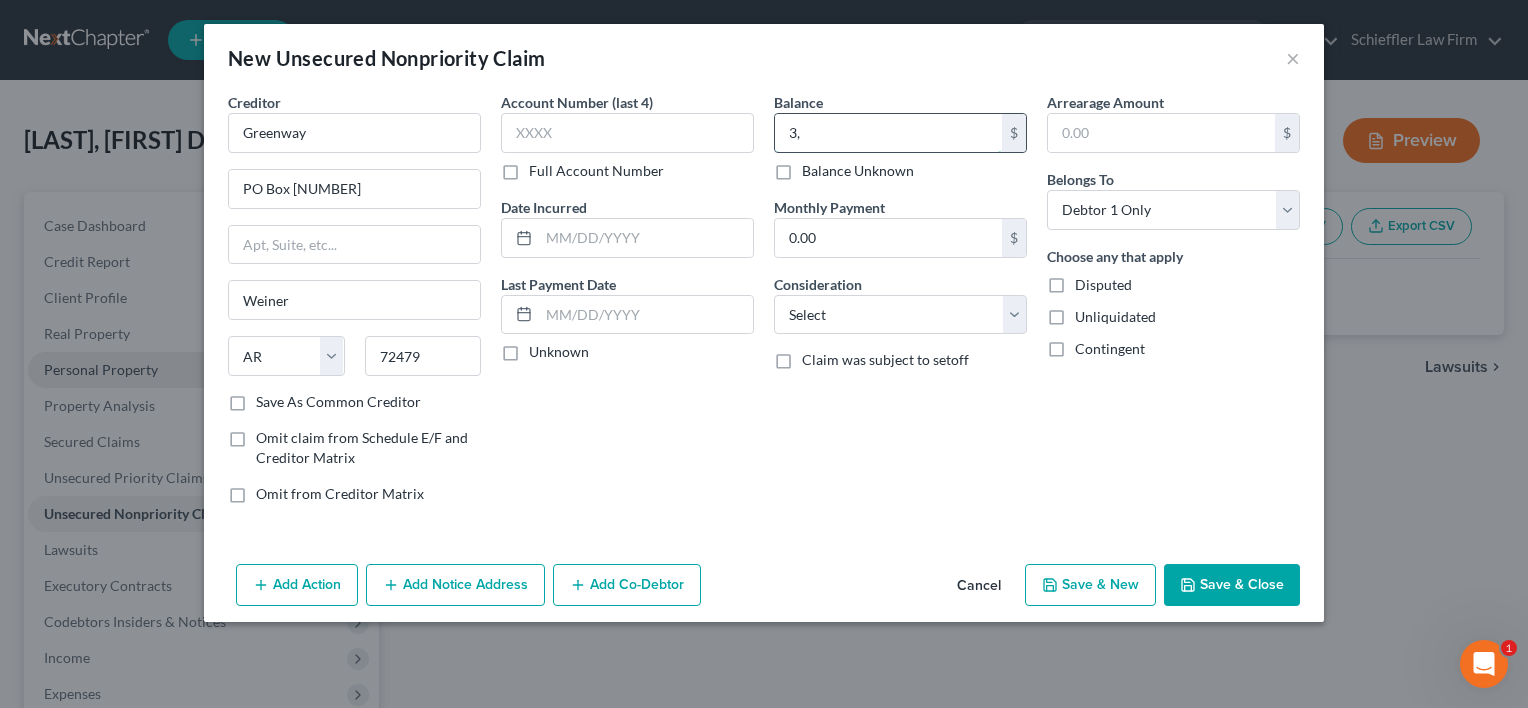type on "3" 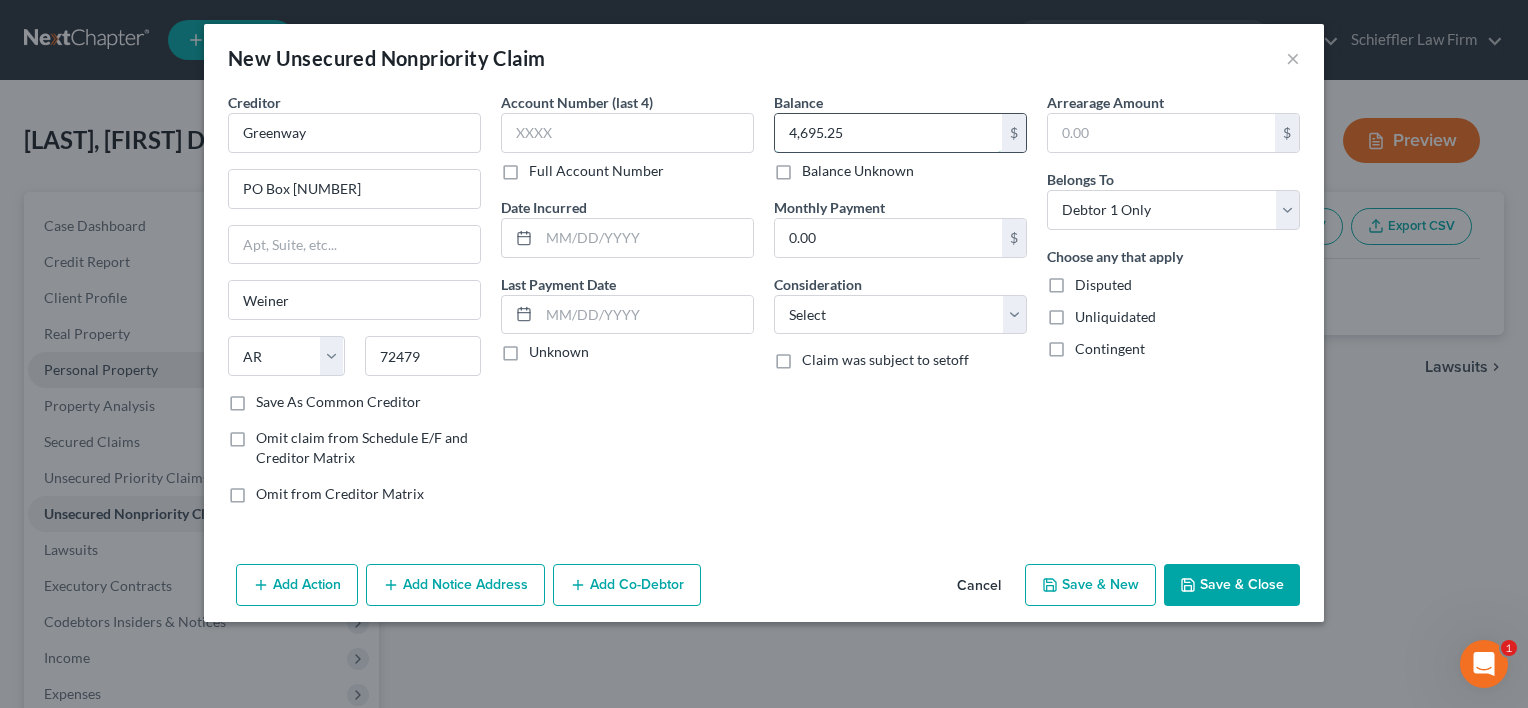type on "4,695.25" 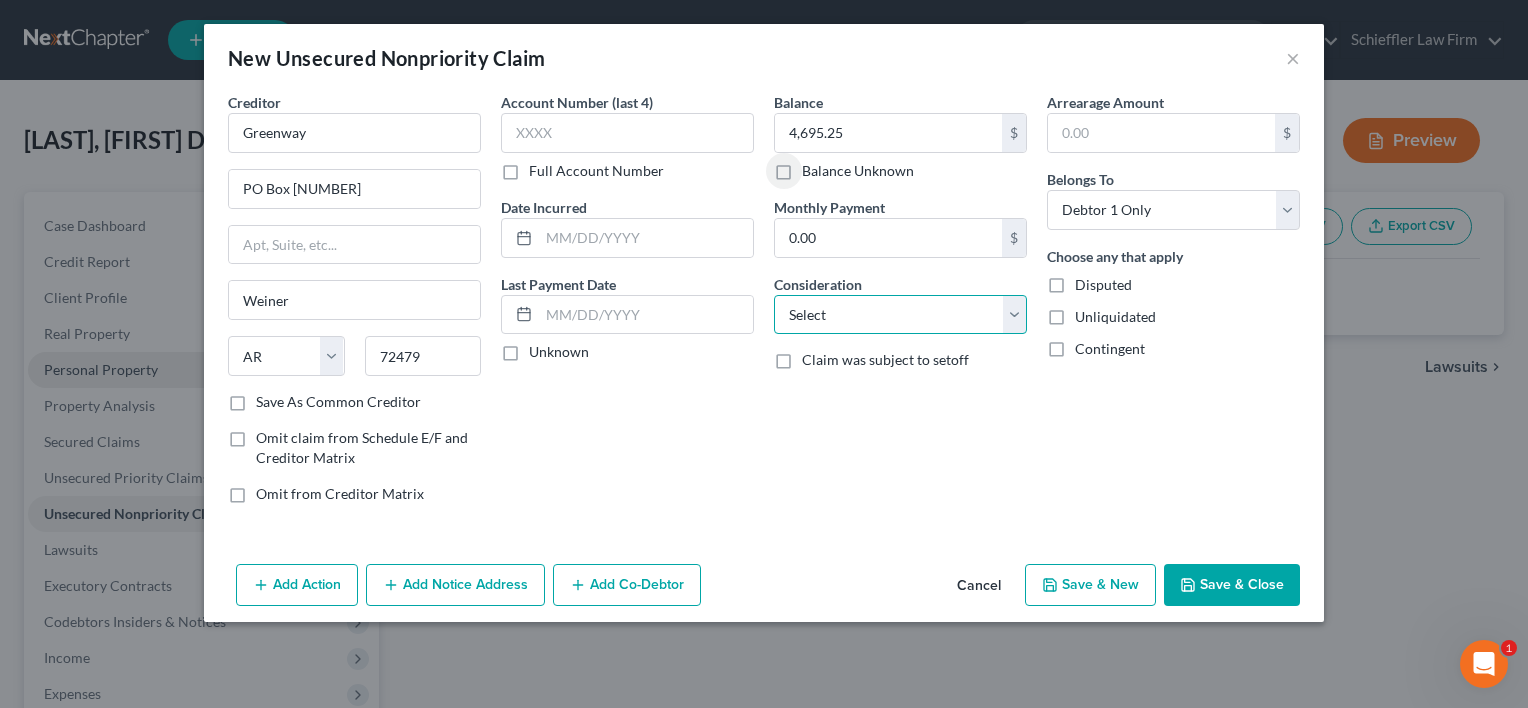 click on "Select Cable / Satellite Services Collection Agency Credit Card Debt Debt Counseling / Attorneys Deficiency Balance Domestic Support Obligations Home / Car Repairs Income Taxes Judgment Liens Medical Services Monies Loaned / Advanced Mortgage Obligation From Divorce Or Separation Obligation To Pensions Other Overdrawn Bank Account Promised To Help Pay Creditors Student Loans Suppliers And Vendors Telephone / Internet Services Utility Services" at bounding box center [900, 315] 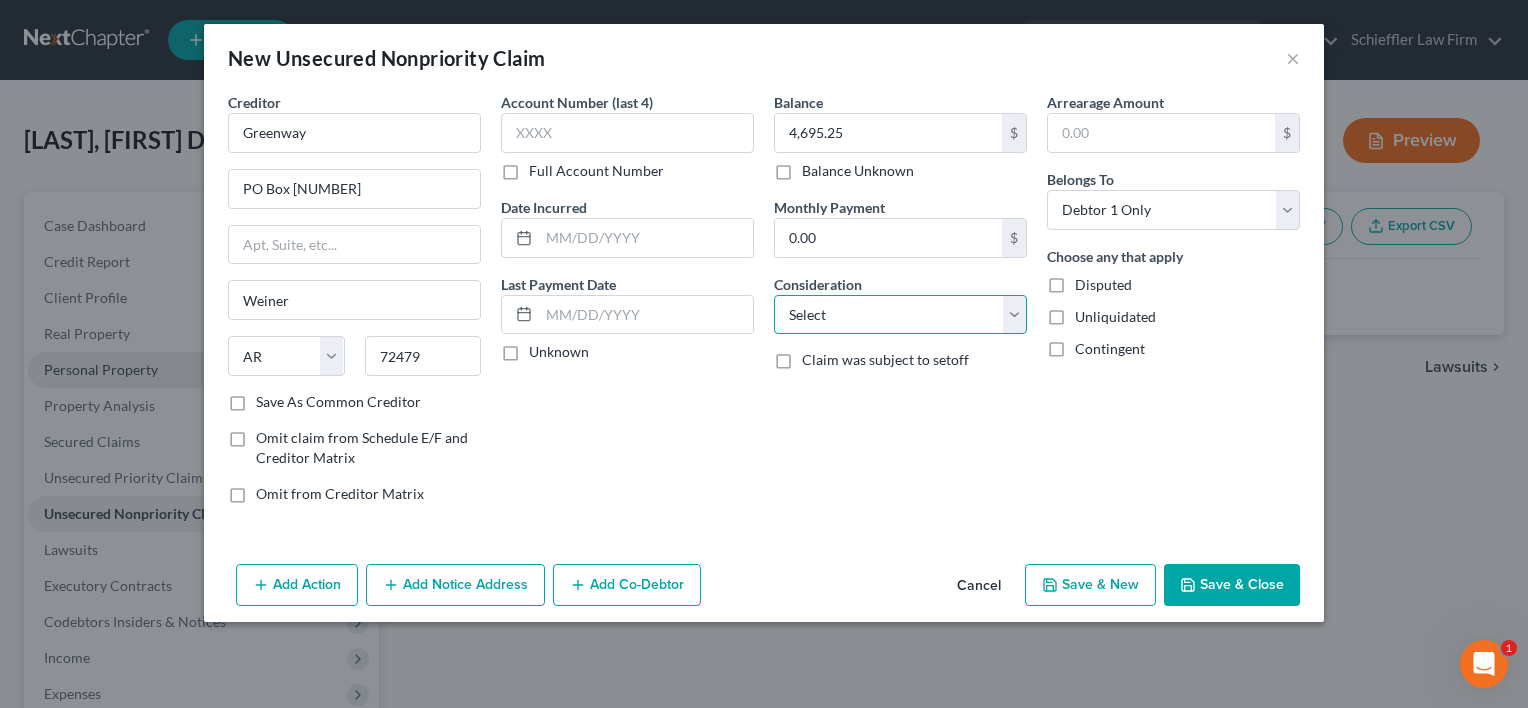 select on "14" 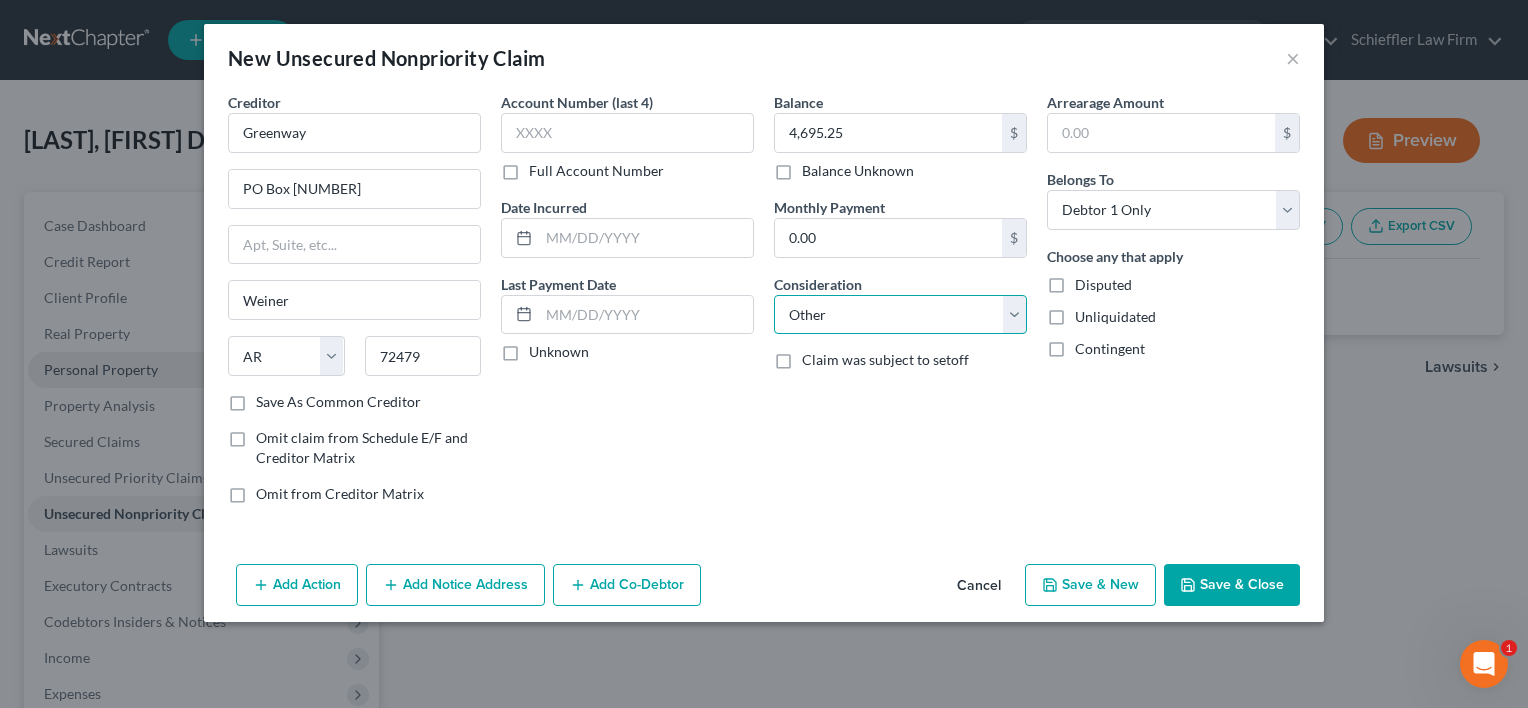 click on "Select Cable / Satellite Services Collection Agency Credit Card Debt Debt Counseling / Attorneys Deficiency Balance Domestic Support Obligations Home / Car Repairs Income Taxes Judgment Liens Medical Services Monies Loaned / Advanced Mortgage Obligation From Divorce Or Separation Obligation To Pensions Other Overdrawn Bank Account Promised To Help Pay Creditors Student Loans Suppliers And Vendors Telephone / Internet Services Utility Services" at bounding box center [900, 315] 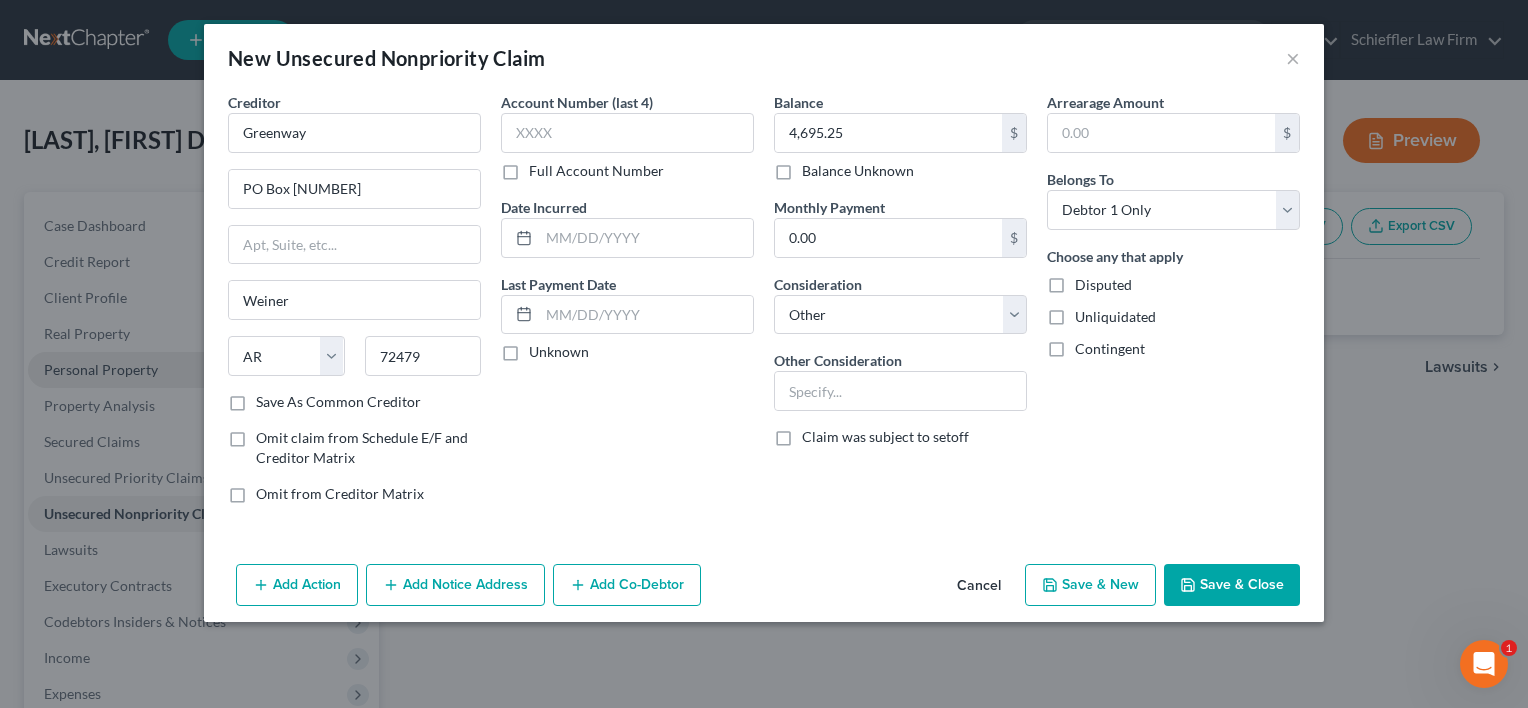 click on "Other Consideration" at bounding box center (838, 360) 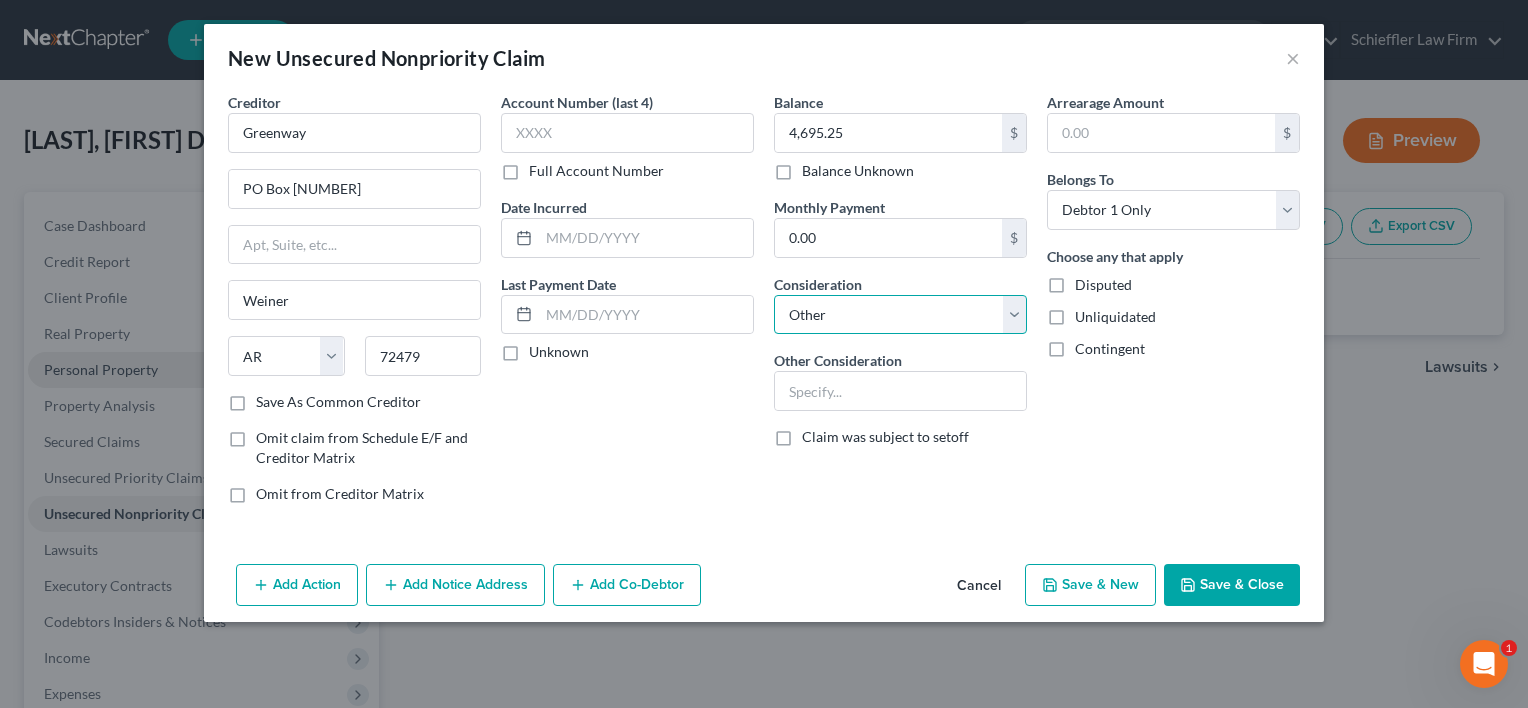 click on "Select Cable / Satellite Services Collection Agency Credit Card Debt Debt Counseling / Attorneys Deficiency Balance Domestic Support Obligations Home / Car Repairs Income Taxes Judgment Liens Medical Services Monies Loaned / Advanced Mortgage Obligation From Divorce Or Separation Obligation To Pensions Other Overdrawn Bank Account Promised To Help Pay Creditors Student Loans Suppliers And Vendors Telephone / Internet Services Utility Services" at bounding box center [900, 315] 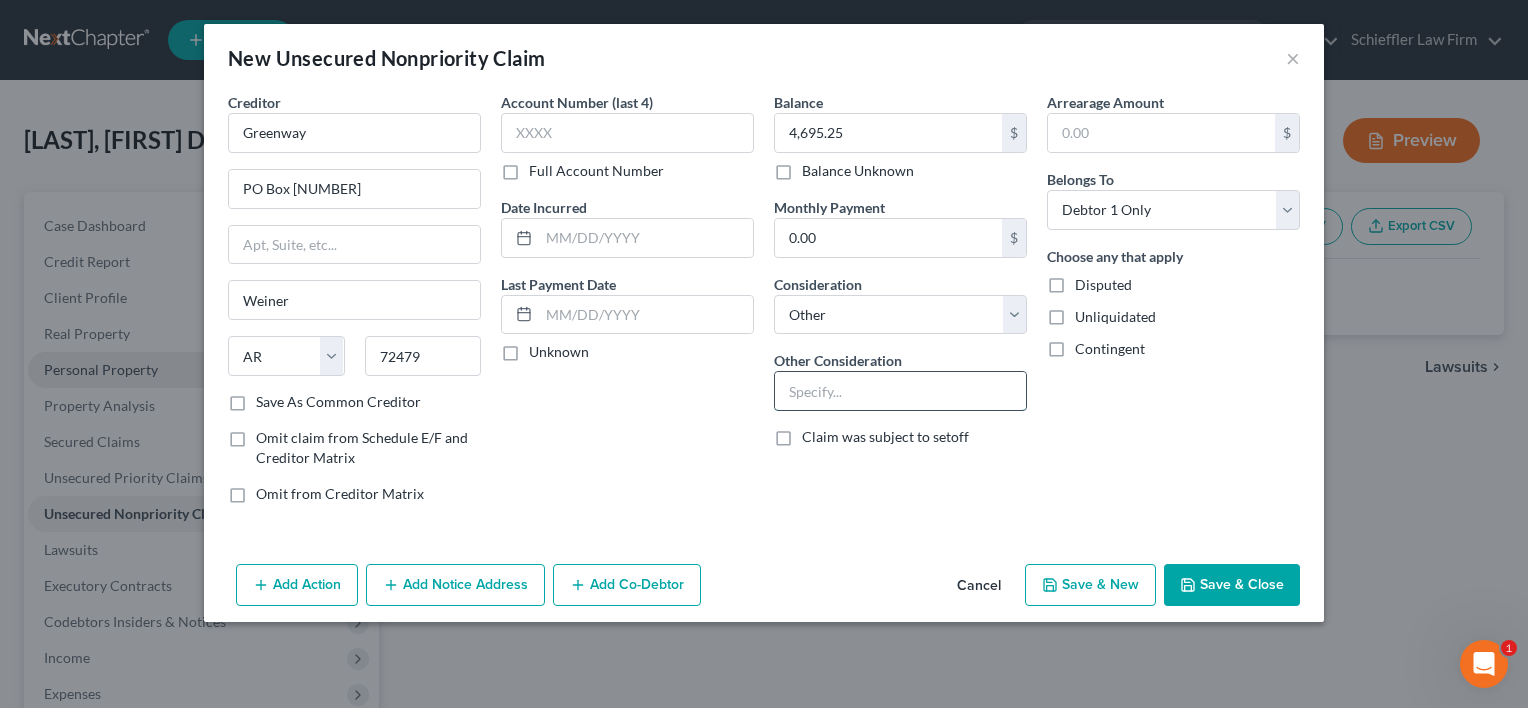 click at bounding box center (900, 391) 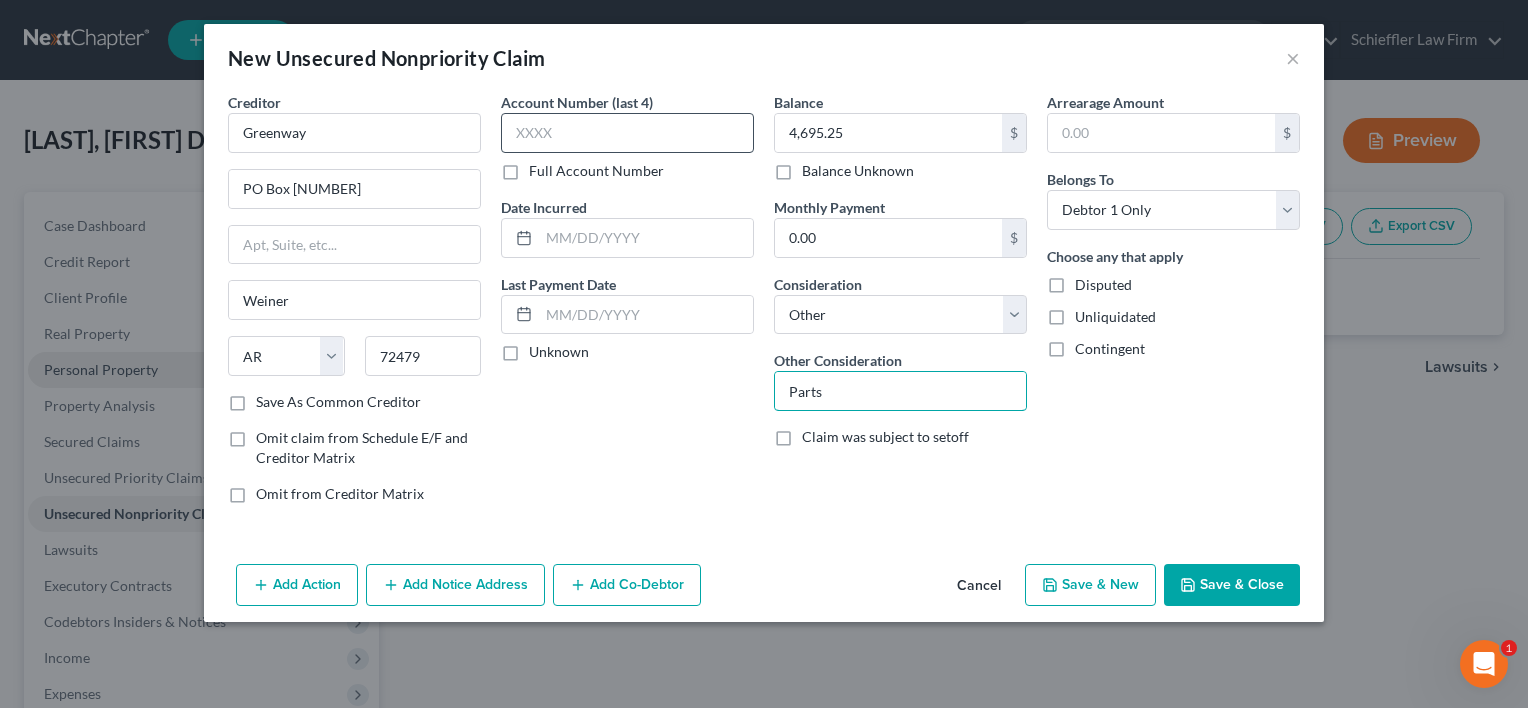 type on "Parts" 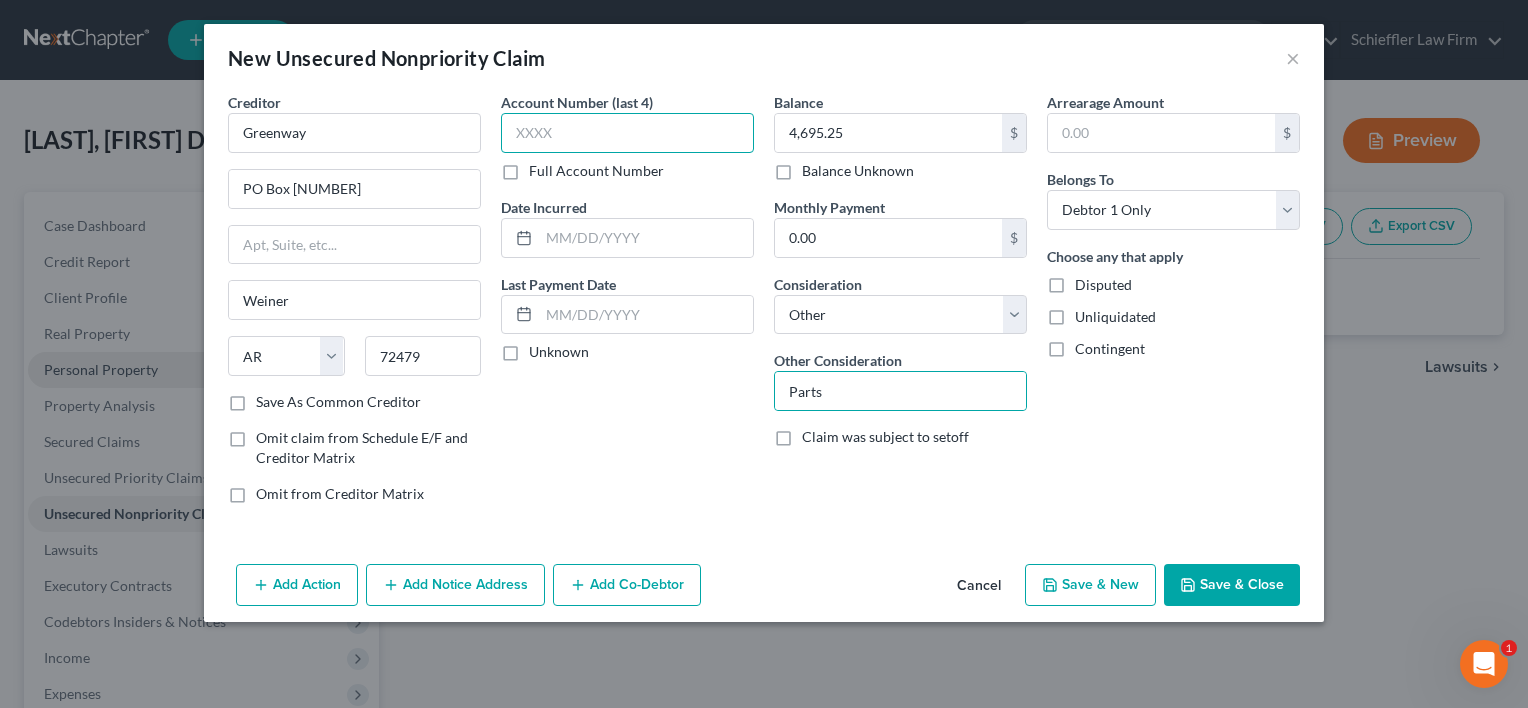 click at bounding box center [627, 133] 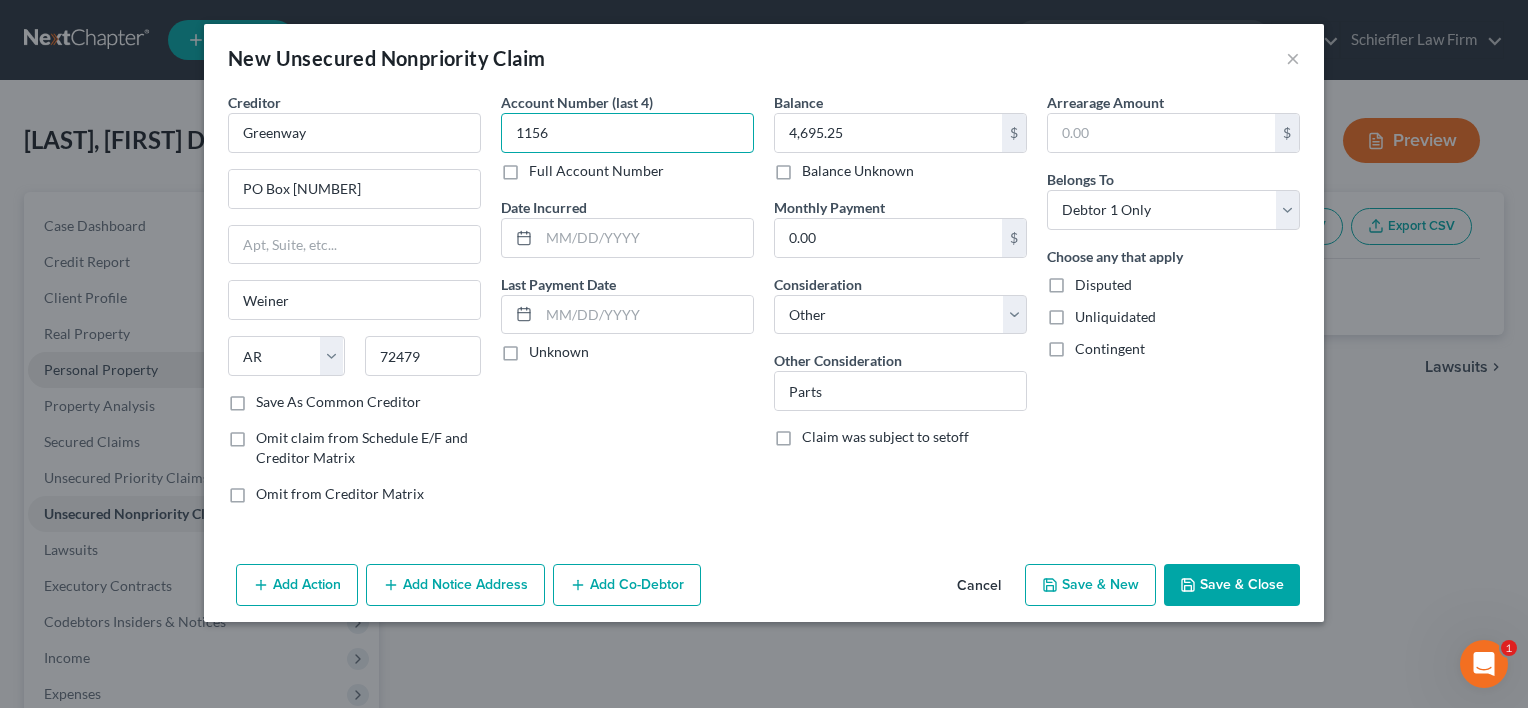 type on "1156" 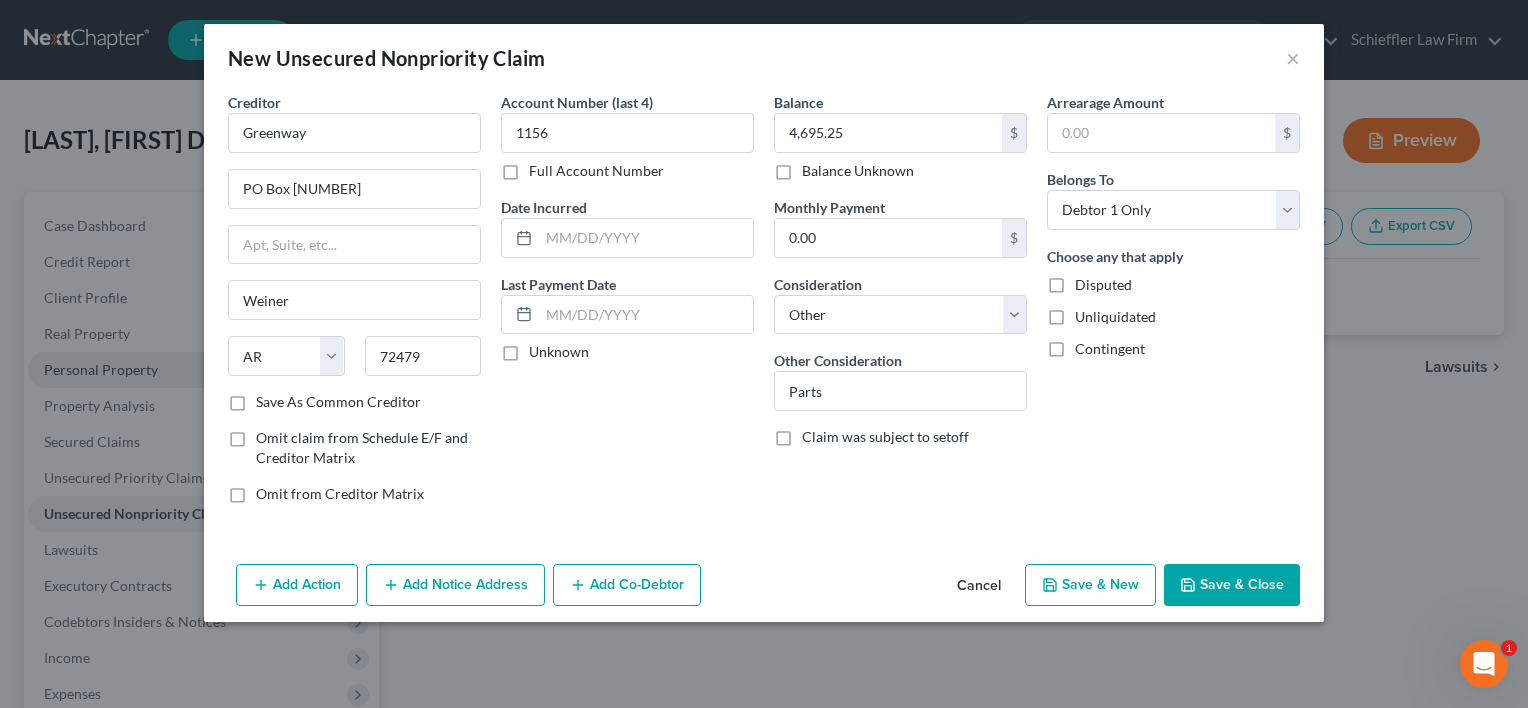 click on "Save & Close" at bounding box center [1232, 585] 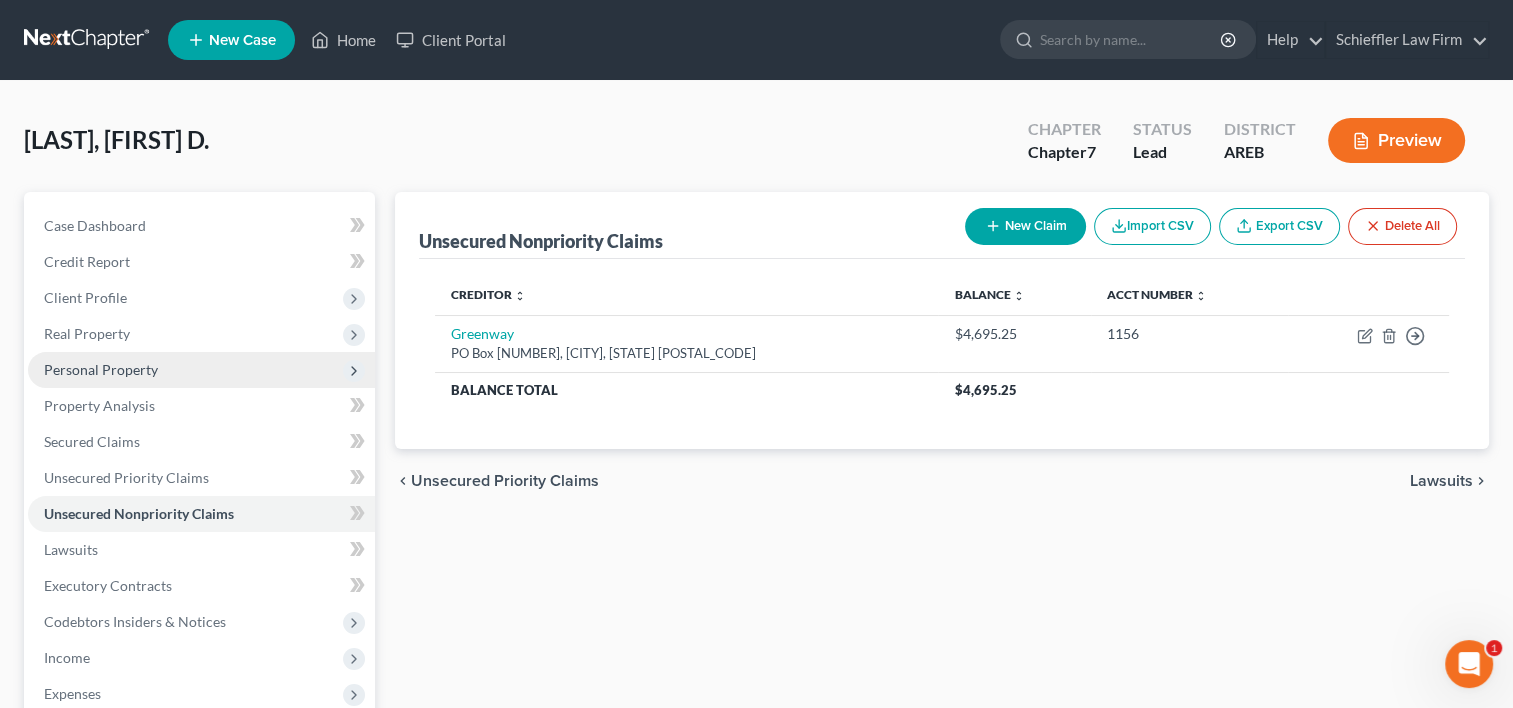 click on "New Claim" at bounding box center (1025, 226) 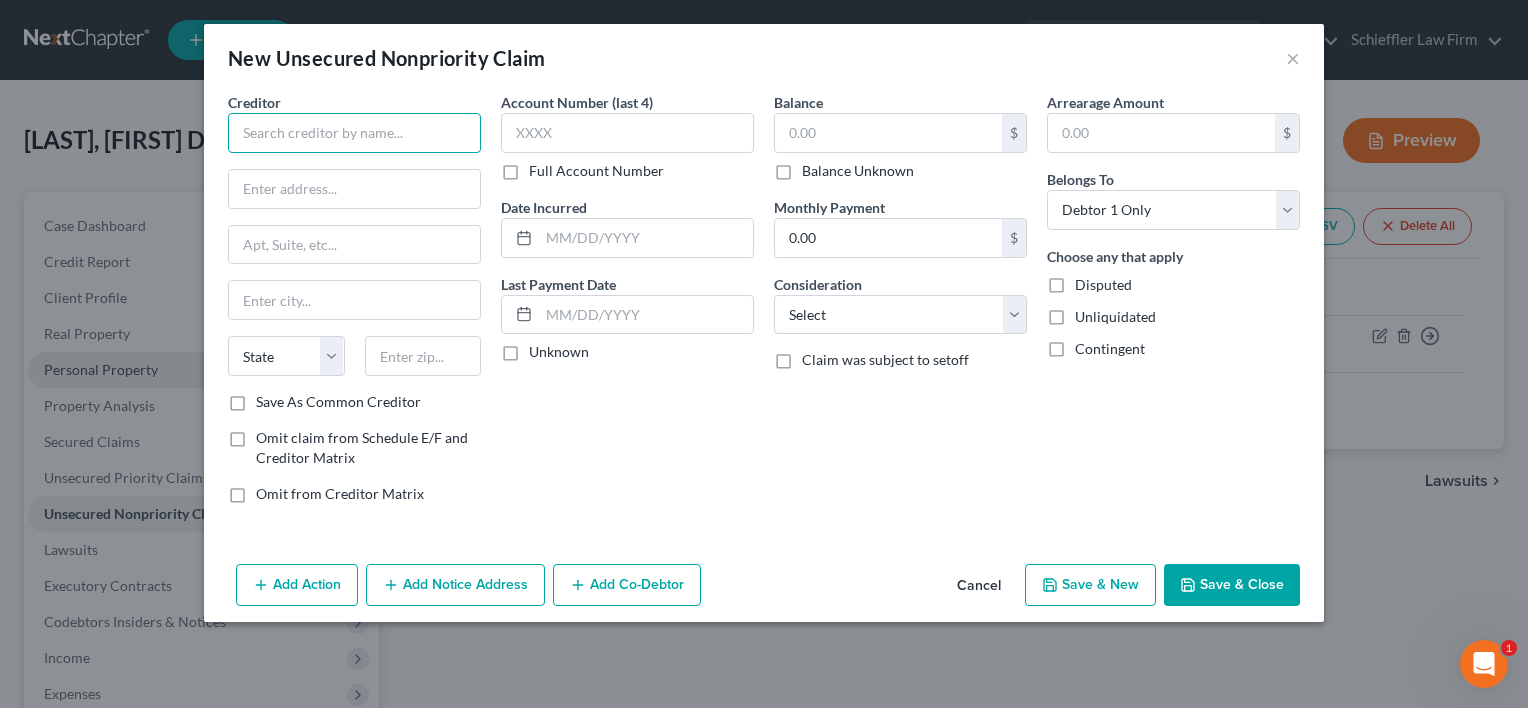 click at bounding box center [354, 133] 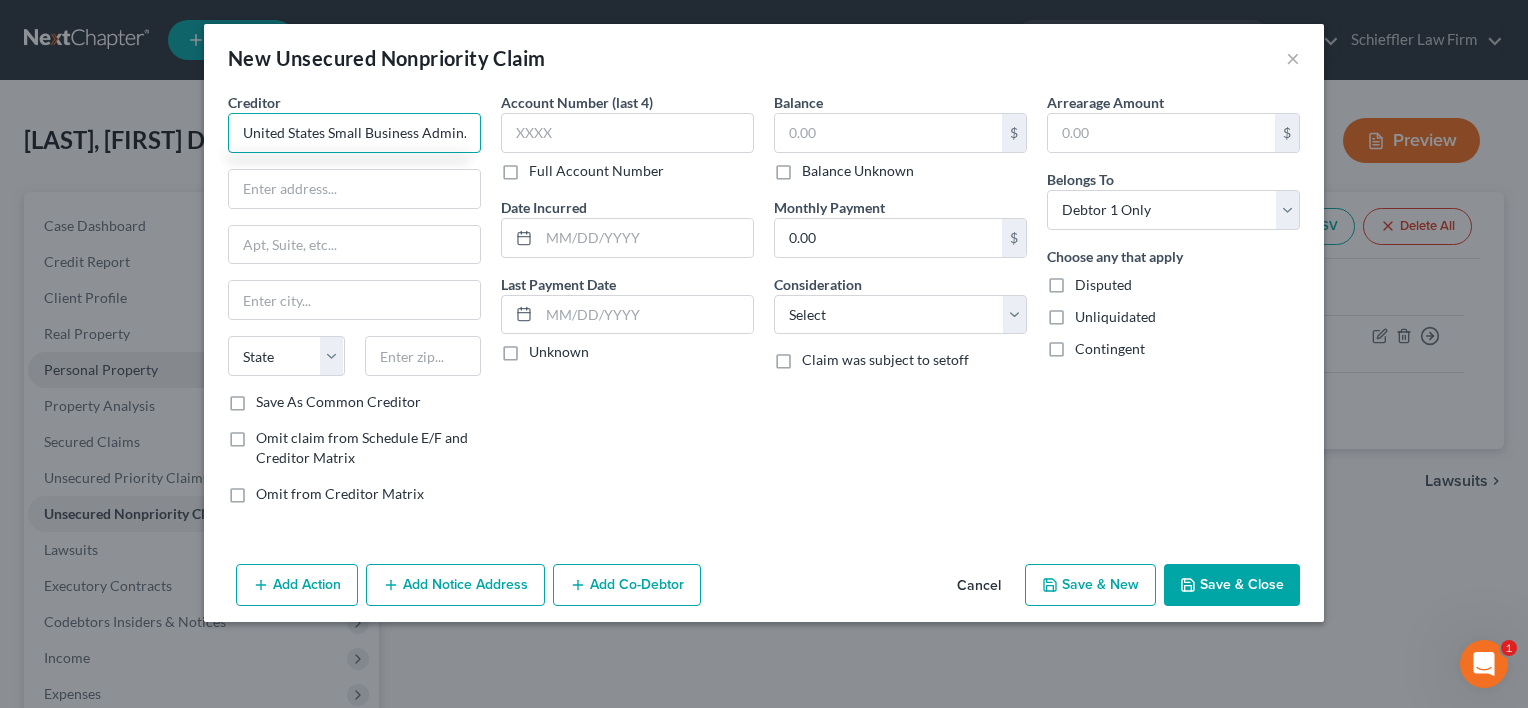 type on "United States Small Business Admin." 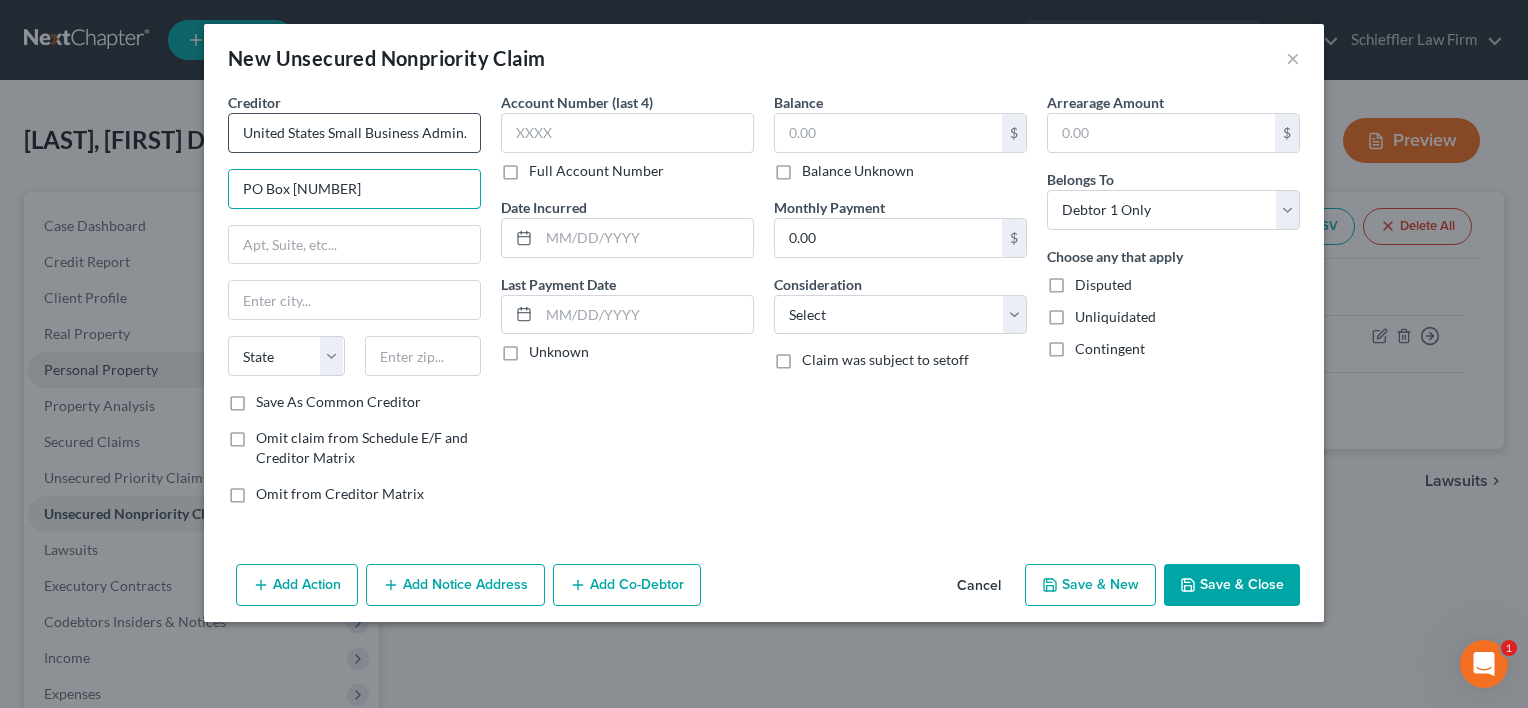 type on "PO Box [NUMBER]" 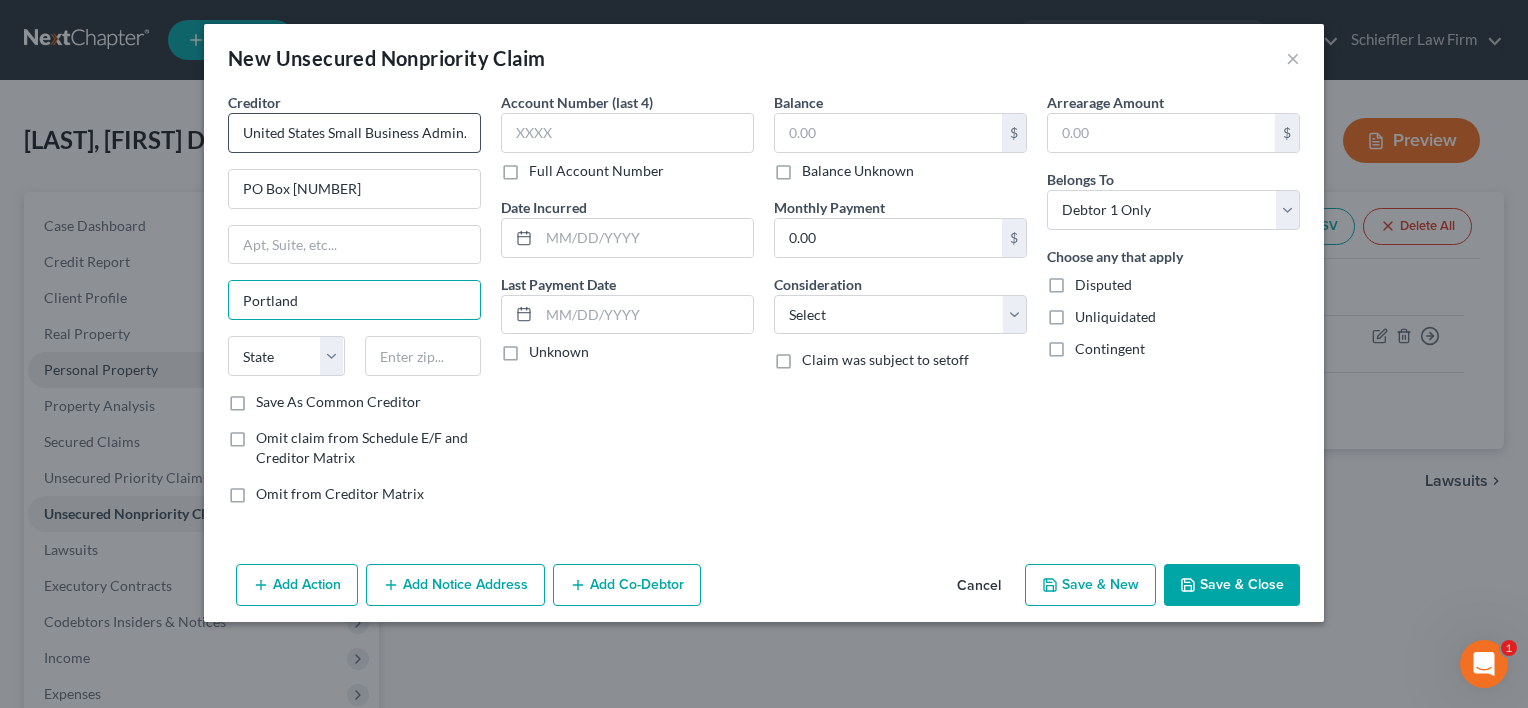 type on "Portland" 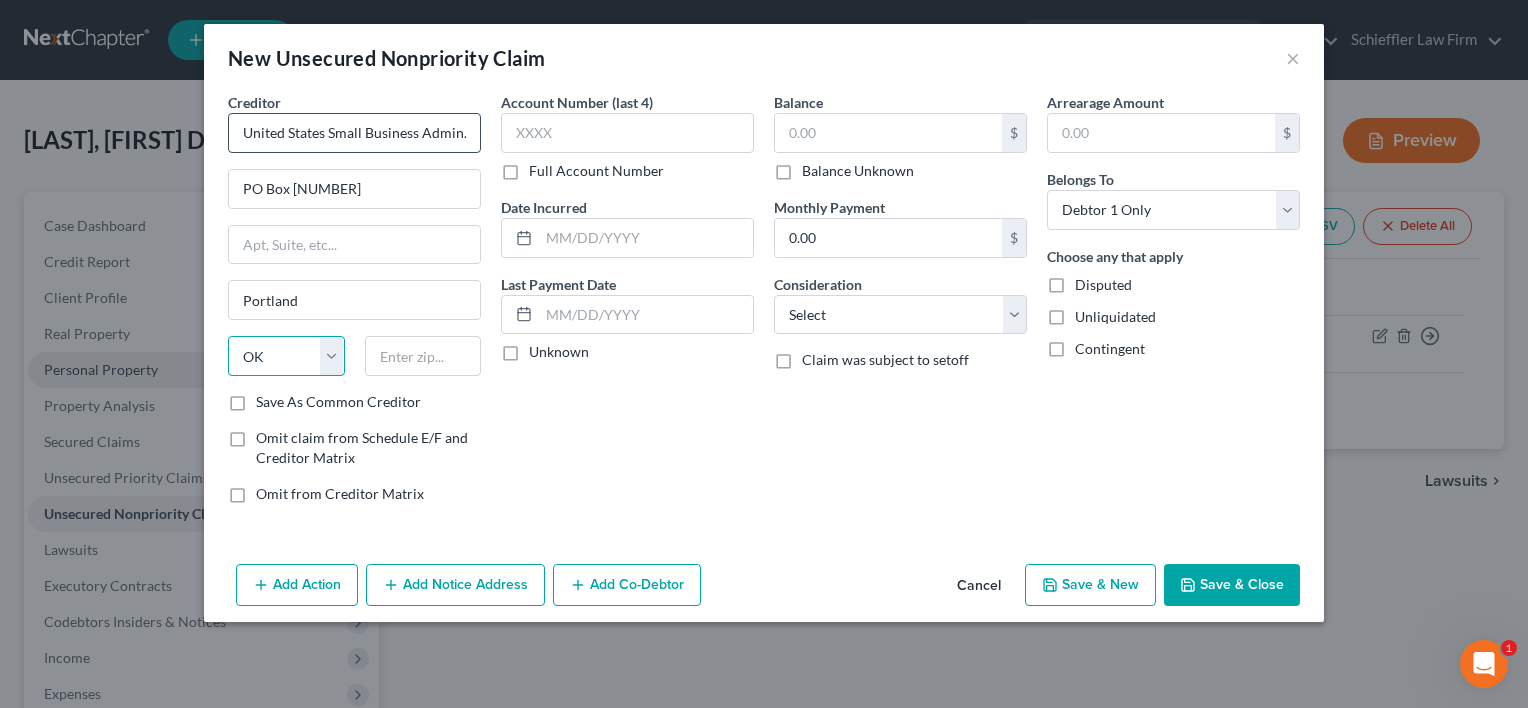select on "38" 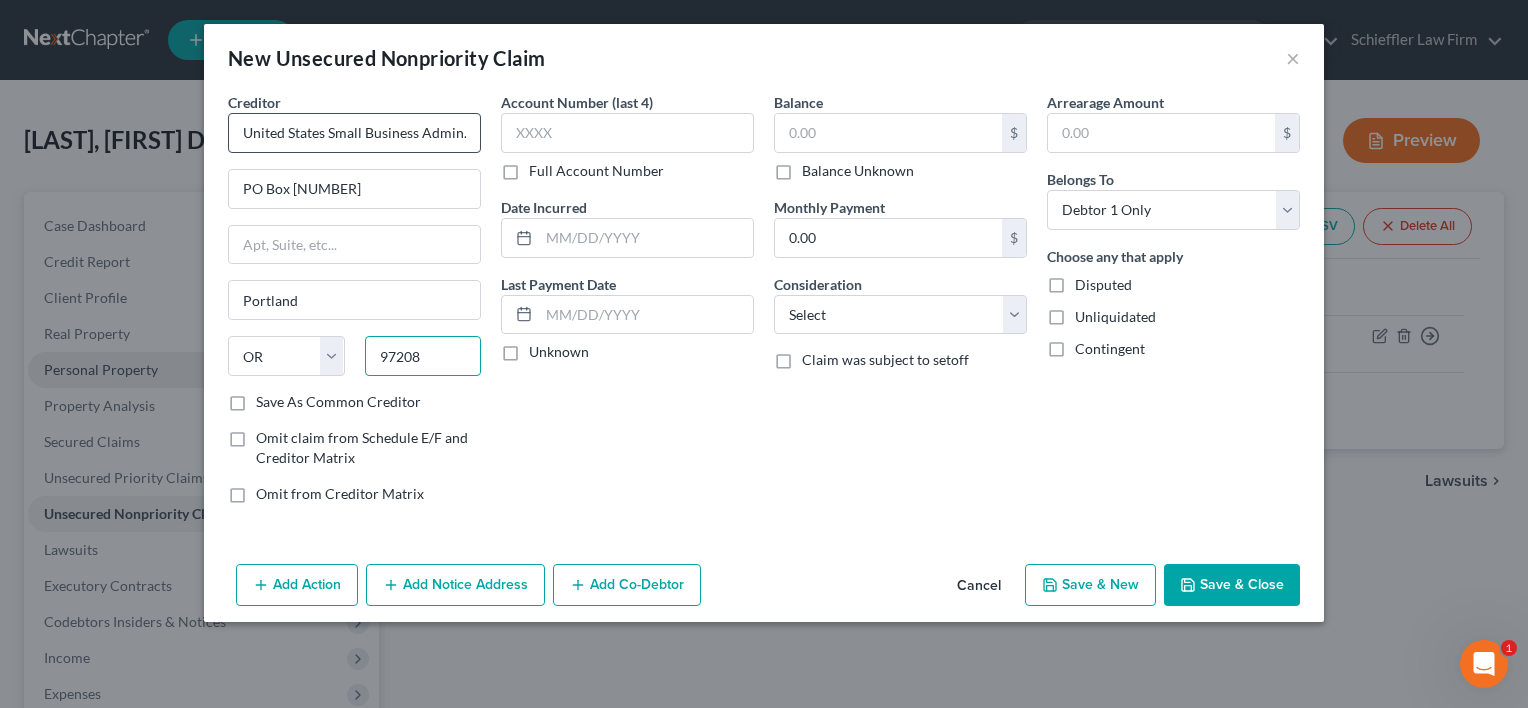 type on "97208" 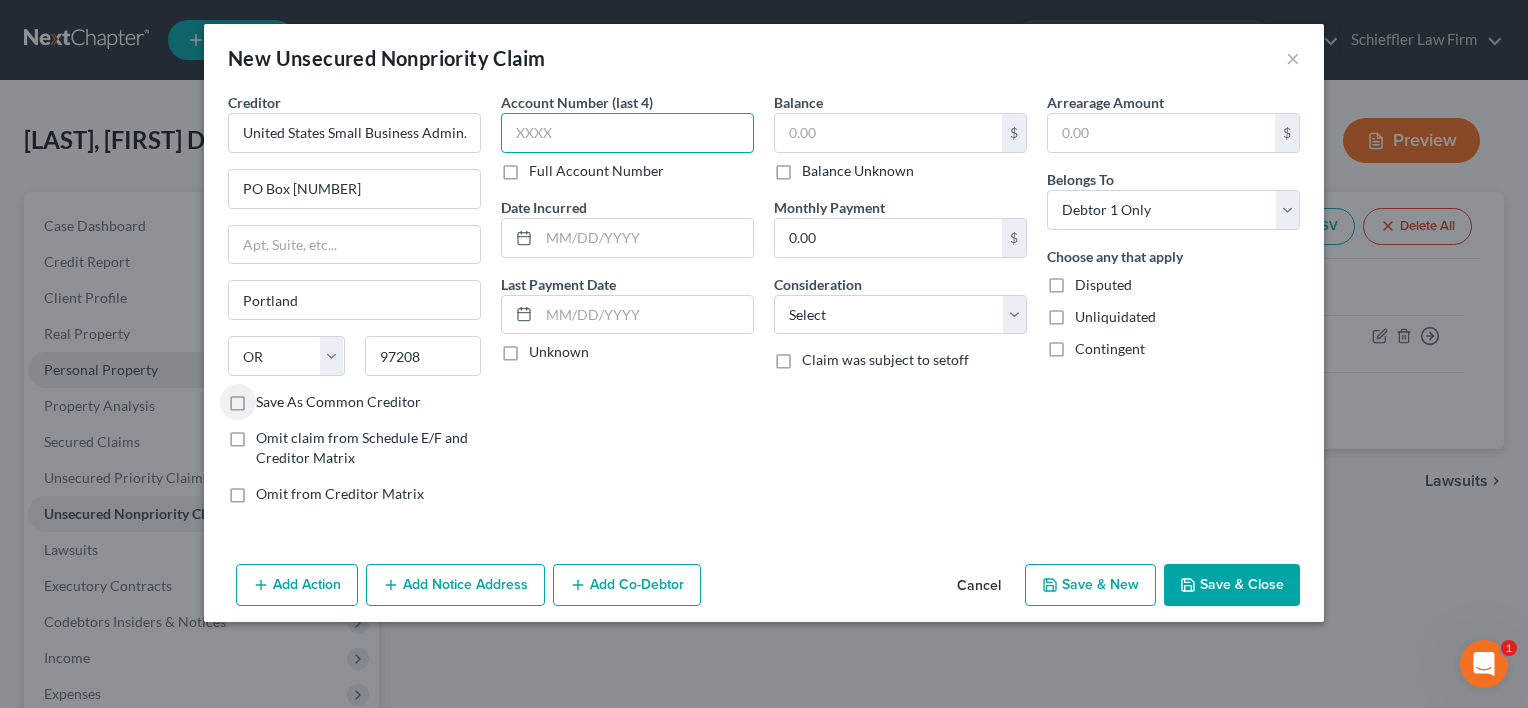 click at bounding box center (627, 133) 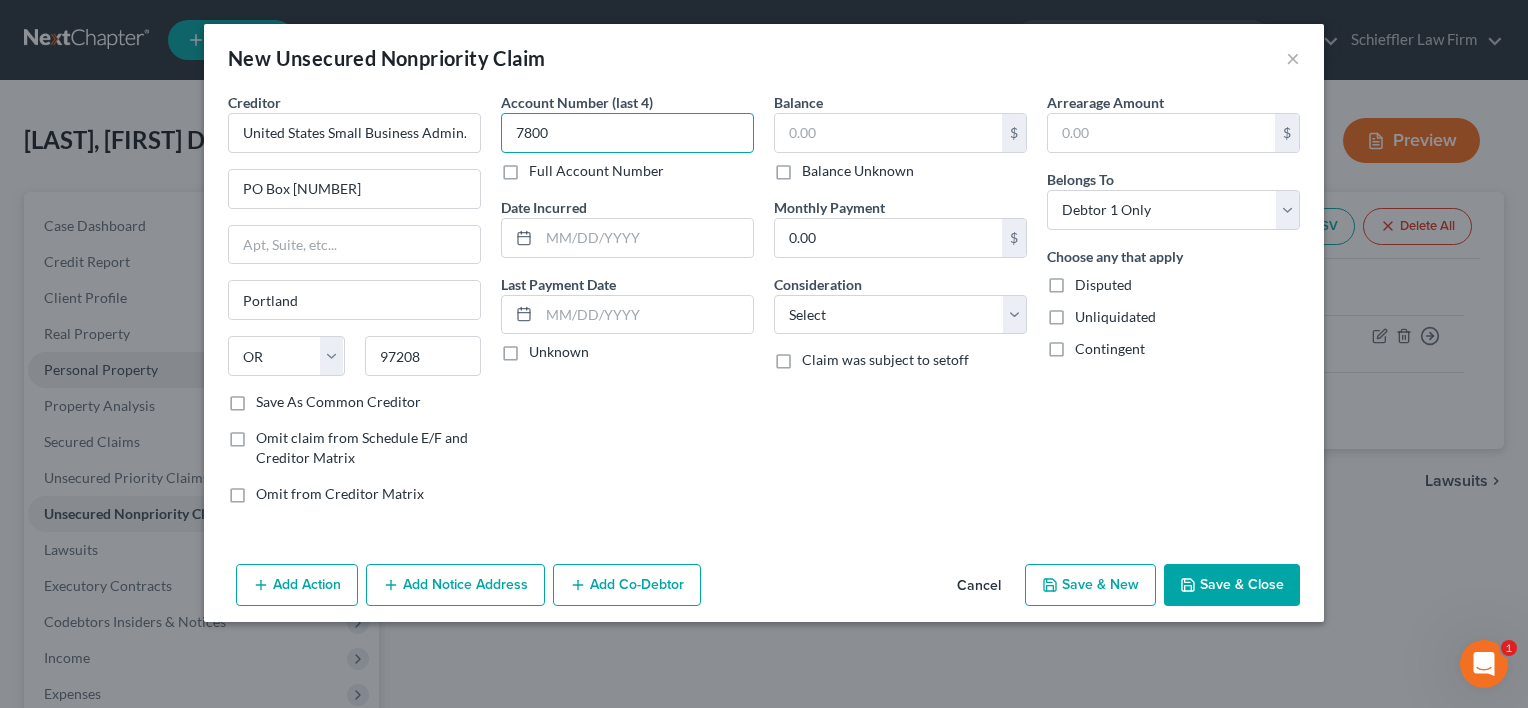 type on "7800" 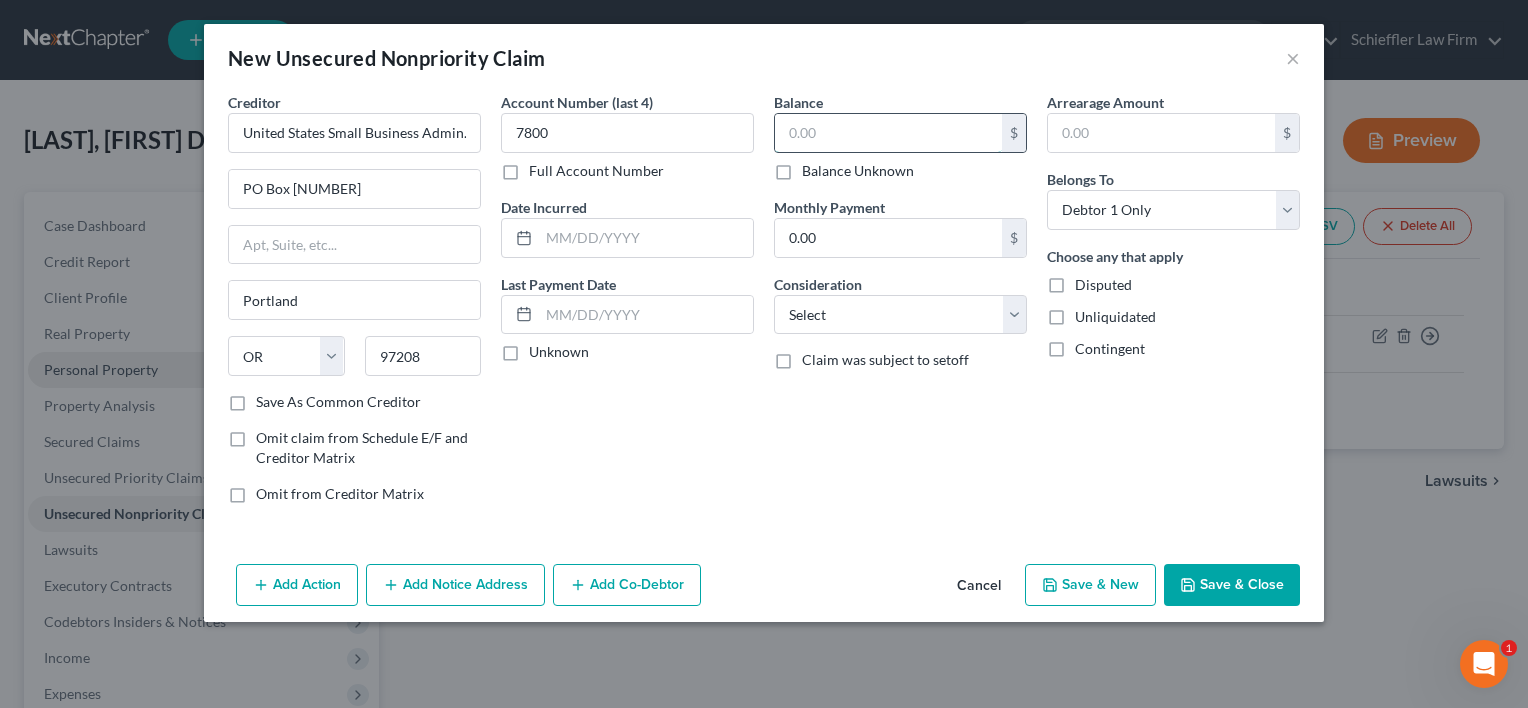 click at bounding box center (888, 133) 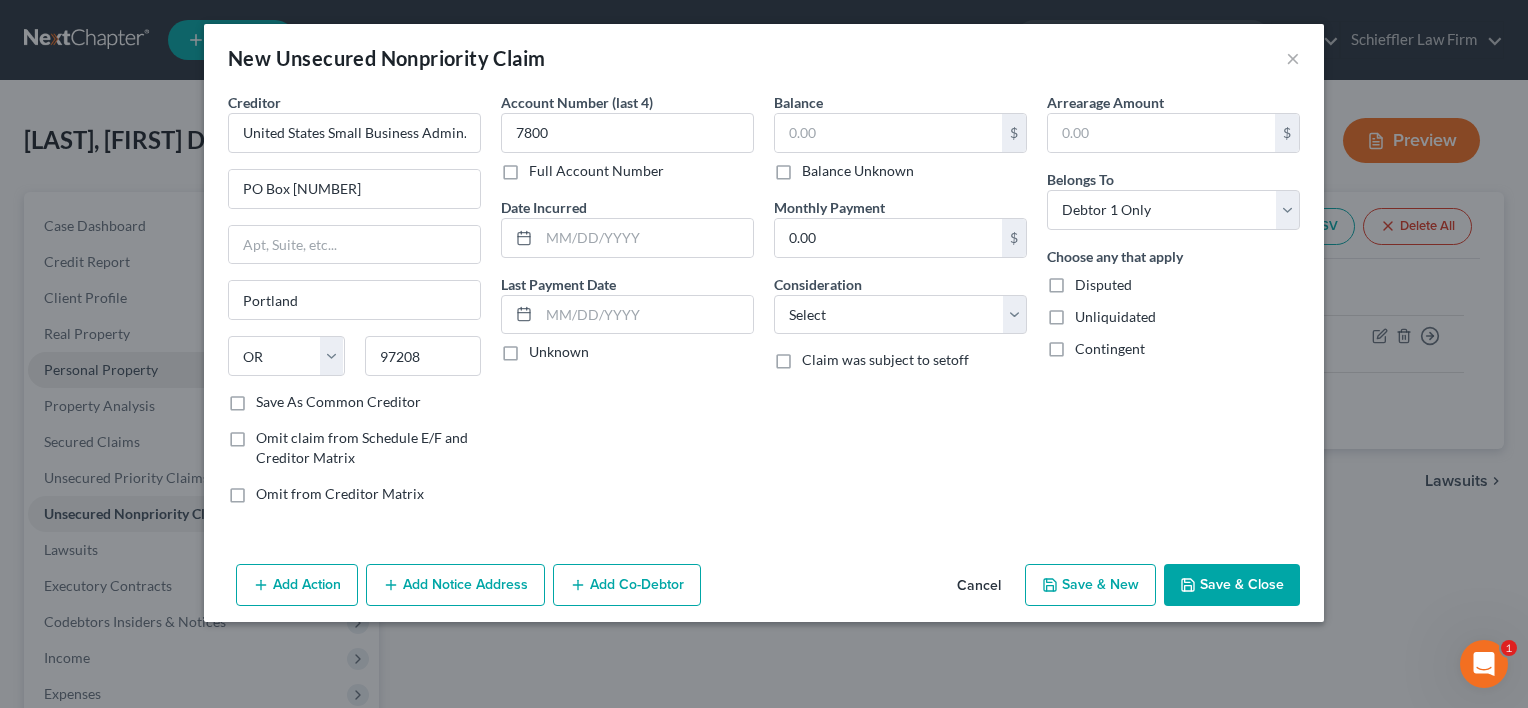 click on "Balance
$
Balance Unknown
Balance Undetermined
$
Balance Unknown
Monthly Payment 0.00 $ Consideration Select Cable / Satellite Services Collection Agency Credit Card Debt Debt Counseling / Attorneys Deficiency Balance Domestic Support Obligations Home / Car Repairs Income Taxes Judgment Liens Medical Services Monies Loaned / Advanced Mortgage Obligation From Divorce Or Separation Obligation To Pensions Other Overdrawn Bank Account Promised To Help Pay Creditors Student Loans Suppliers And Vendors Telephone / Internet Services Utility Services Claim was subject to setoff" at bounding box center (900, 306) 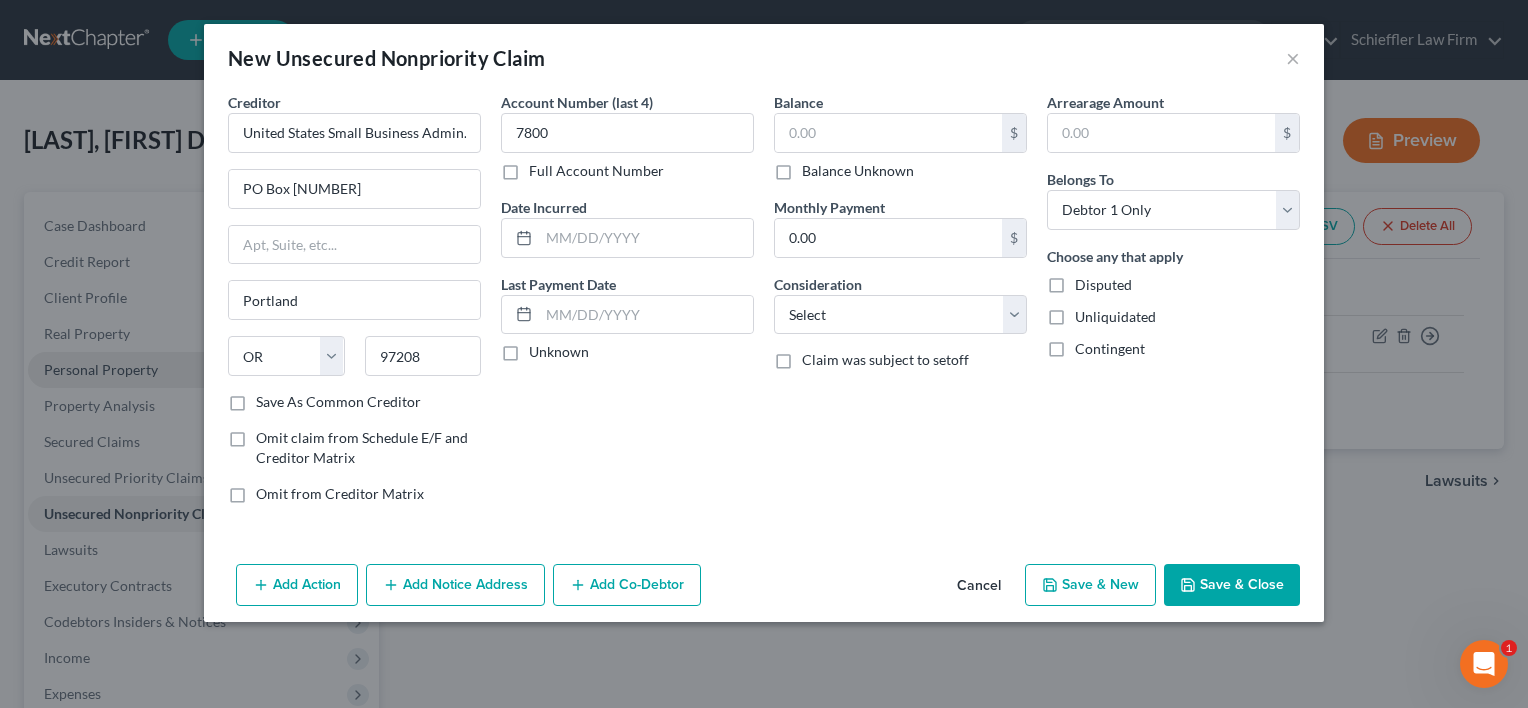 click on "Balance Unknown" at bounding box center [858, 171] 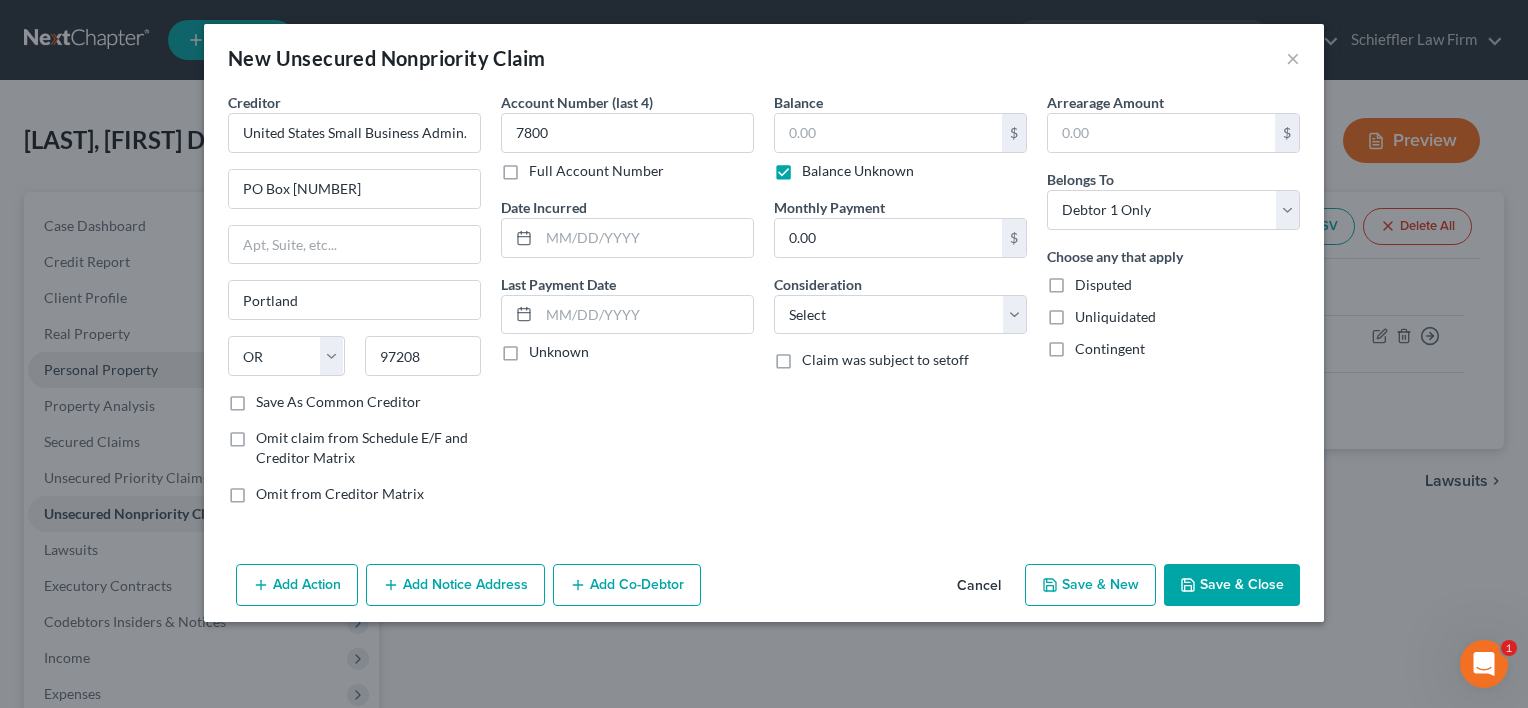 type on "0.00" 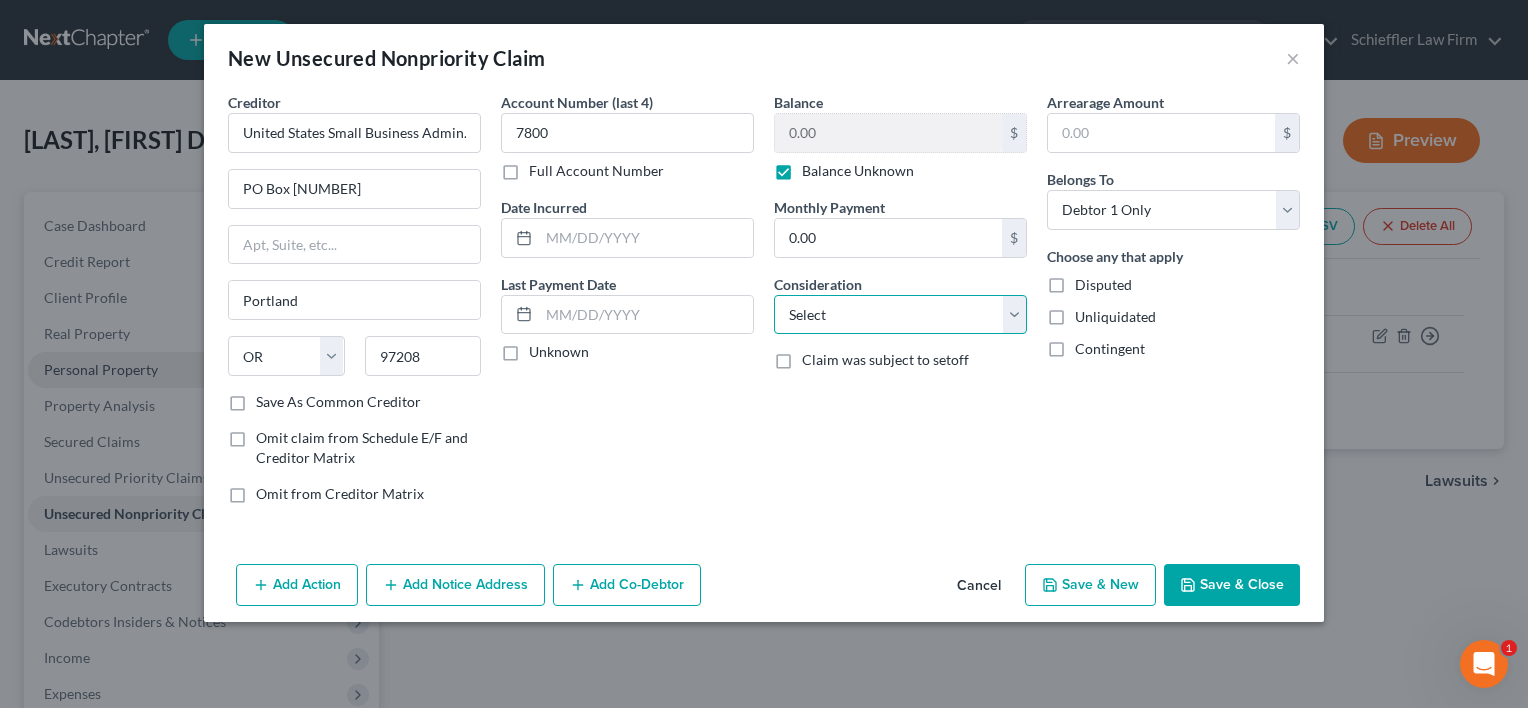 click on "Select Cable / Satellite Services Collection Agency Credit Card Debt Debt Counseling / Attorneys Deficiency Balance Domestic Support Obligations Home / Car Repairs Income Taxes Judgment Liens Medical Services Monies Loaned / Advanced Mortgage Obligation From Divorce Or Separation Obligation To Pensions Other Overdrawn Bank Account Promised To Help Pay Creditors Student Loans Suppliers And Vendors Telephone / Internet Services Utility Services" at bounding box center [900, 315] 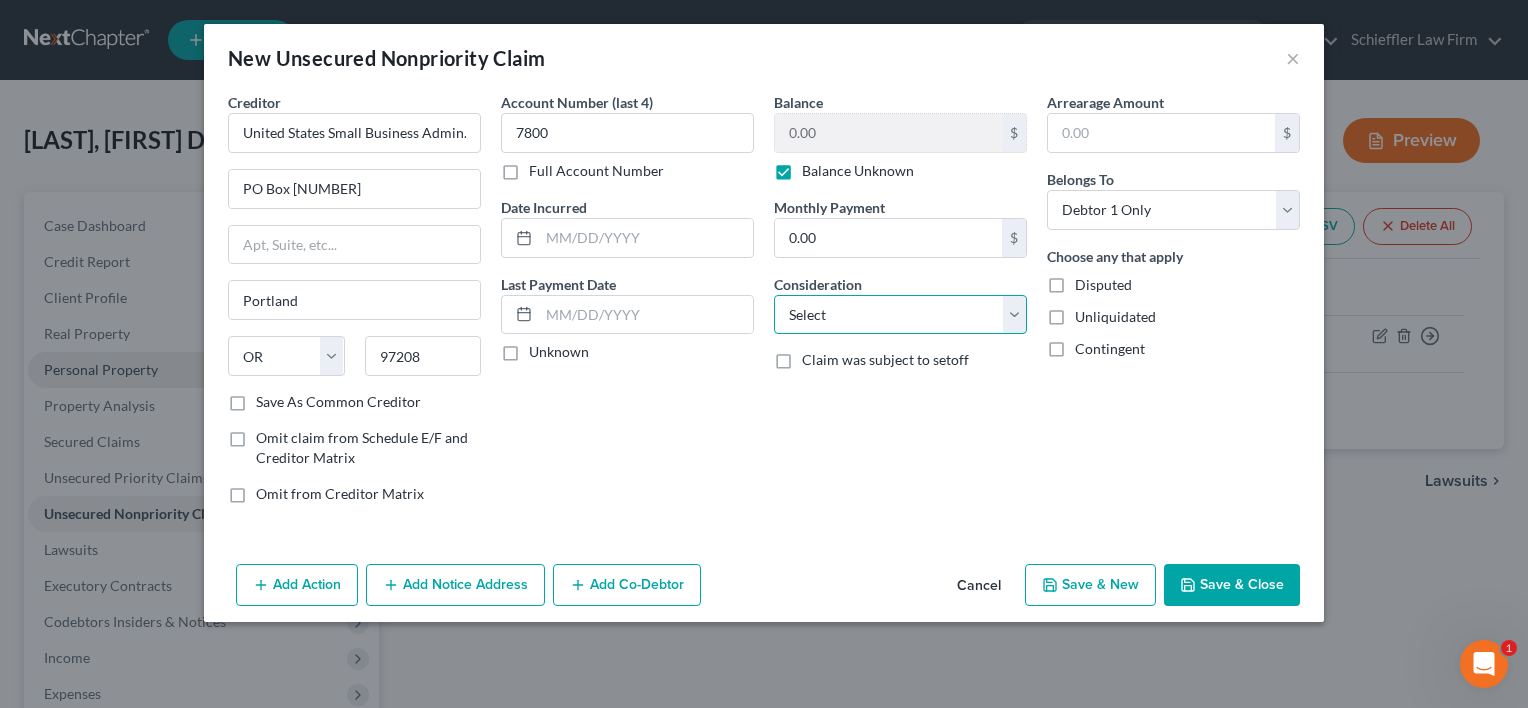 select on "10" 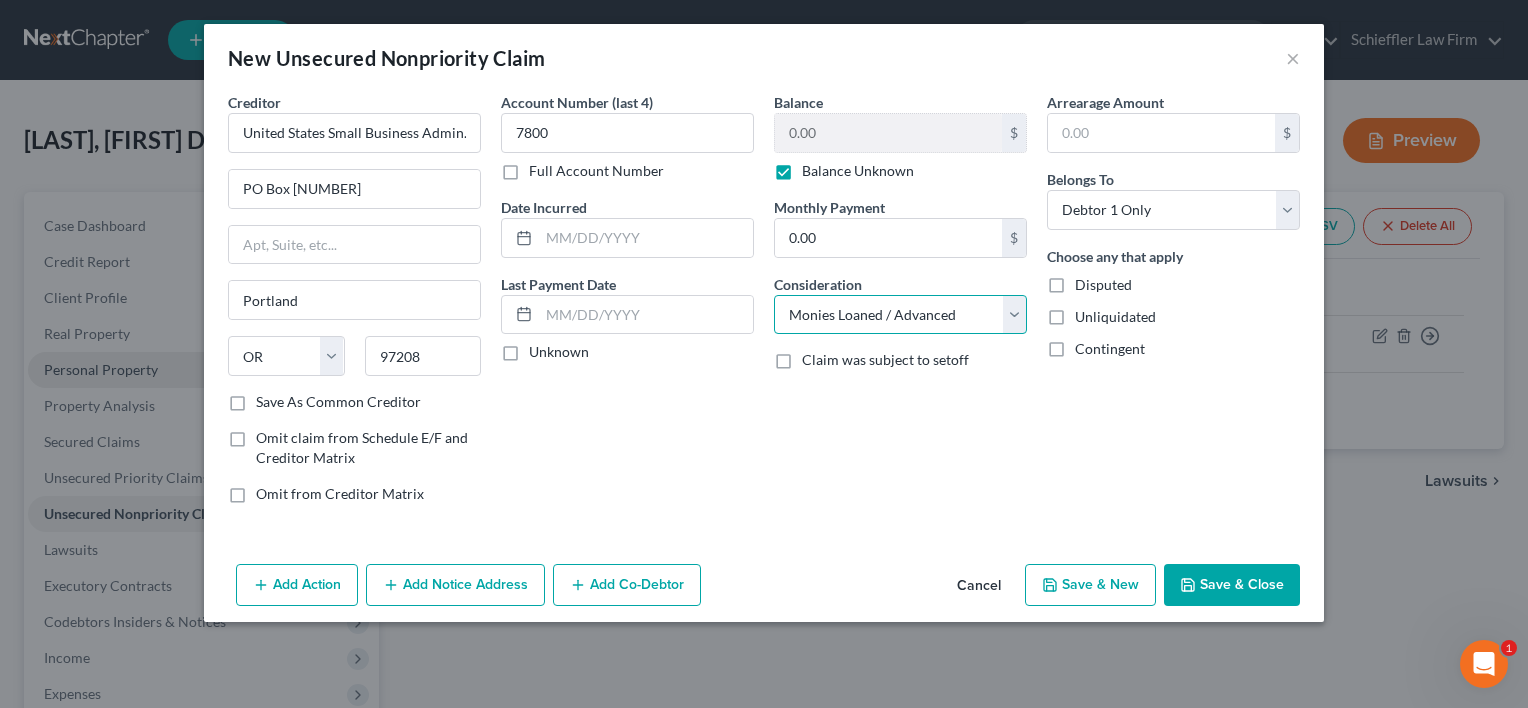 click on "Select Cable / Satellite Services Collection Agency Credit Card Debt Debt Counseling / Attorneys Deficiency Balance Domestic Support Obligations Home / Car Repairs Income Taxes Judgment Liens Medical Services Monies Loaned / Advanced Mortgage Obligation From Divorce Or Separation Obligation To Pensions Other Overdrawn Bank Account Promised To Help Pay Creditors Student Loans Suppliers And Vendors Telephone / Internet Services Utility Services" at bounding box center (900, 315) 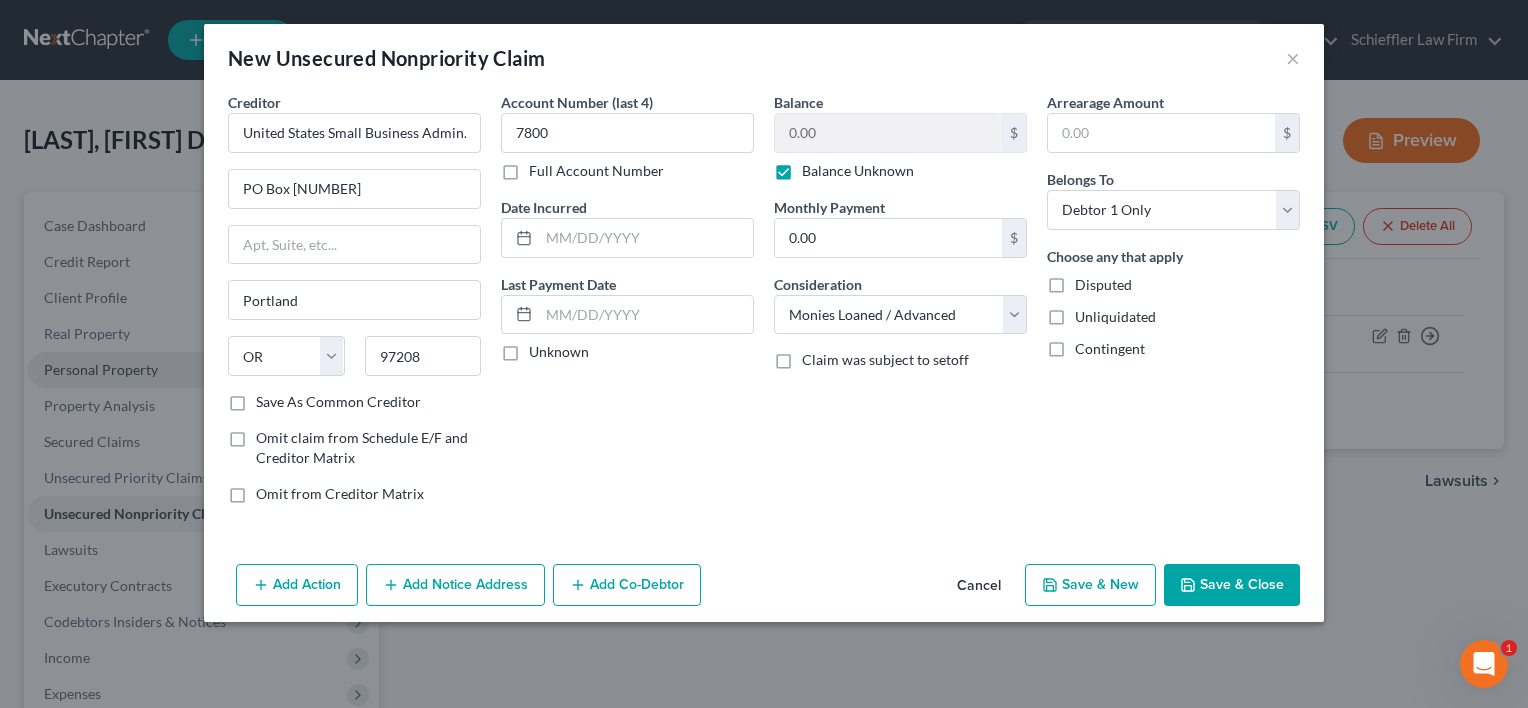 click on "Save & Close" at bounding box center (1232, 585) 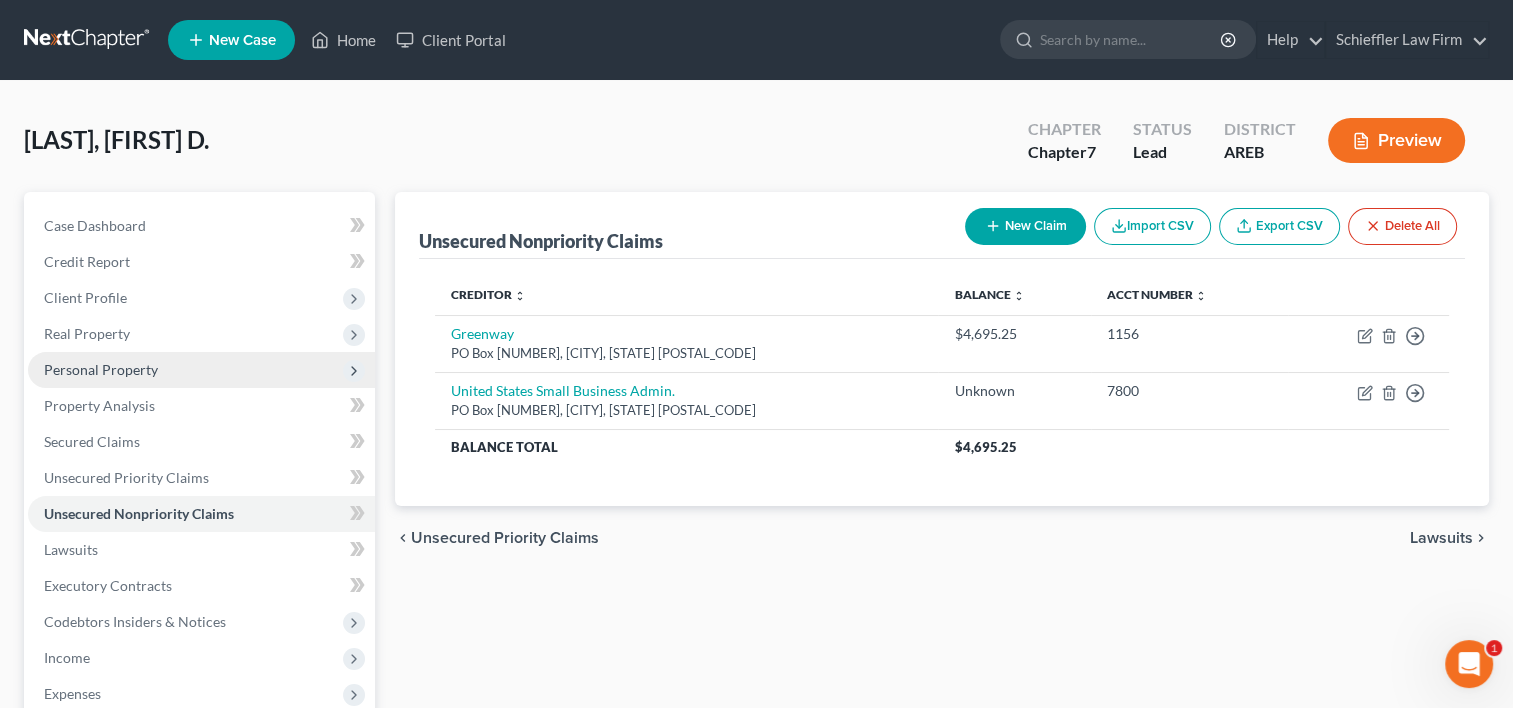 click on "New Claim" at bounding box center (1025, 226) 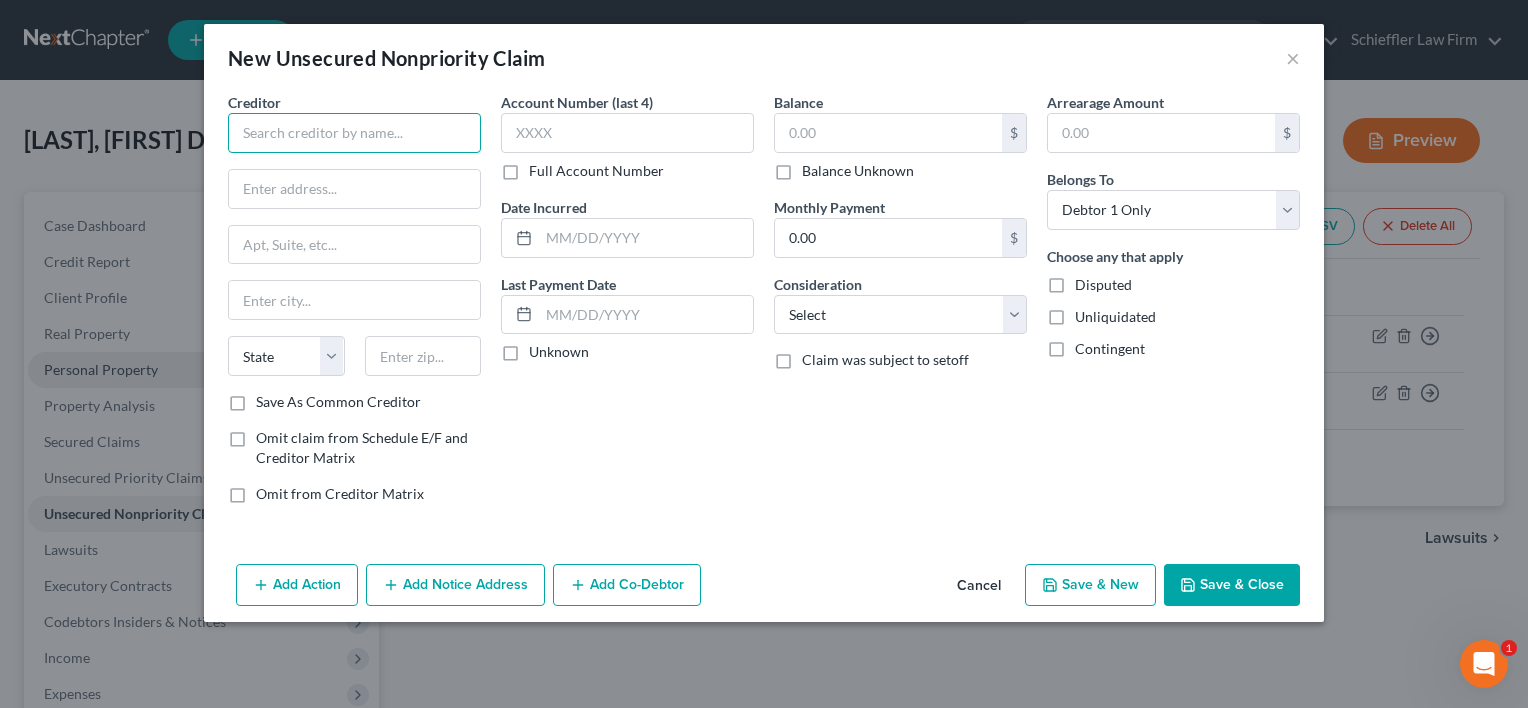click at bounding box center [354, 133] 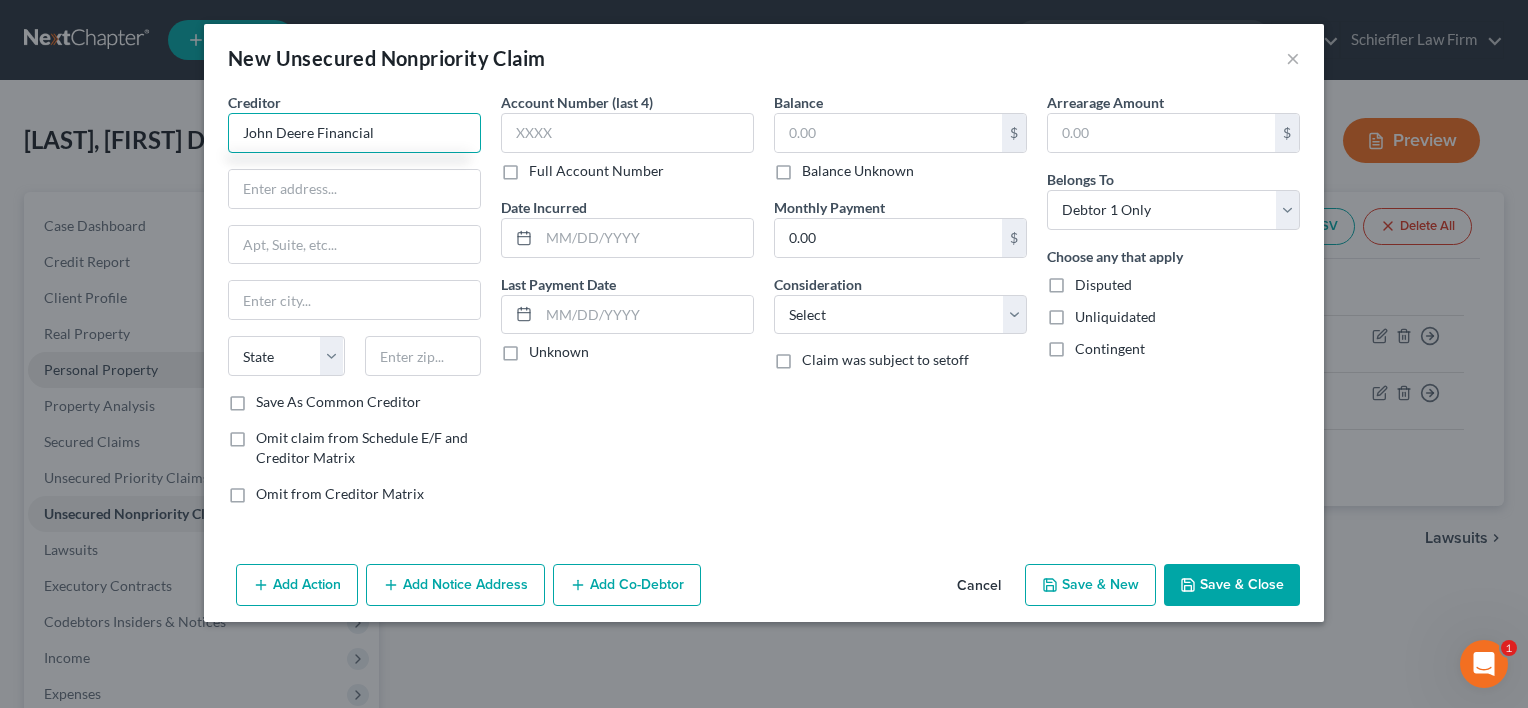 type on "John Deere Financial" 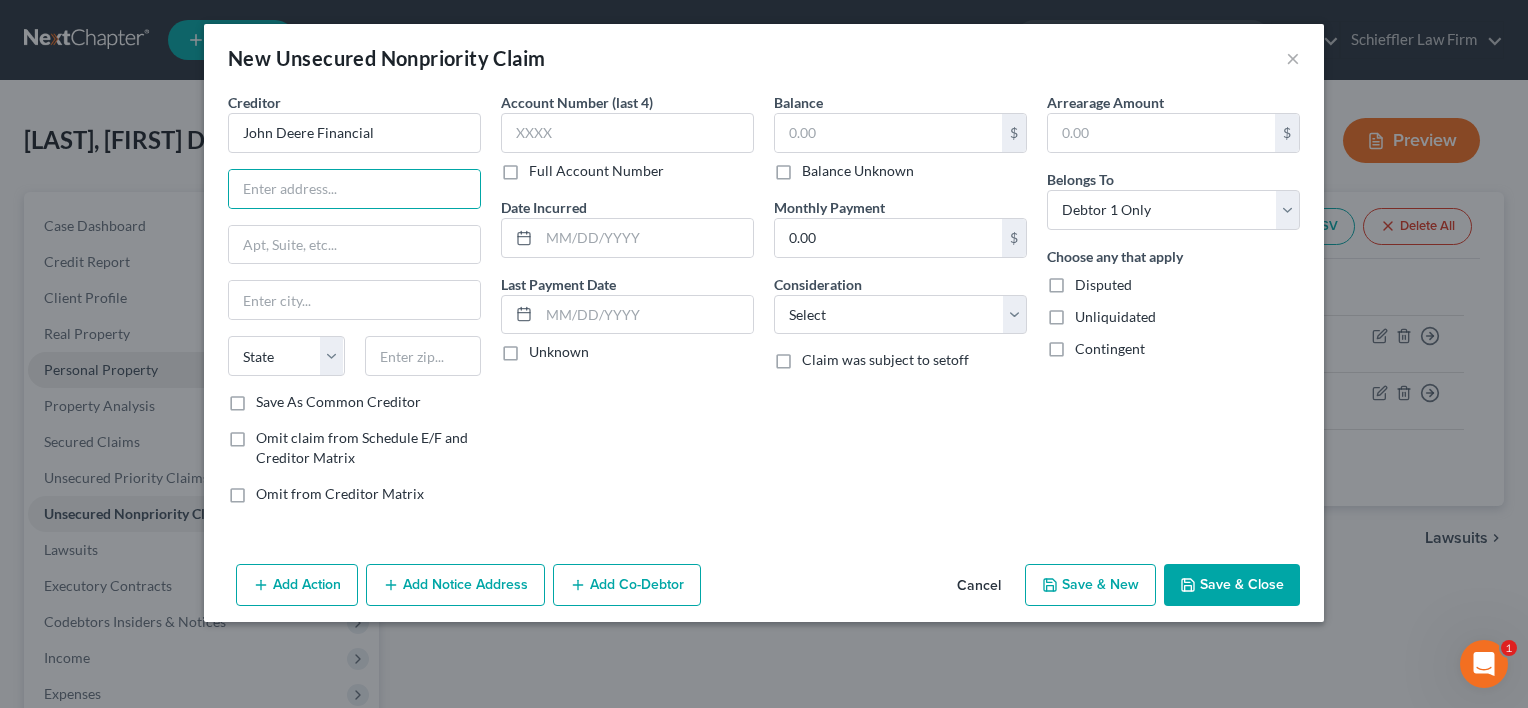 click on "Cancel" at bounding box center (979, 586) 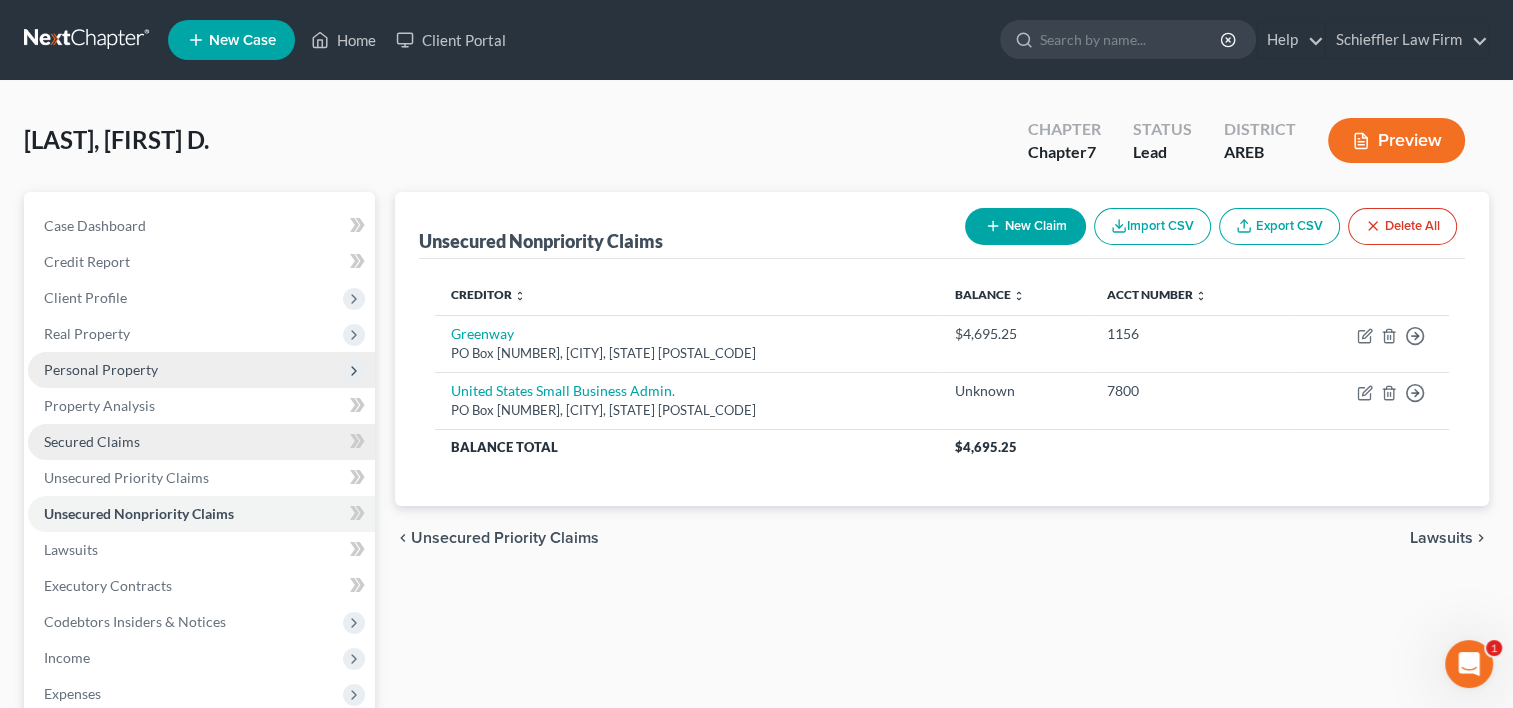 click on "Secured Claims" at bounding box center [201, 442] 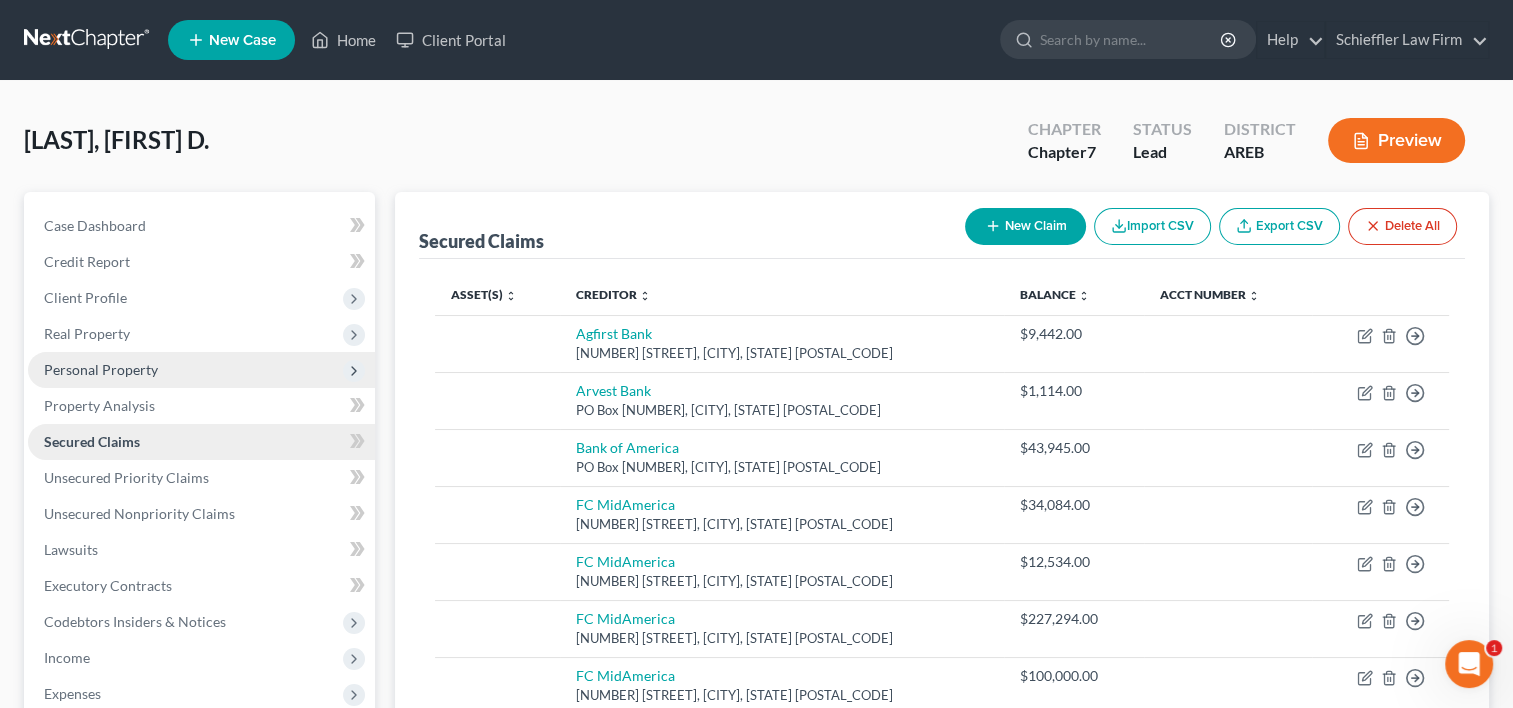 click on "Secured Claims" at bounding box center [201, 442] 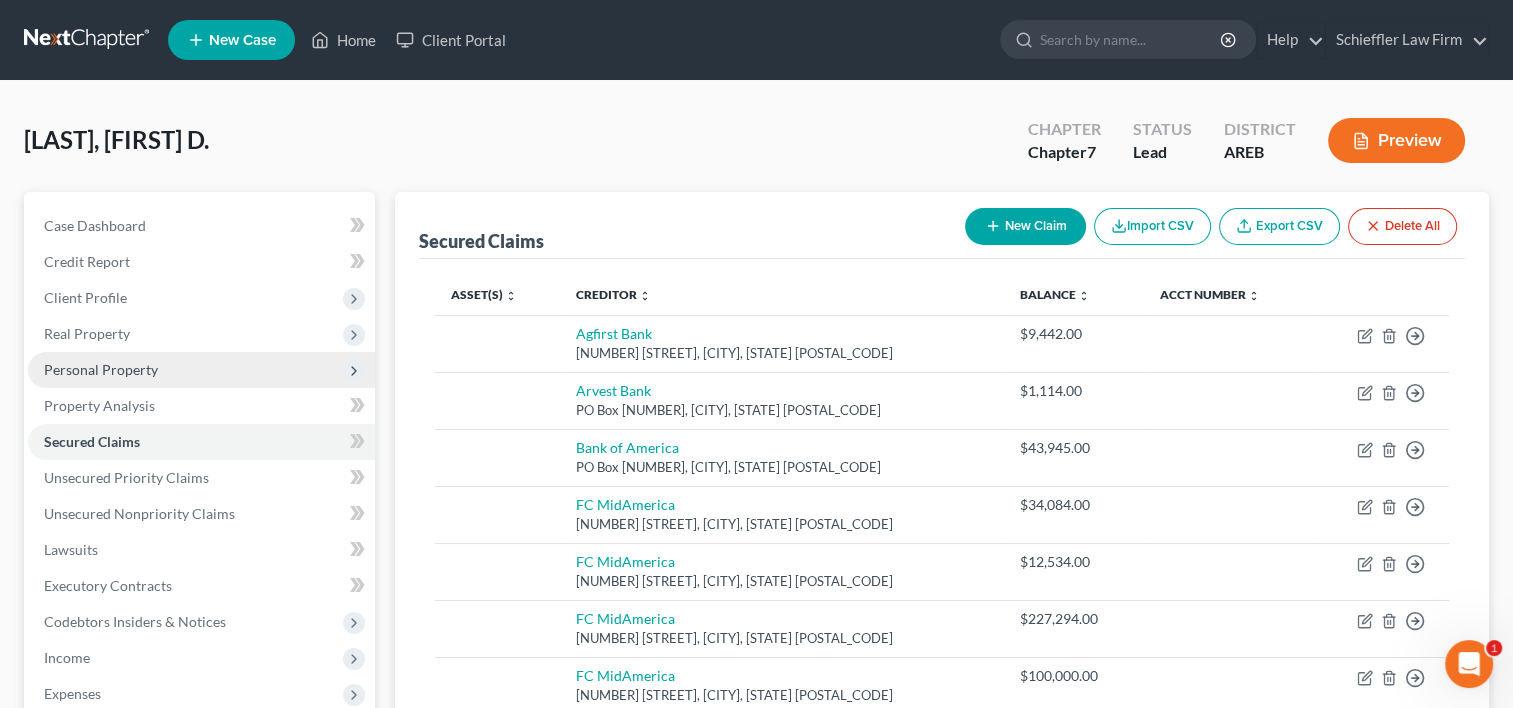 click on "New Claim" at bounding box center [1025, 226] 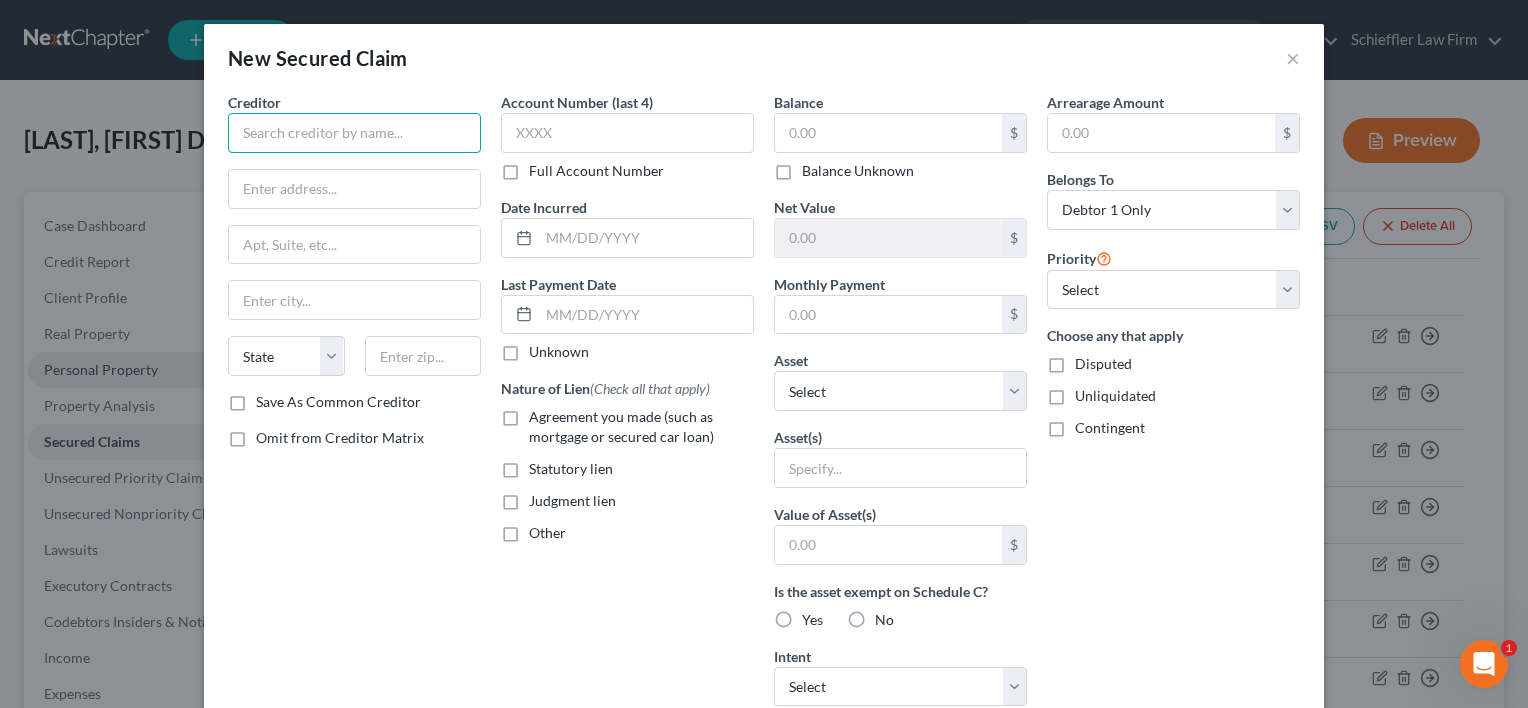 click at bounding box center [354, 133] 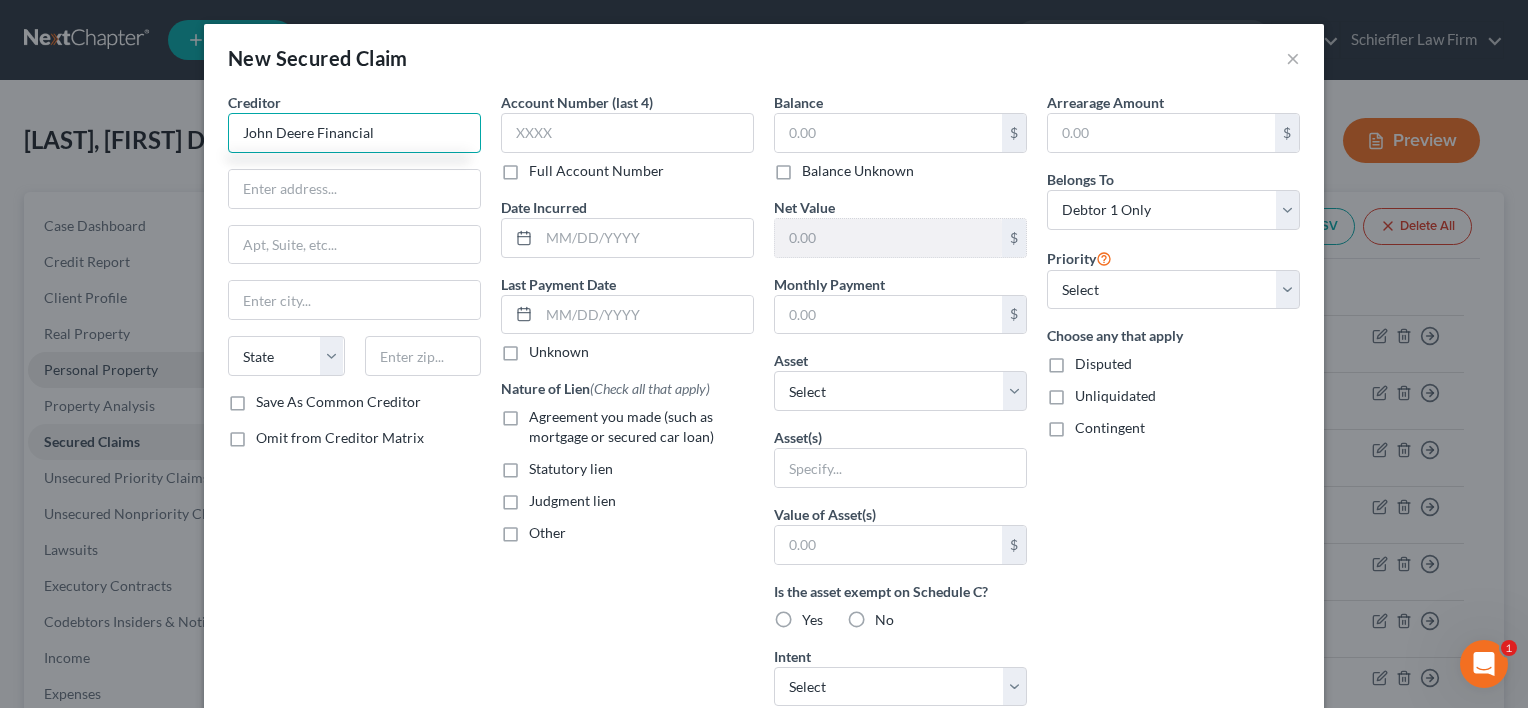 type on "John Deere Financial" 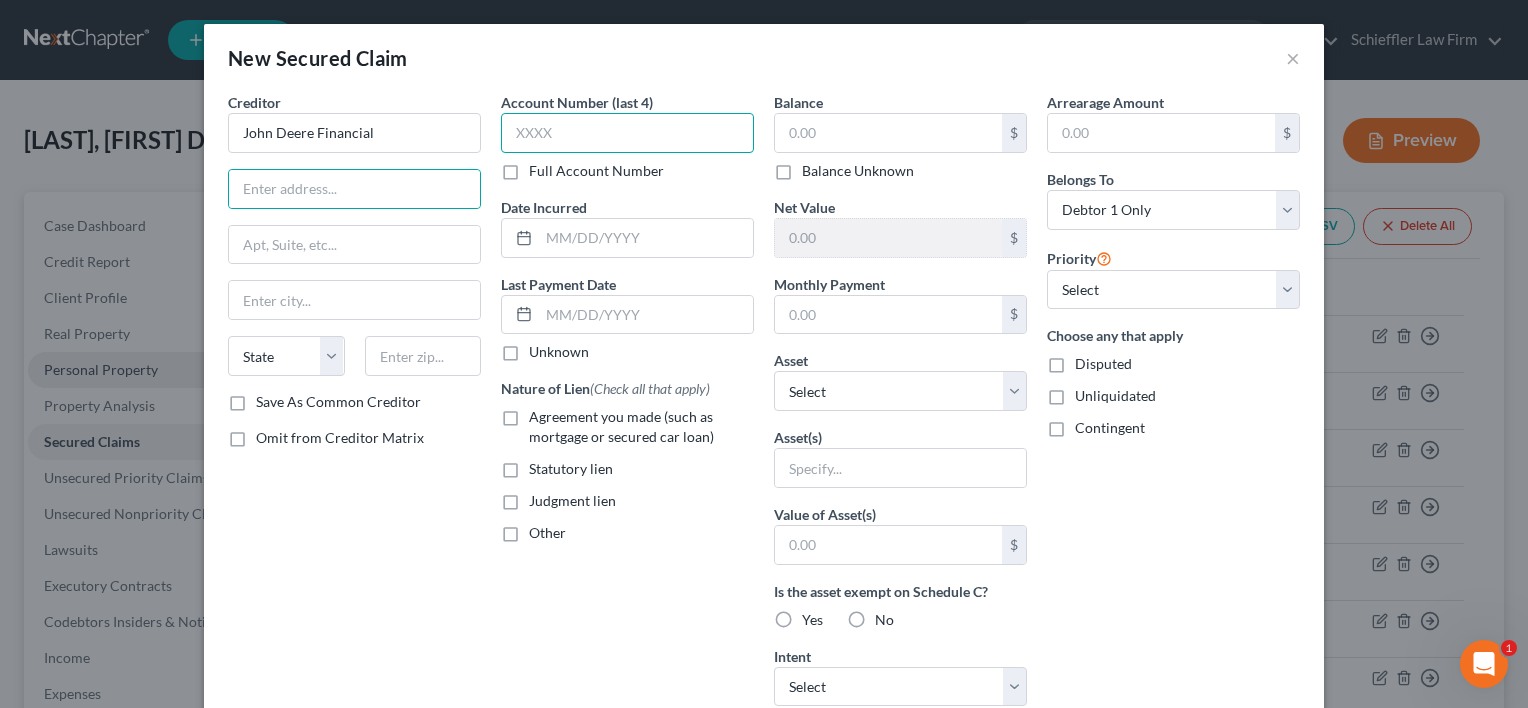 click at bounding box center (627, 133) 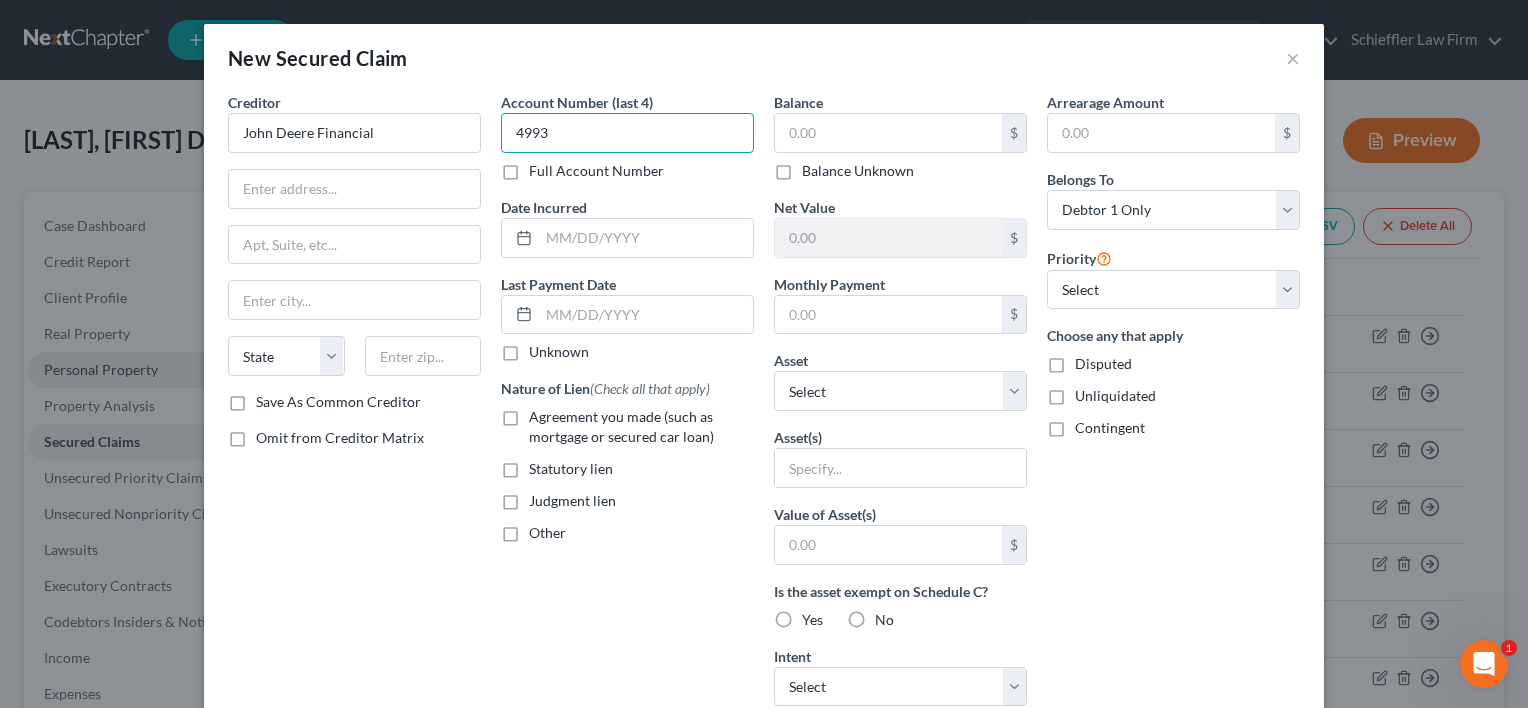 type on "4993" 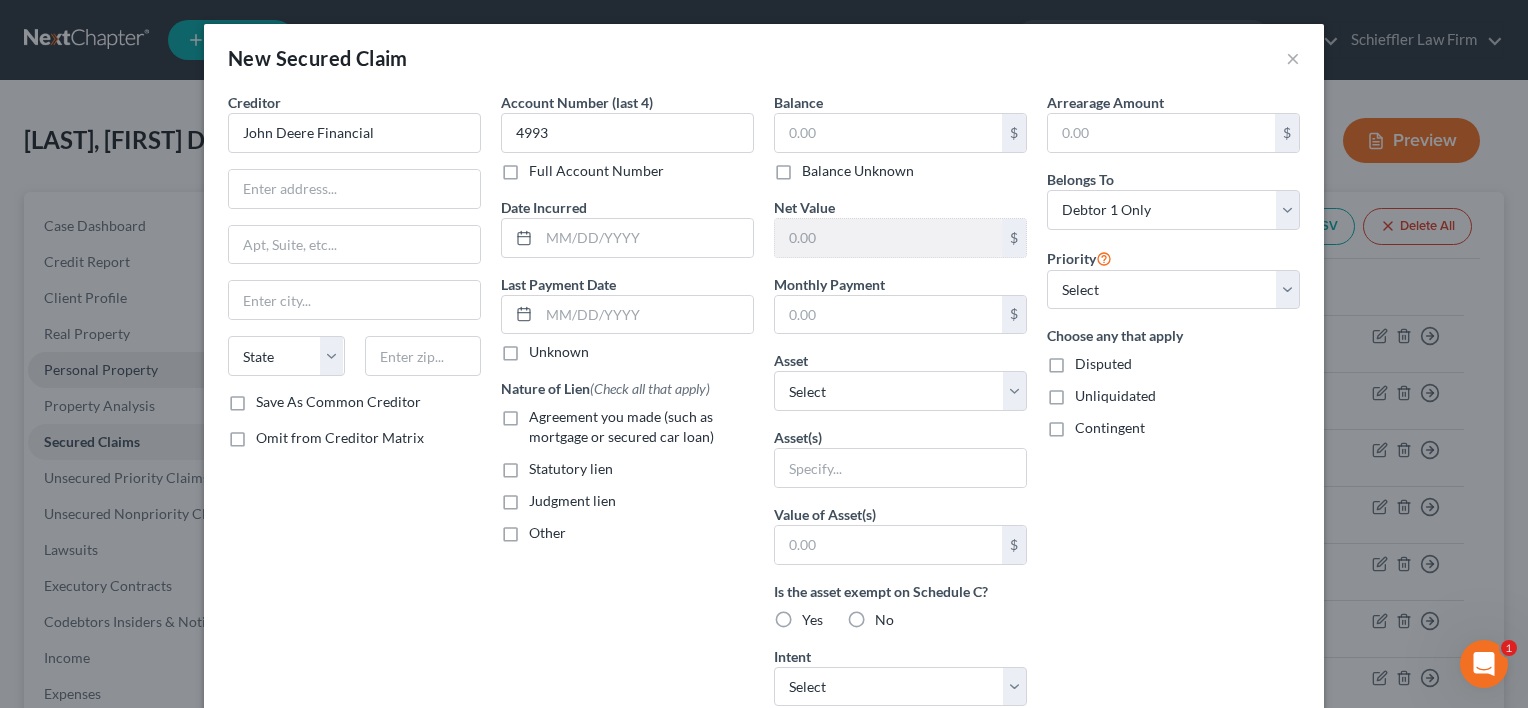 click on "Agreement you made (such as mortgage or secured car loan)" at bounding box center [621, 426] 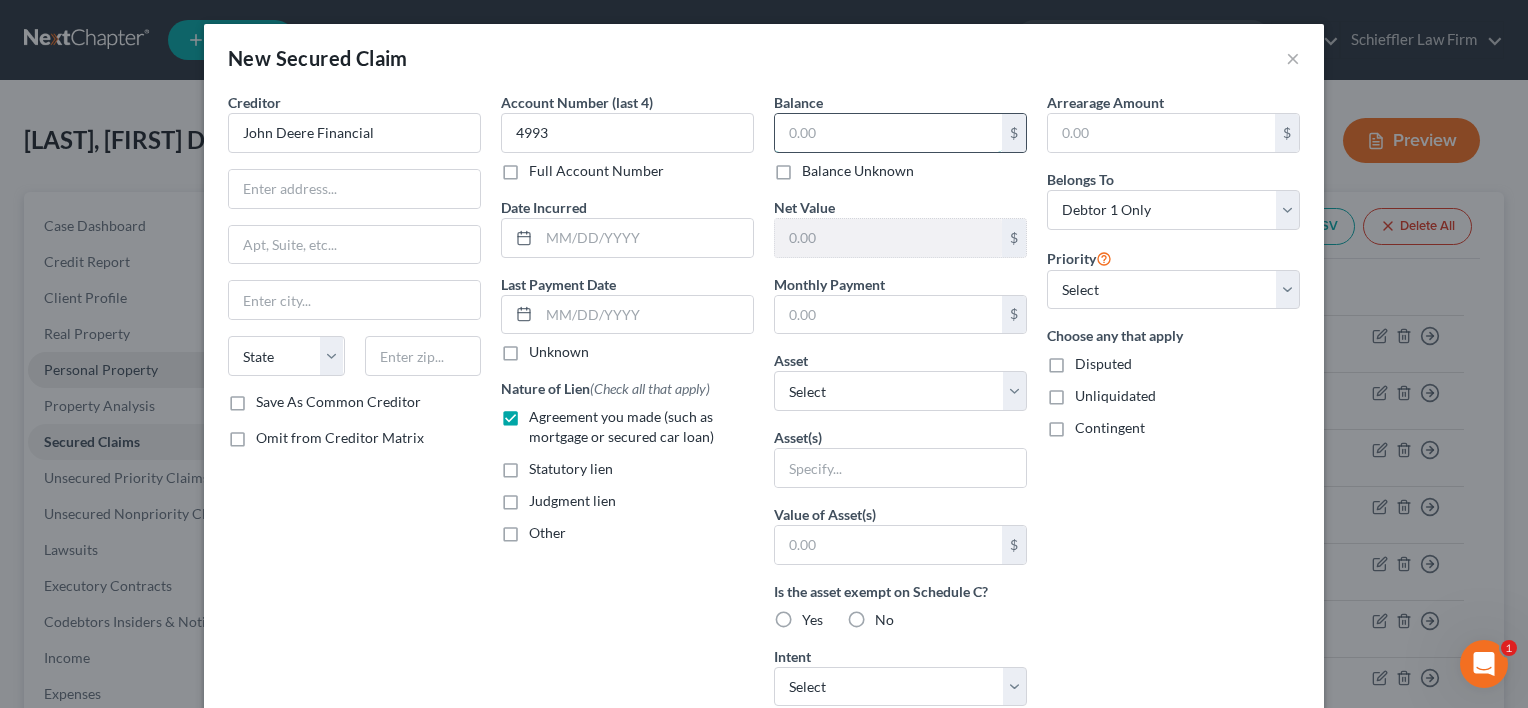 click at bounding box center [888, 133] 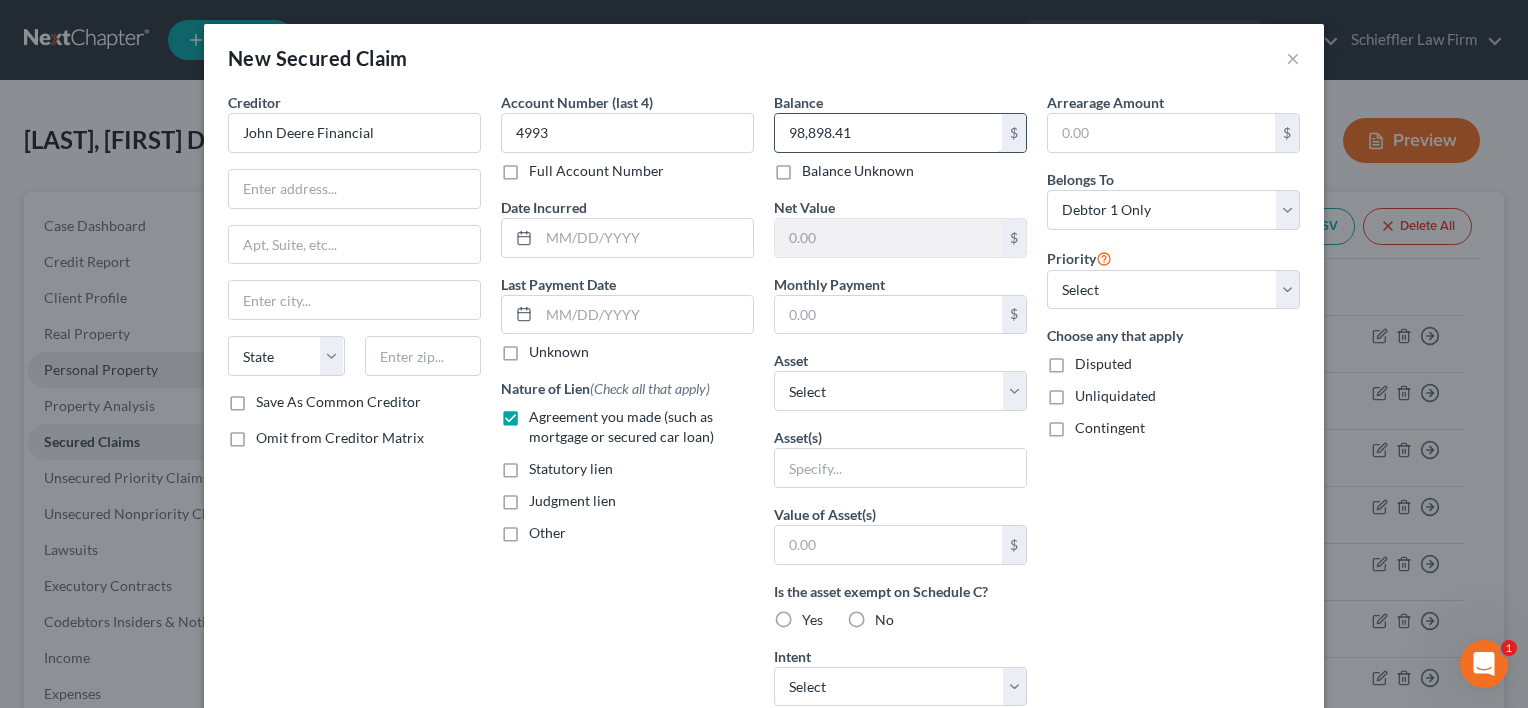 type on "98,898.41" 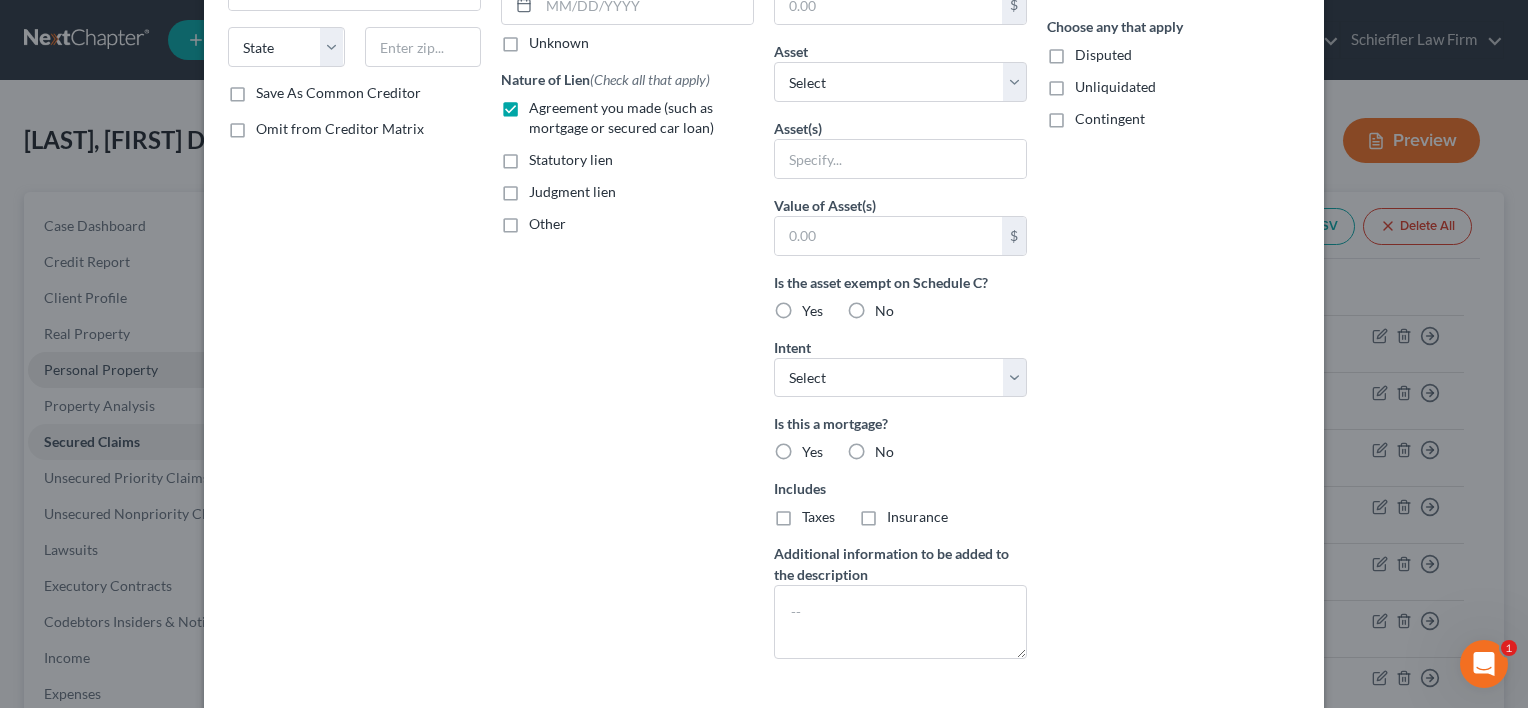 scroll, scrollTop: 399, scrollLeft: 0, axis: vertical 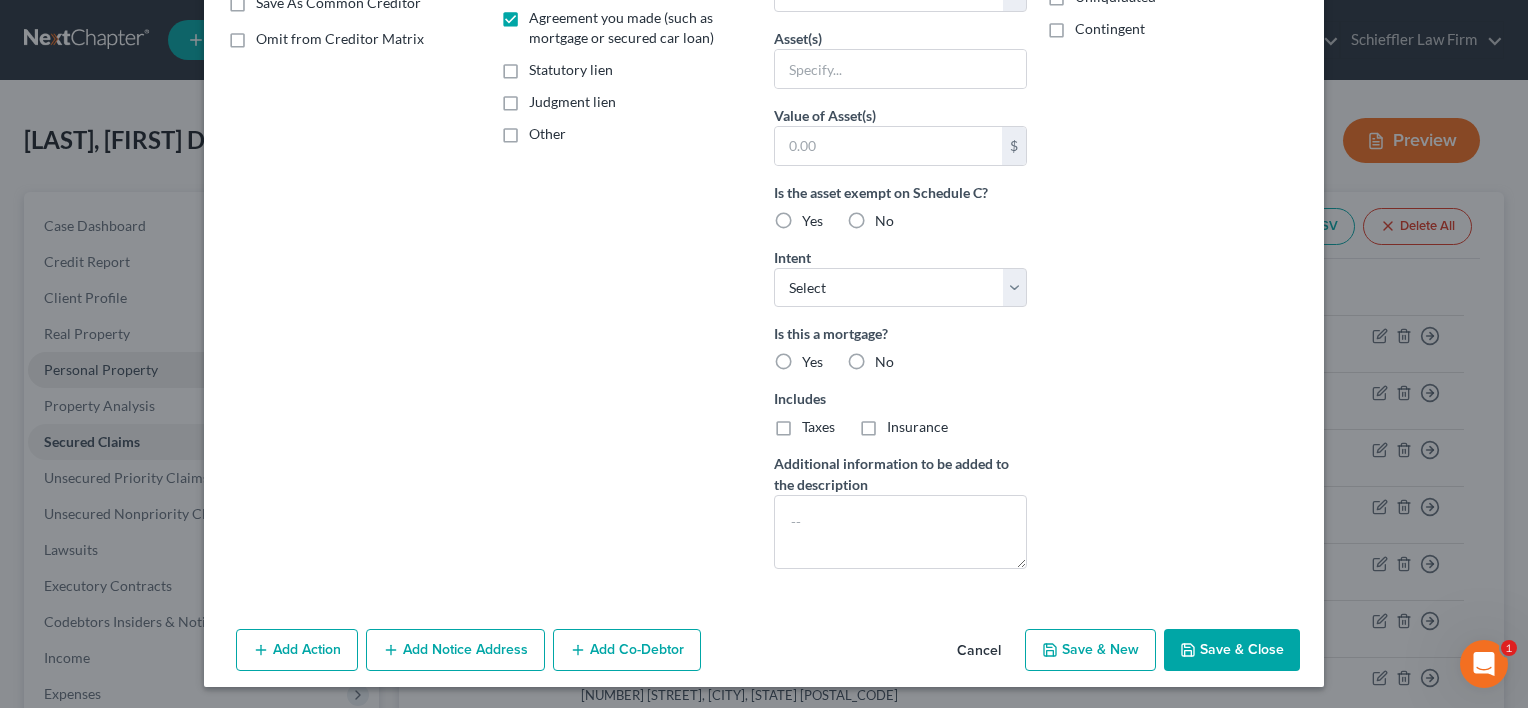 click on "Add Notice Address" at bounding box center (455, 650) 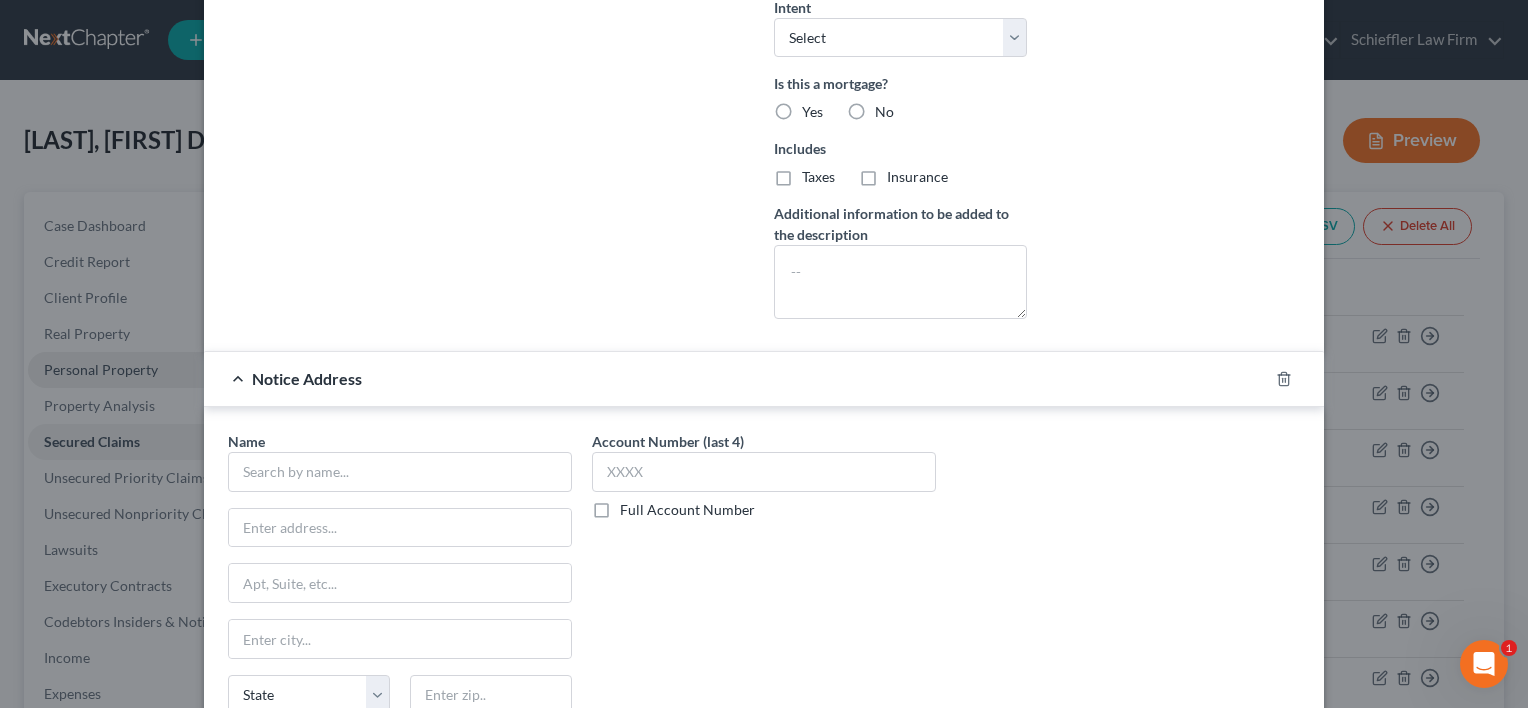 scroll, scrollTop: 794, scrollLeft: 0, axis: vertical 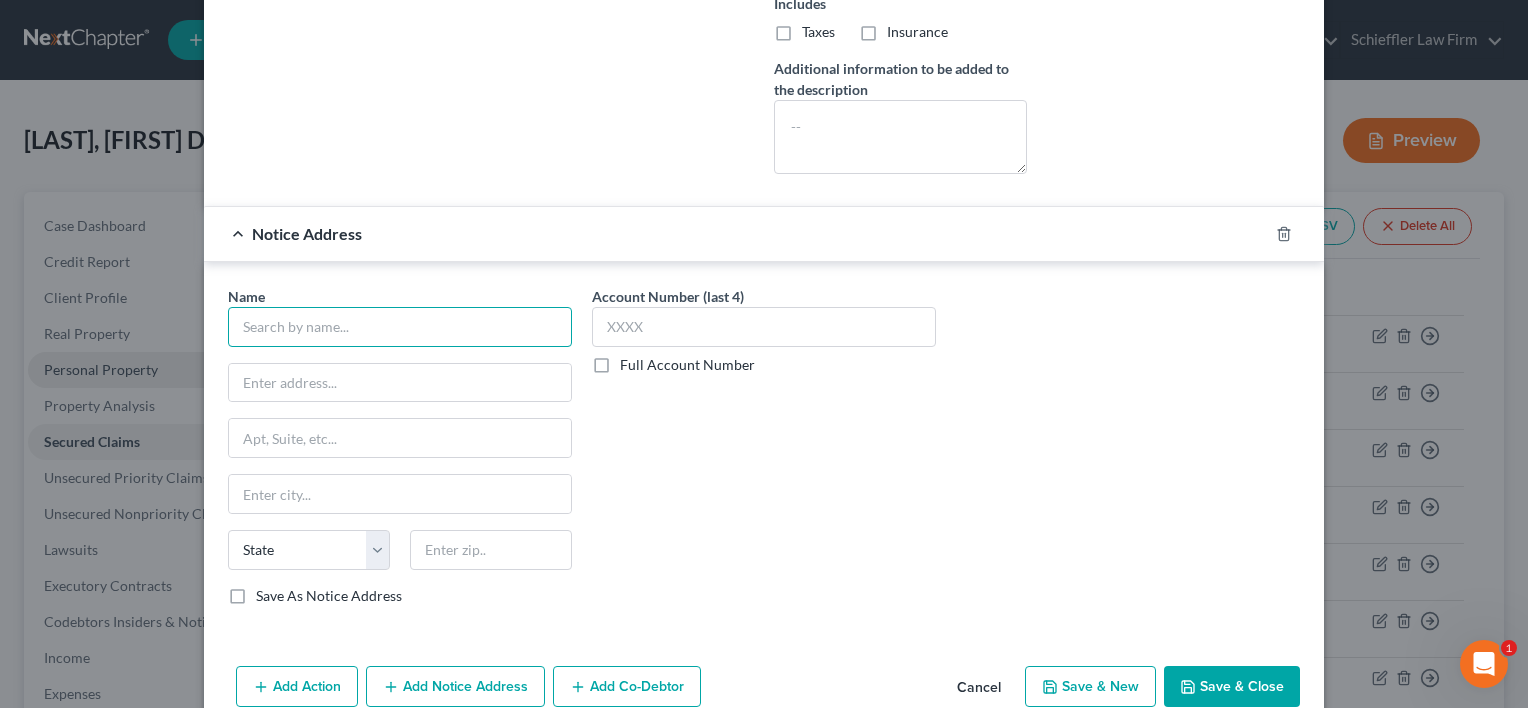 click at bounding box center (400, 327) 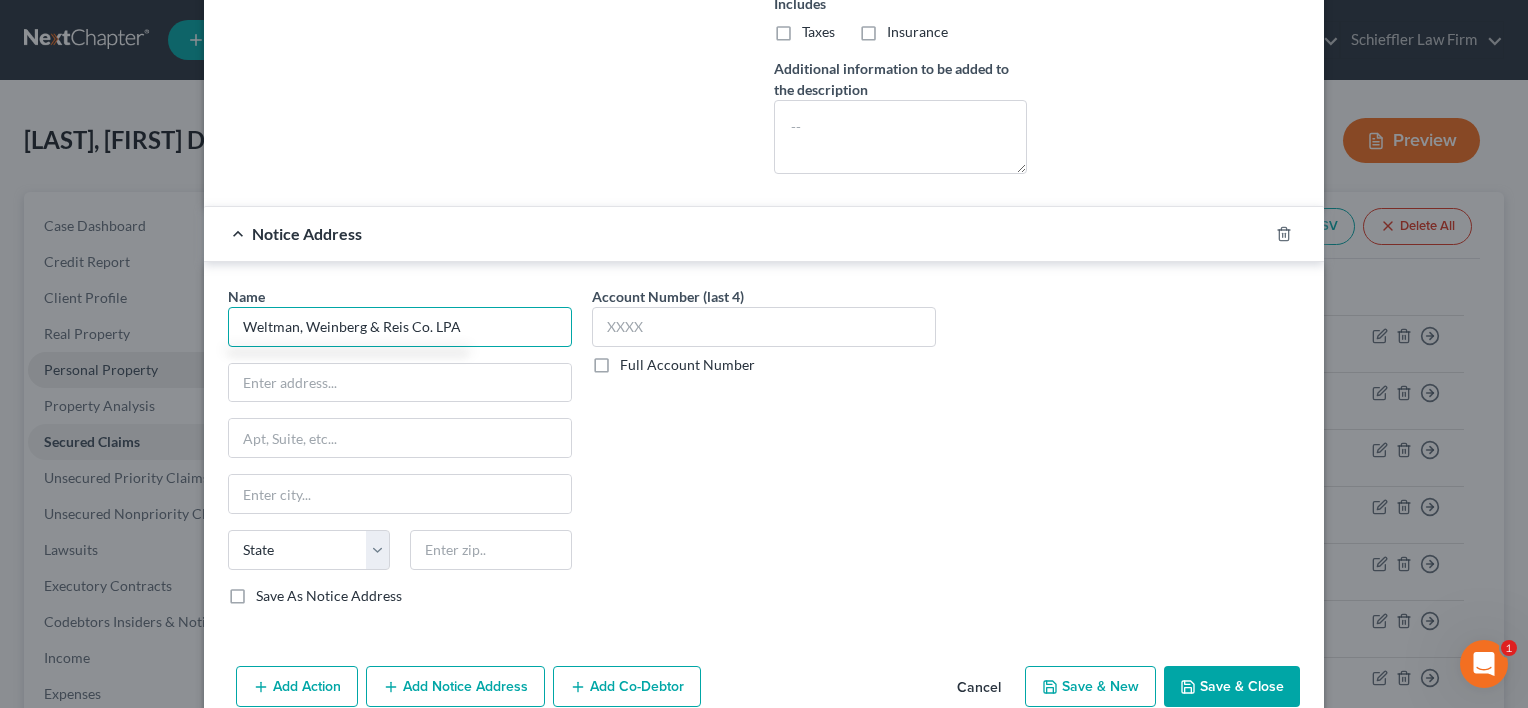 type on "Weltman, Weinberg & Reis Co. LPA" 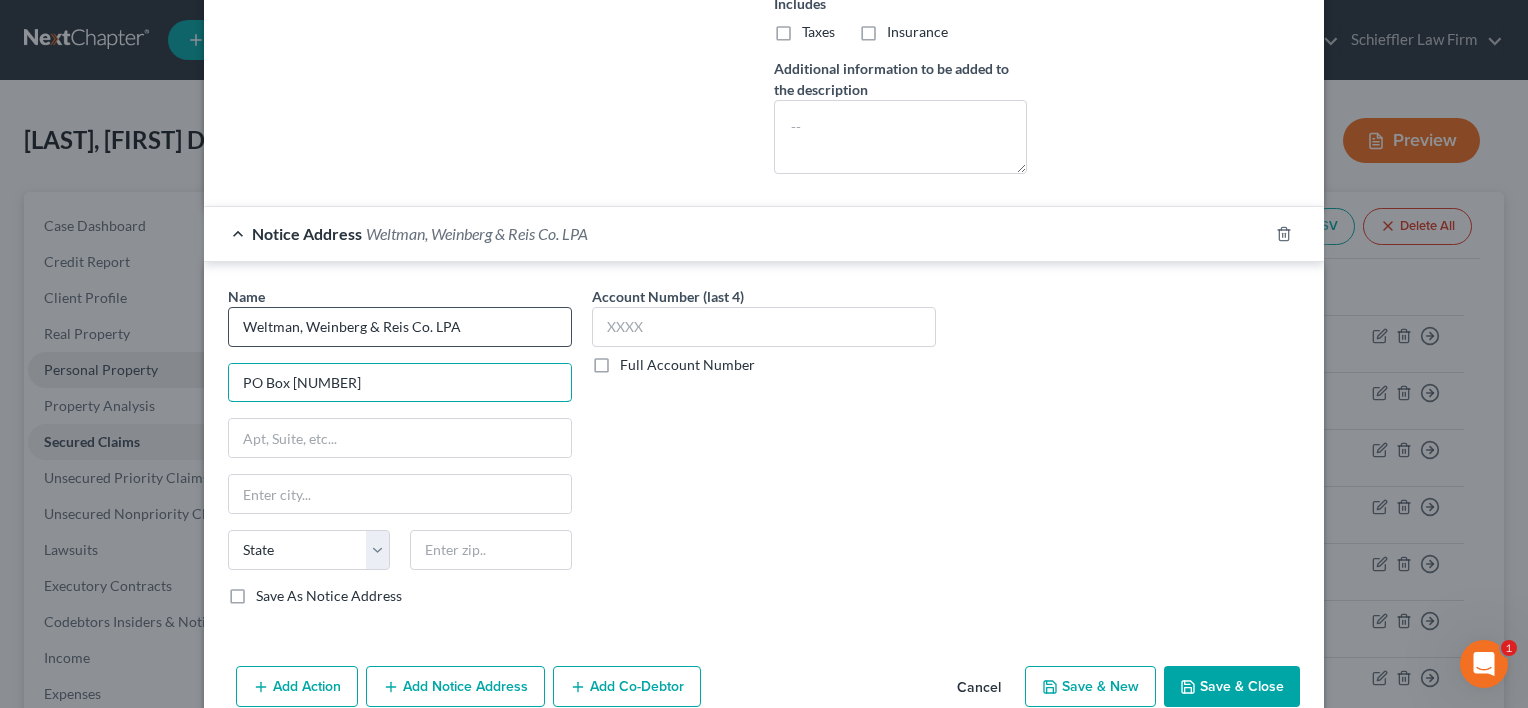 type on "PO Box [NUMBER]" 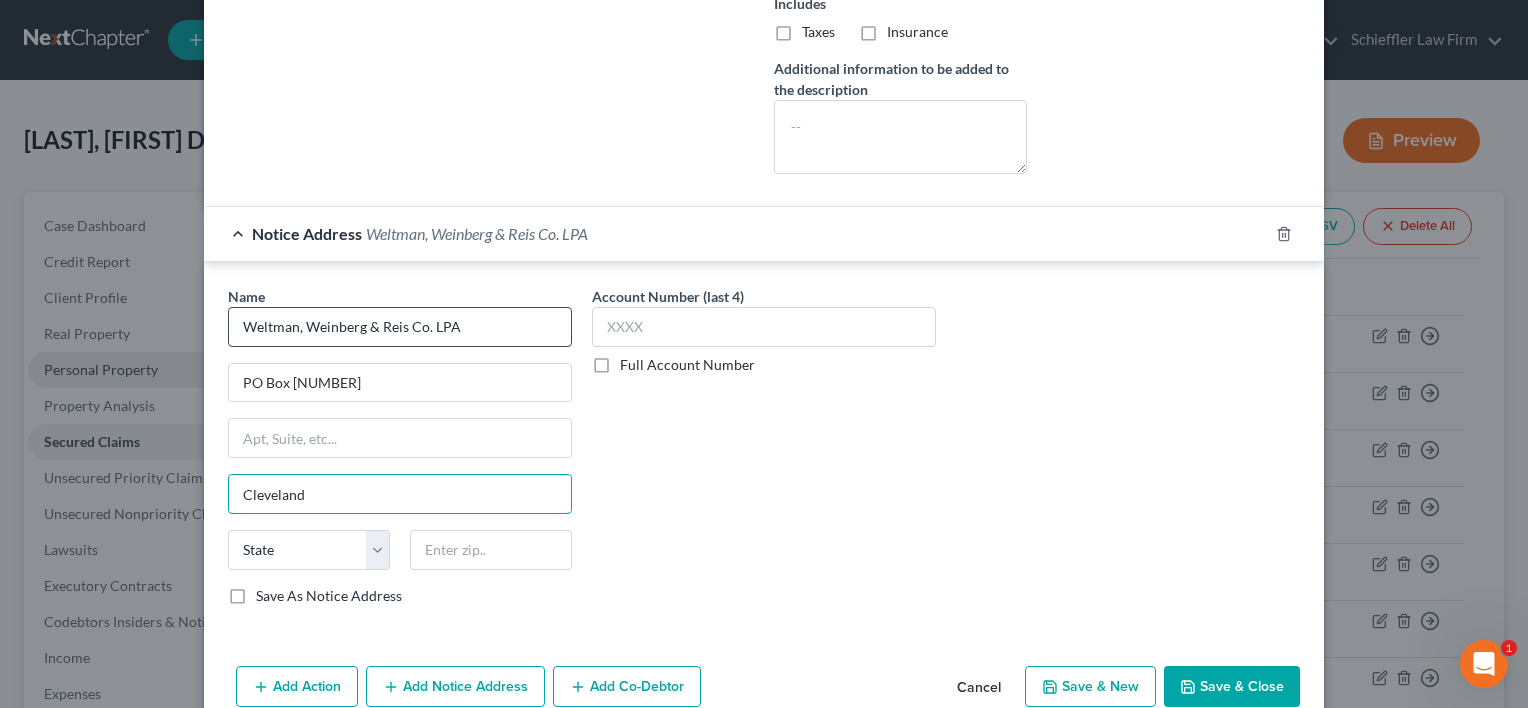 type on "Cleveland" 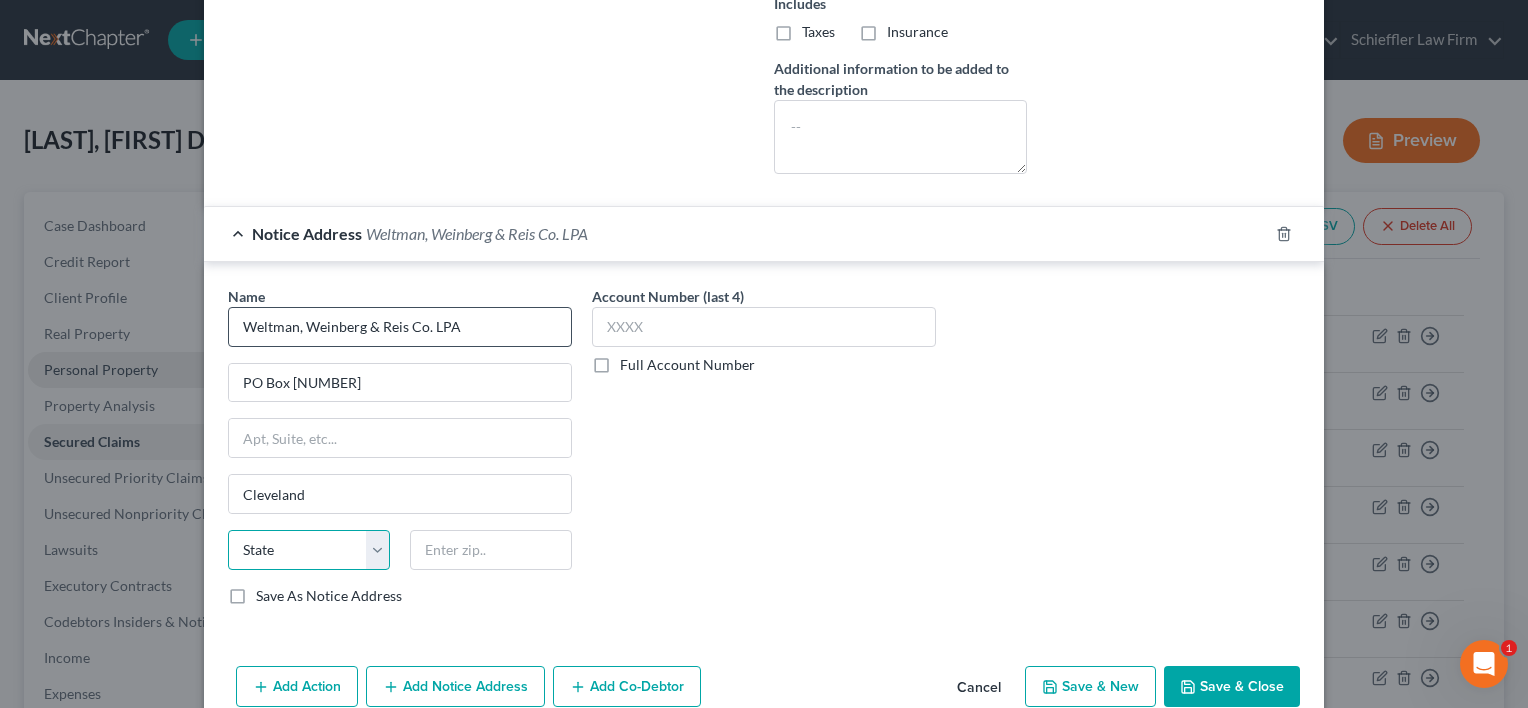 select on "36" 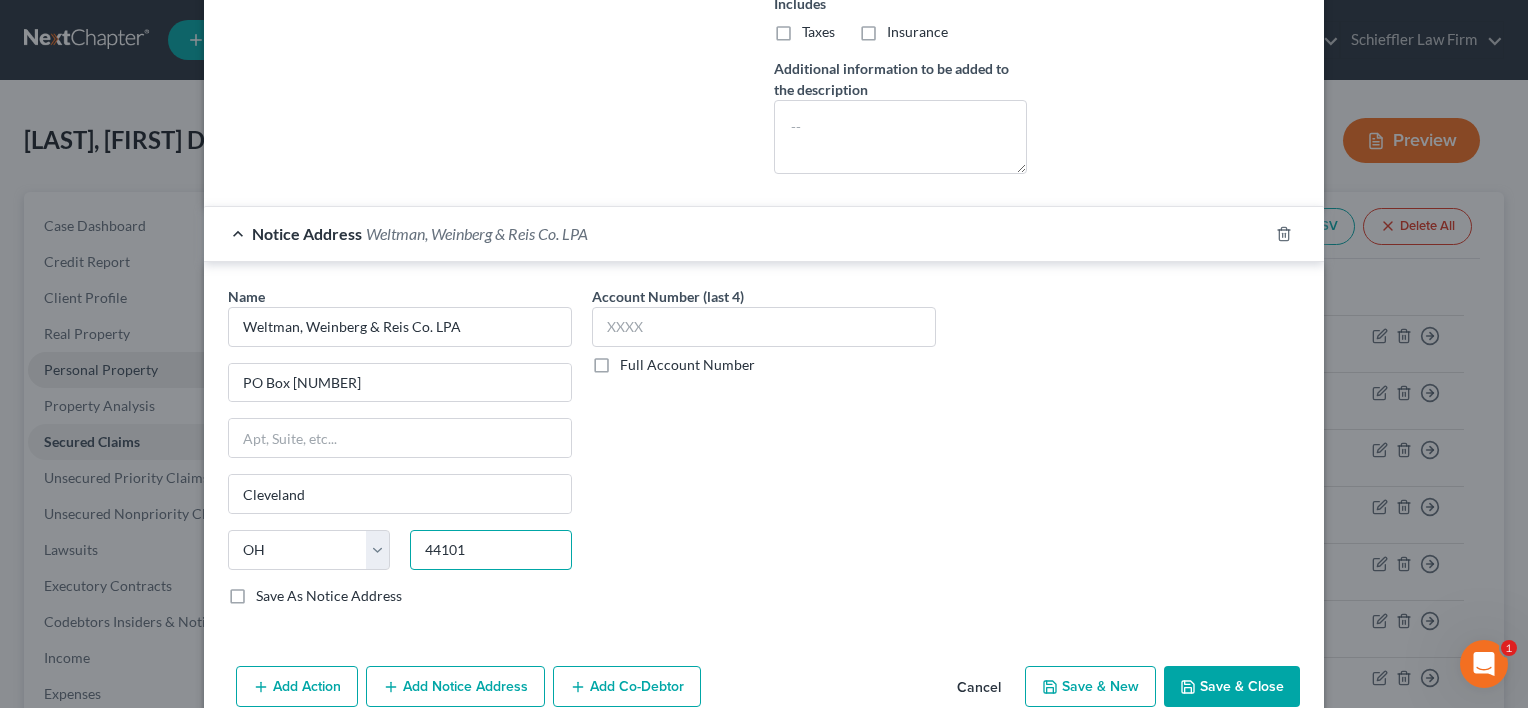 type on "44101" 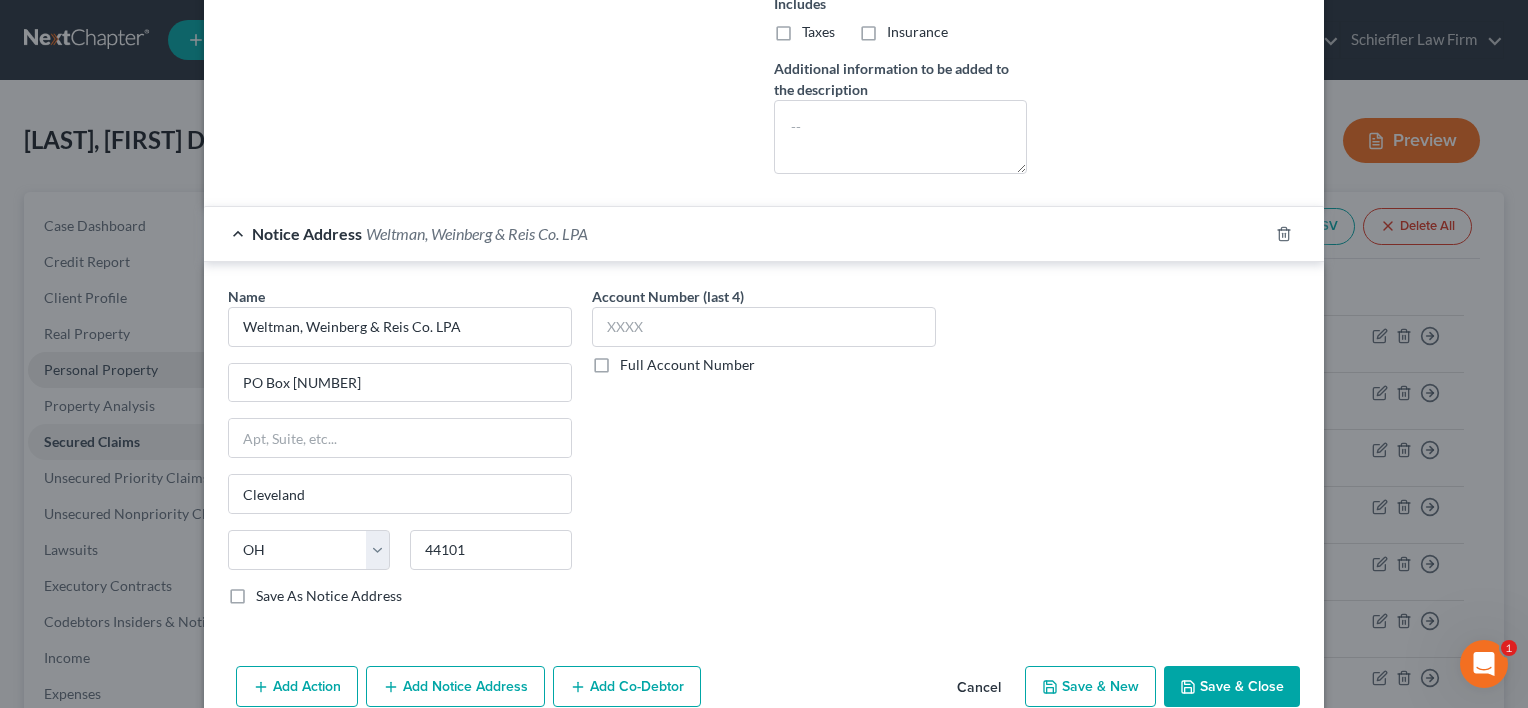 click on "Save & Close" at bounding box center (1232, 687) 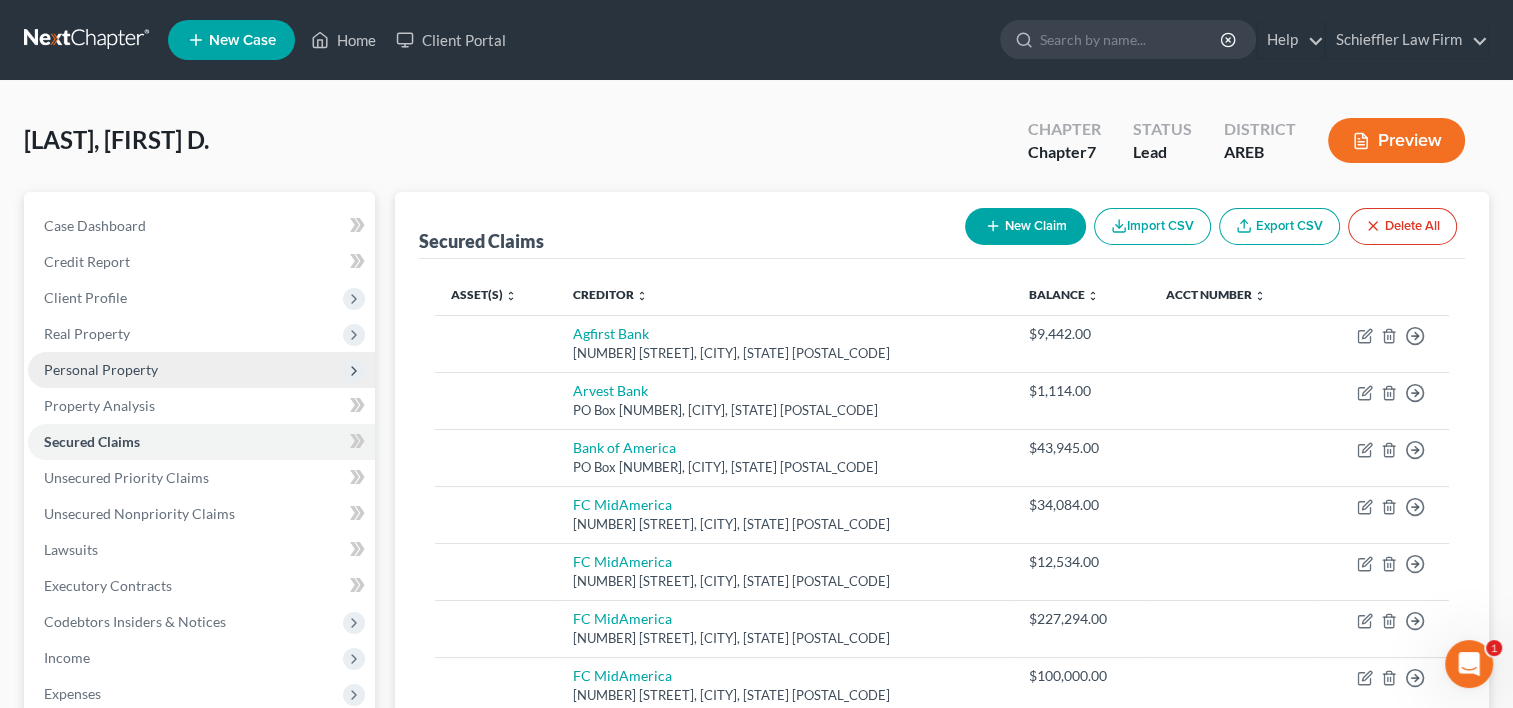click on "New Claim" at bounding box center (1025, 226) 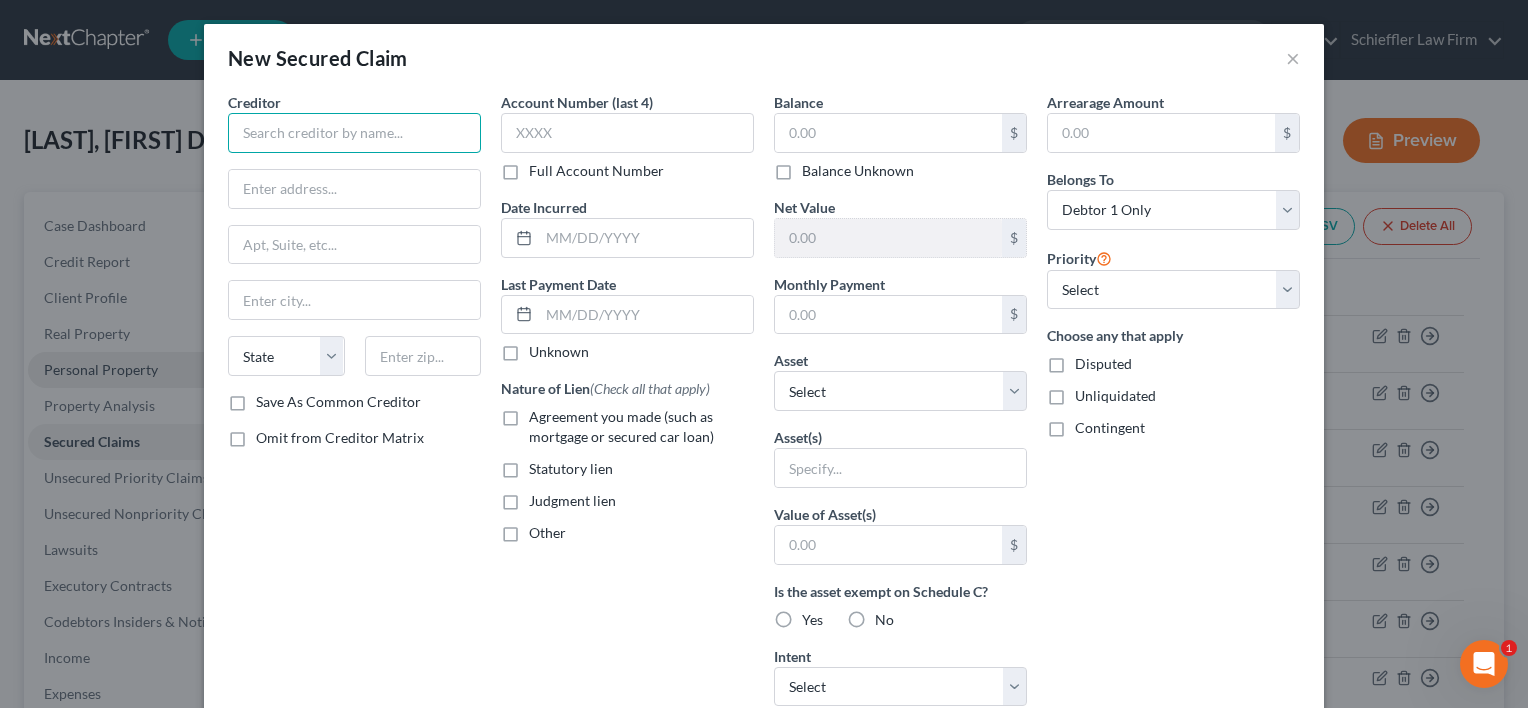 click at bounding box center [354, 133] 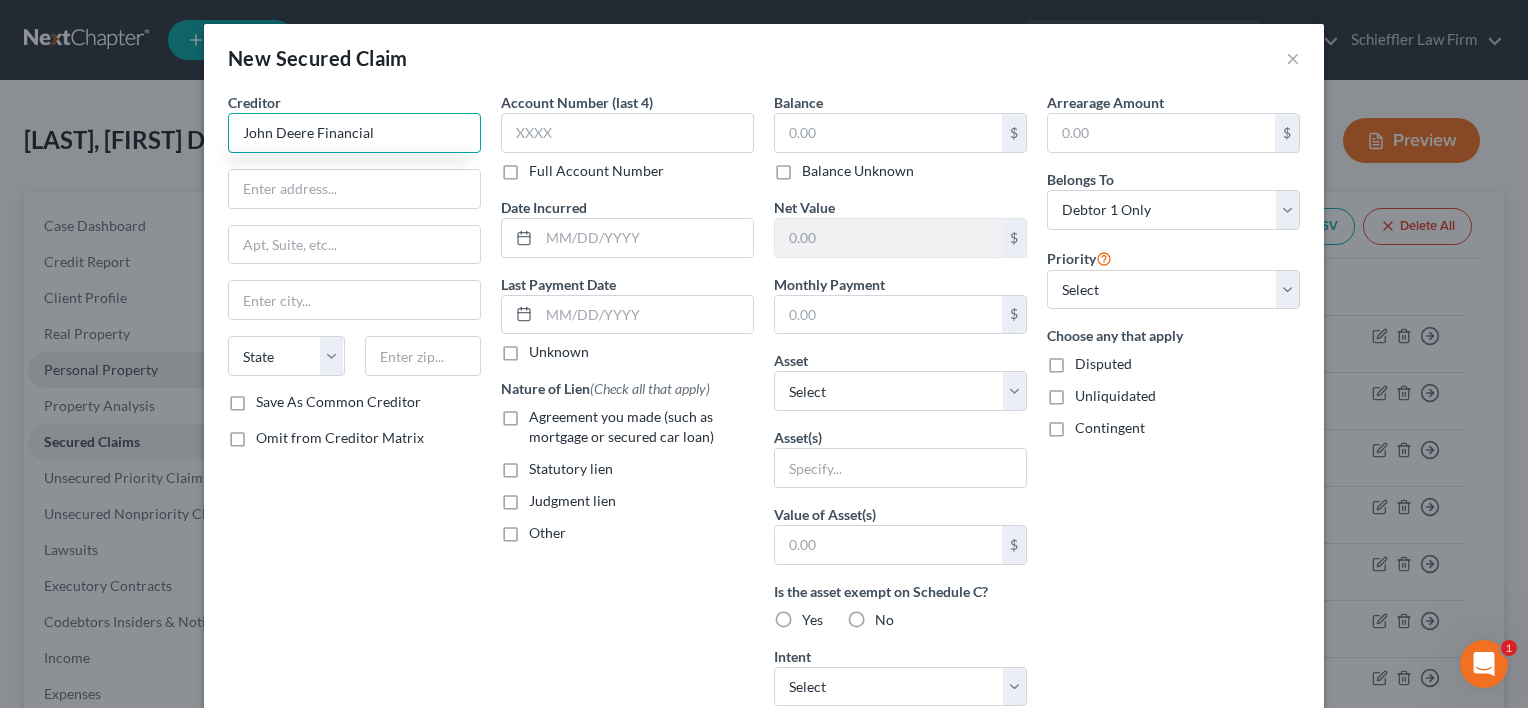 type on "John Deere Financial" 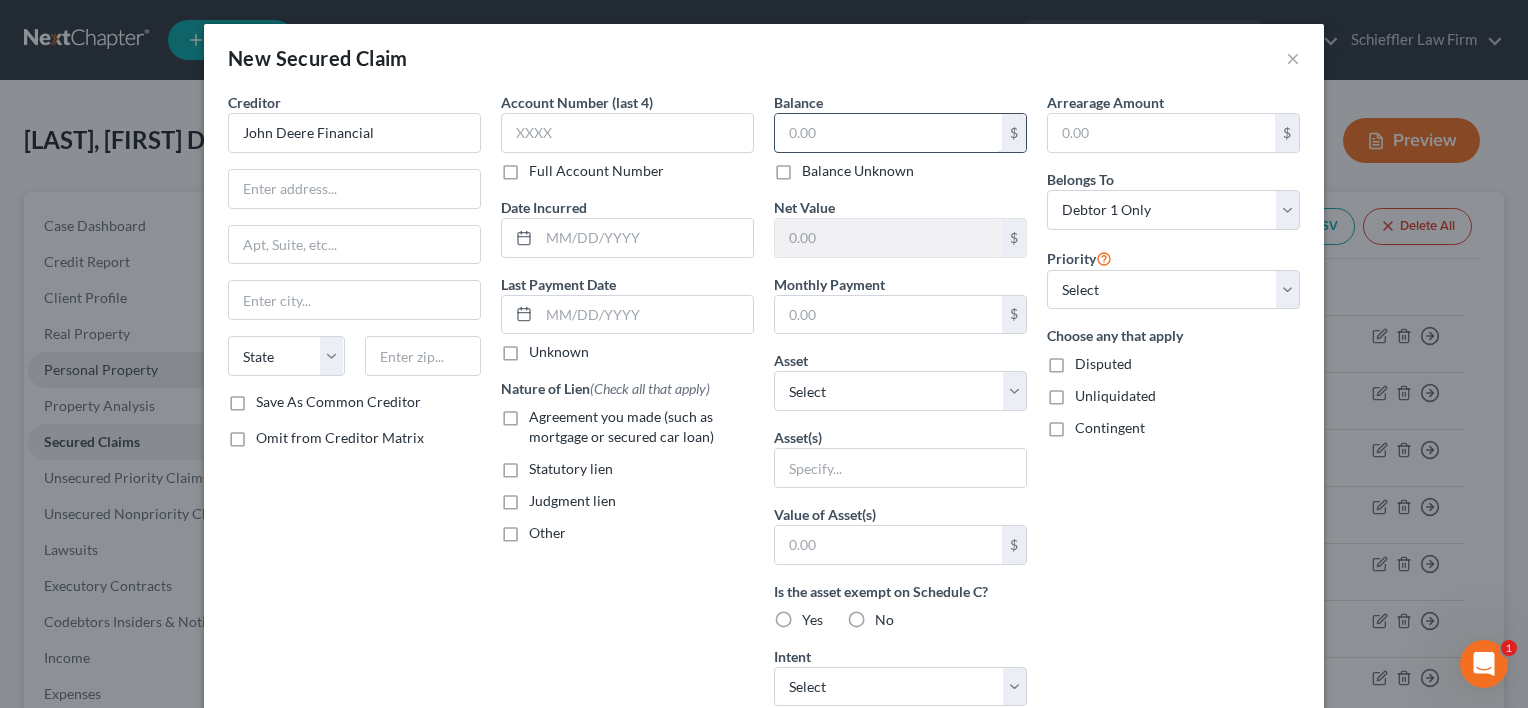 click at bounding box center [888, 133] 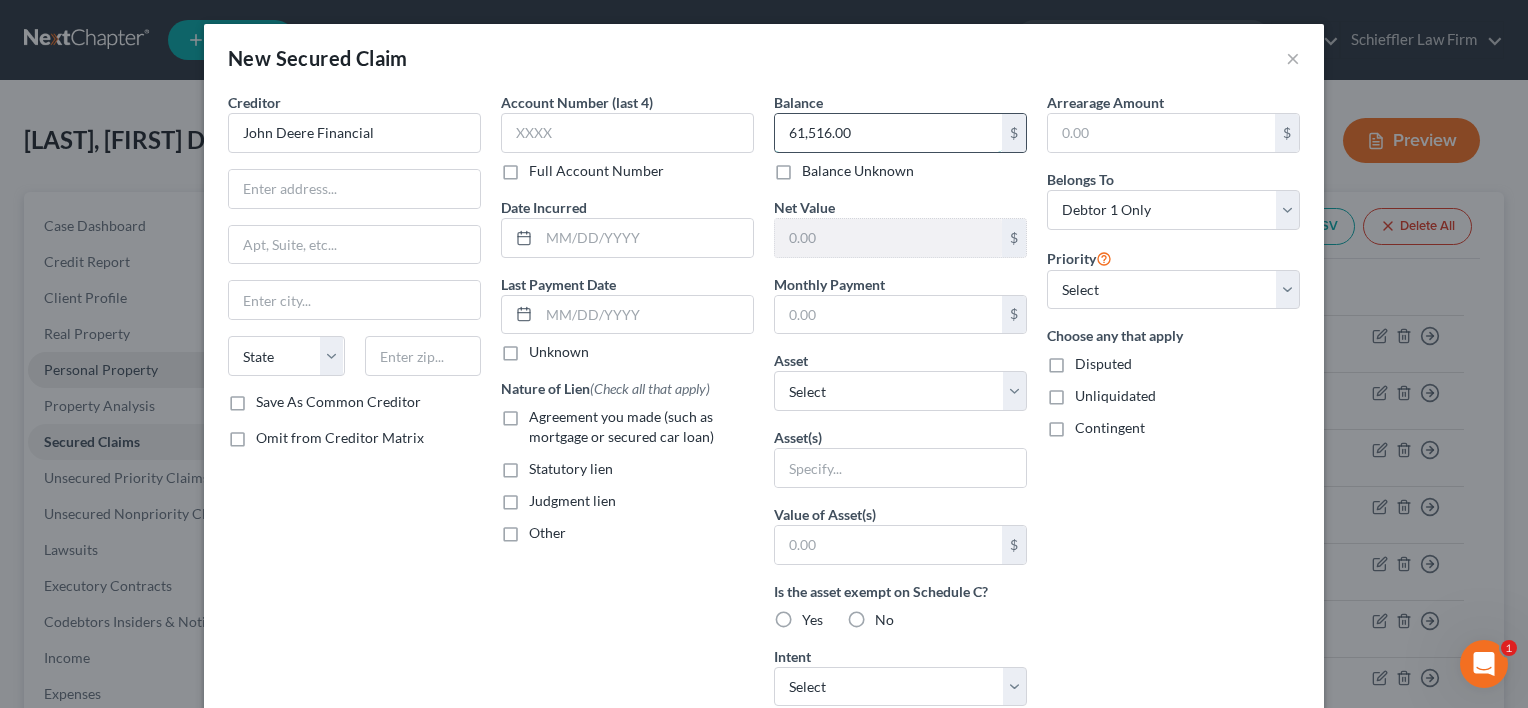 type on "61,516.00" 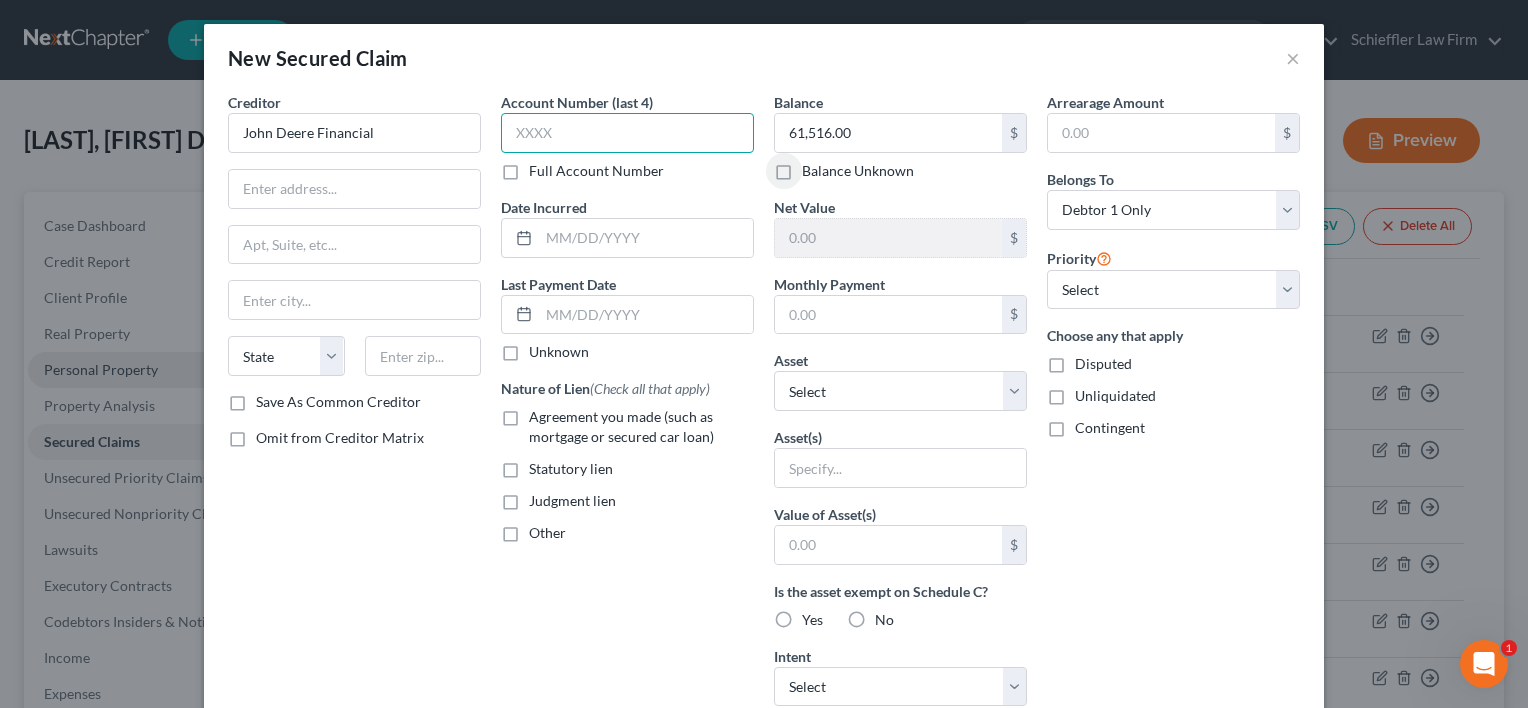 click at bounding box center (627, 133) 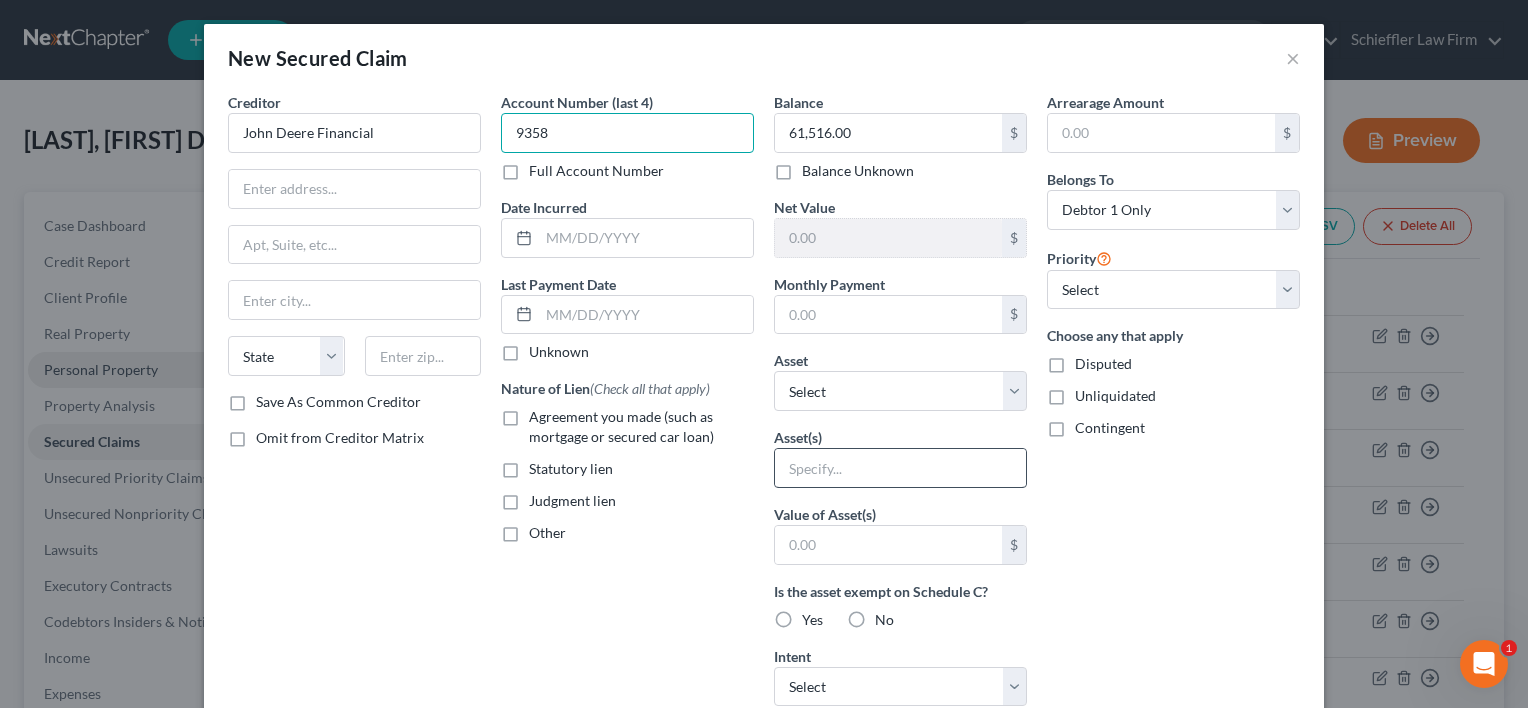 type on "9358" 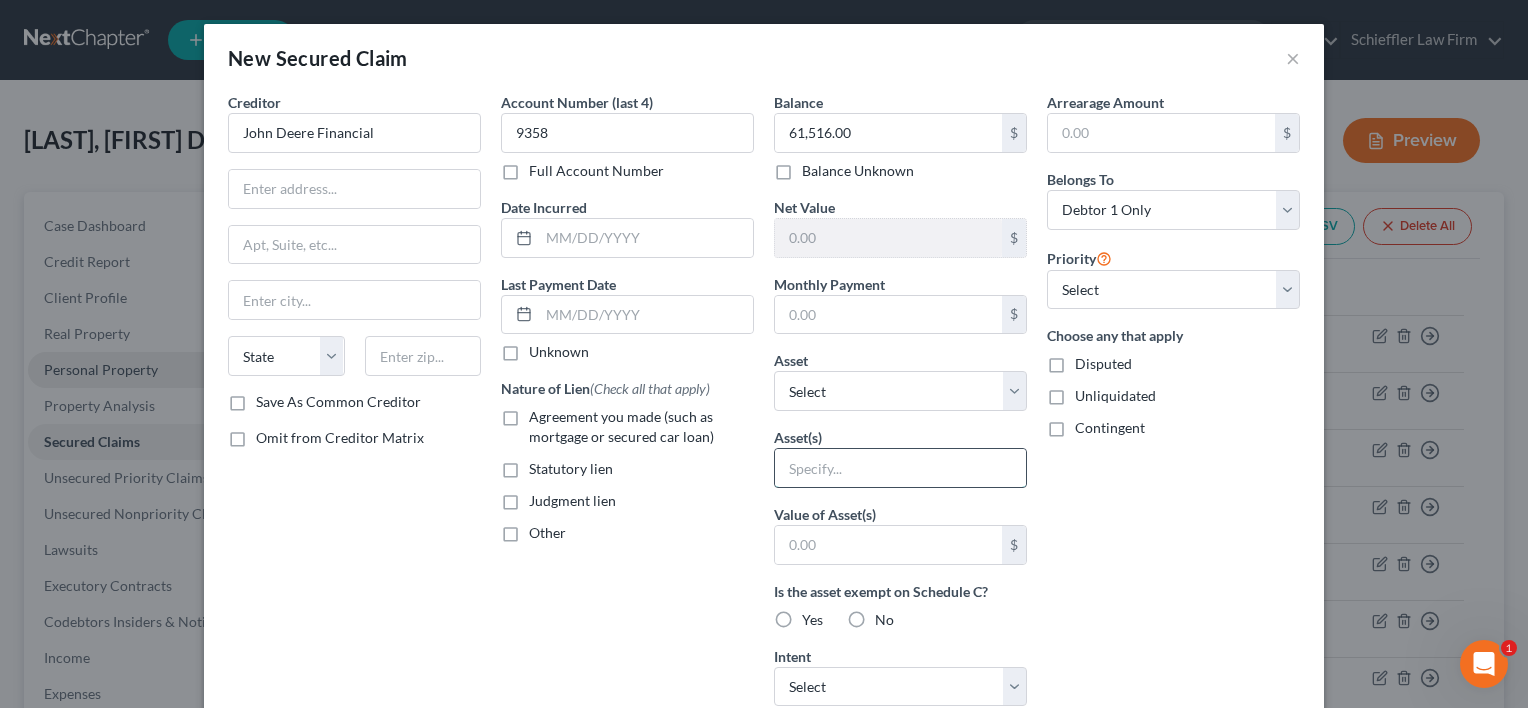click at bounding box center [900, 468] 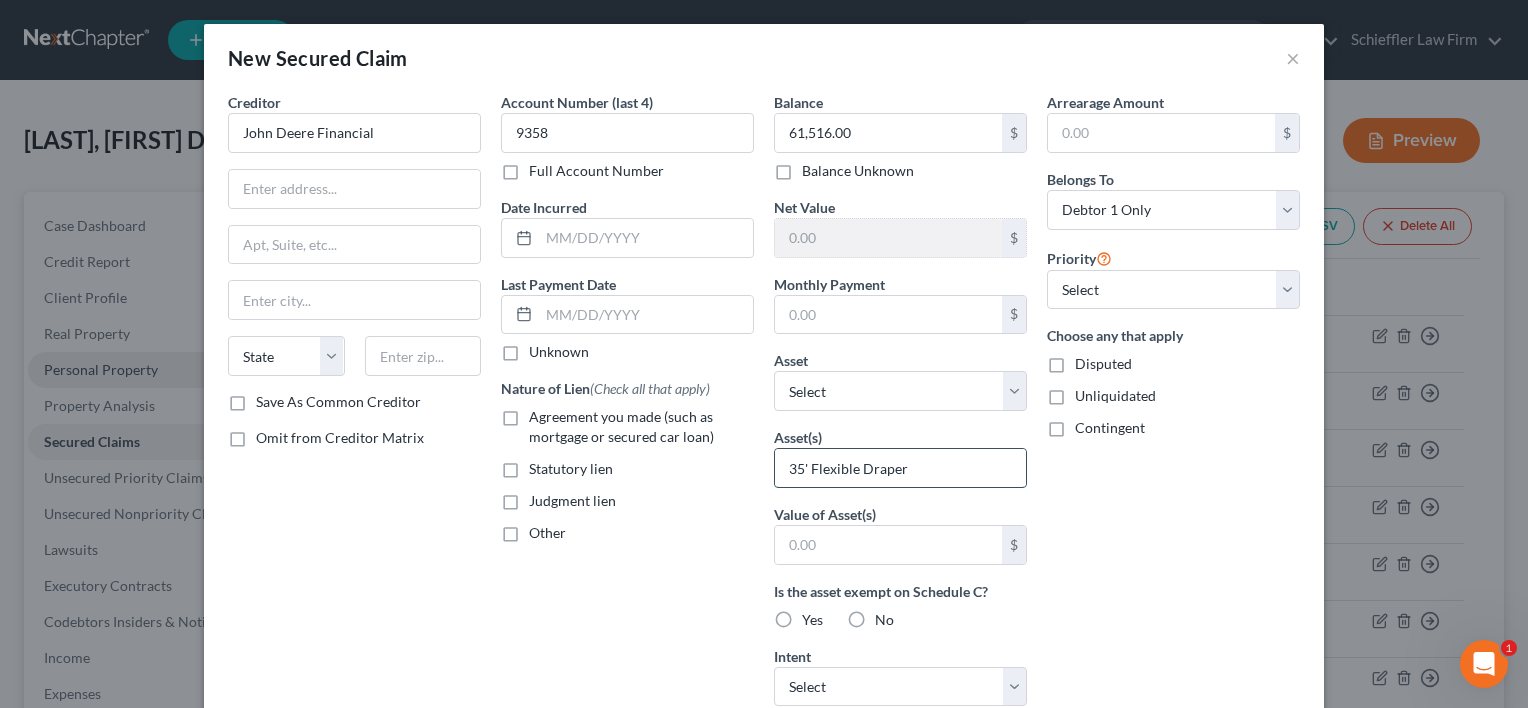type on "35' Flexible Draper" 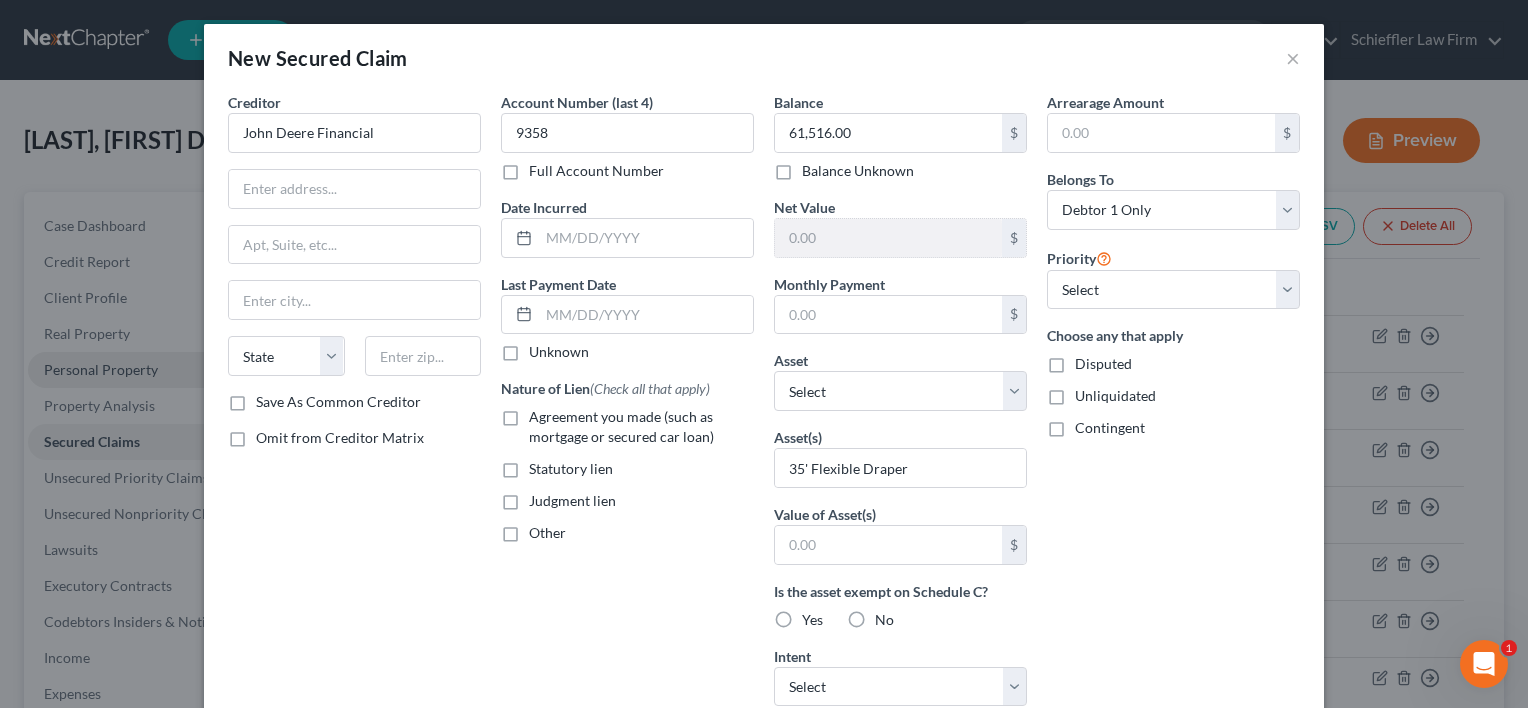 click on "Agreement you made (such as mortgage or secured car loan)" at bounding box center (641, 427) 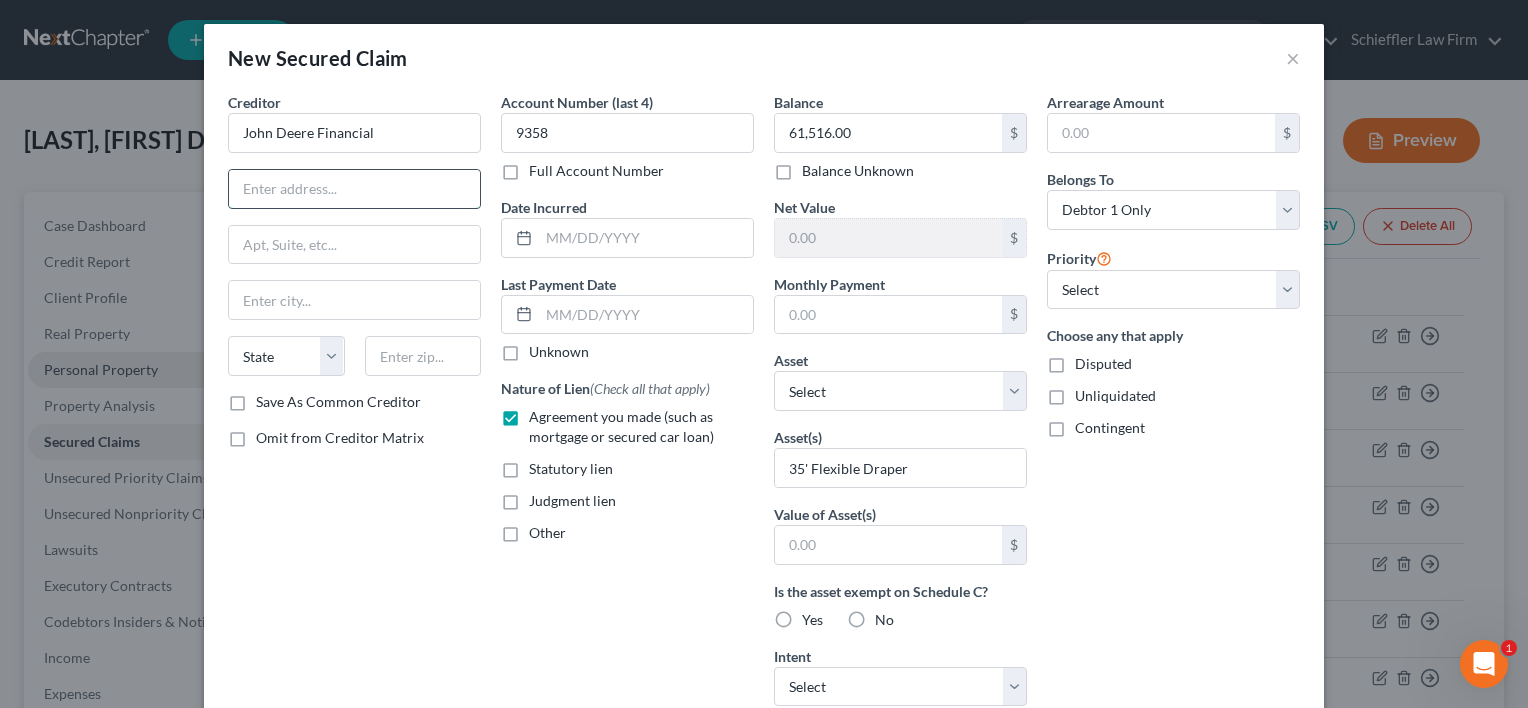 click at bounding box center (354, 189) 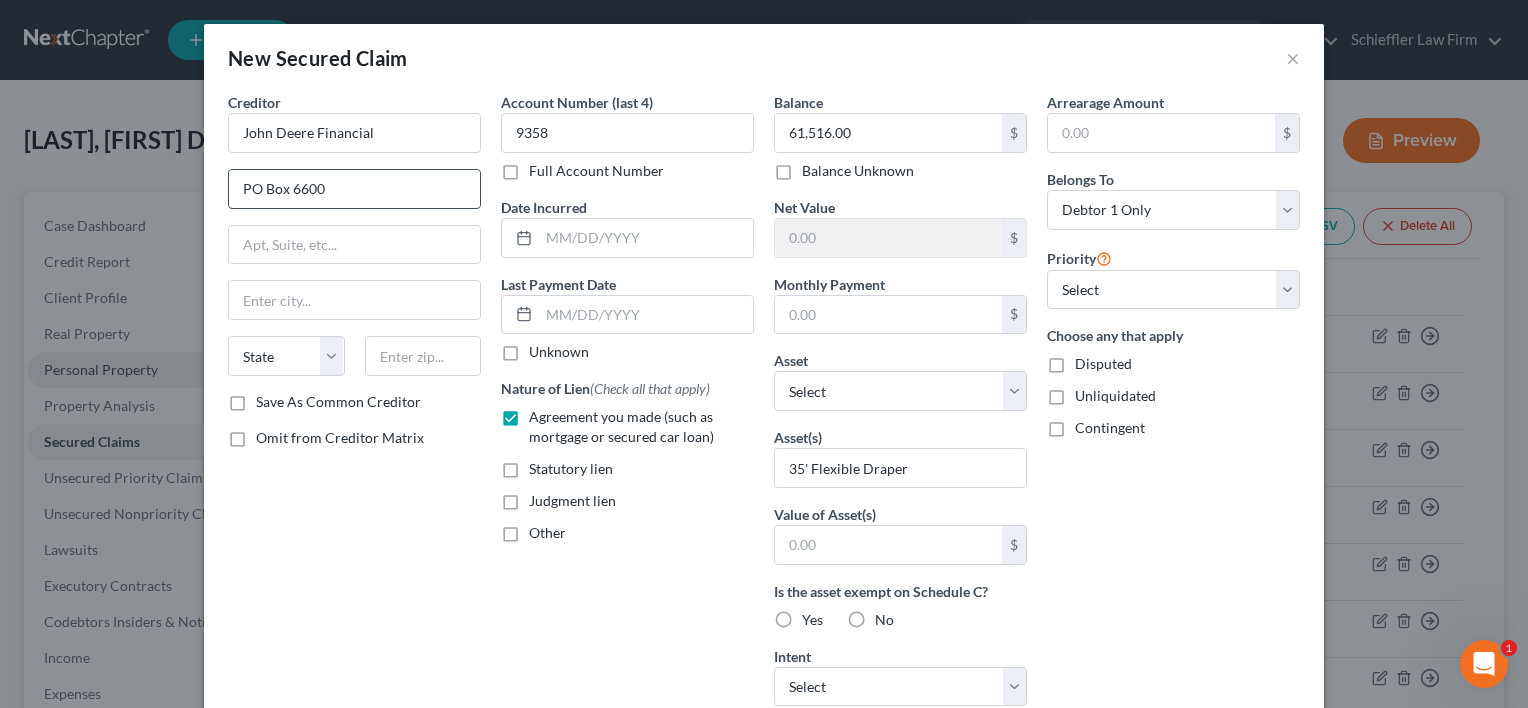 type on "PO Box 6600" 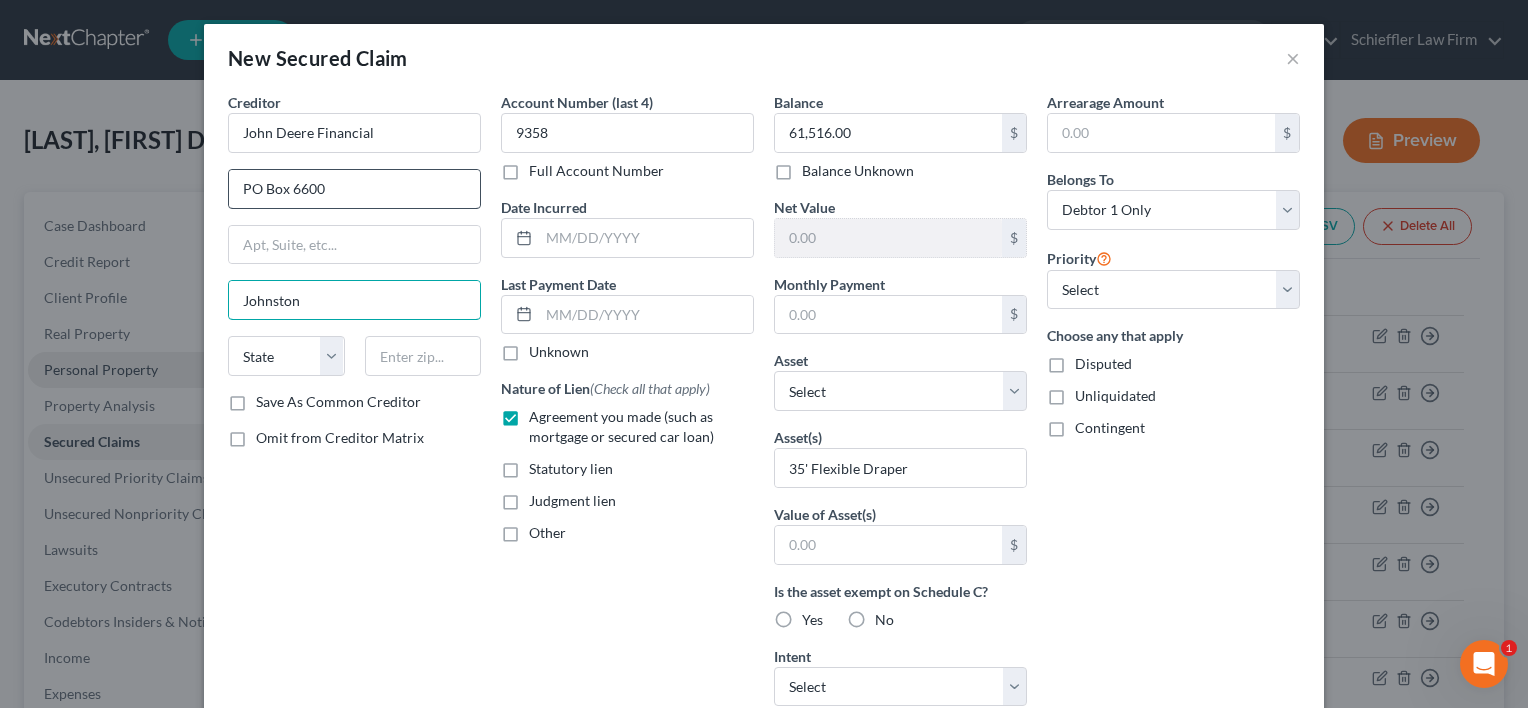 type on "Johnston" 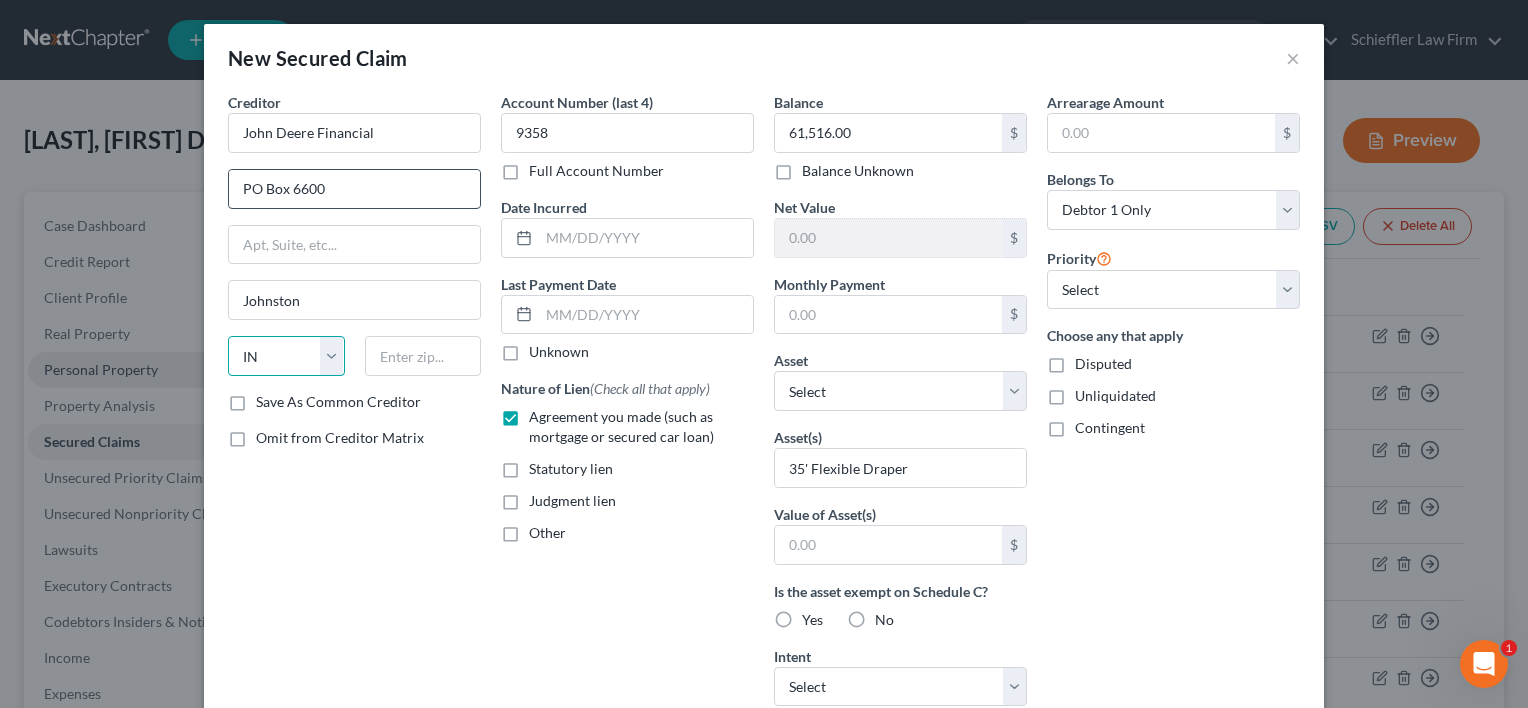 select on "16" 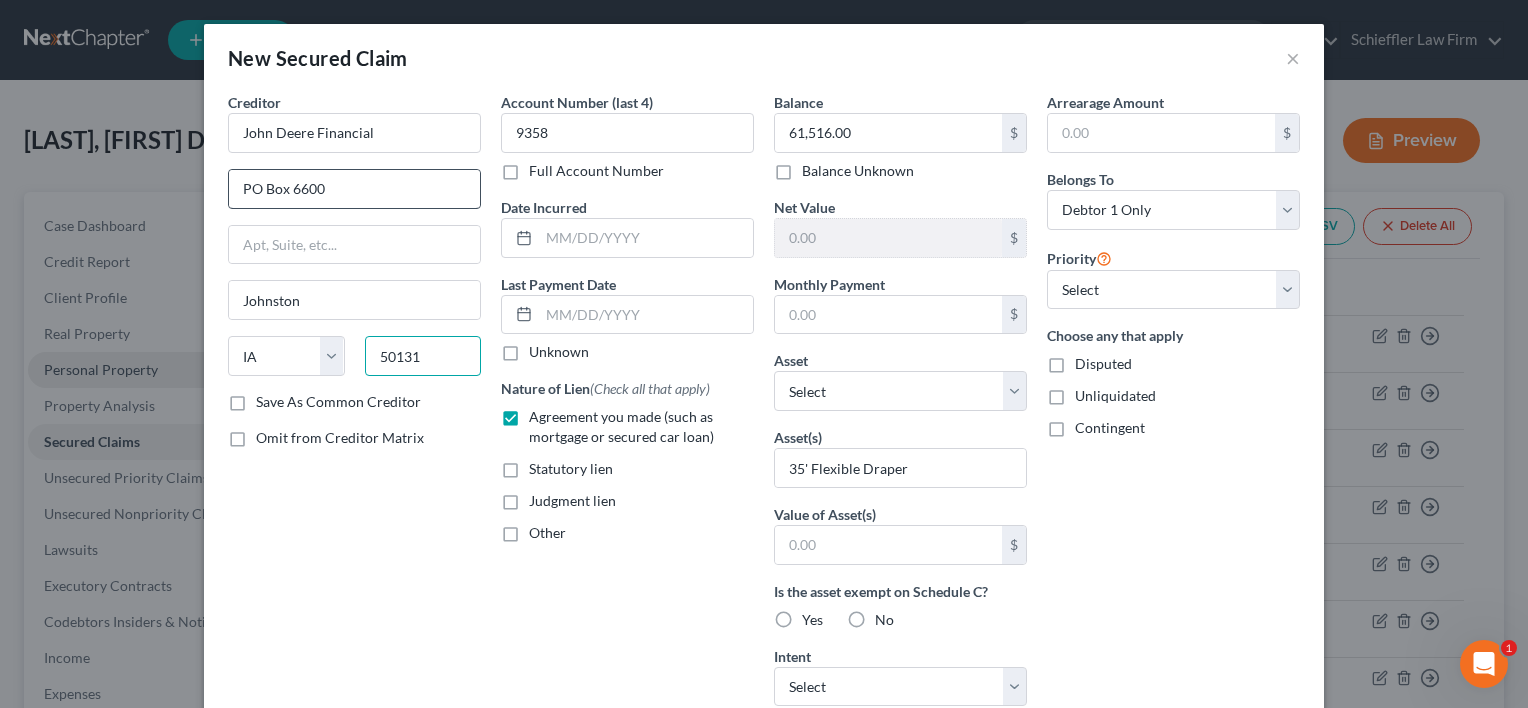 type on "50131" 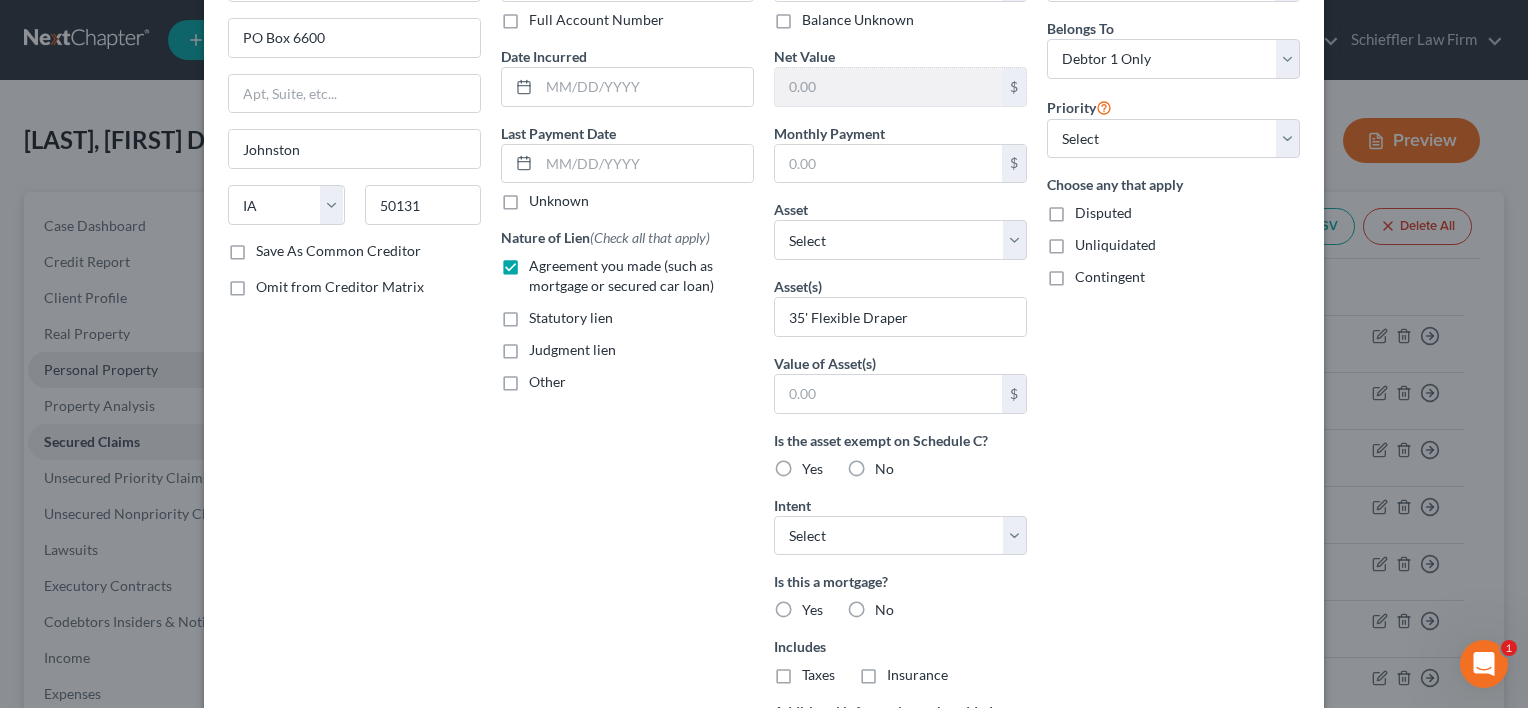 scroll, scrollTop: 152, scrollLeft: 0, axis: vertical 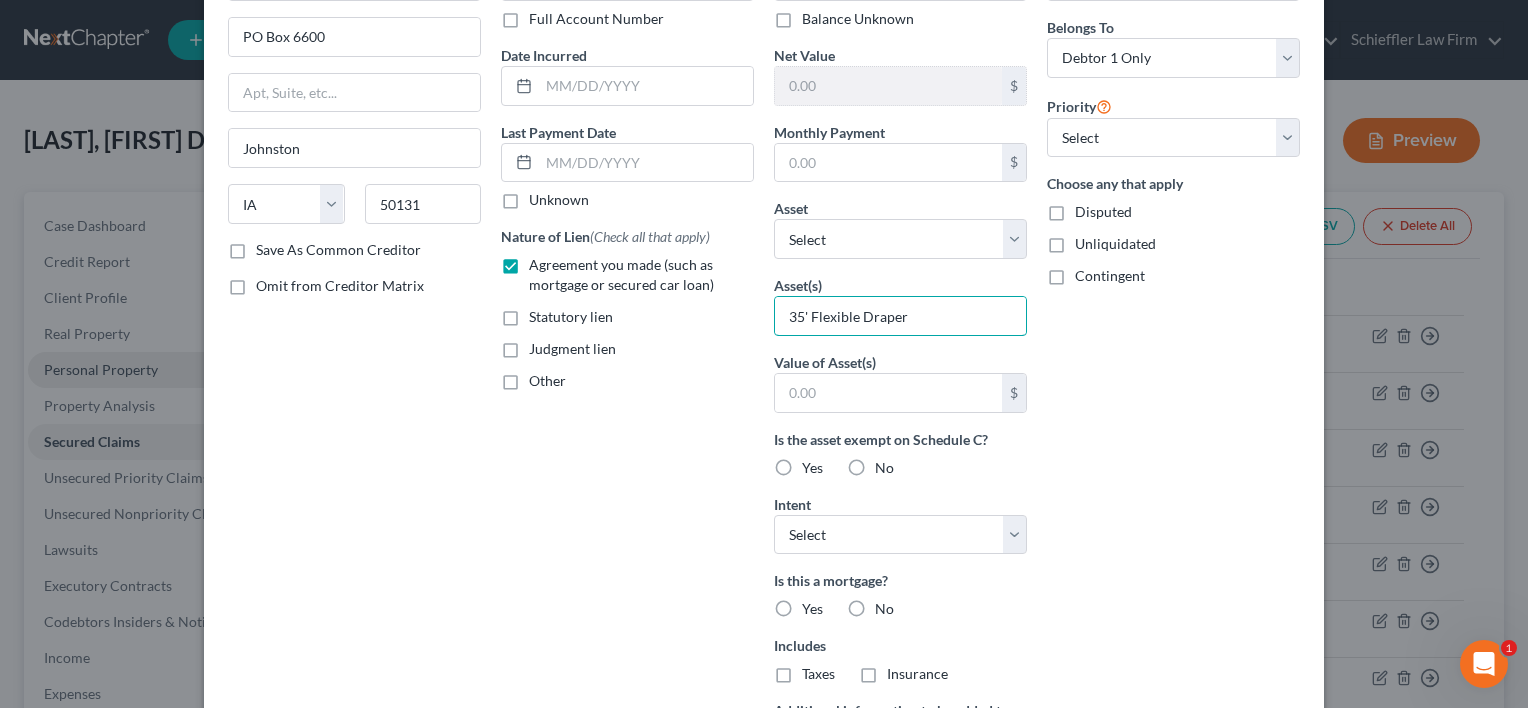 drag, startPoint x: 947, startPoint y: 308, endPoint x: 748, endPoint y: 304, distance: 199.04019 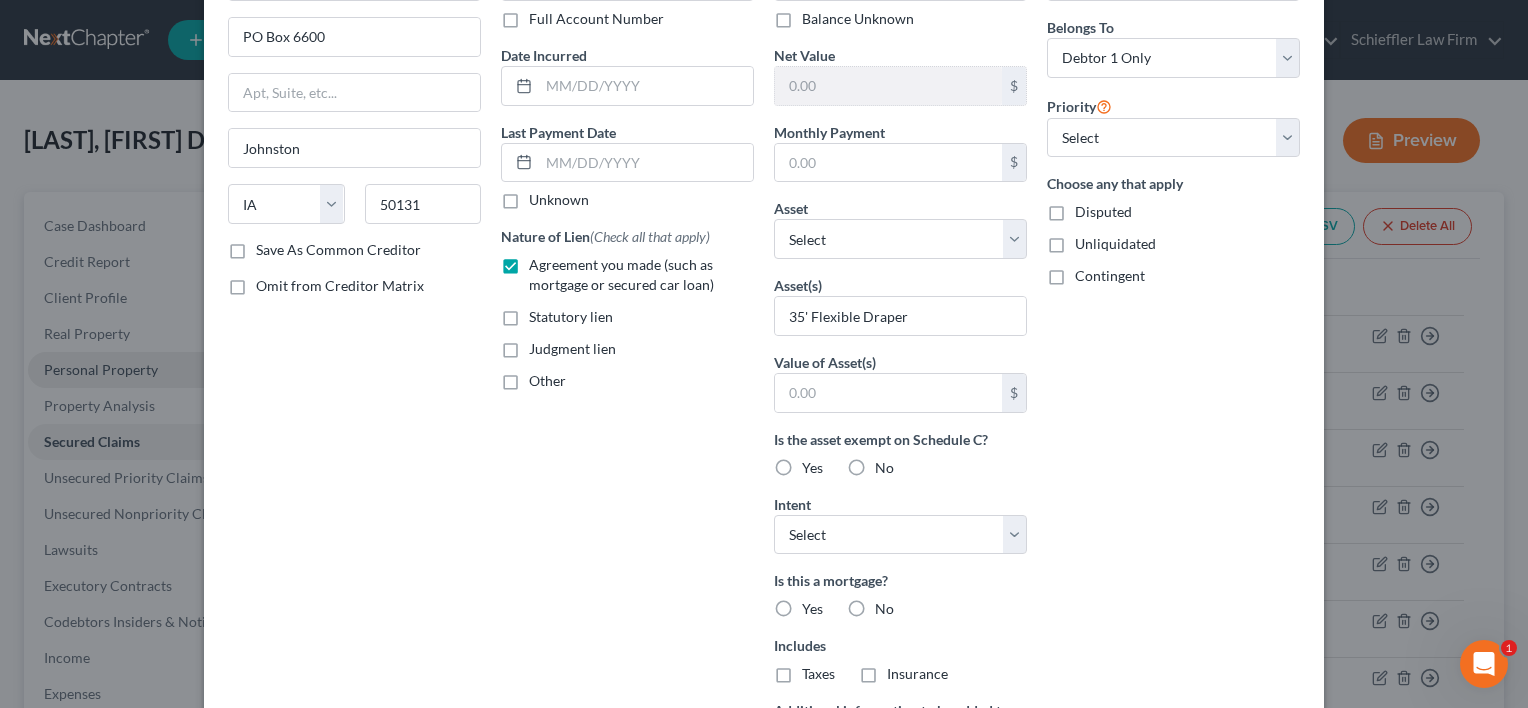 scroll, scrollTop: 399, scrollLeft: 0, axis: vertical 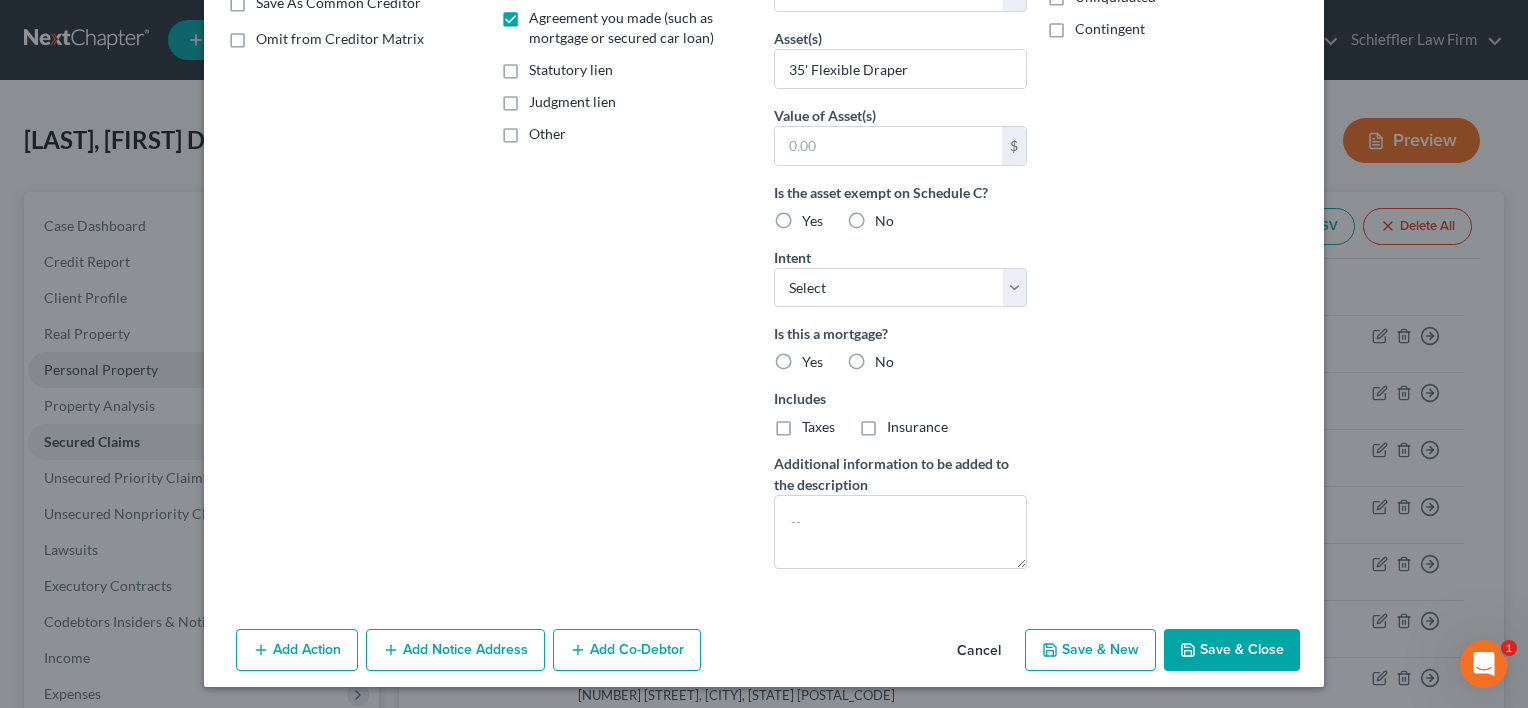 click on "Save & Close" at bounding box center [1232, 650] 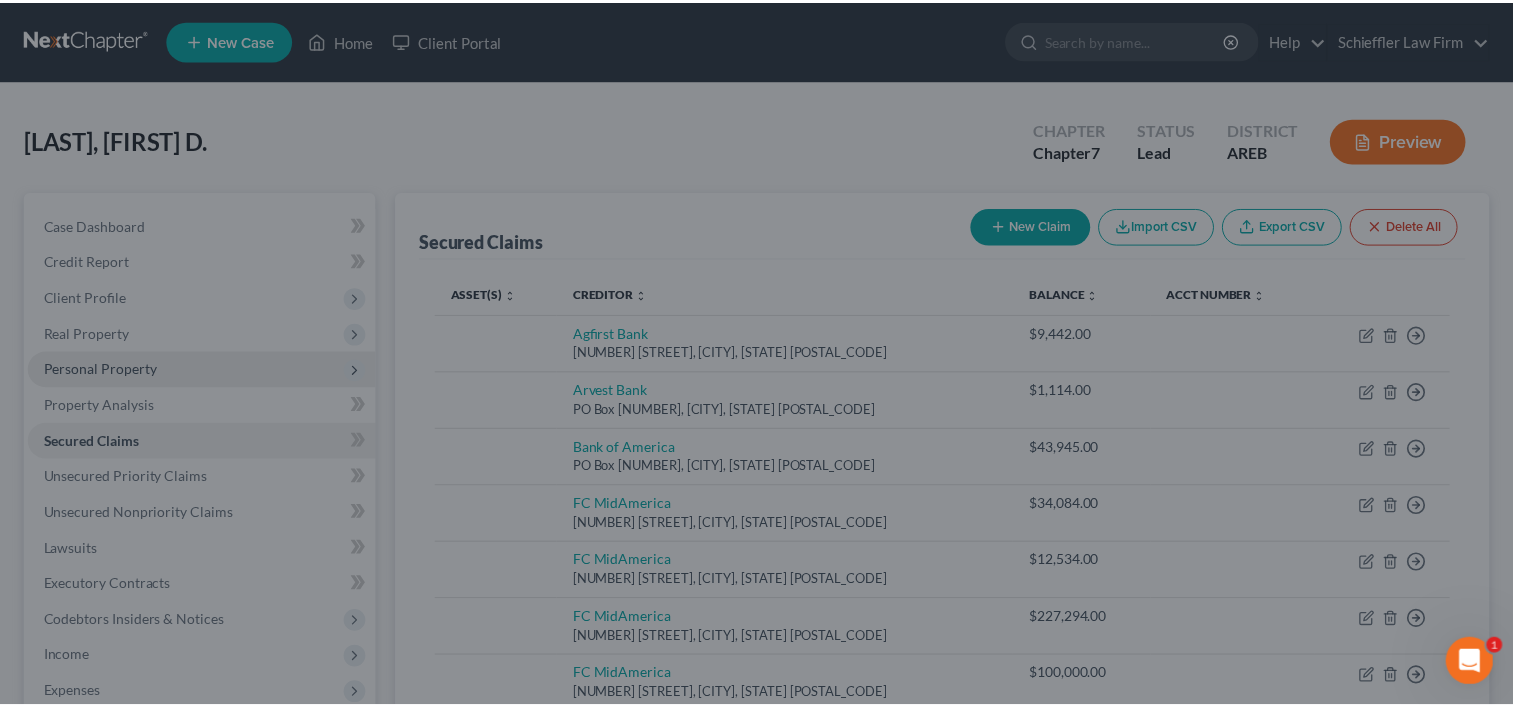 scroll, scrollTop: 181, scrollLeft: 0, axis: vertical 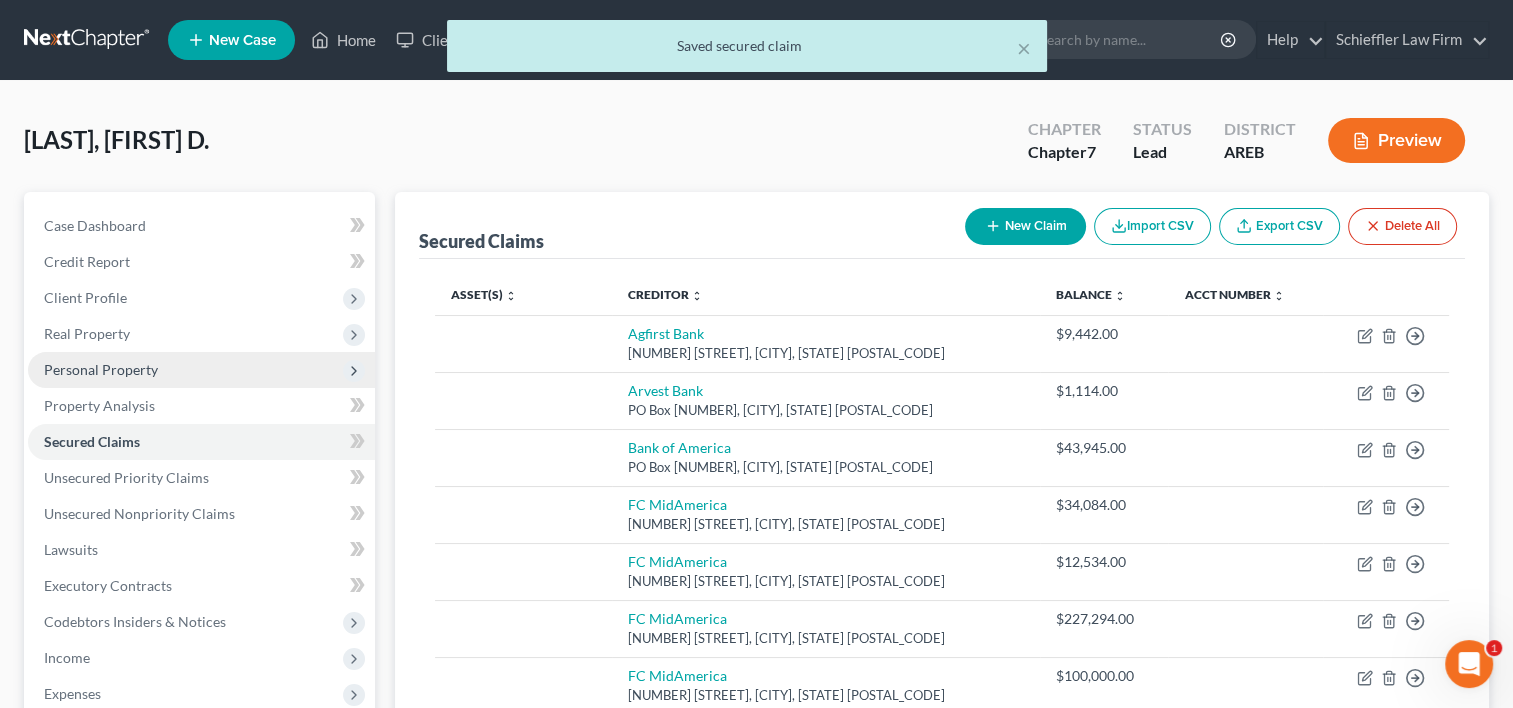 click on "Personal Property" at bounding box center (101, 369) 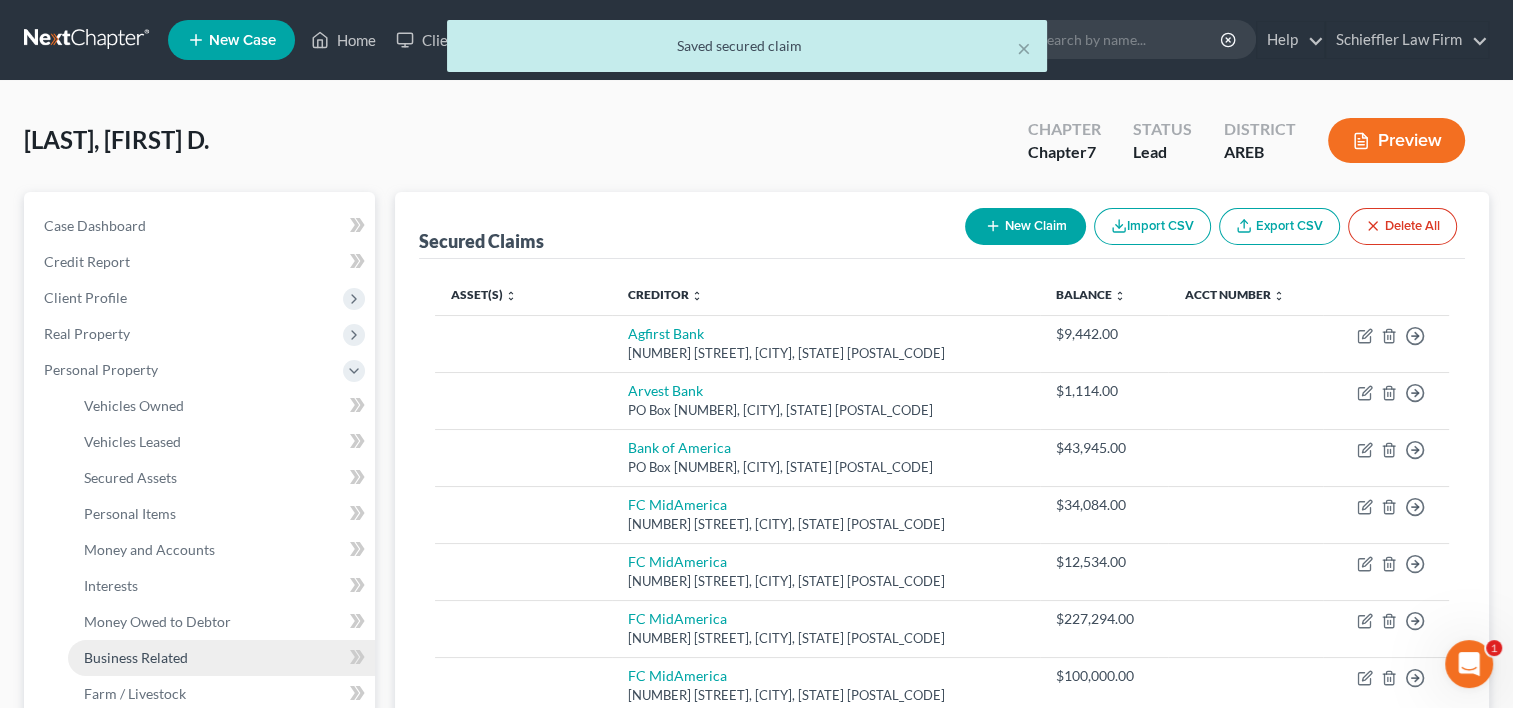 click on "Business Related" at bounding box center (136, 657) 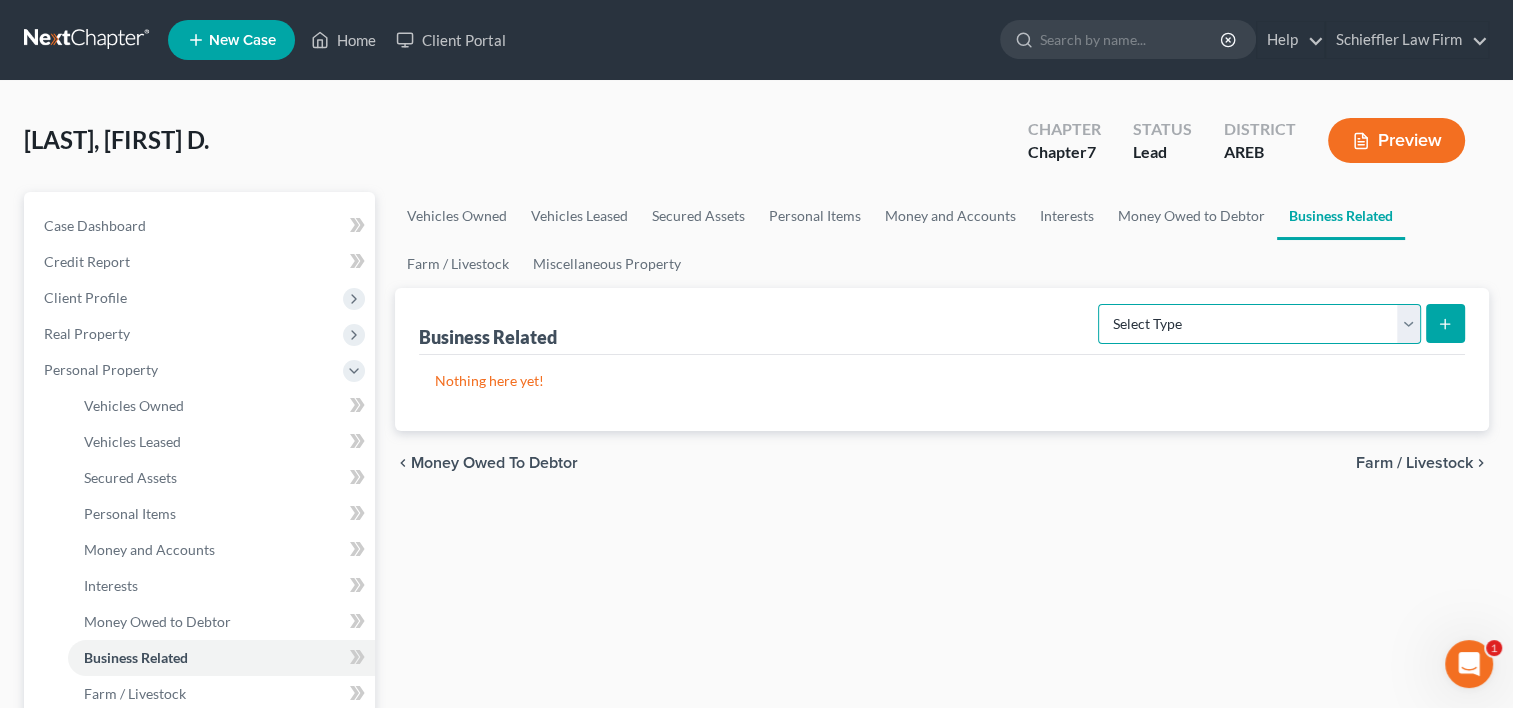 click on "Select Type Customer Lists Franchises Inventory Licenses Machinery Office Equipment, Furnishings, Supplies Other Business Related Property Not Listed Patents, Copyrights, Intellectual Property" at bounding box center [1259, 324] 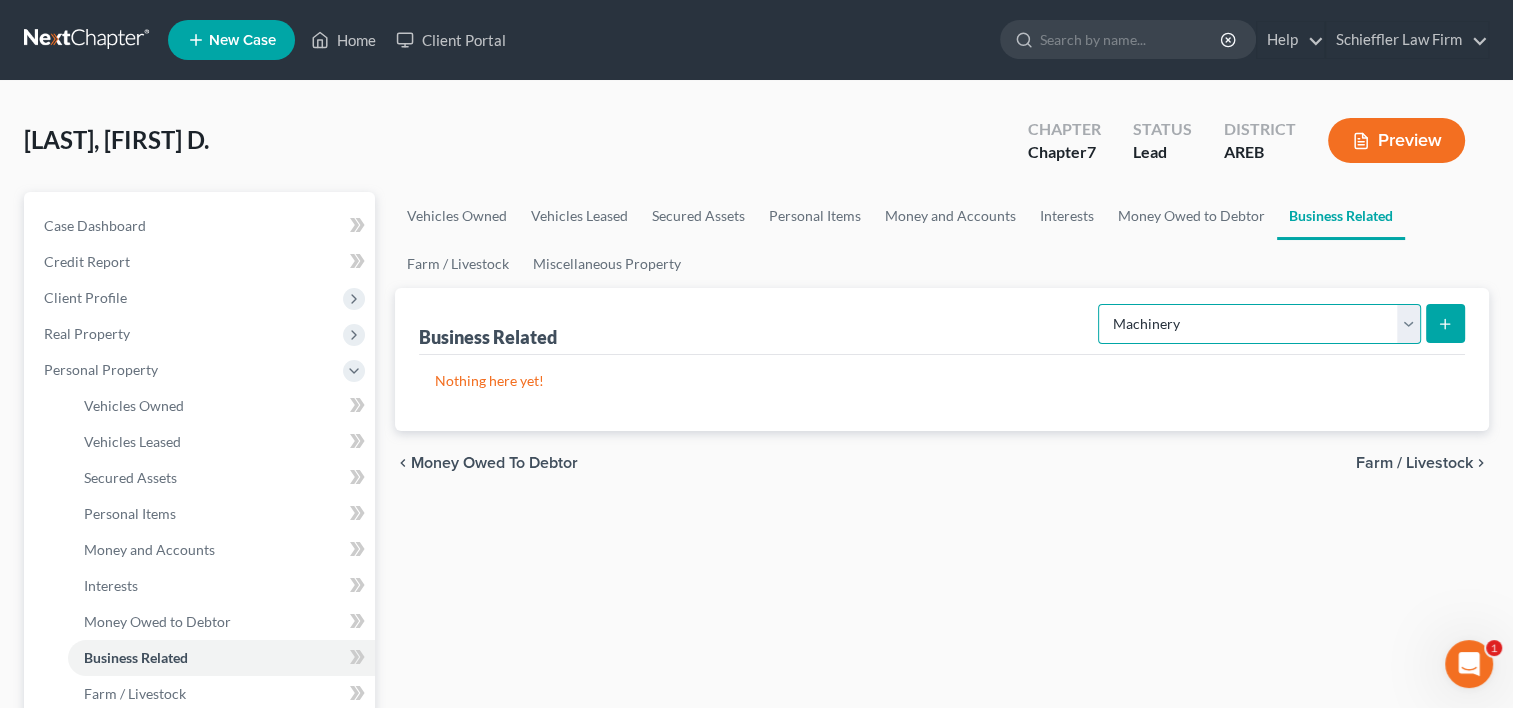 click on "Select Type Customer Lists Franchises Inventory Licenses Machinery Office Equipment, Furnishings, Supplies Other Business Related Property Not Listed Patents, Copyrights, Intellectual Property" at bounding box center (1259, 324) 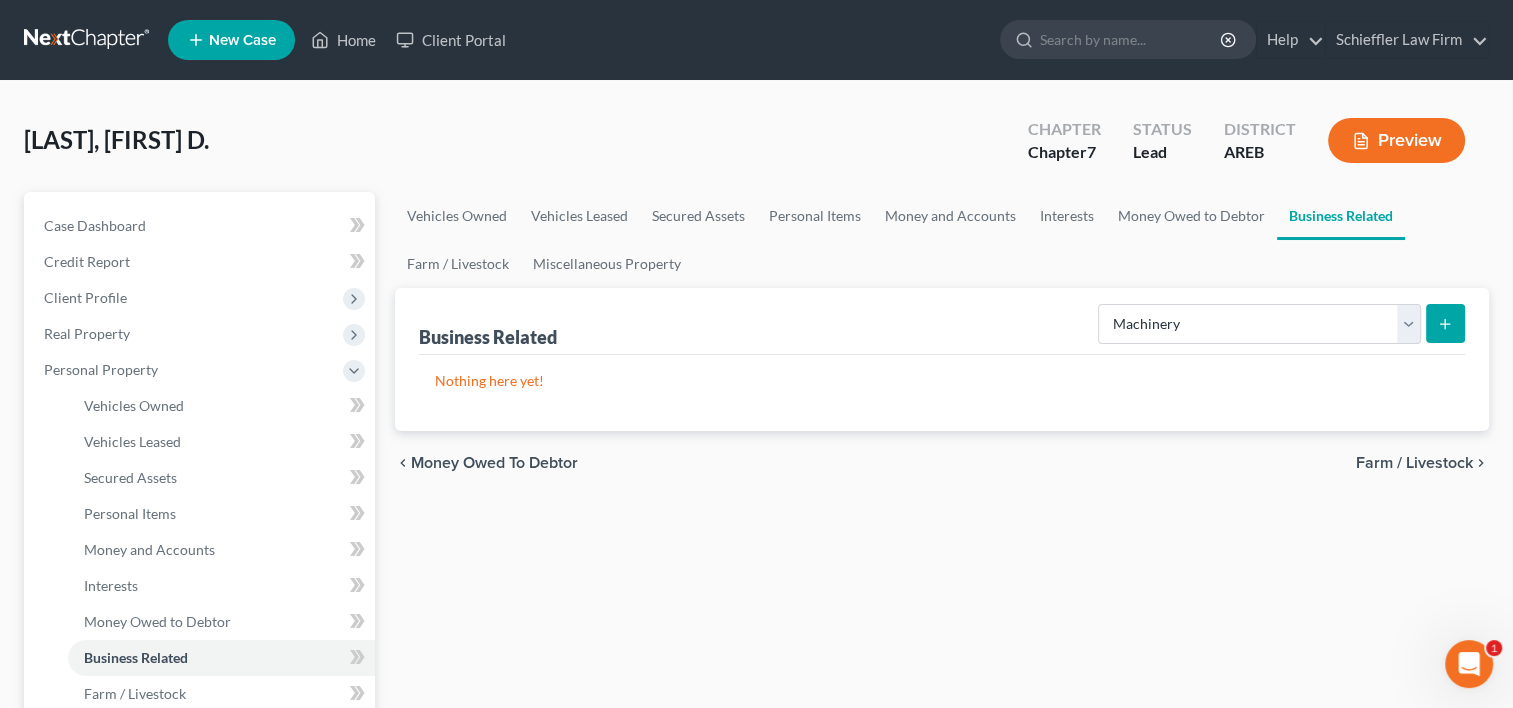 click 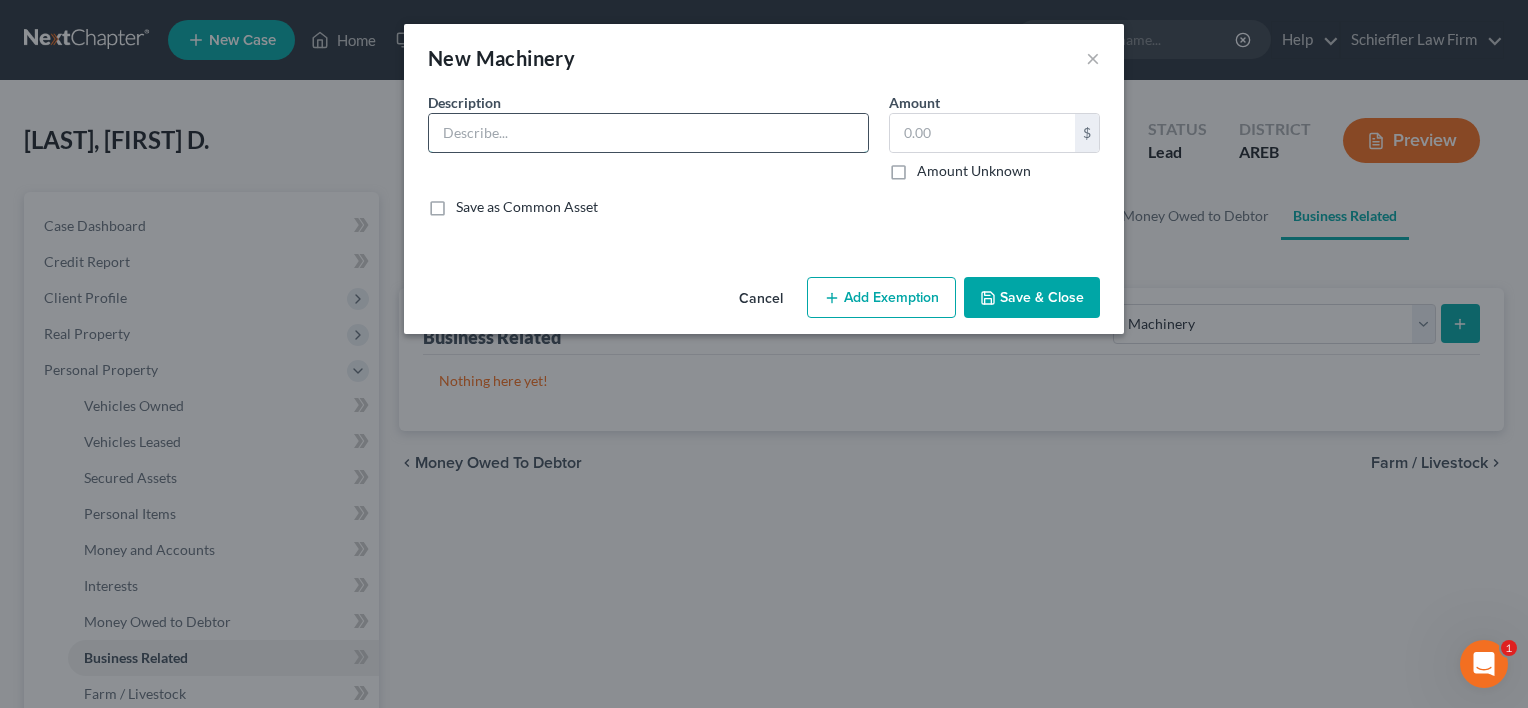 click at bounding box center [648, 133] 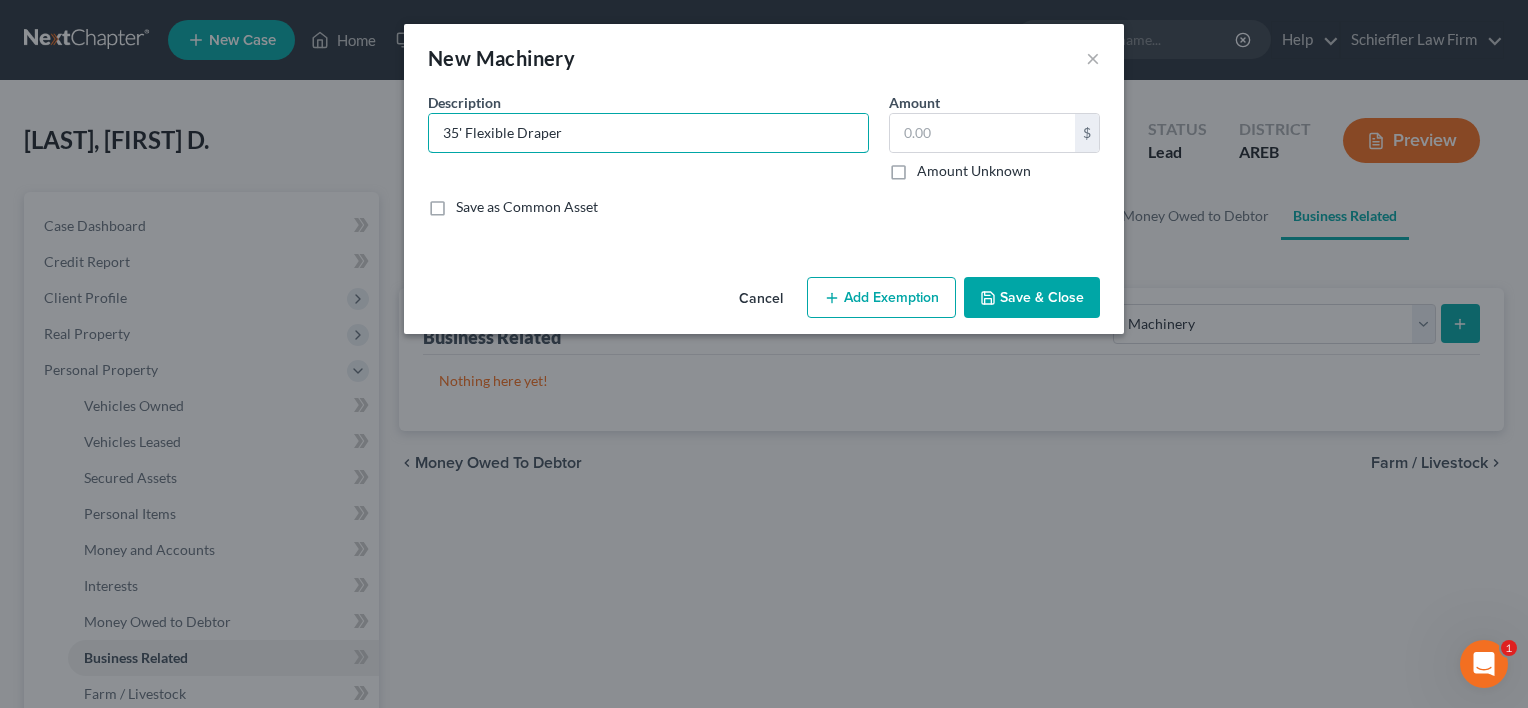 type on "35' Flexible Draper" 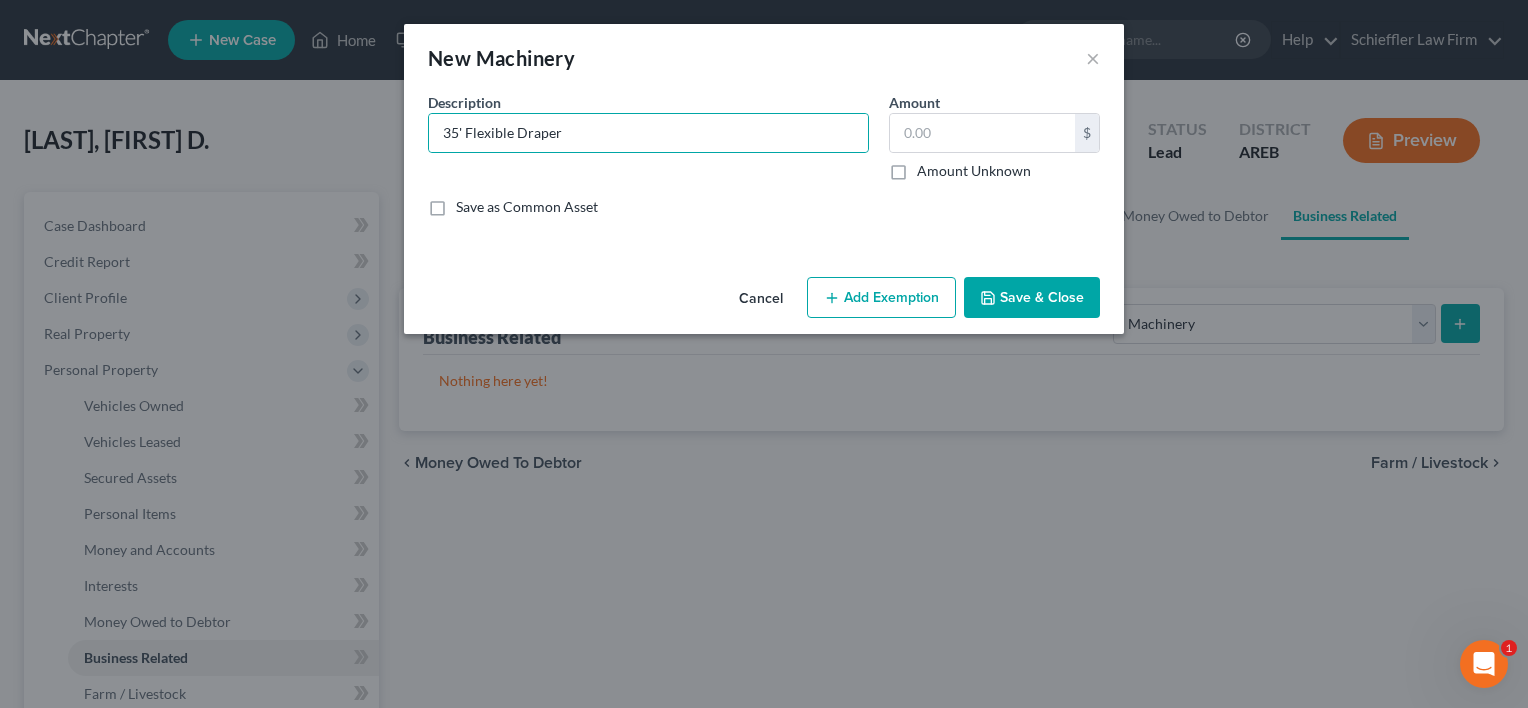 click on "Save & Close" at bounding box center (1032, 298) 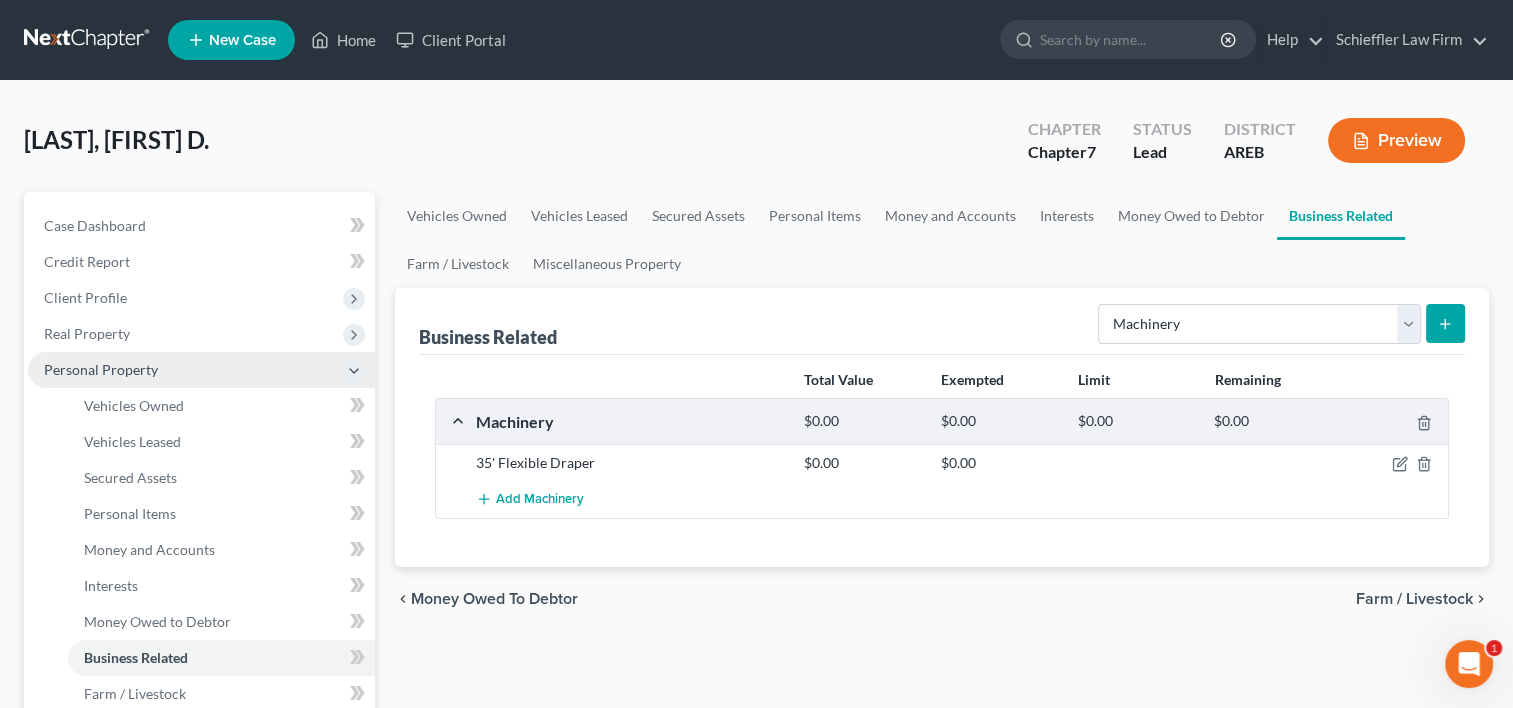 click 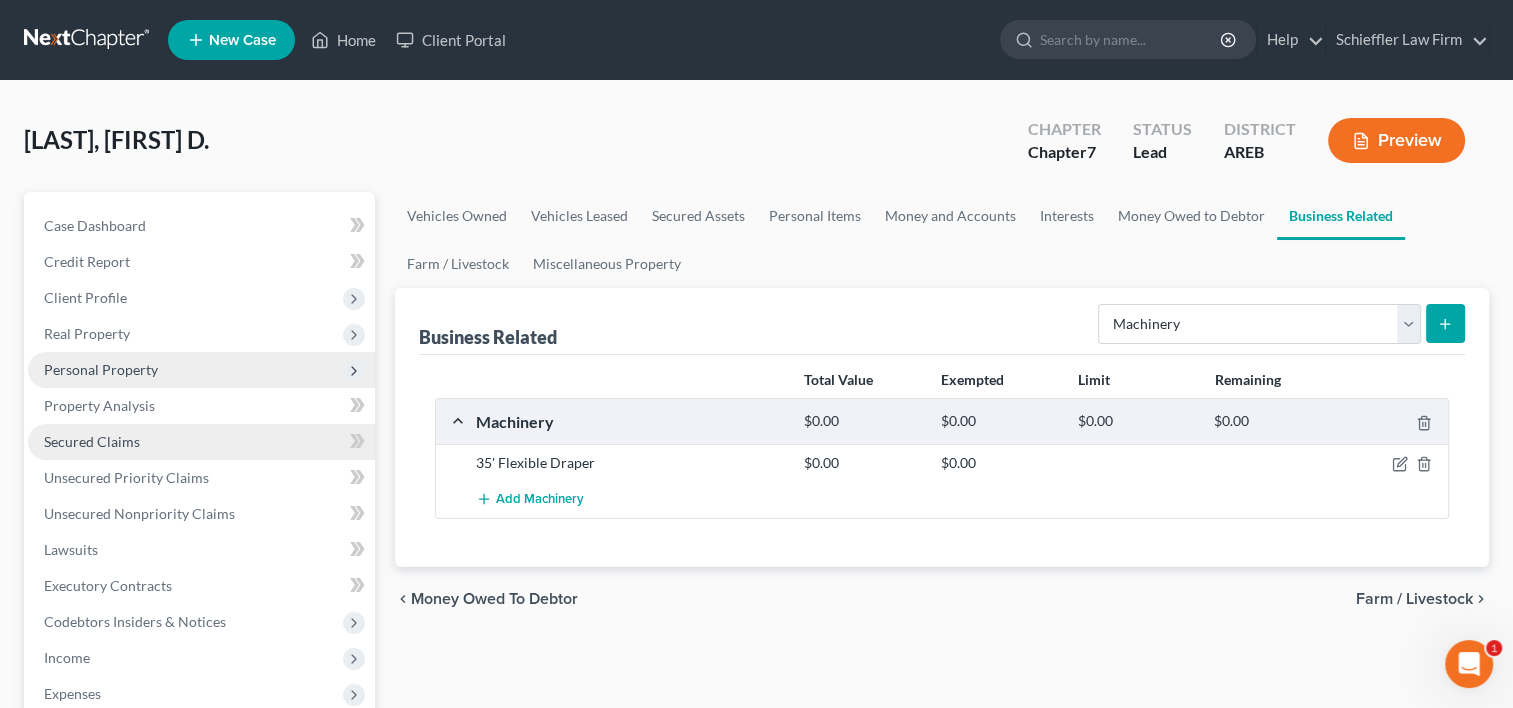 click on "Secured Claims" at bounding box center [92, 441] 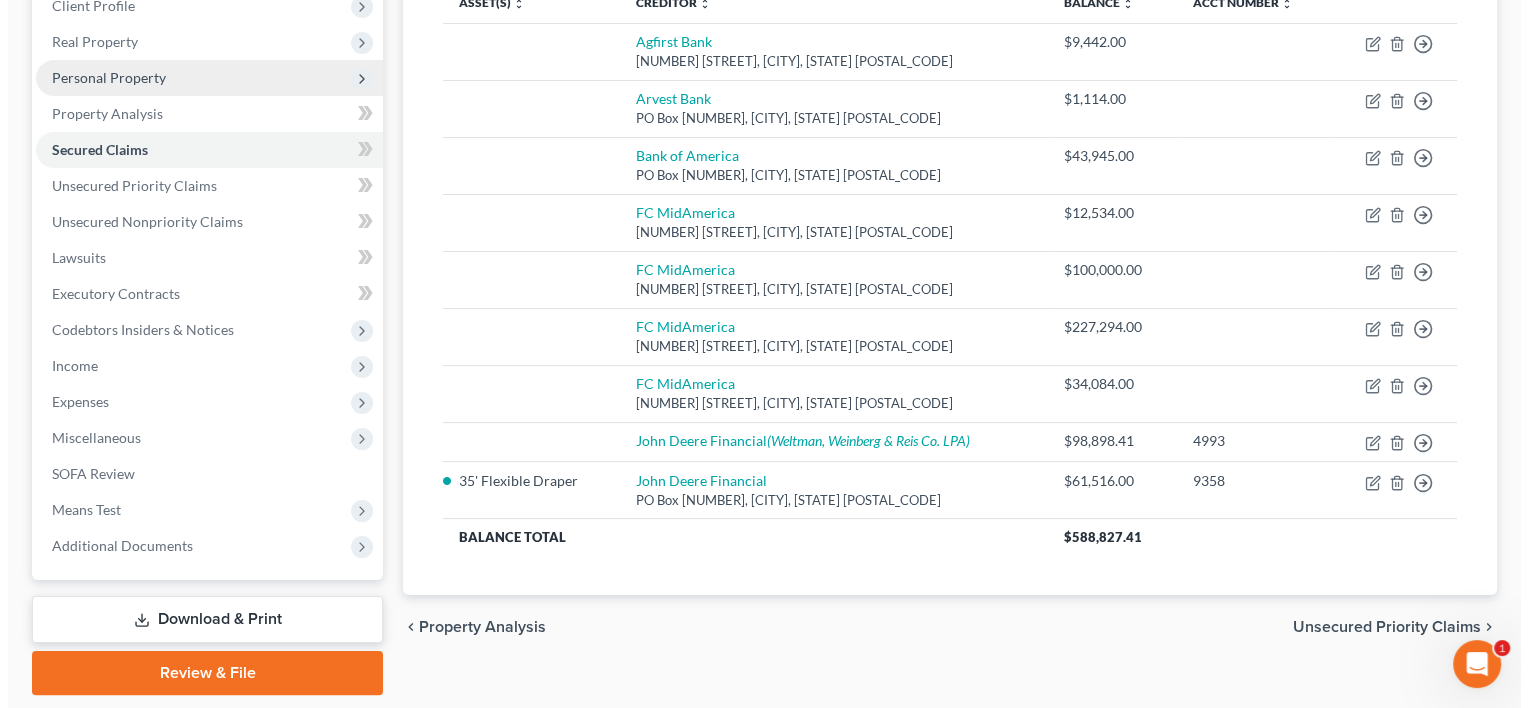 scroll, scrollTop: 353, scrollLeft: 0, axis: vertical 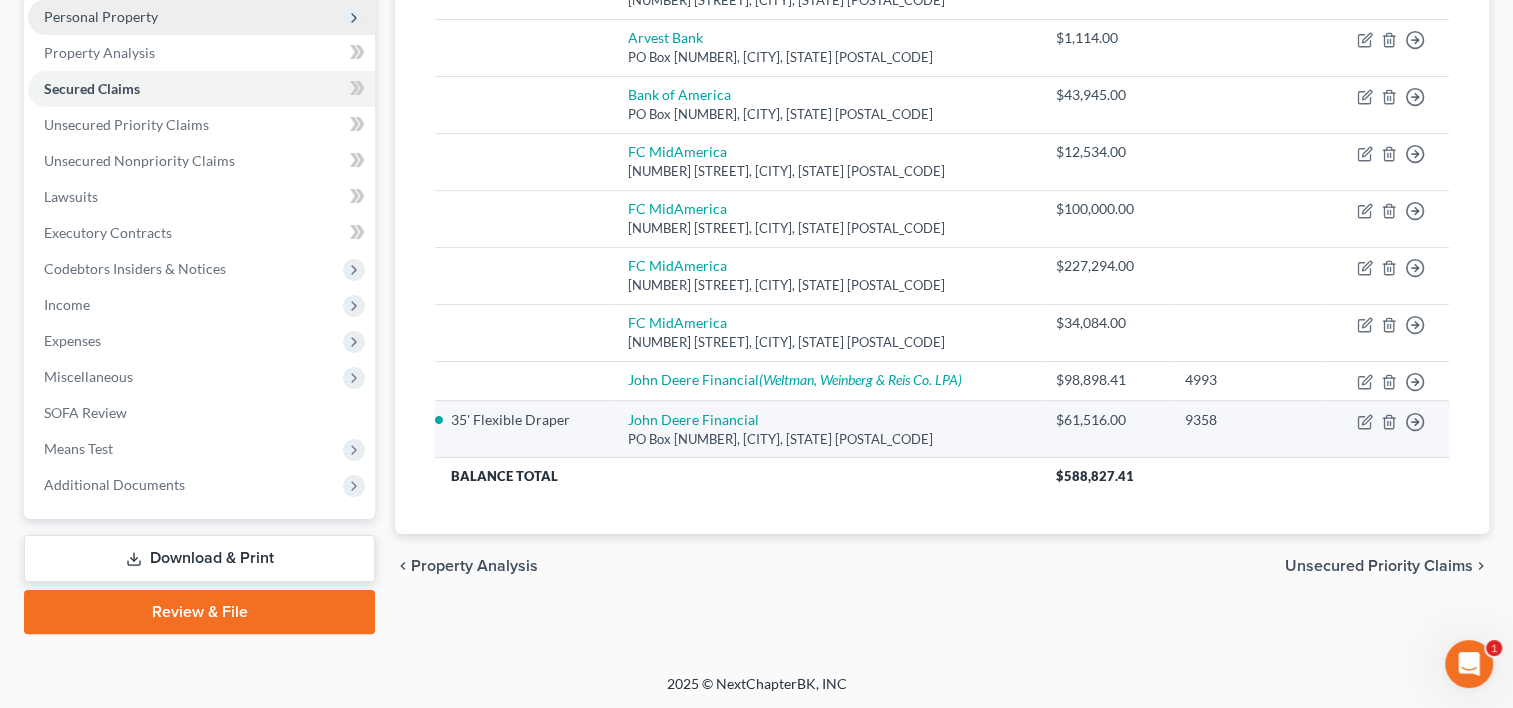 click on "Move to E Move to F Move to G Move to Notice Only" at bounding box center (1386, 429) 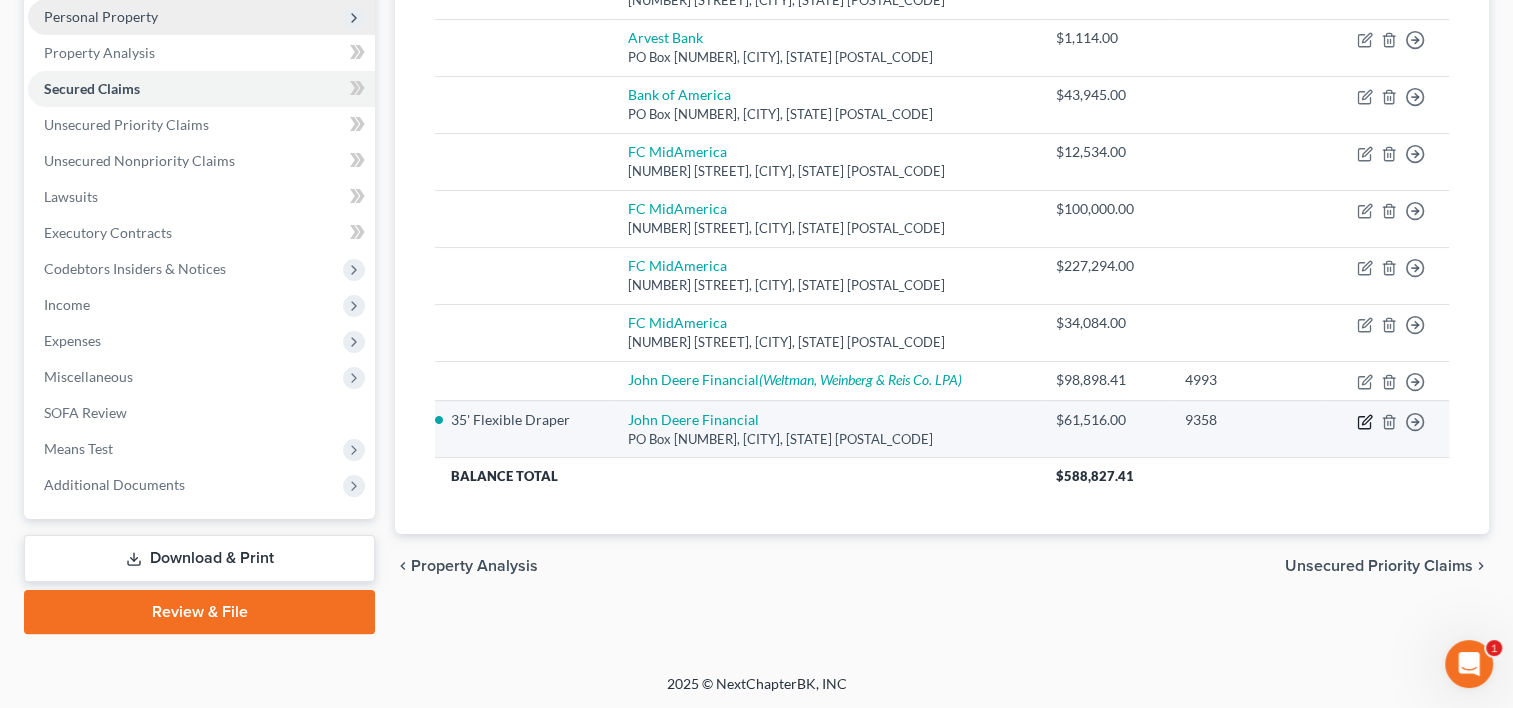 click 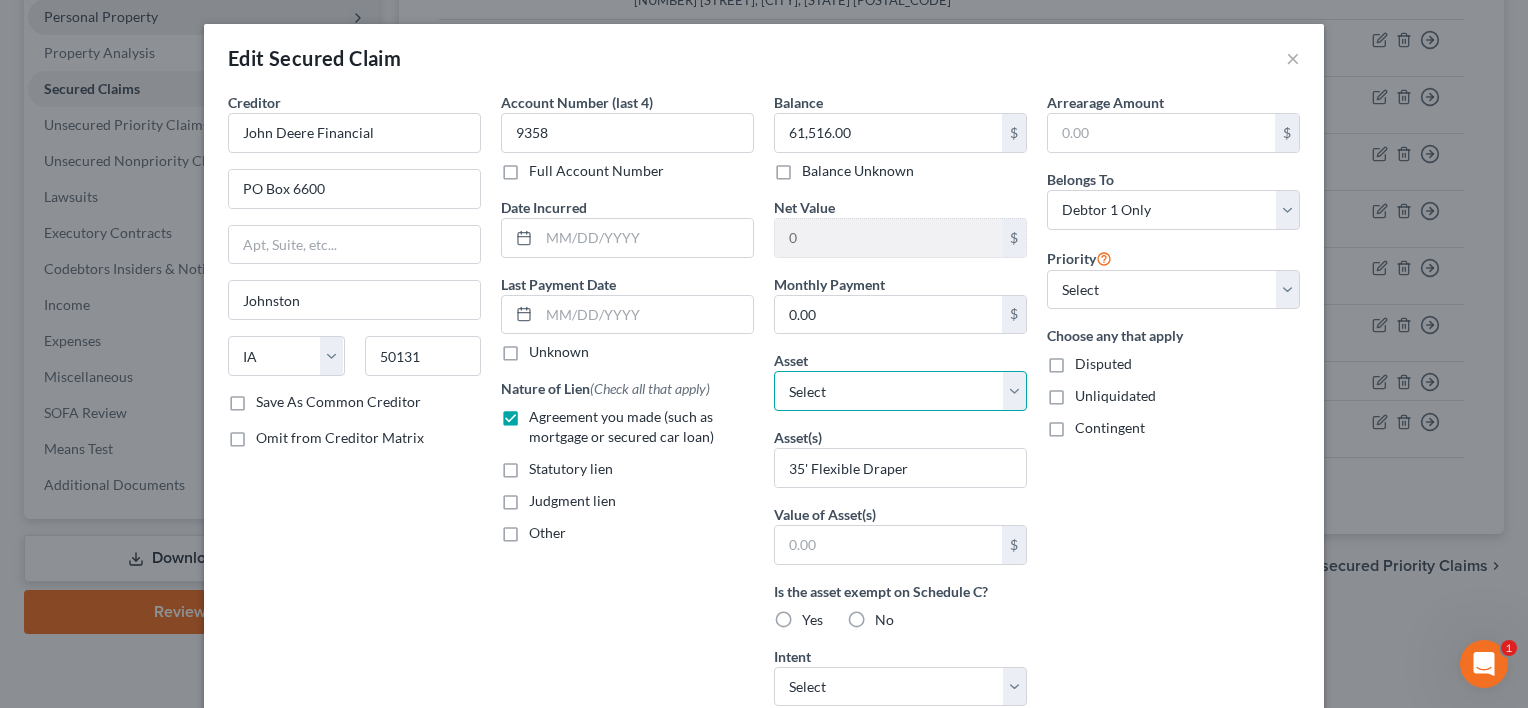 click on "Select Other Multiple Assets 3050 Highway 259 - $48299.0 35' Flexible Draper - $0.0 Individual Retirement Accounty - $100000.0" at bounding box center [900, 391] 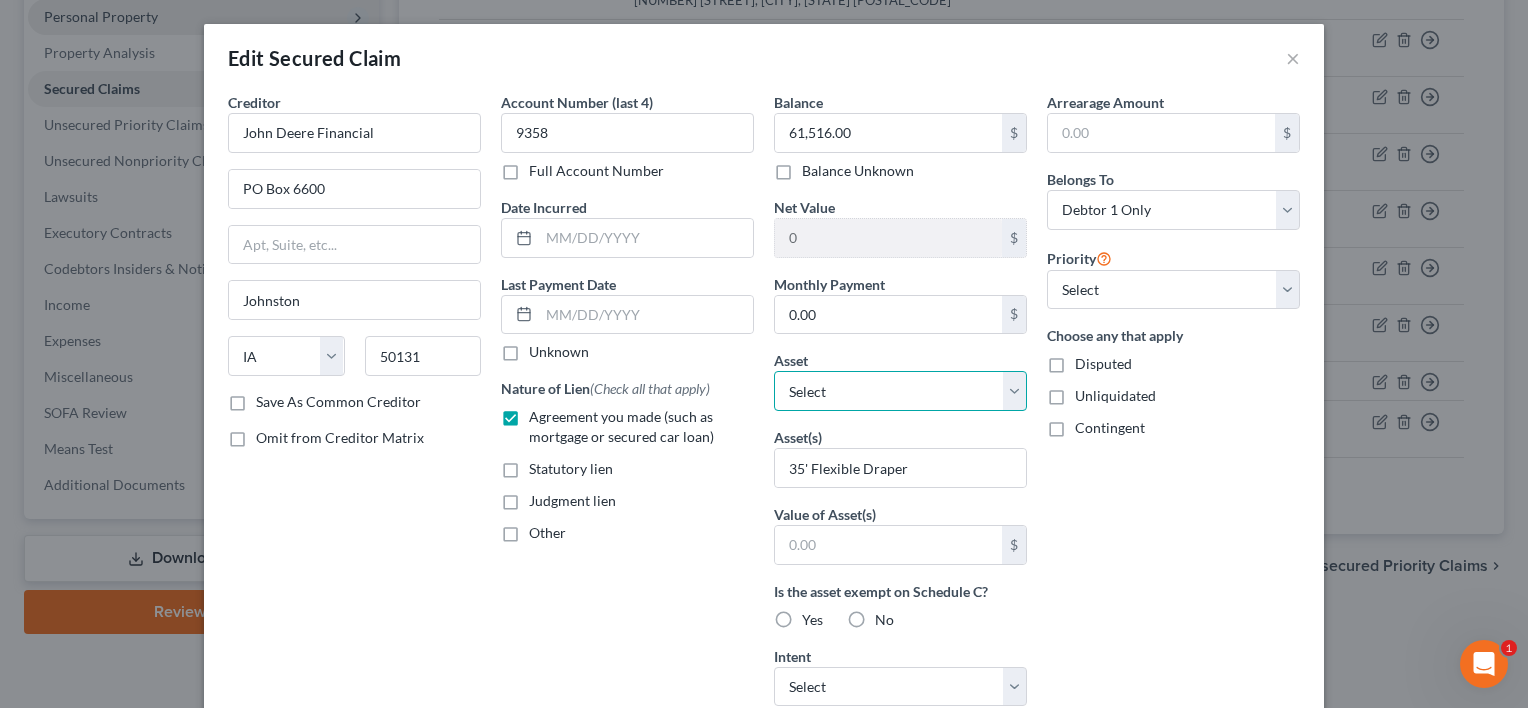 select on "3" 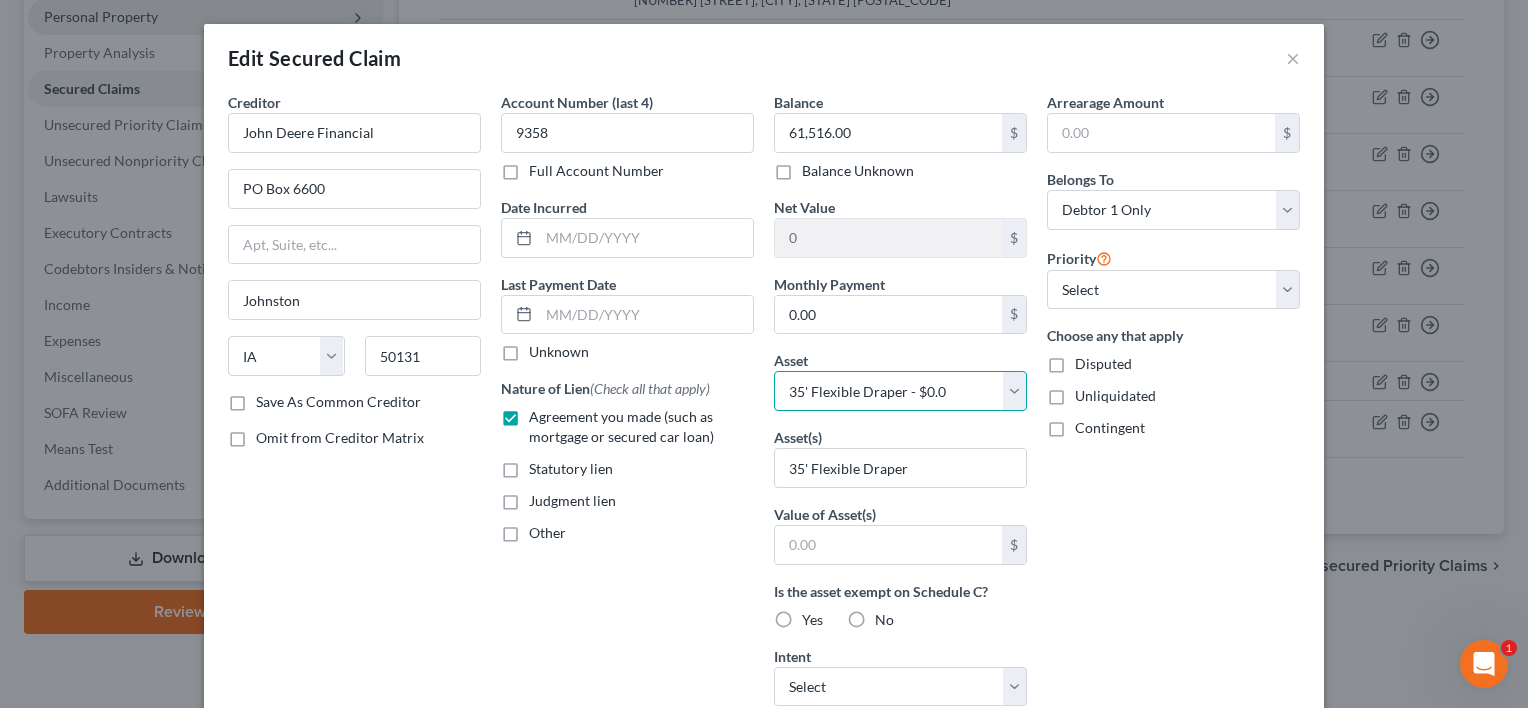 click on "Select Other Multiple Assets 3050 Highway 259 - $48299.0 35' Flexible Draper - $0.0 Individual Retirement Accounty - $100000.0" at bounding box center (900, 391) 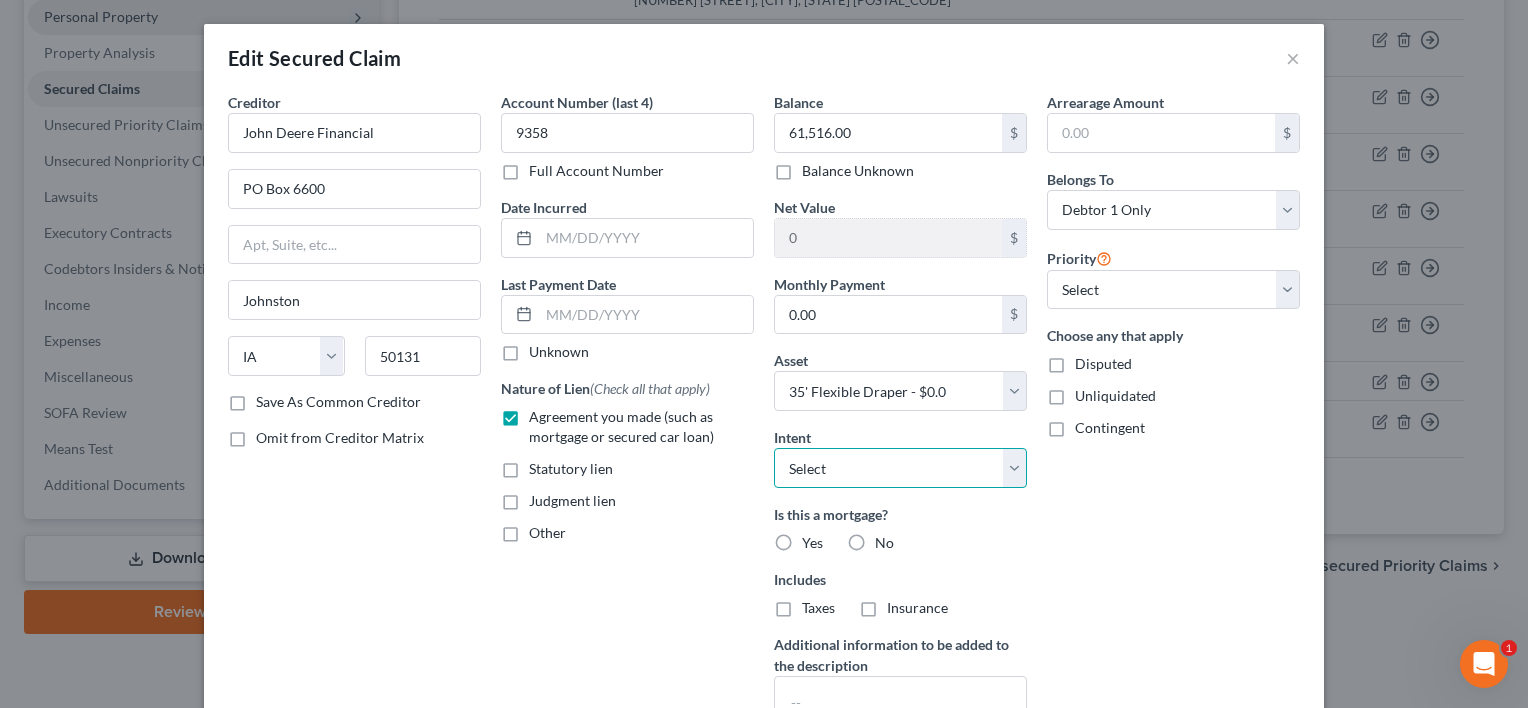 click on "Select Surrender Redeem Reaffirm Avoid Other" at bounding box center [900, 468] 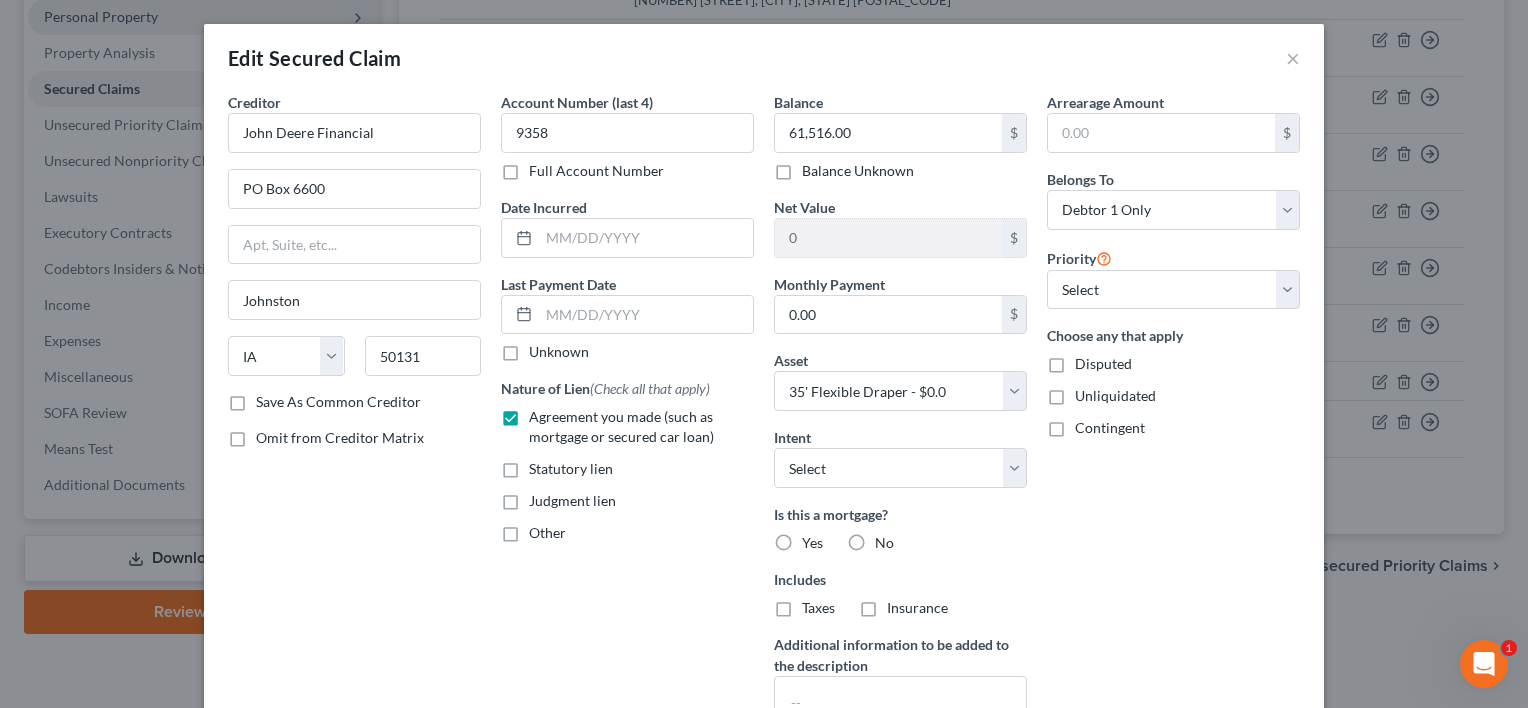 click on "Arrearage Amount $
Belongs To
*
Select Debtor 1 Only Debtor 2 Only Debtor 1 And Debtor 2 Only At Least One Of The Debtors And Another Community Property Priority  Select 1st 2nd 3rd 4th 5th 6th 7th 8th 9th 10th 11th 12th 13th 14th 15th 16th 17th 18th 19th 20th 21th 22th 23th 24th 25th 26th 27th 28th 29th 30th Choose any that apply Disputed Unliquidated Contingent" at bounding box center [1173, 429] 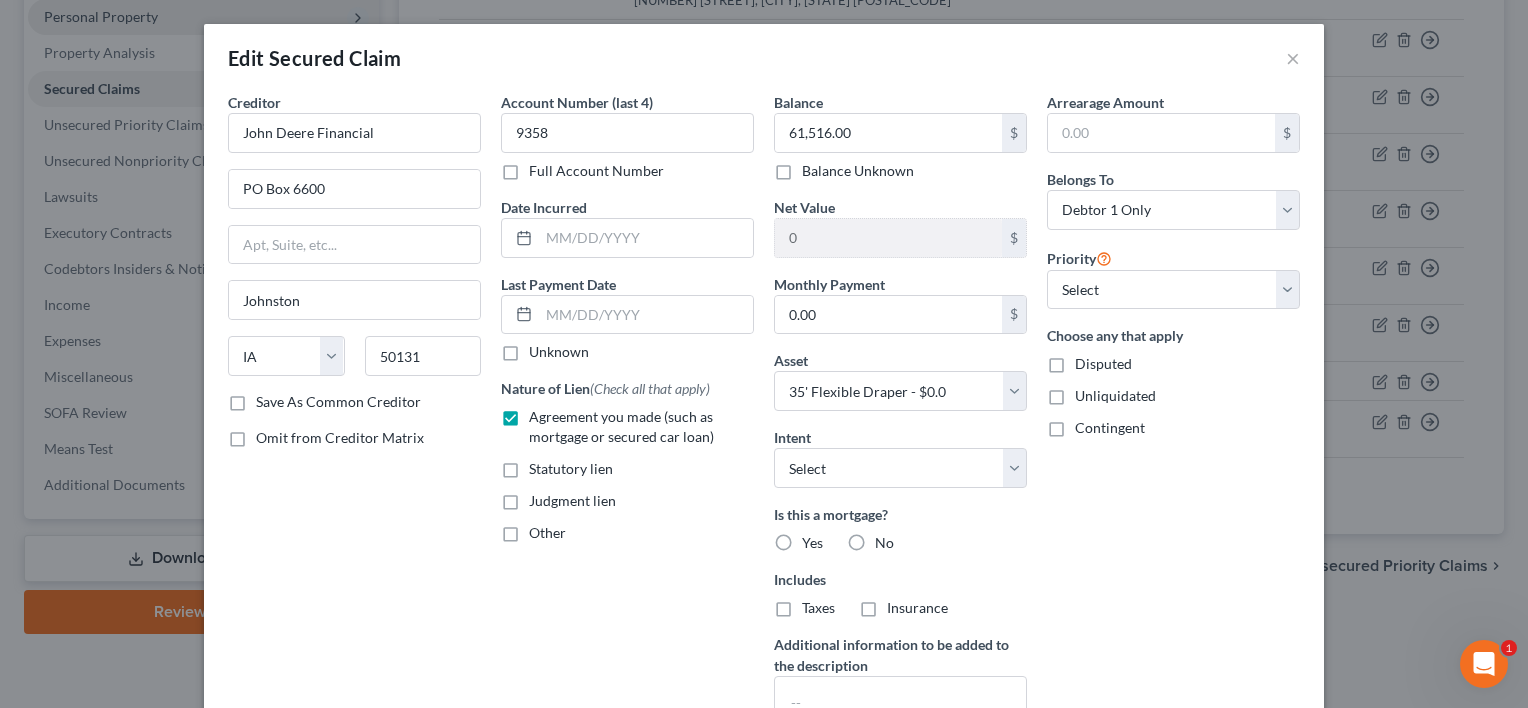 click on "Is this a mortgage? Yes No Includes Taxes Insurance" at bounding box center [900, 561] 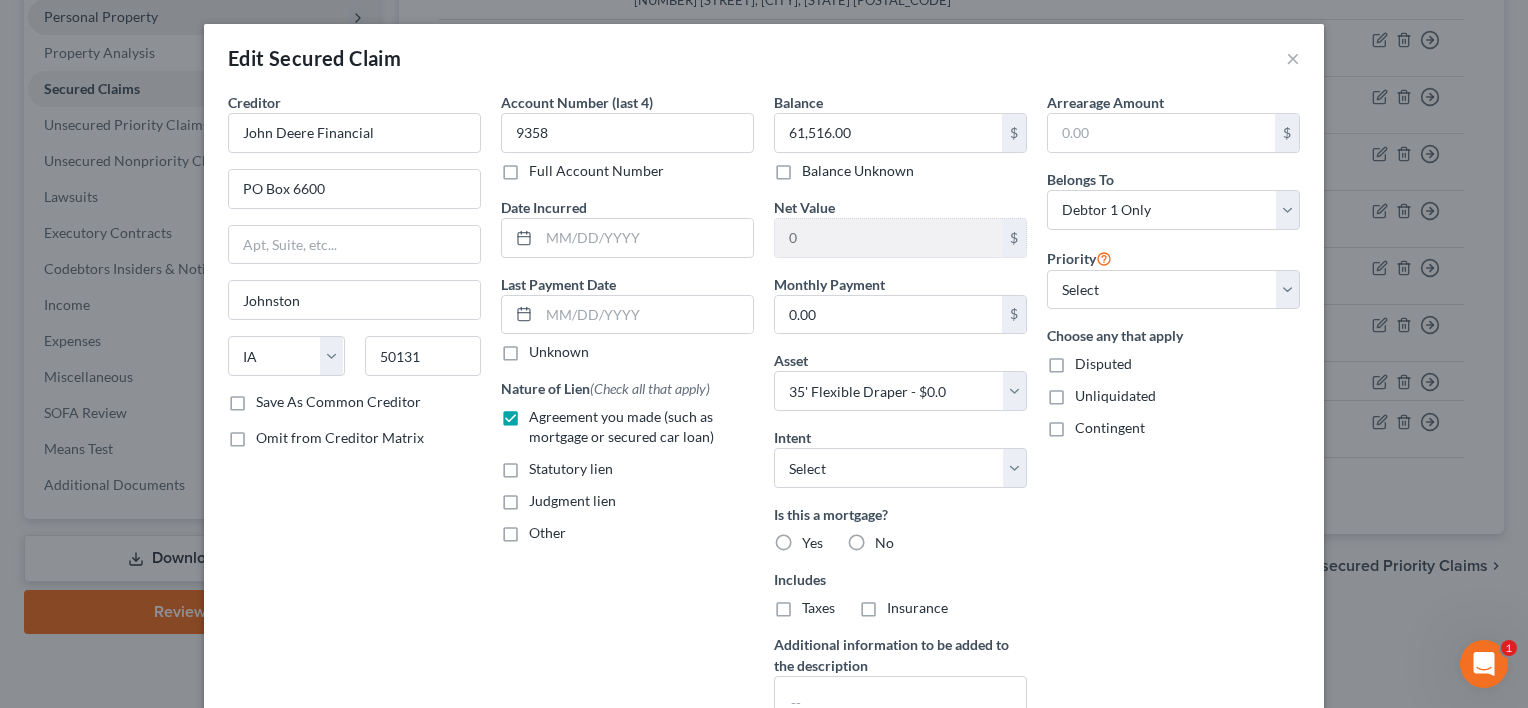 click on "No" at bounding box center [889, 539] 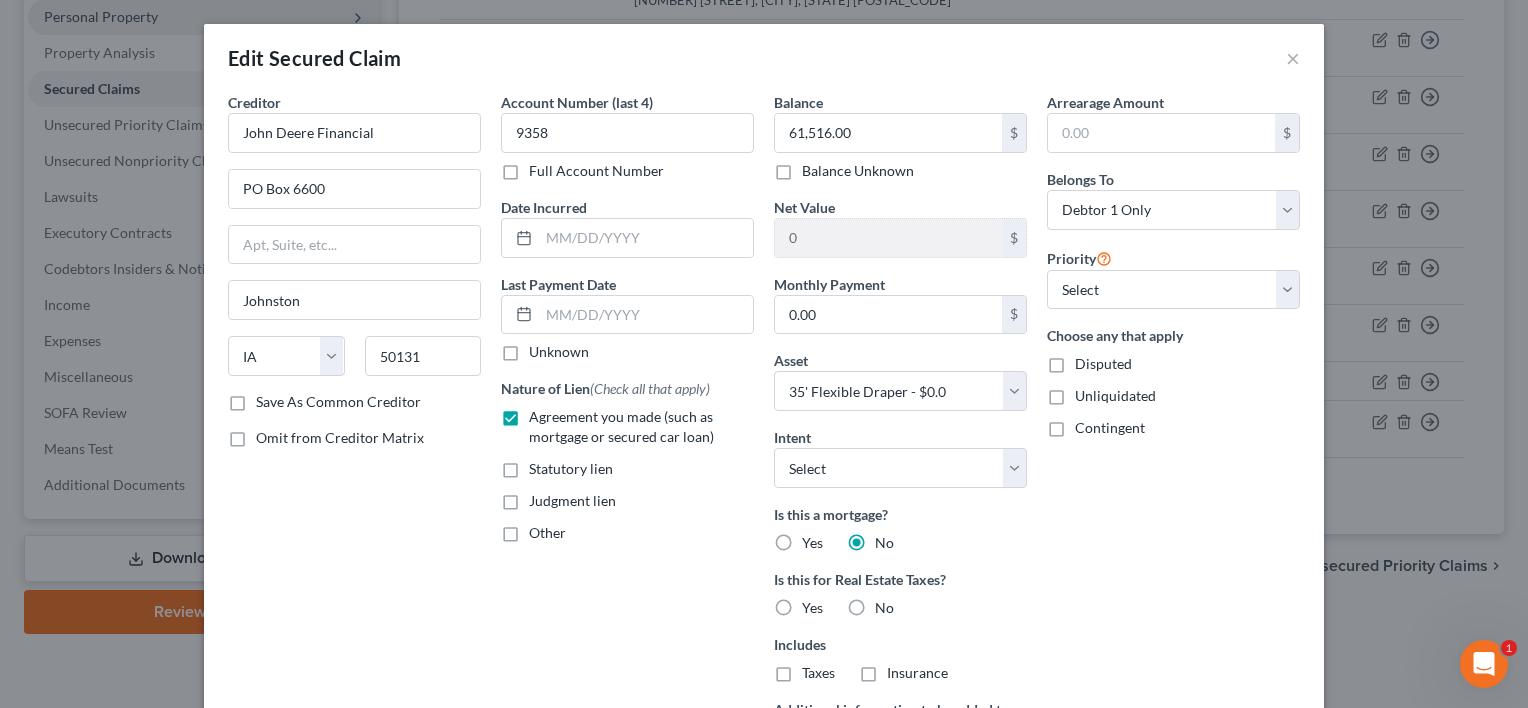 click on "No" at bounding box center (884, 608) 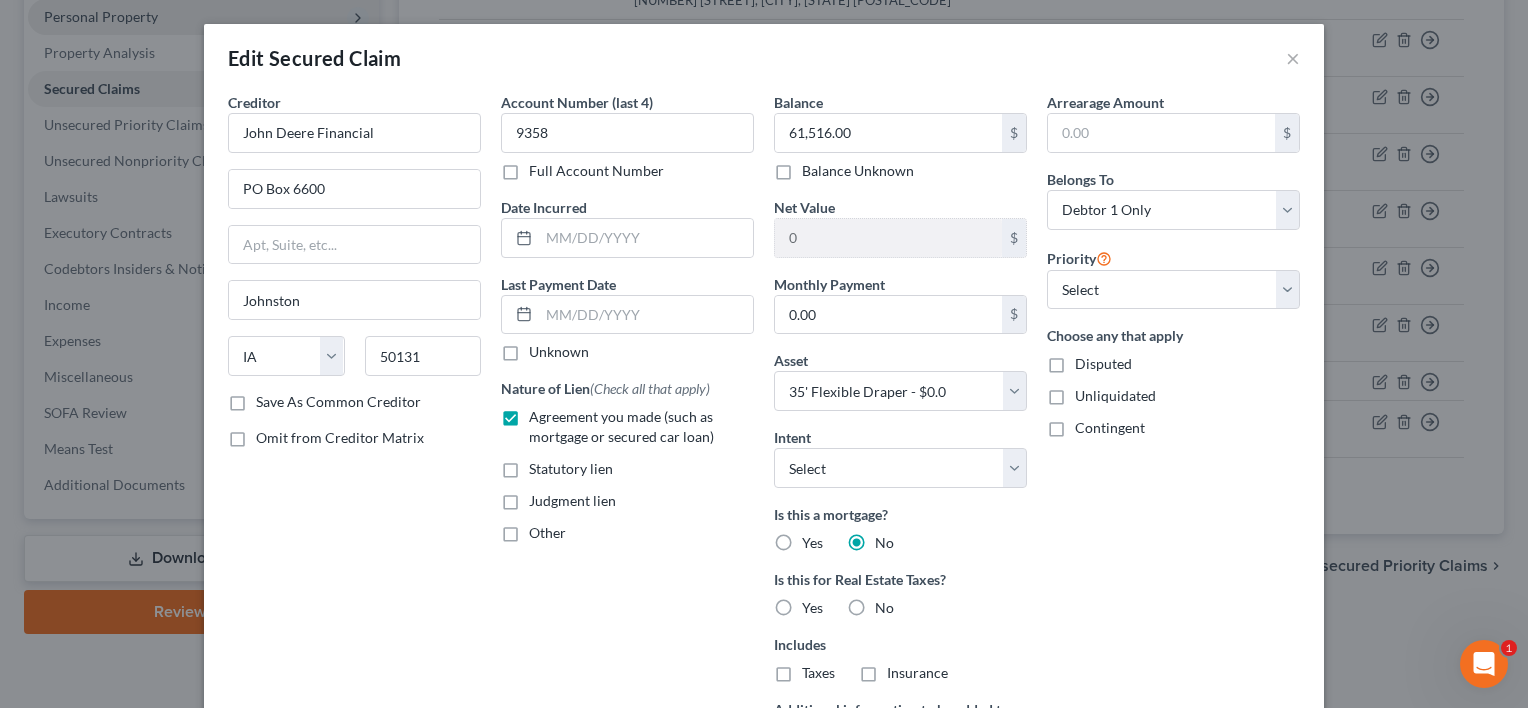 click on "No" at bounding box center (889, 604) 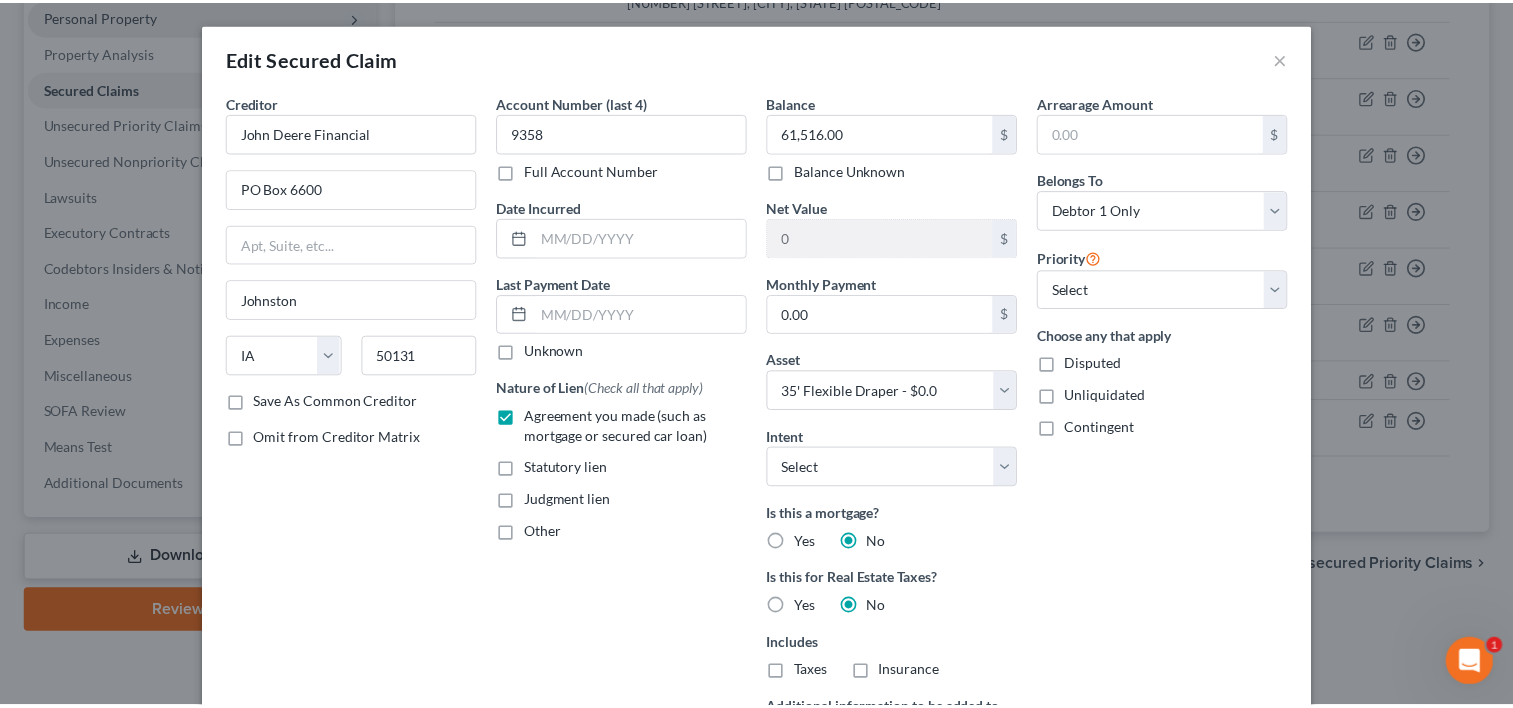 scroll, scrollTop: 304, scrollLeft: 0, axis: vertical 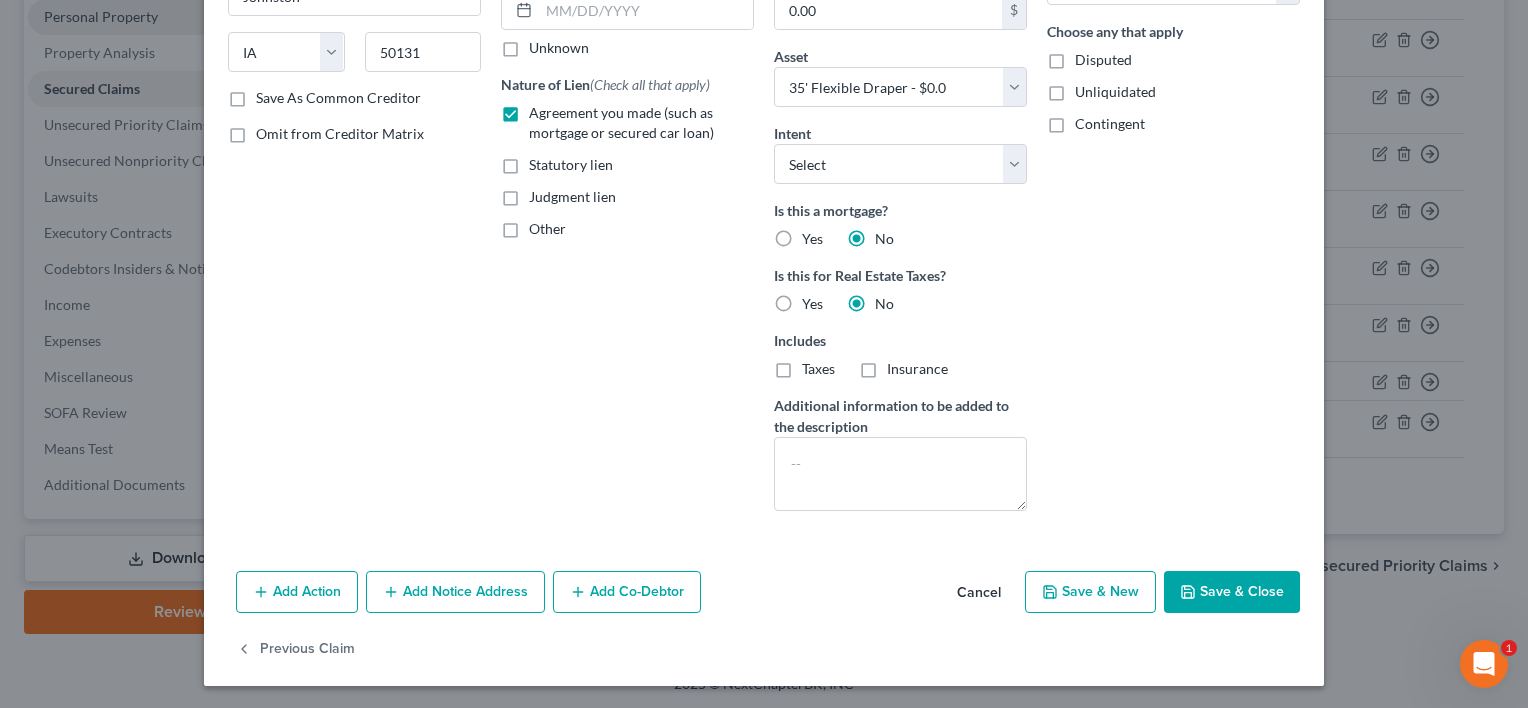 click on "Save & Close" at bounding box center (1232, 592) 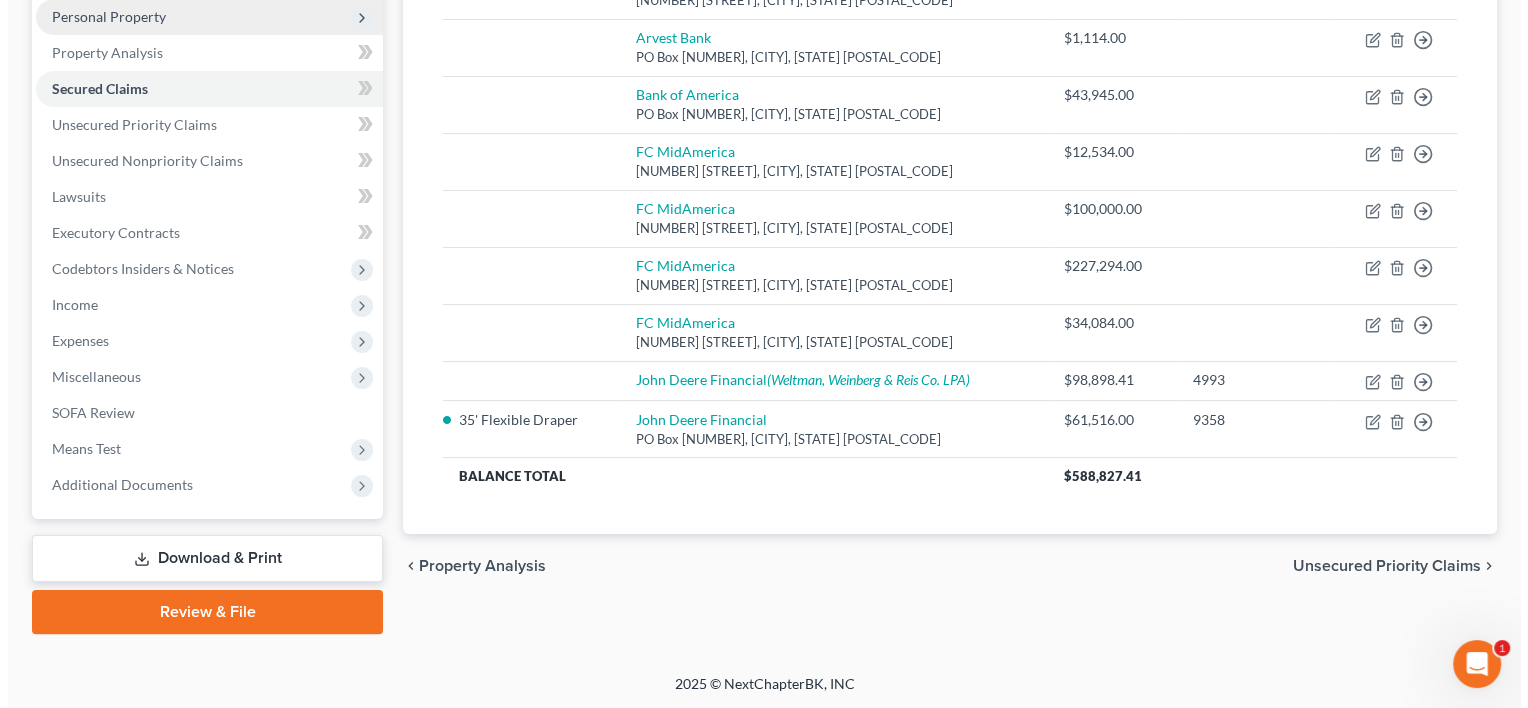 scroll, scrollTop: 128, scrollLeft: 0, axis: vertical 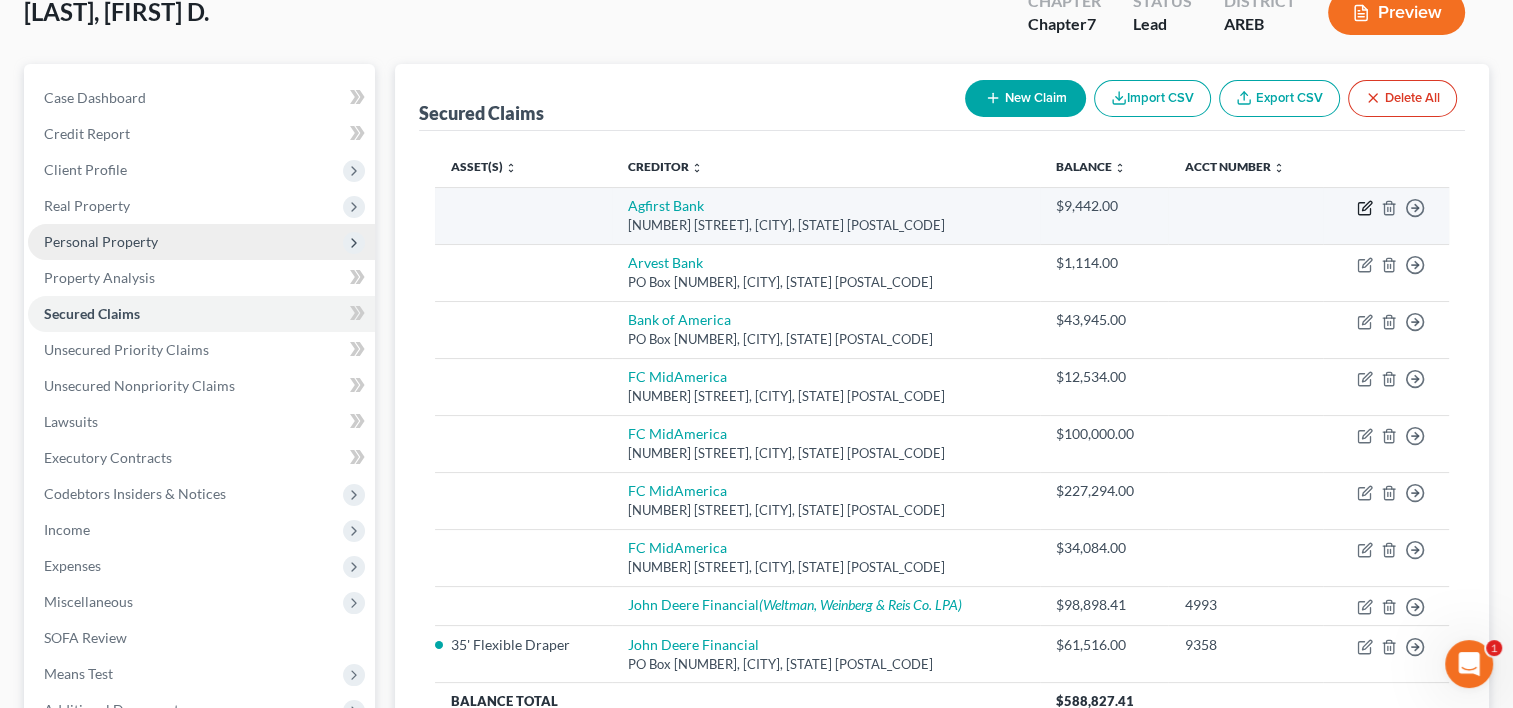 click 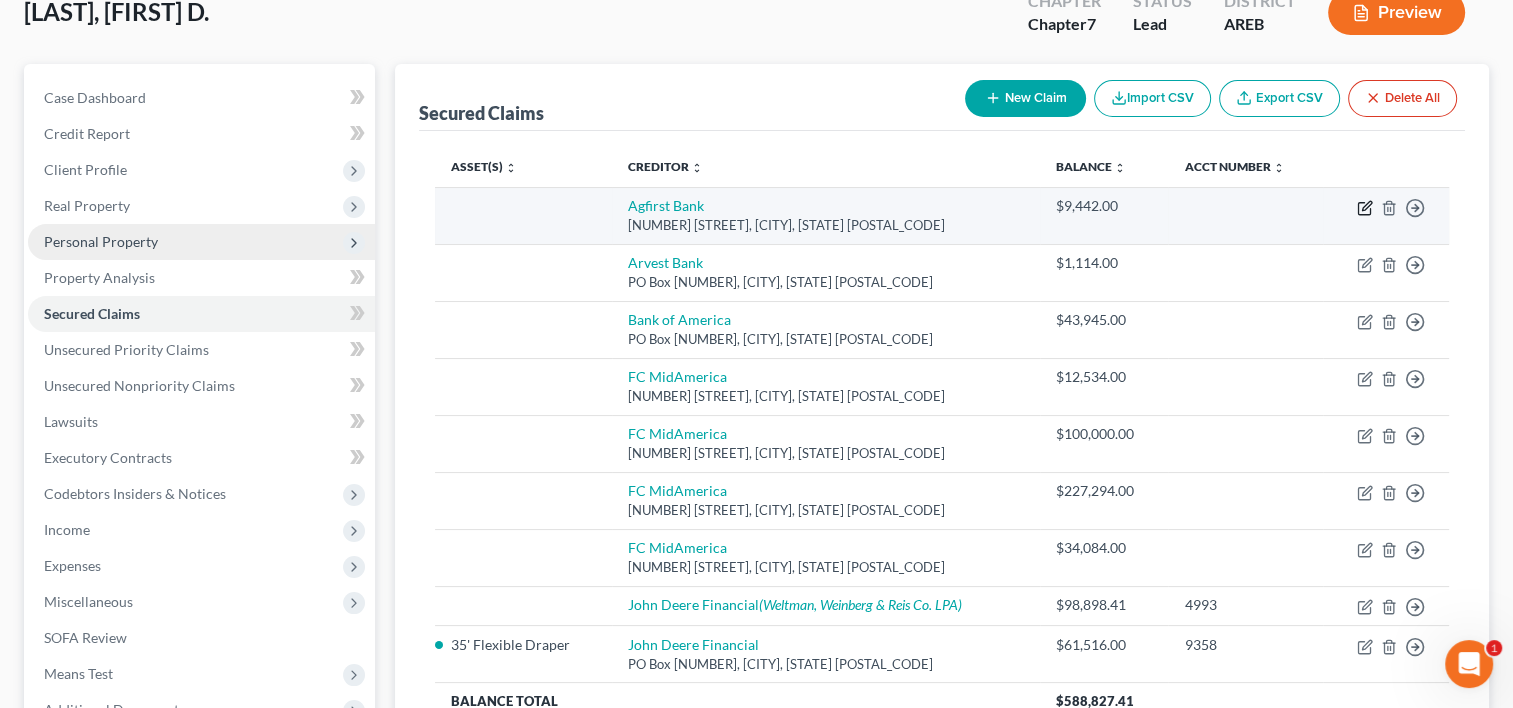 select on "42" 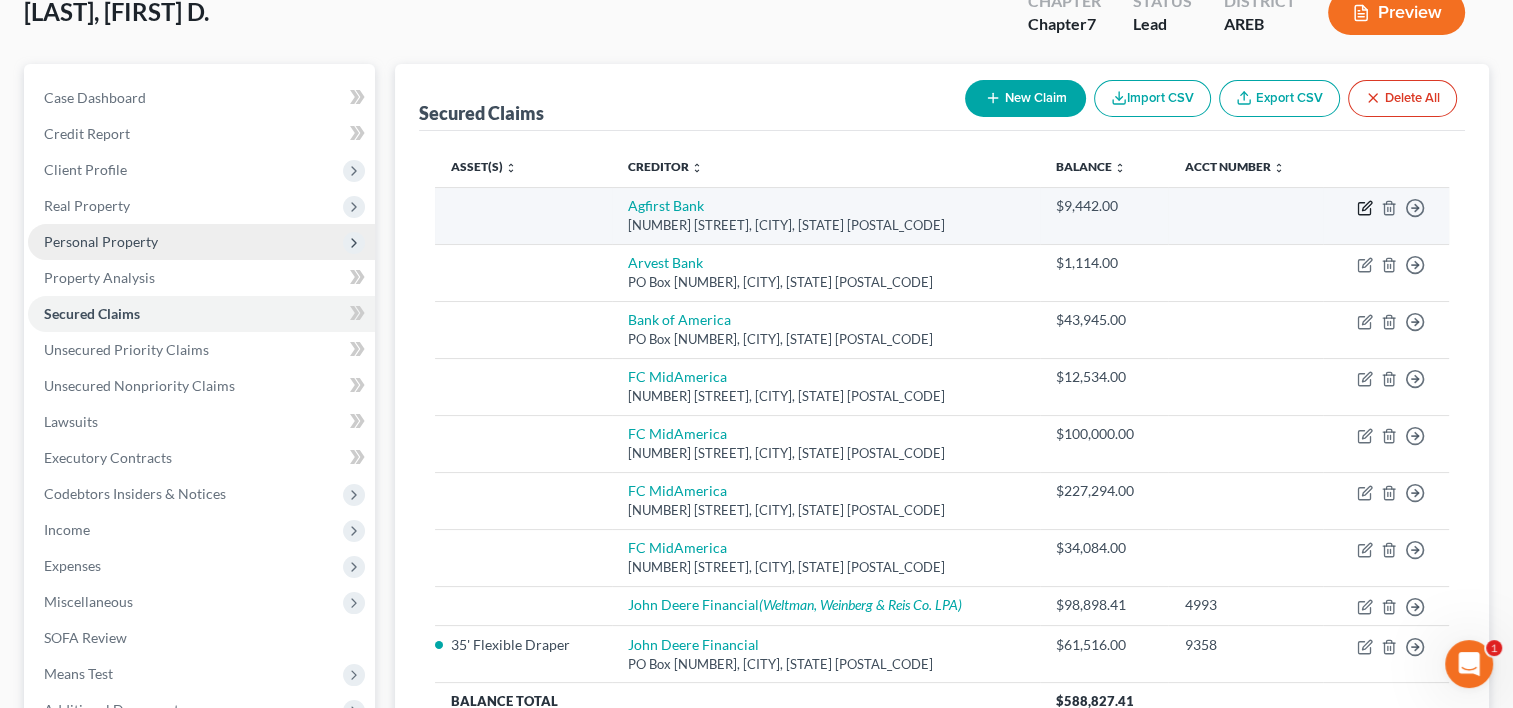 select on "0" 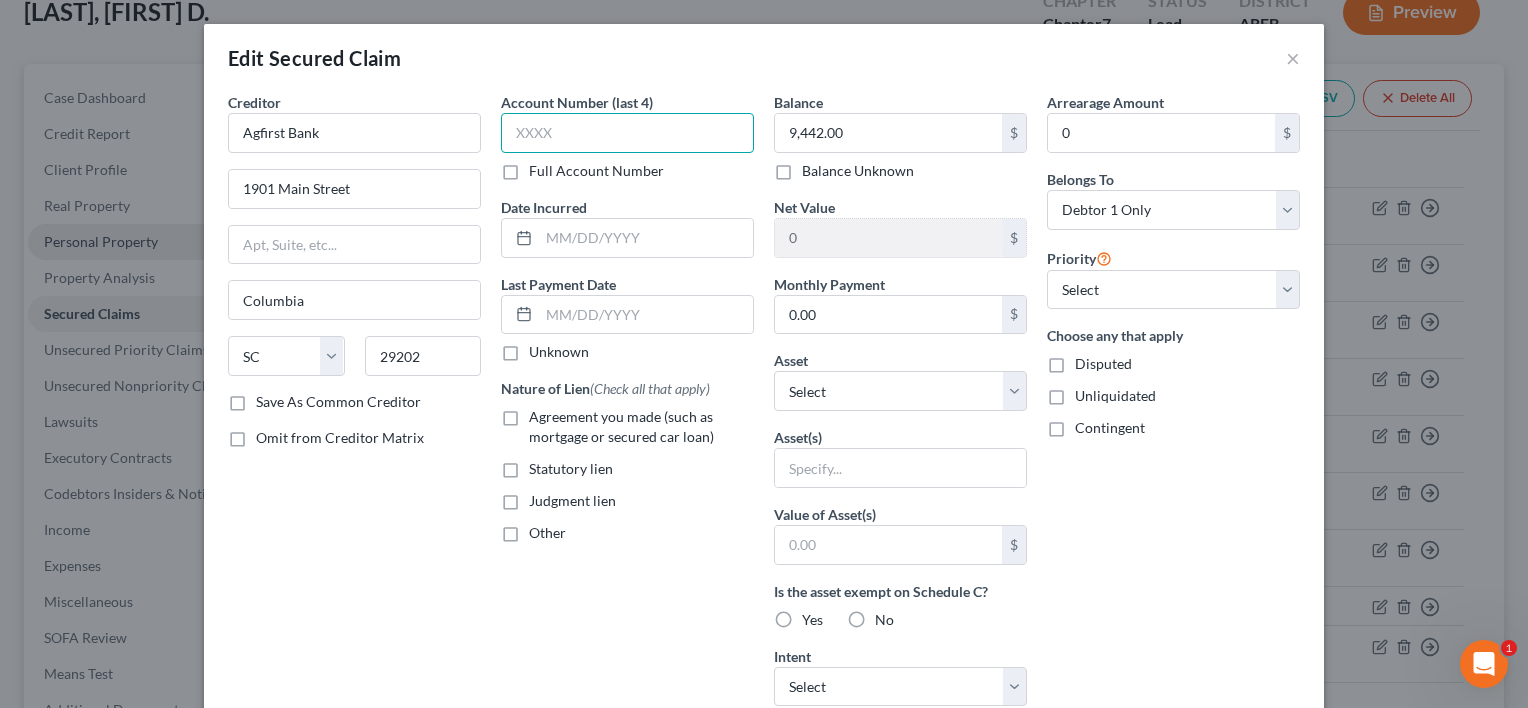 click at bounding box center [627, 133] 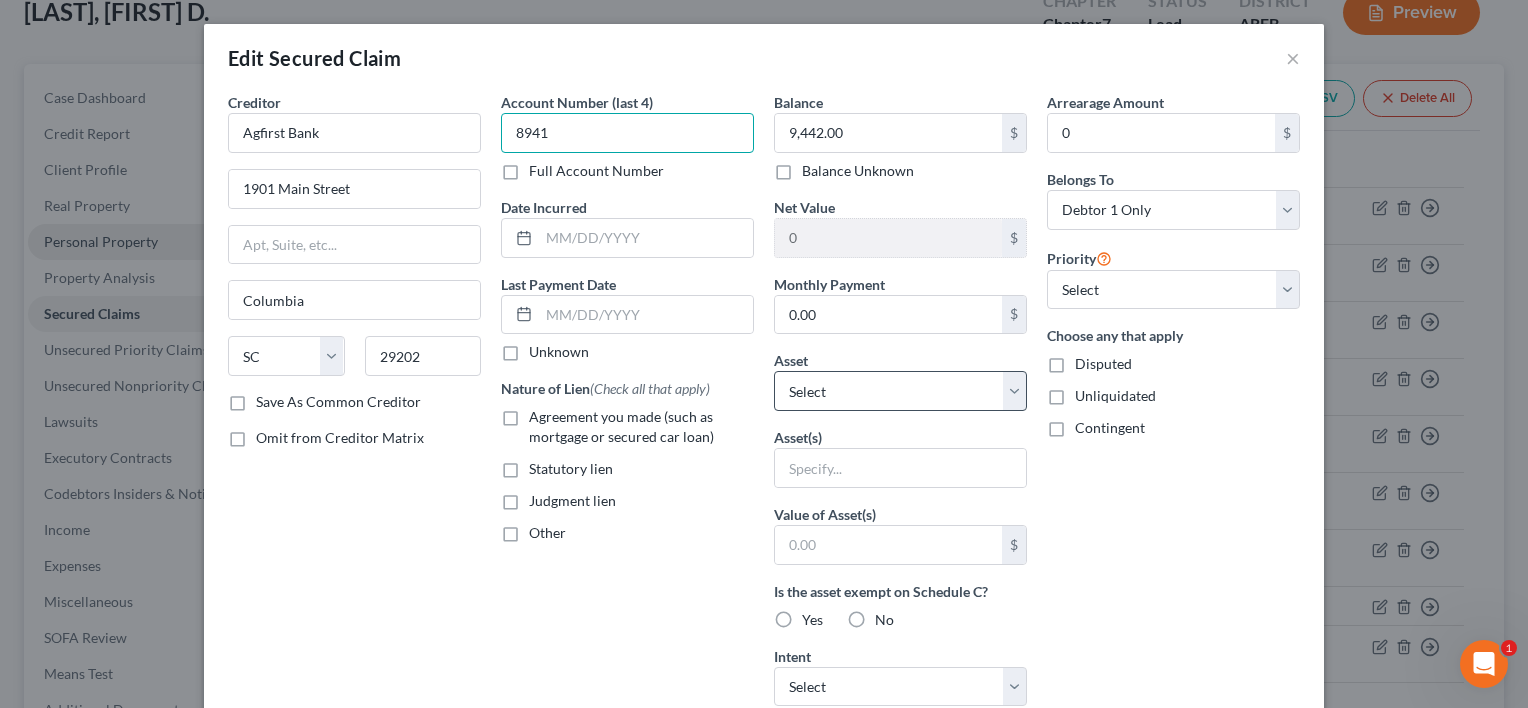 type on "8941" 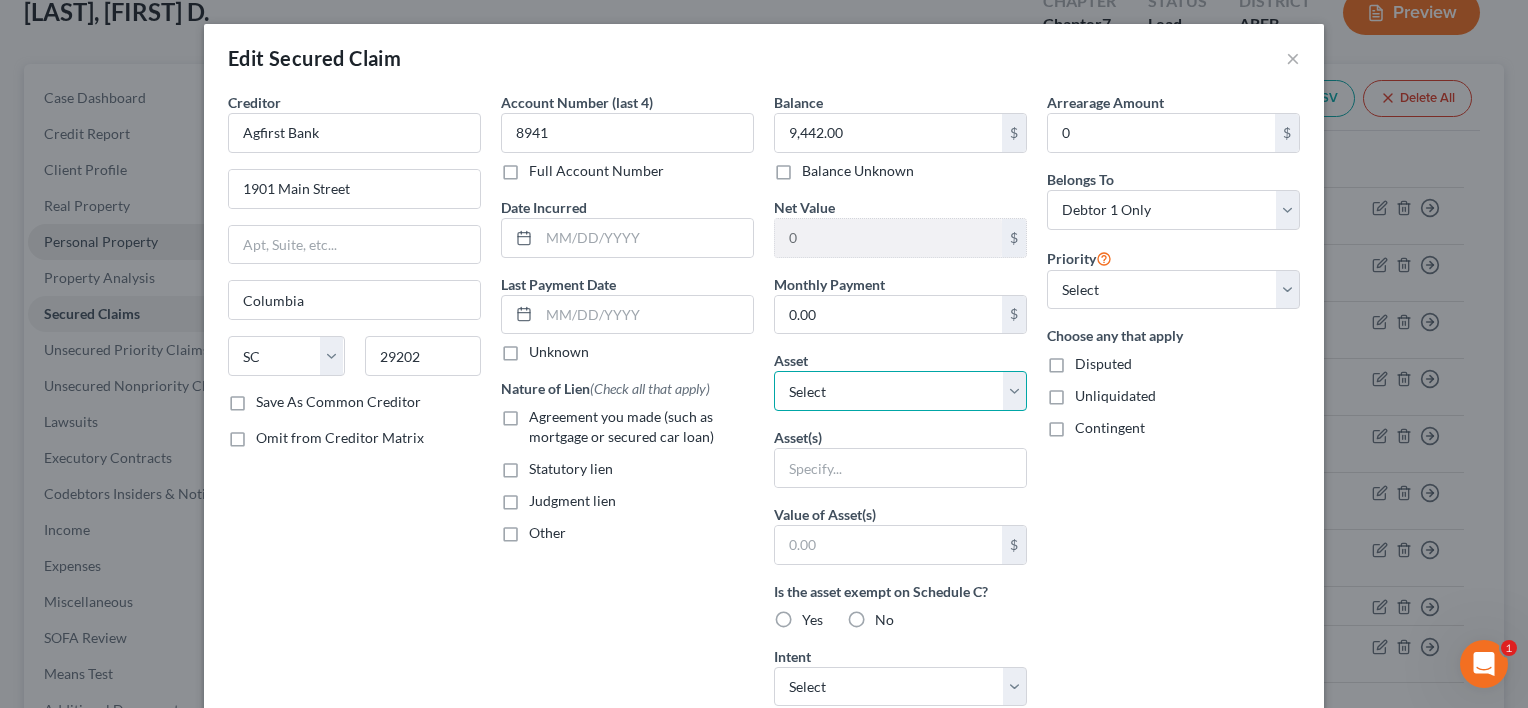click on "Select Other Multiple Assets 3050 Highway 259 - $48299.0 35' Flexible Draper - $0.0 Individual Retirement Accounty - $100000.0" at bounding box center (900, 391) 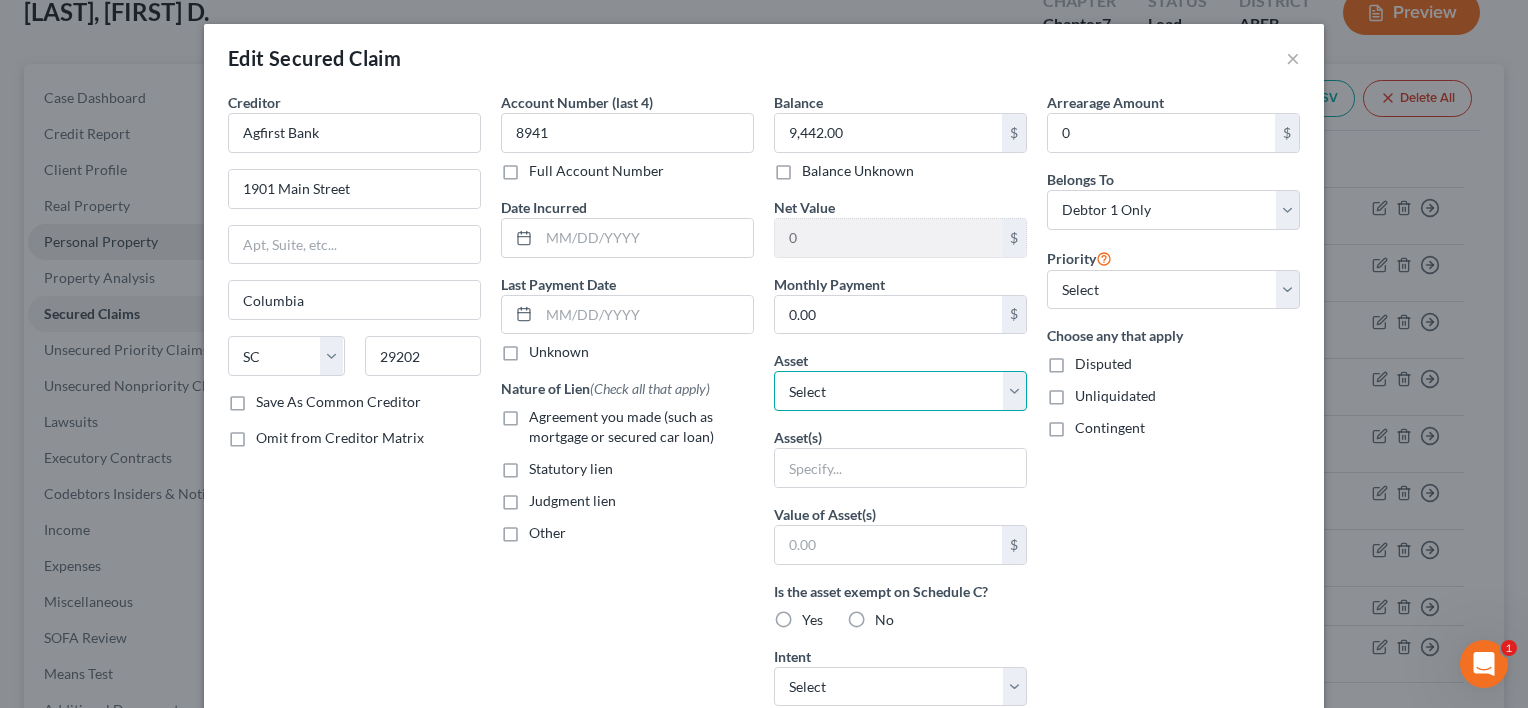 select on "2" 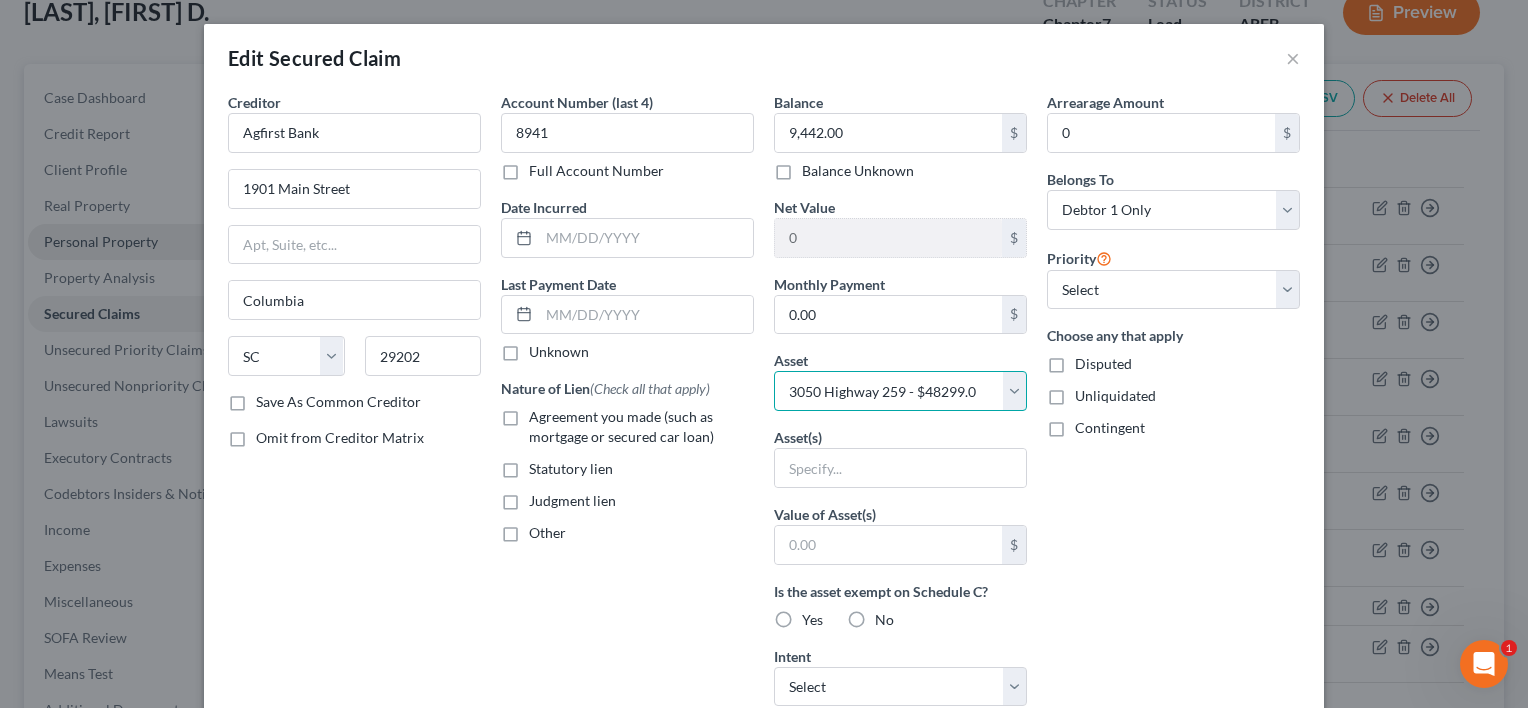 click on "Select Other Multiple Assets 3050 Highway 259 - $48299.0 35' Flexible Draper - $0.0 Individual Retirement Accounty - $100000.0" at bounding box center (900, 391) 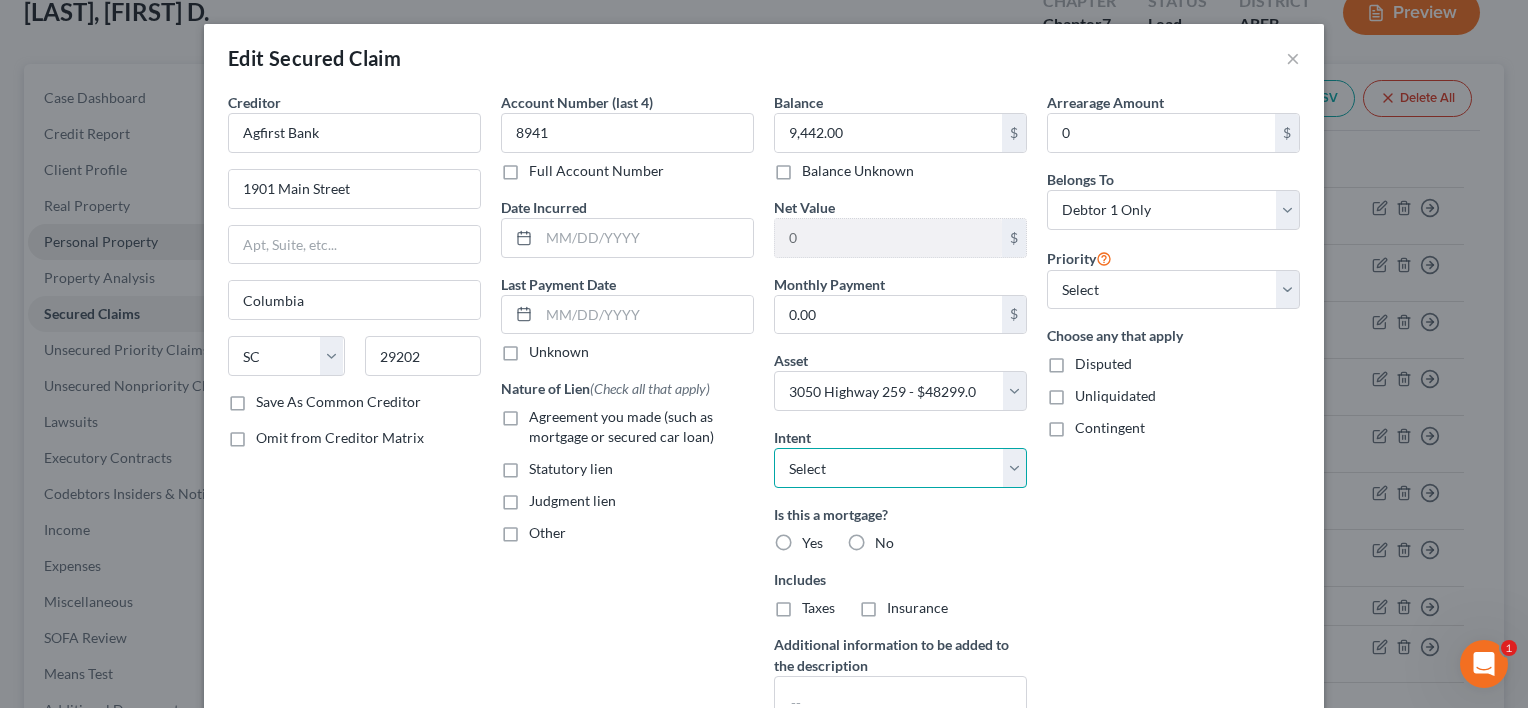 click on "Select Surrender Redeem Reaffirm Avoid Other" at bounding box center [900, 468] 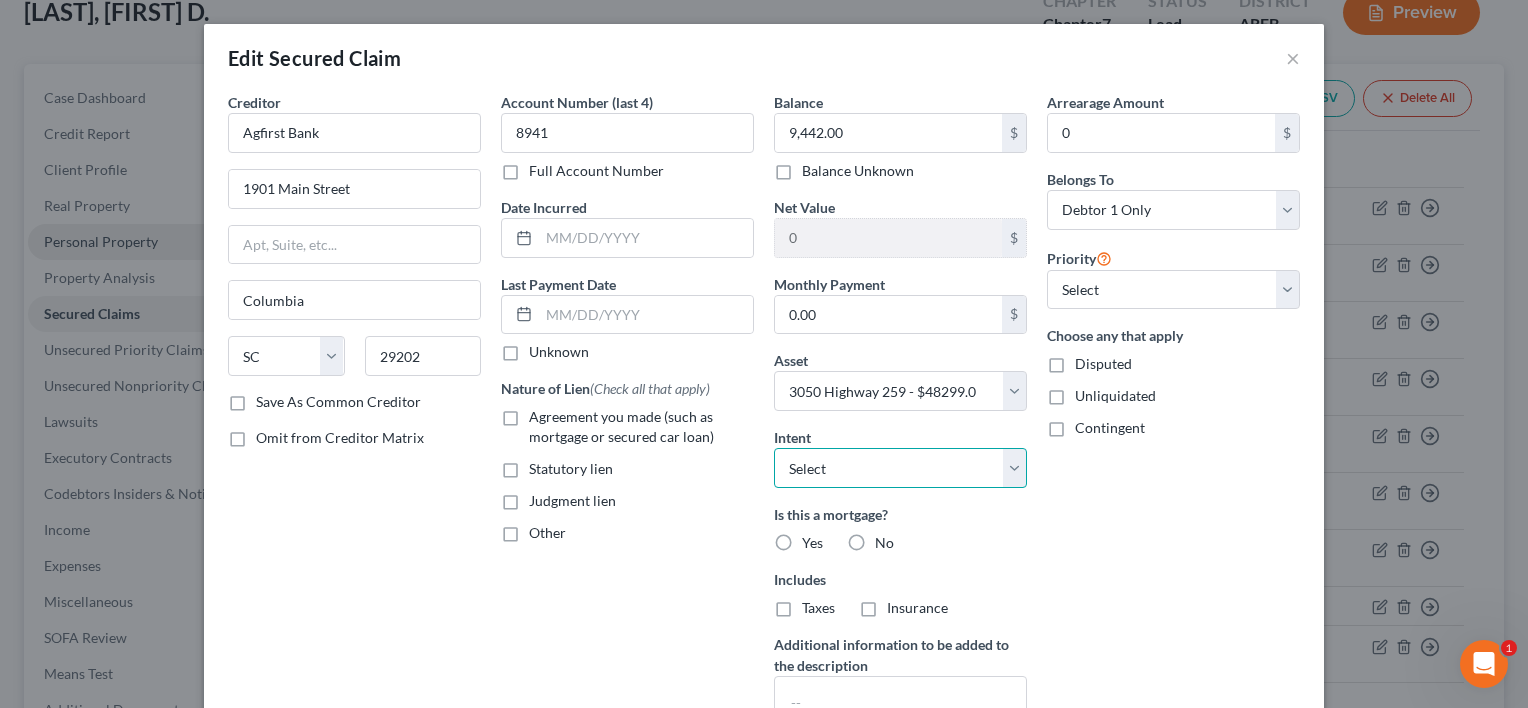 drag, startPoint x: 1008, startPoint y: 464, endPoint x: 847, endPoint y: 532, distance: 174.77129 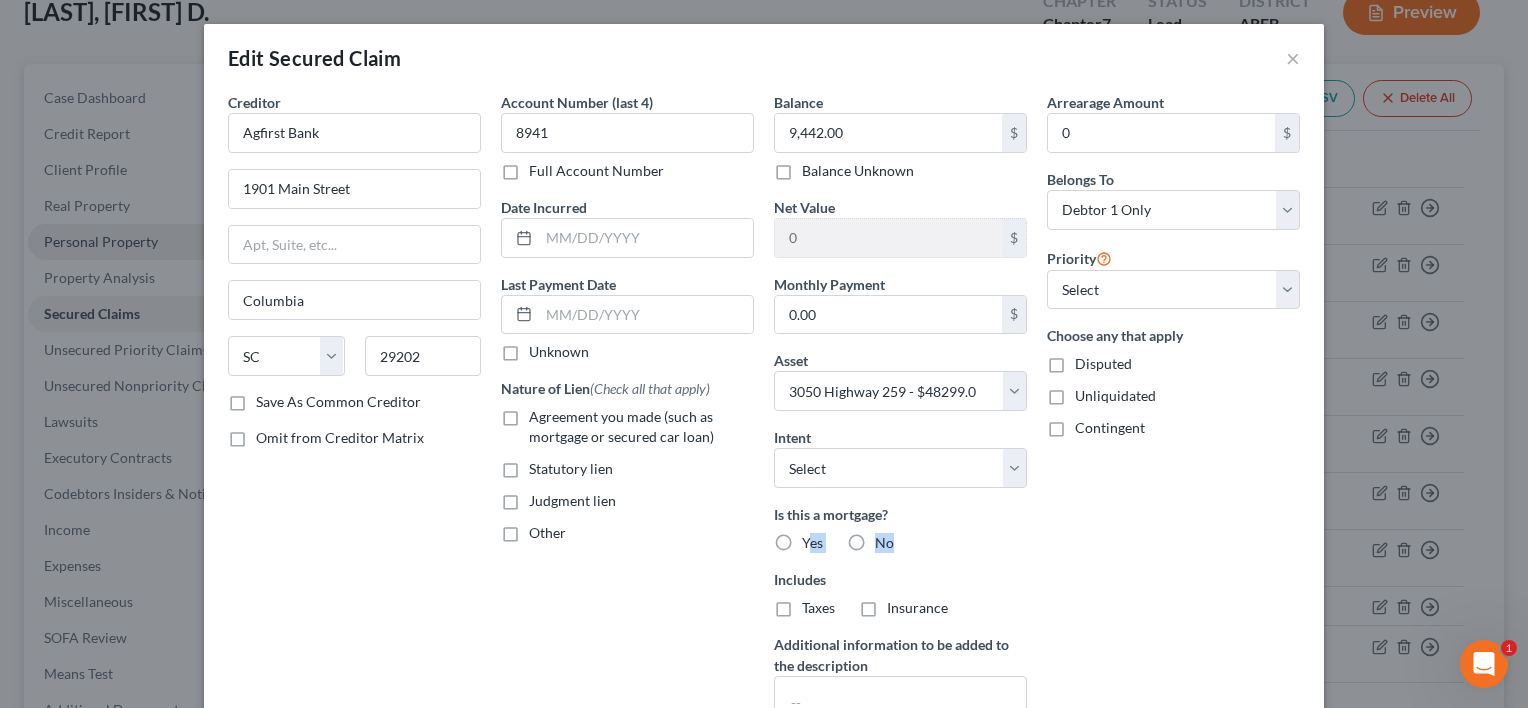 drag, startPoint x: 847, startPoint y: 532, endPoint x: 798, endPoint y: 536, distance: 49.162994 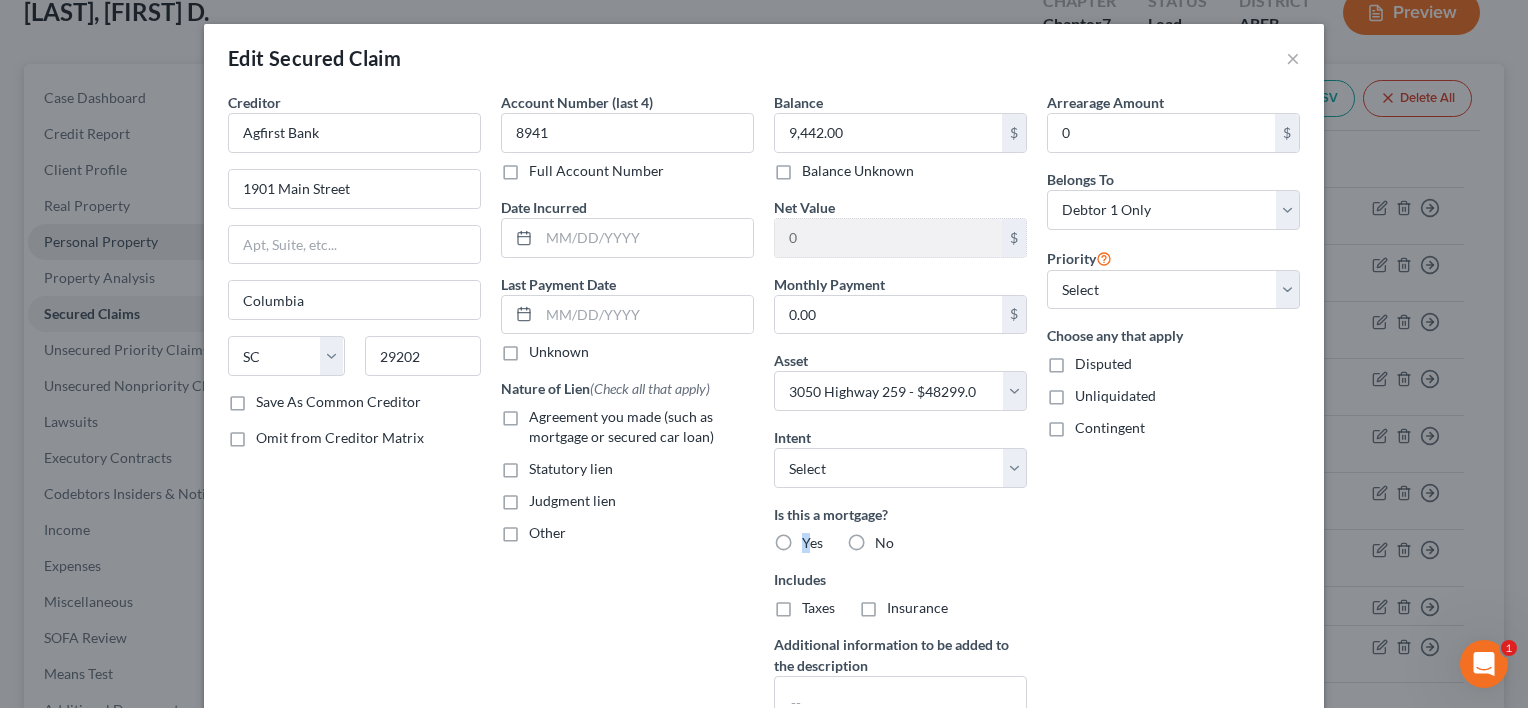 click on "Yes" at bounding box center [812, 542] 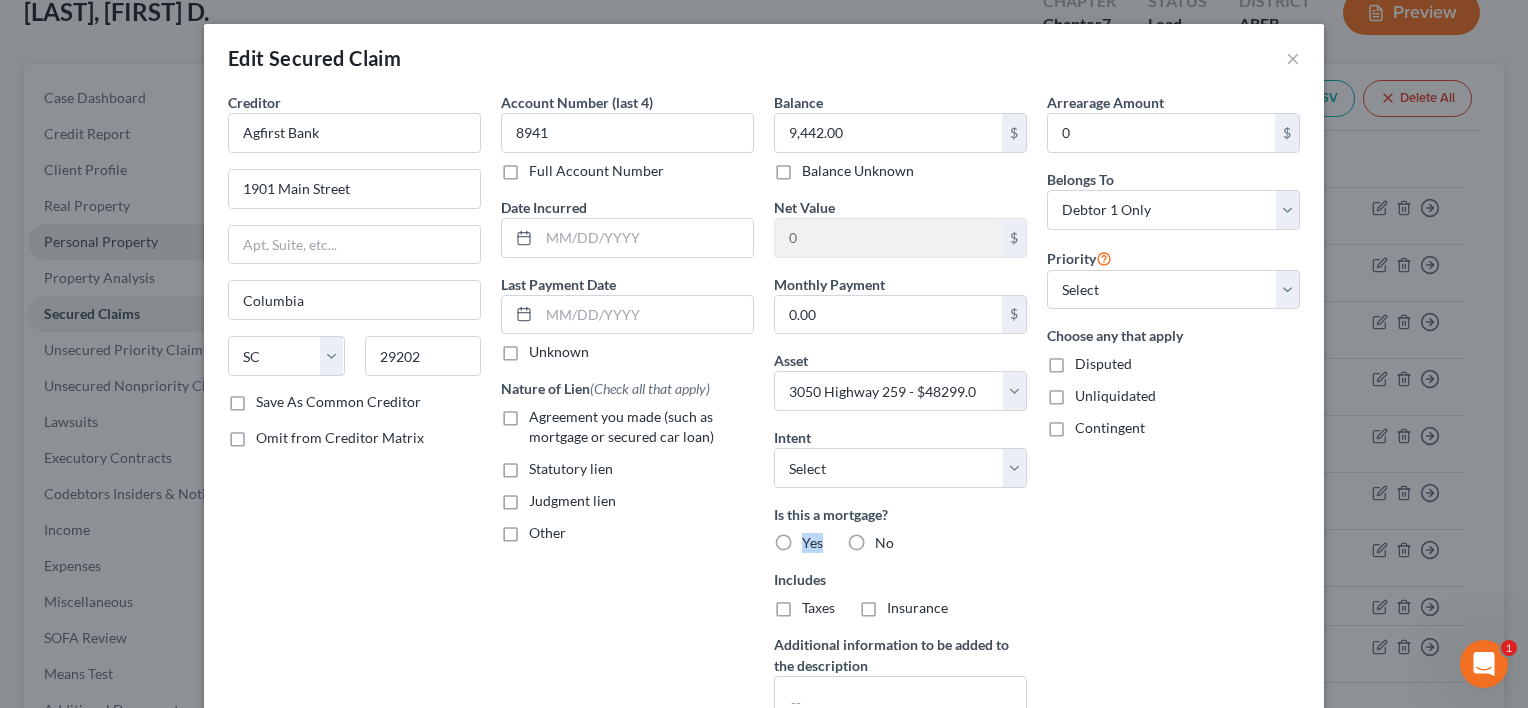 click on "Yes" at bounding box center [812, 543] 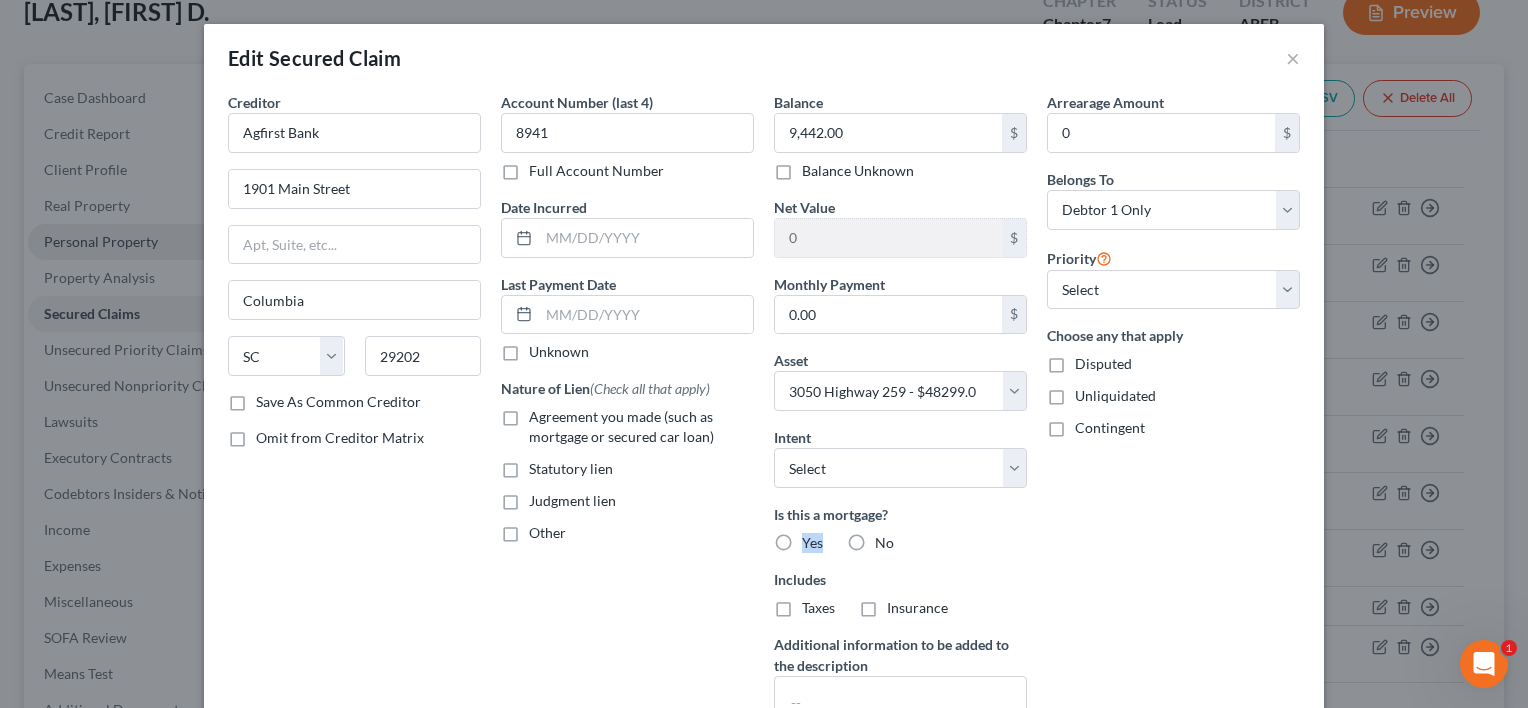 click on "Yes" at bounding box center [816, 539] 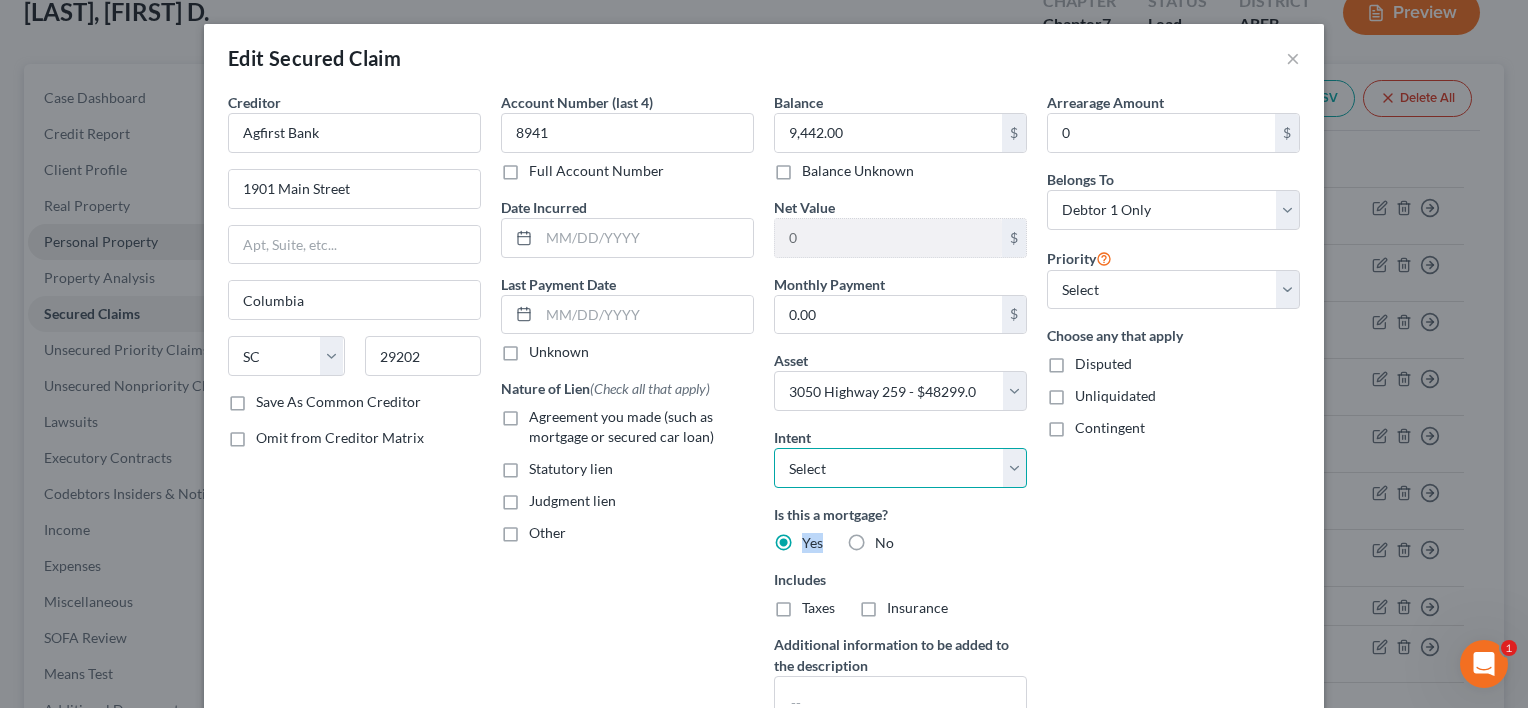 click on "Select Surrender Redeem Reaffirm Avoid Other" at bounding box center [900, 468] 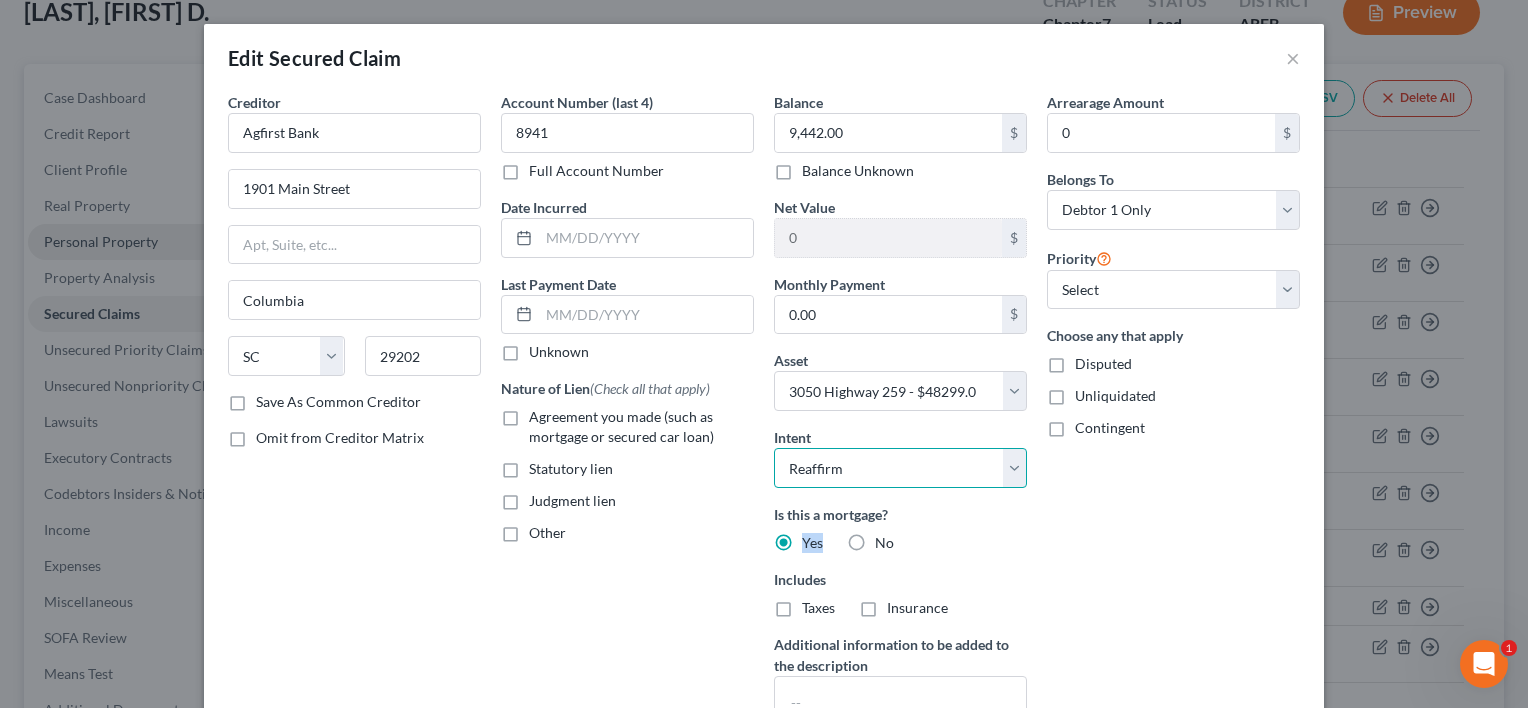 click on "Select Surrender Redeem Reaffirm Avoid Other" at bounding box center (900, 468) 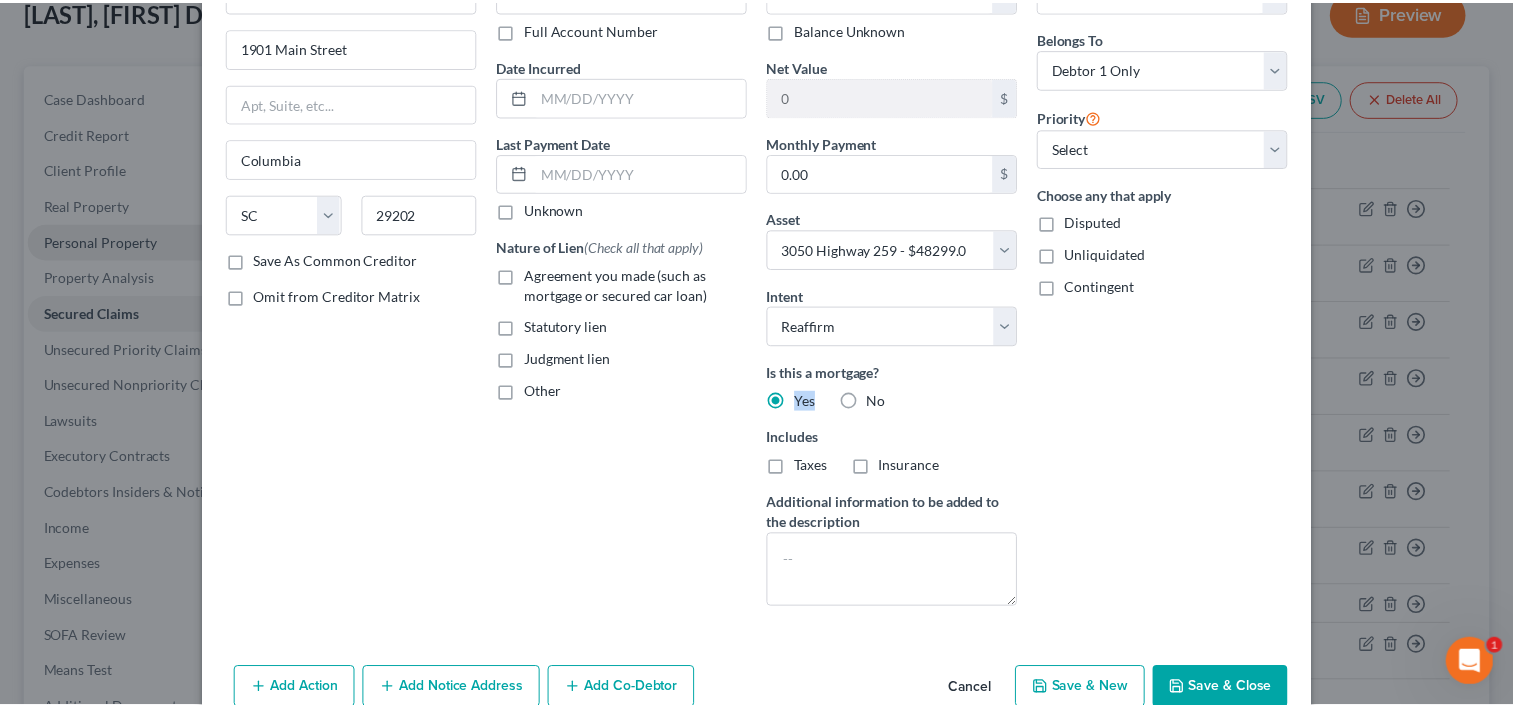 scroll, scrollTop: 239, scrollLeft: 0, axis: vertical 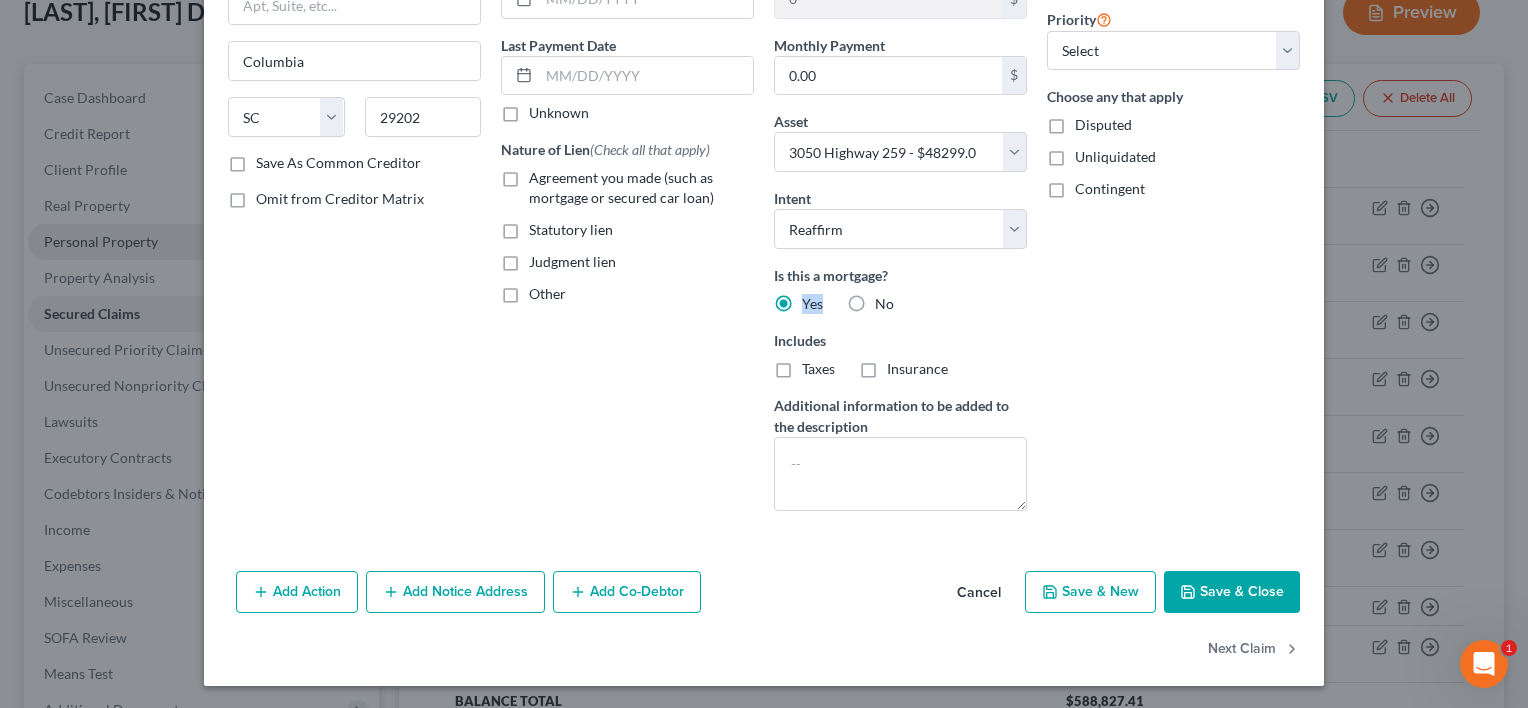 click on "Save & Close" at bounding box center [1232, 592] 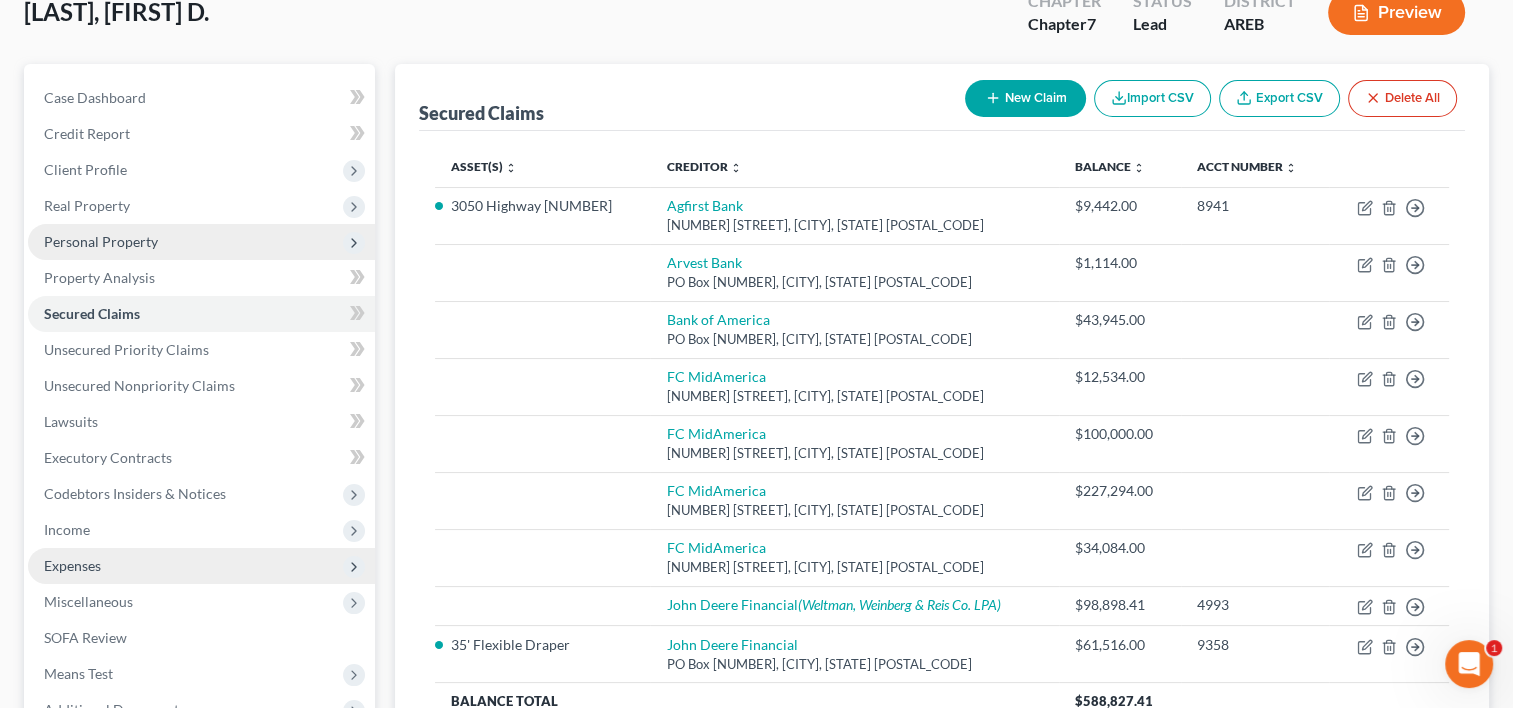 click on "Expenses" at bounding box center (72, 565) 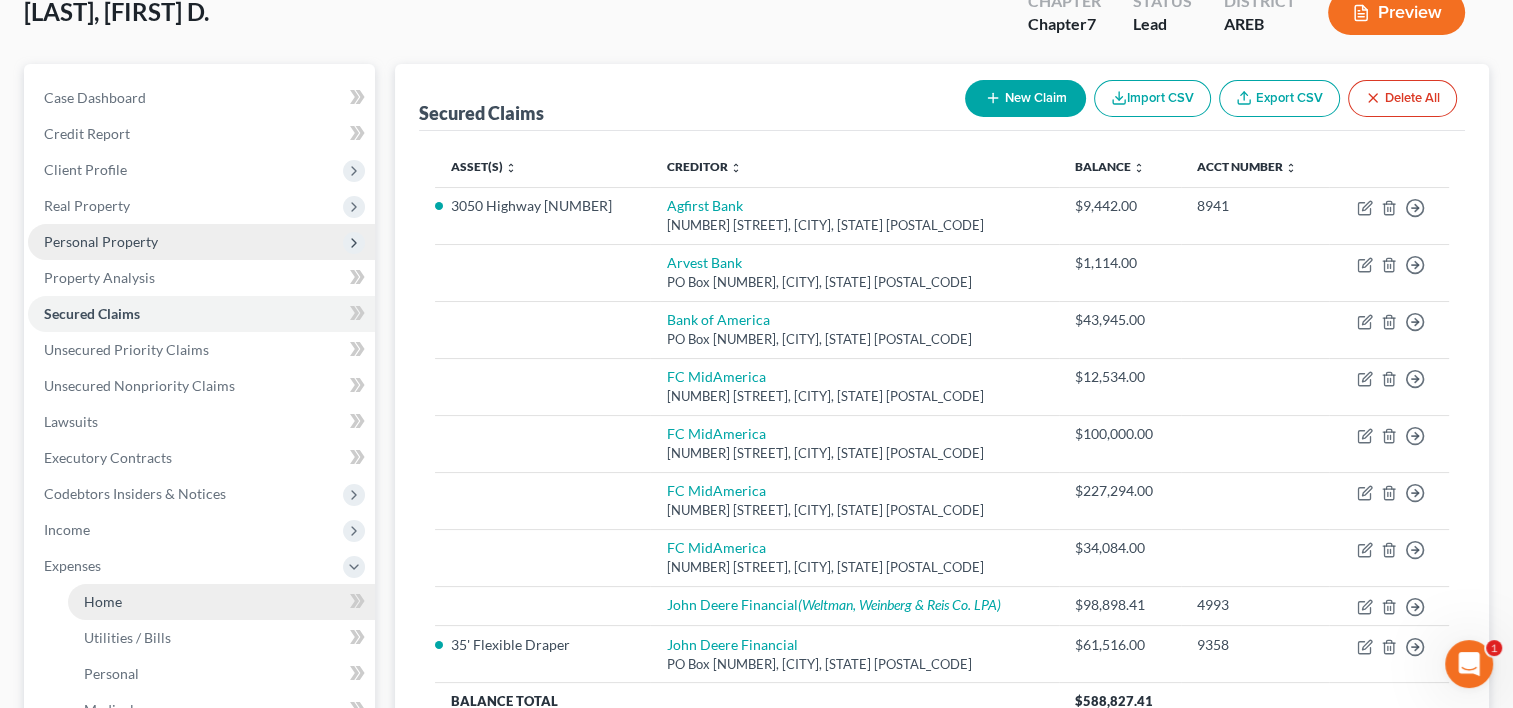 click on "Home" at bounding box center [221, 602] 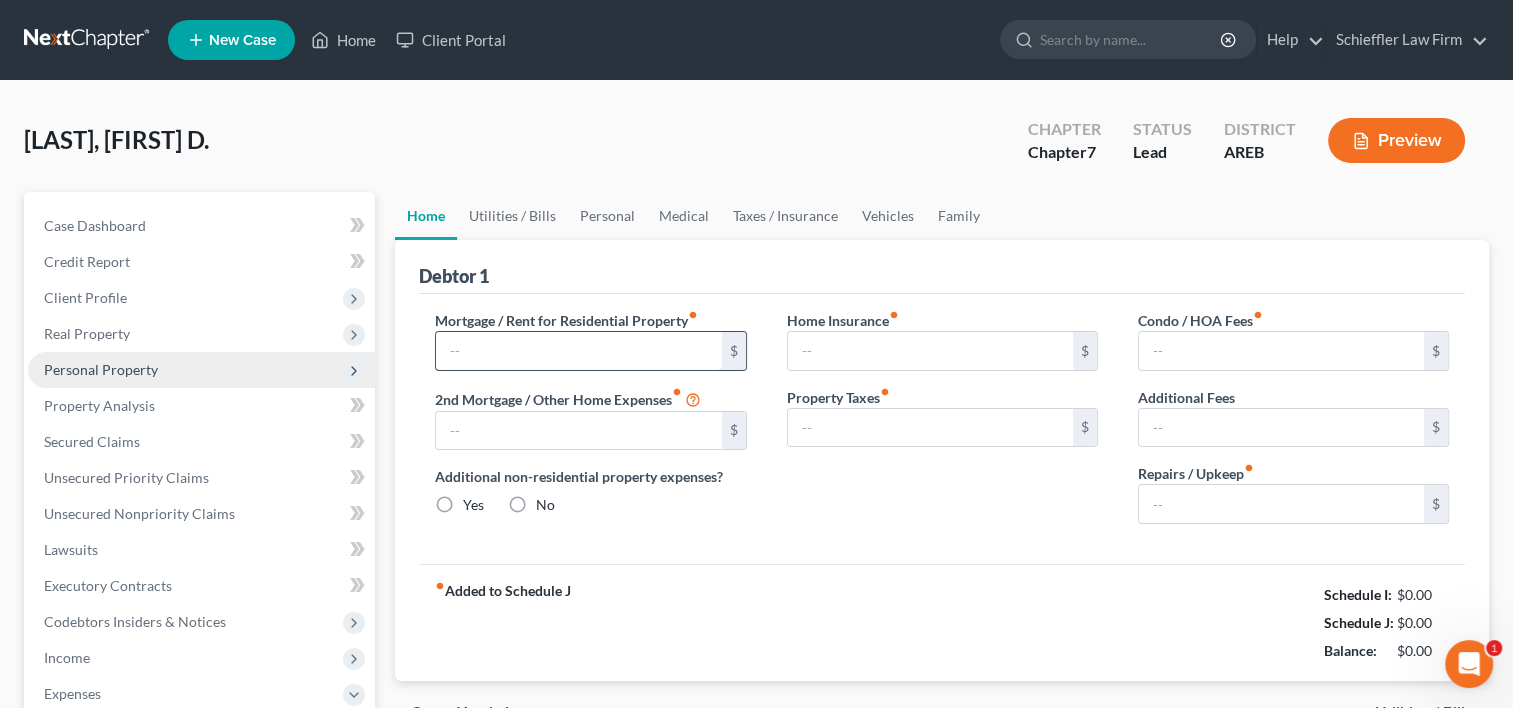 type on "0.00" 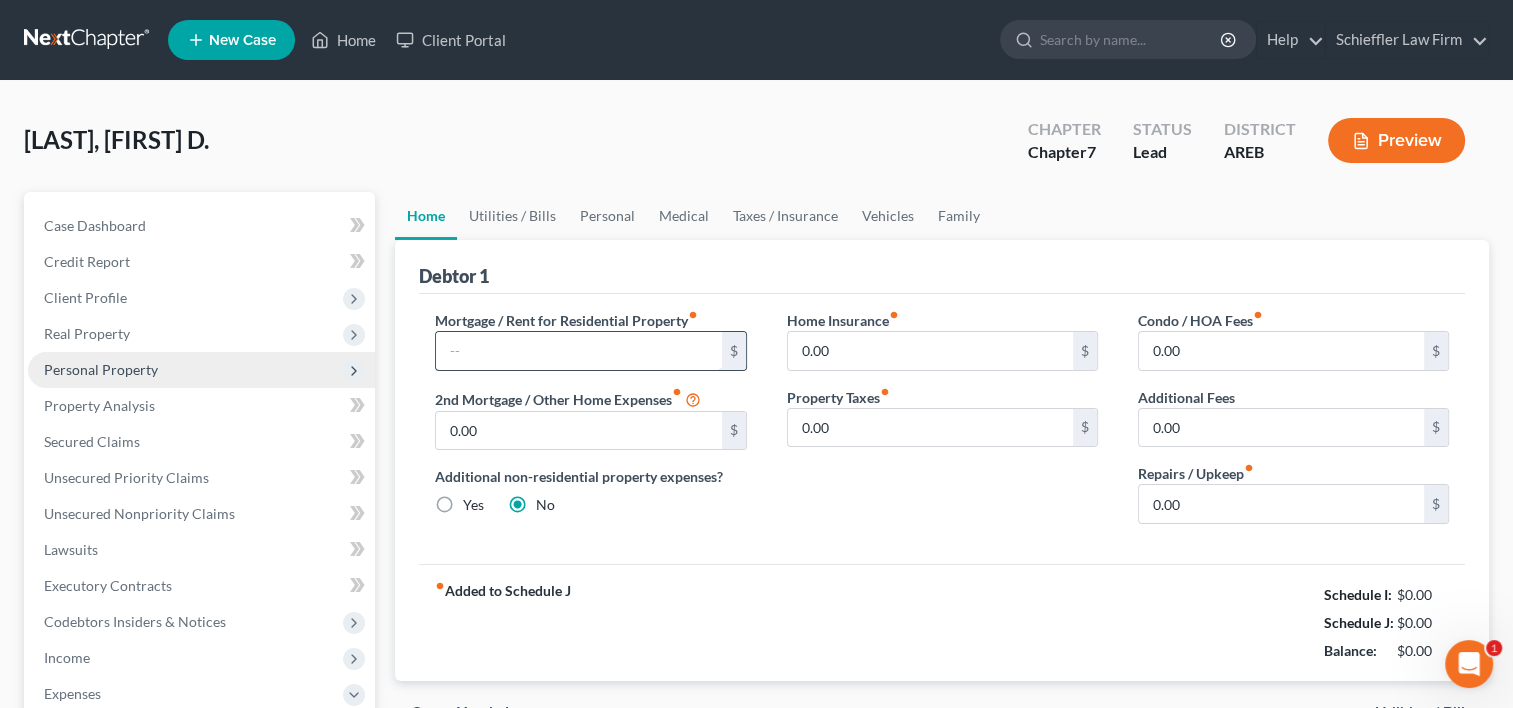 scroll, scrollTop: 0, scrollLeft: 0, axis: both 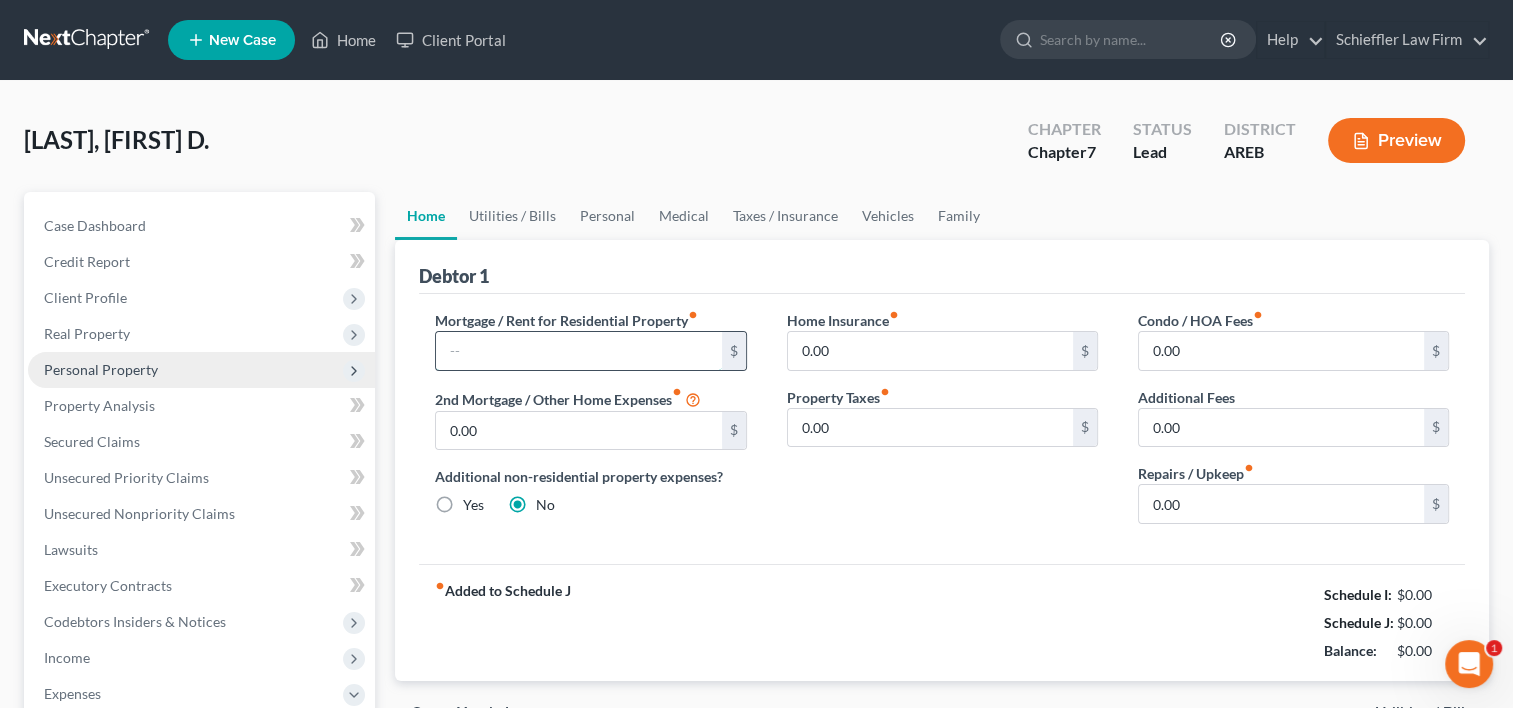 click at bounding box center [578, 351] 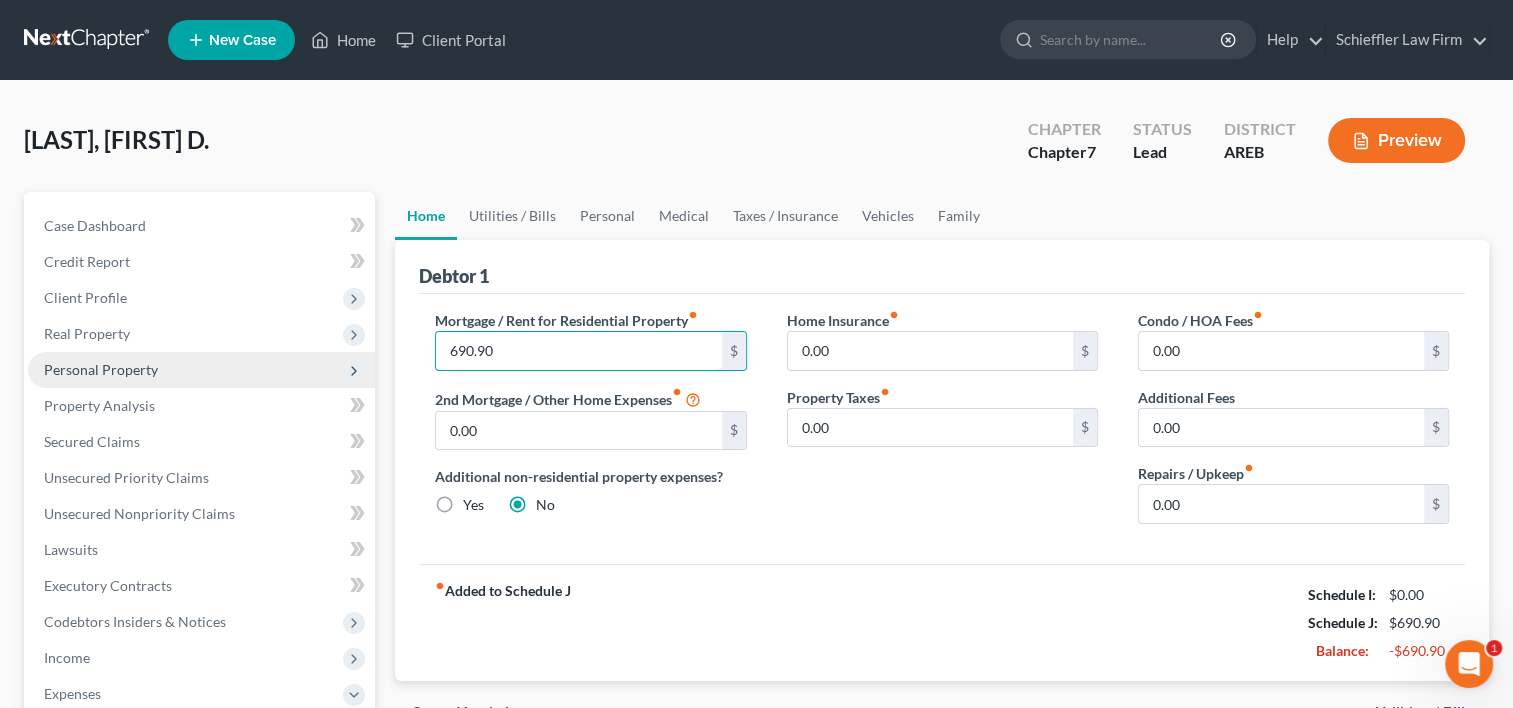 type on "690.90" 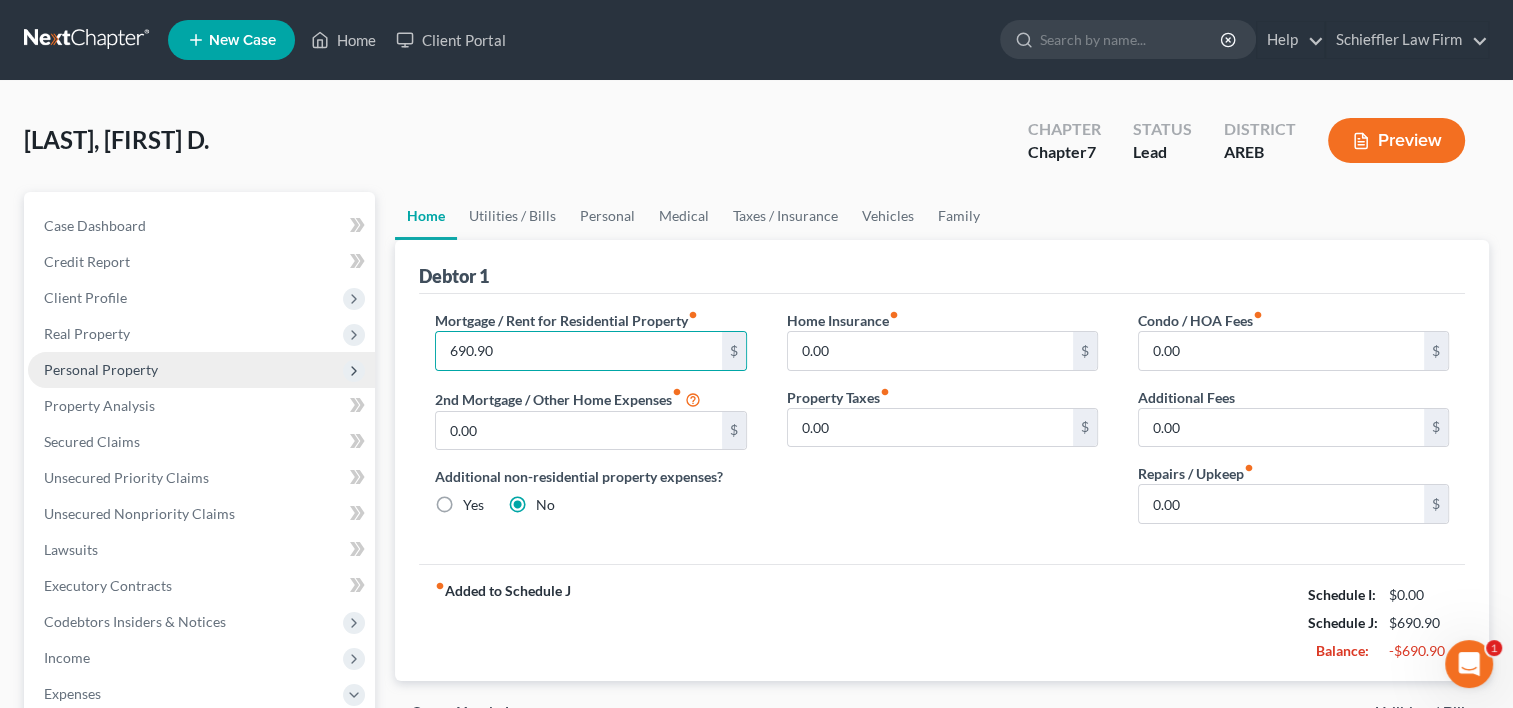 click on "Mortgage / Rent for Residential Property  fiber_manual_record 690.90 $ 2nd Mortgage / Other Home Expenses  fiber_manual_record   0.00 $ Additional non-residential property expenses? Yes No" at bounding box center (590, 425) 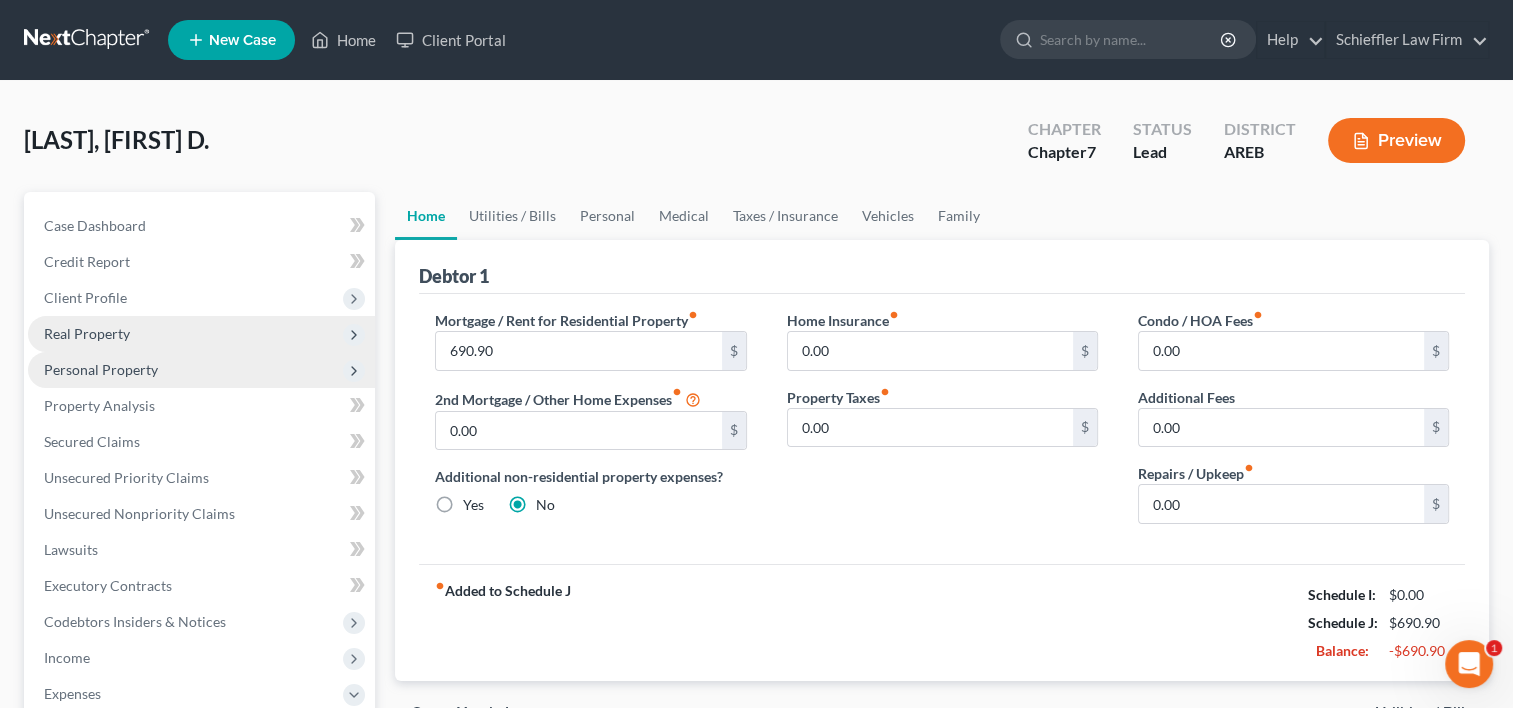 click on "Real Property" at bounding box center [201, 334] 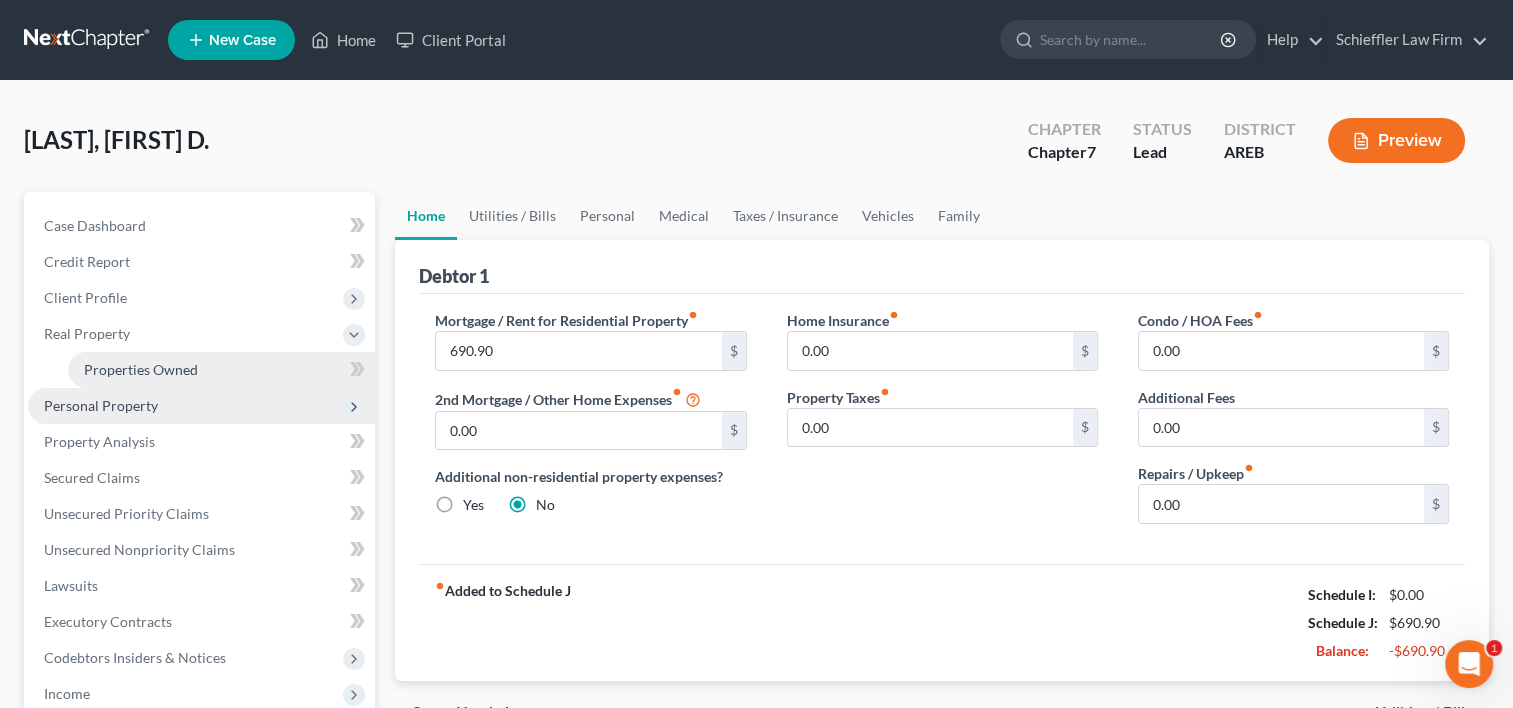 click on "Properties Owned" at bounding box center [221, 370] 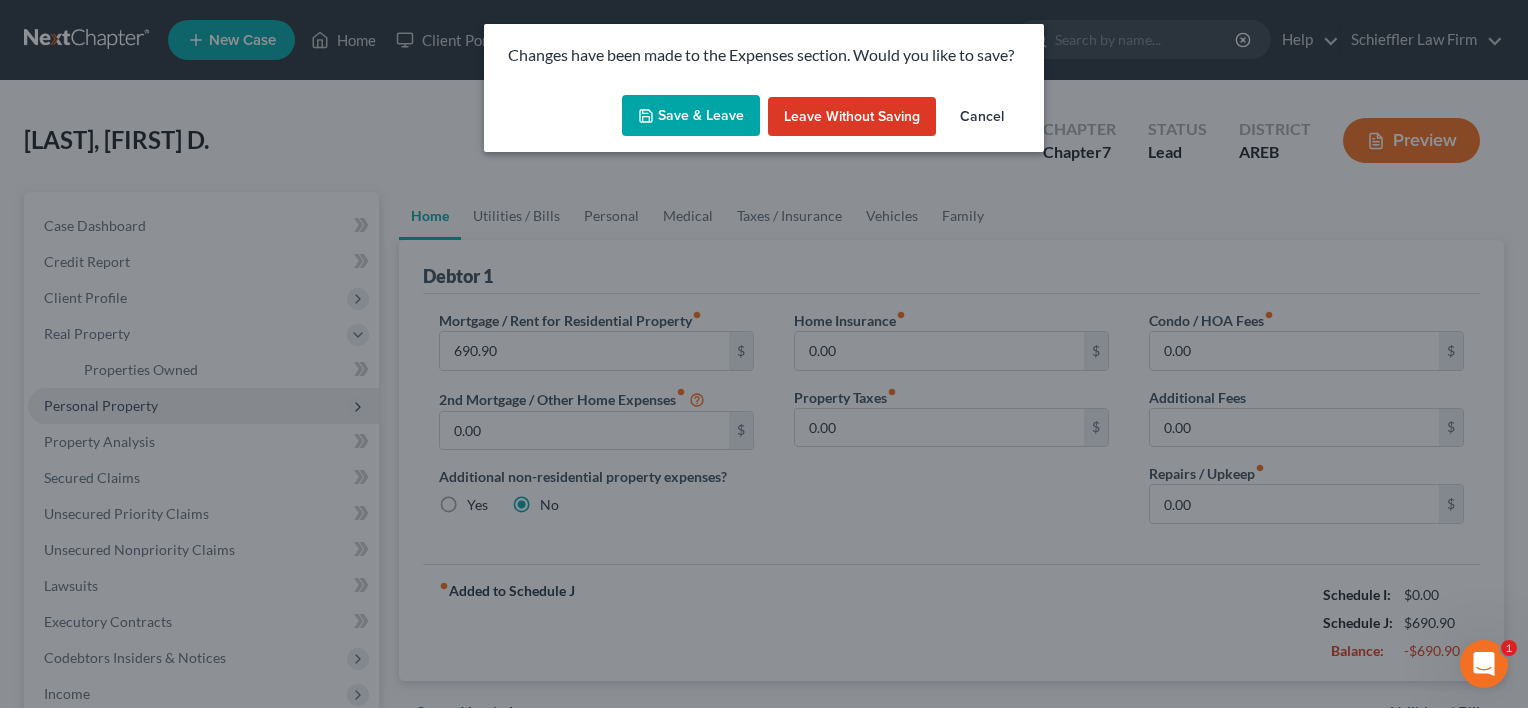 click on "Save & Leave" at bounding box center (691, 116) 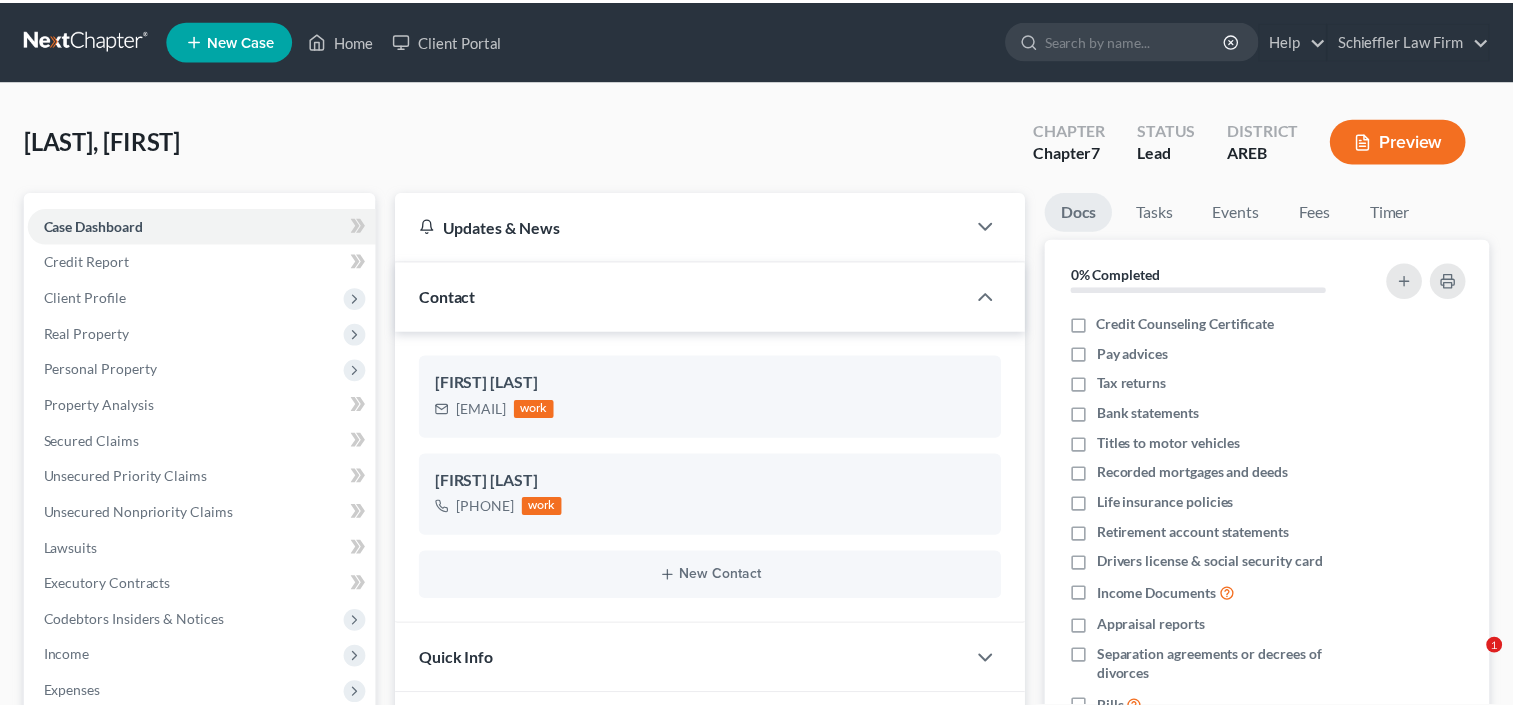 scroll, scrollTop: 0, scrollLeft: 0, axis: both 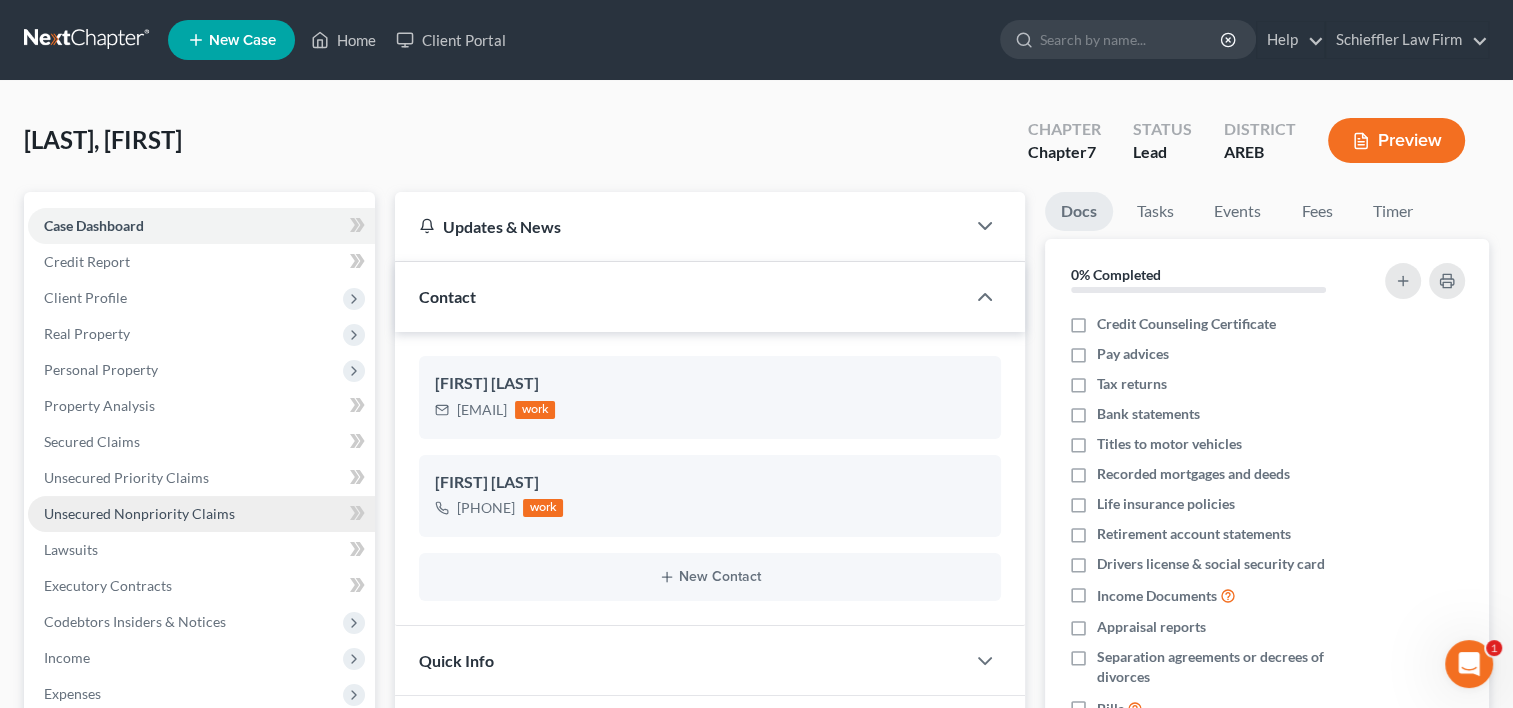 click on "Unsecured Nonpriority Claims" at bounding box center [139, 513] 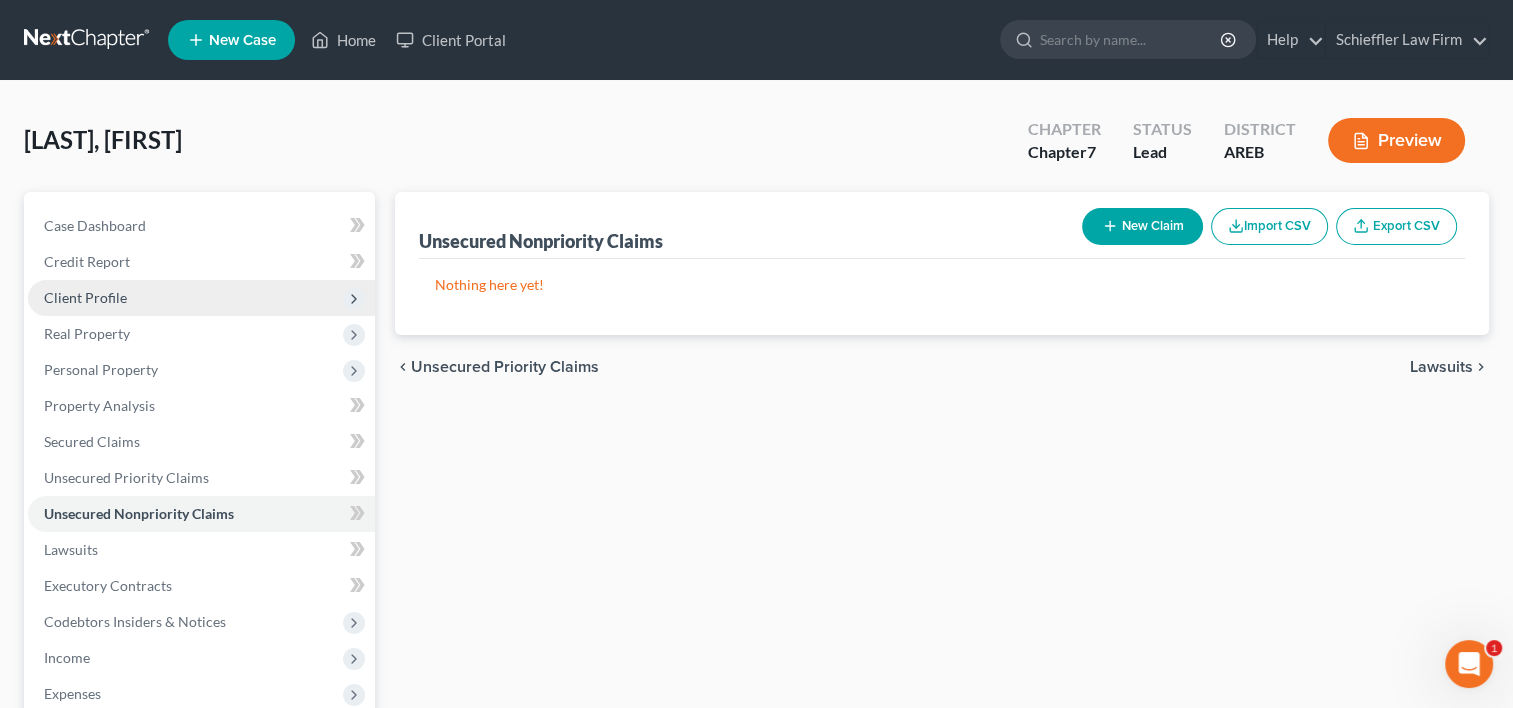 click on "Client Profile" at bounding box center (201, 298) 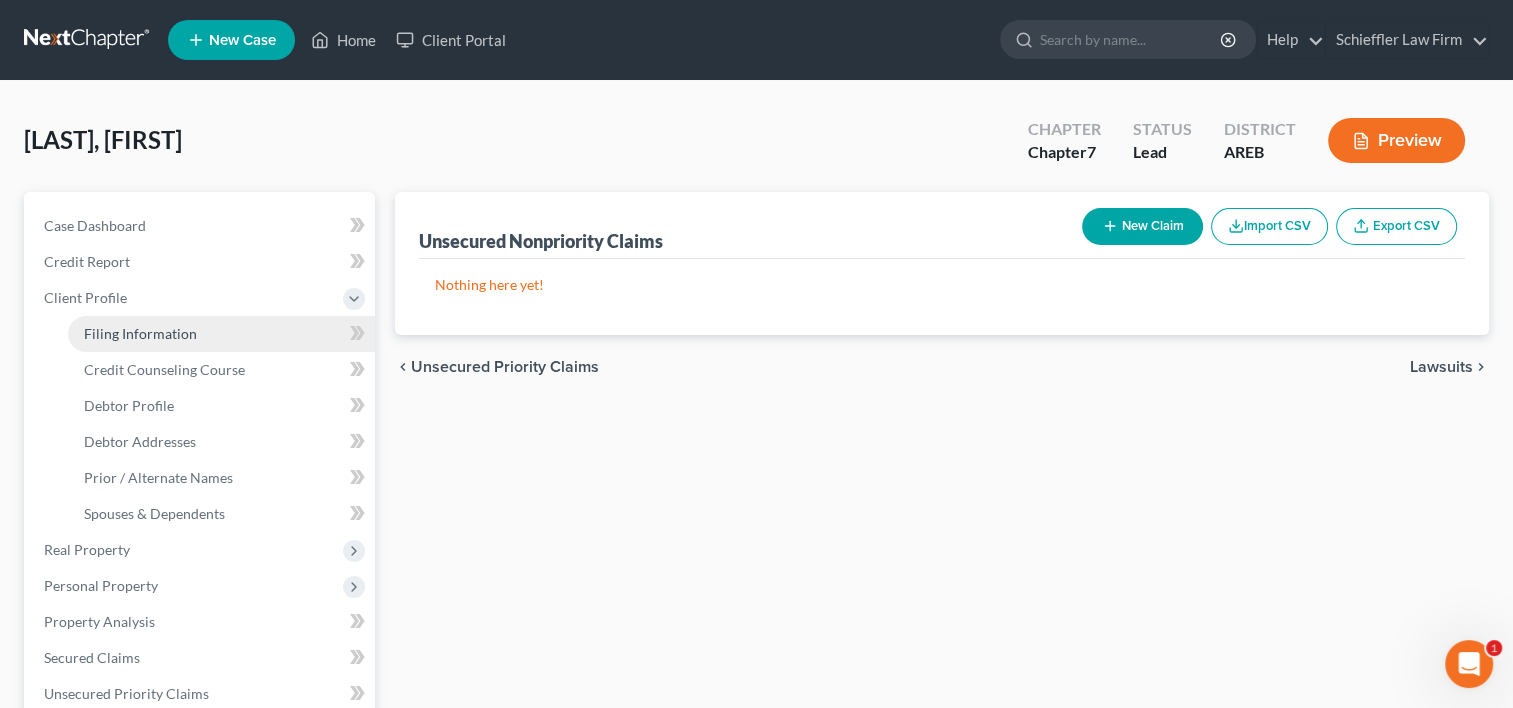 click on "Filing Information" at bounding box center [221, 334] 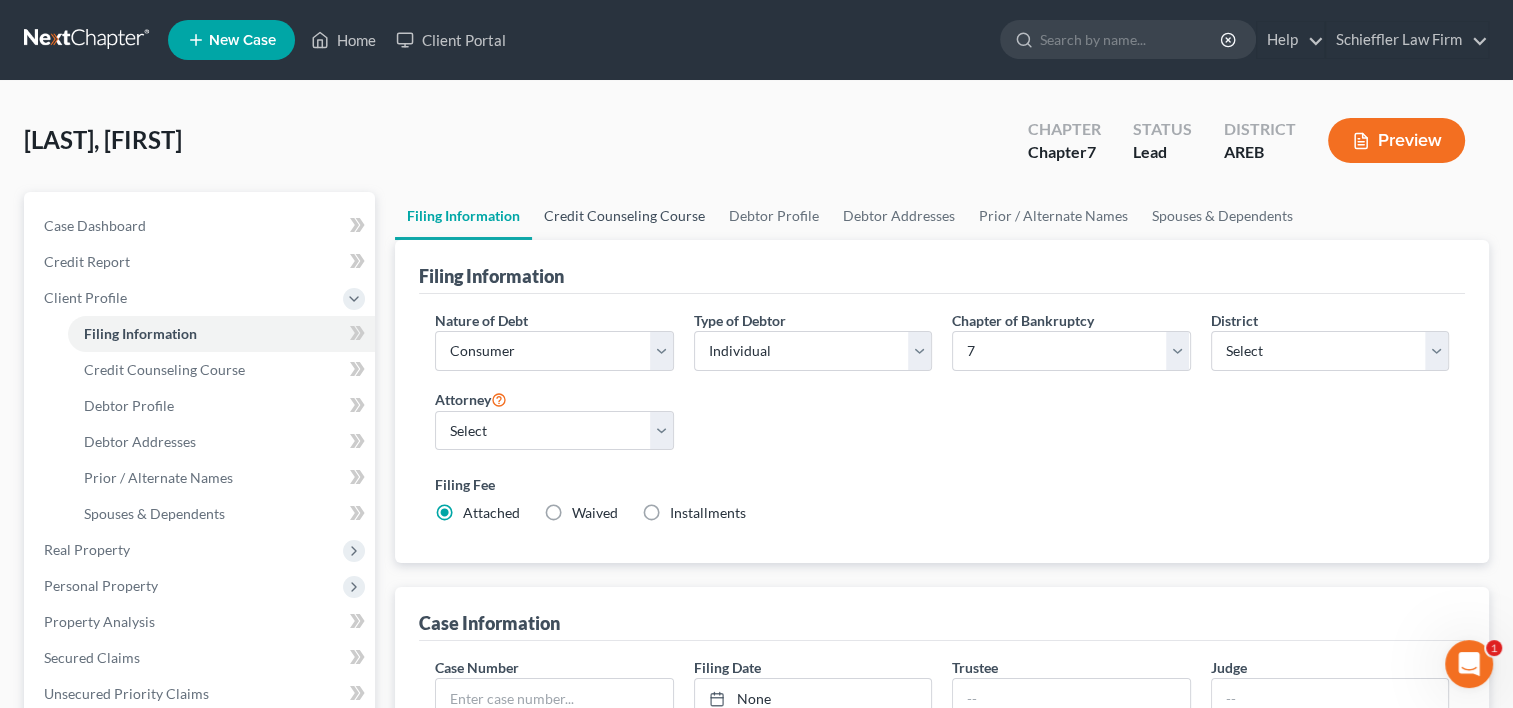 click on "Credit Counseling Course" at bounding box center [624, 216] 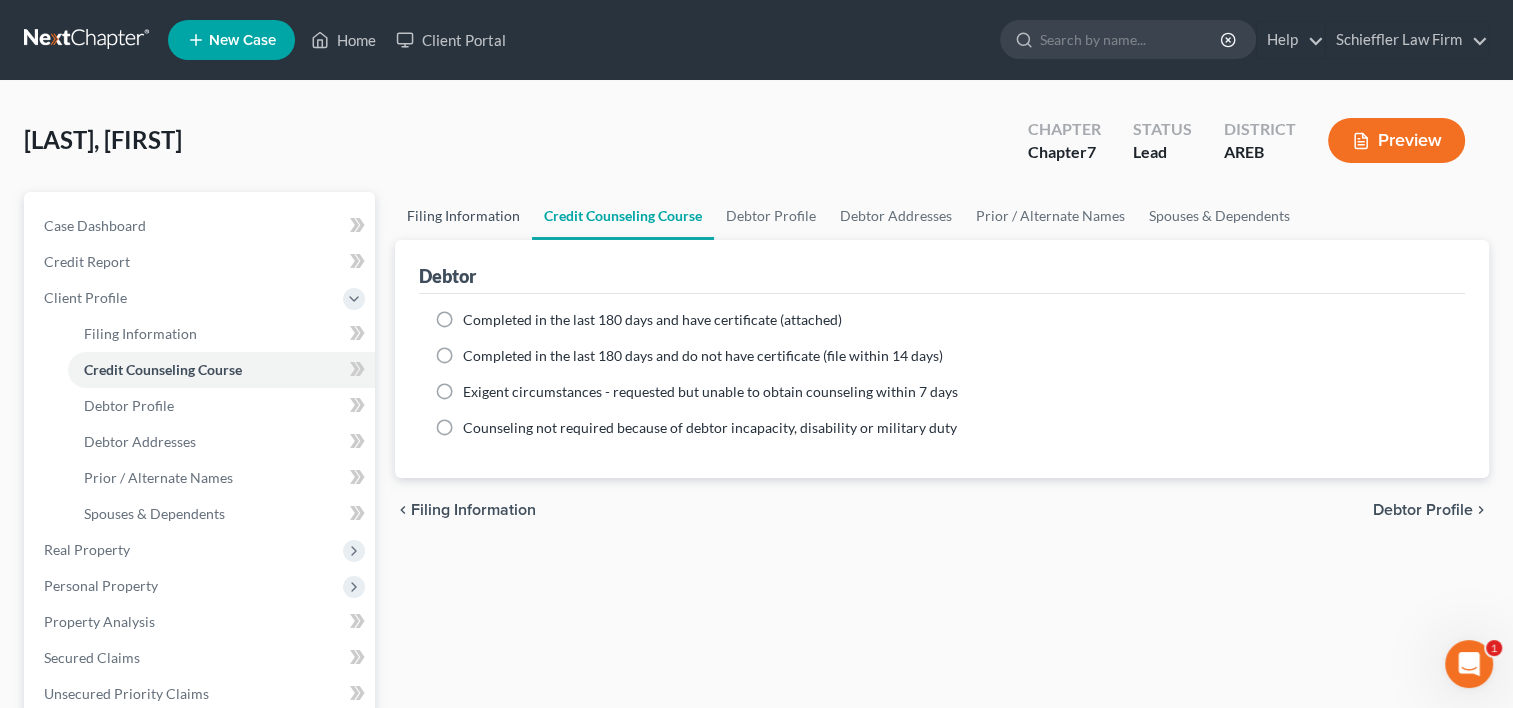 click on "Filing Information" at bounding box center (463, 216) 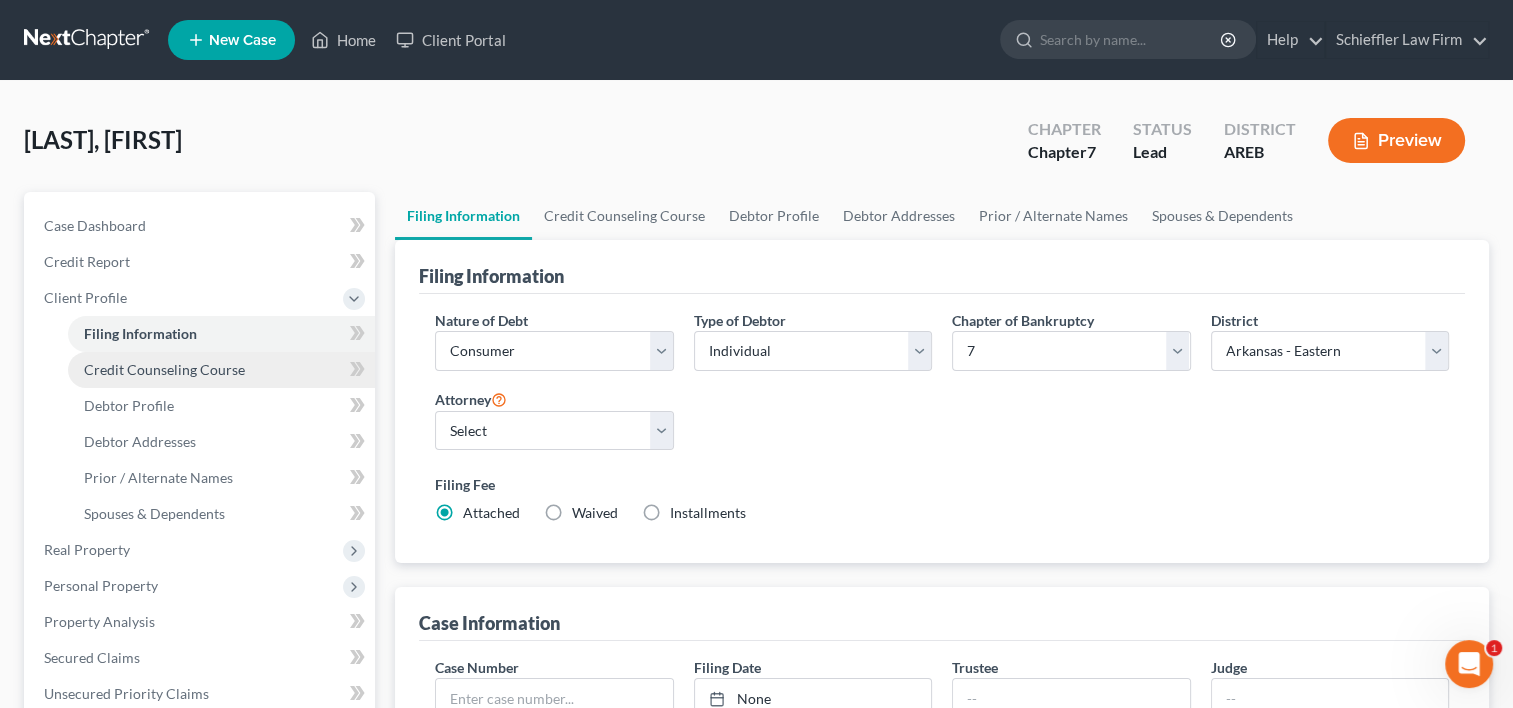 click on "Credit Counseling Course" at bounding box center (221, 370) 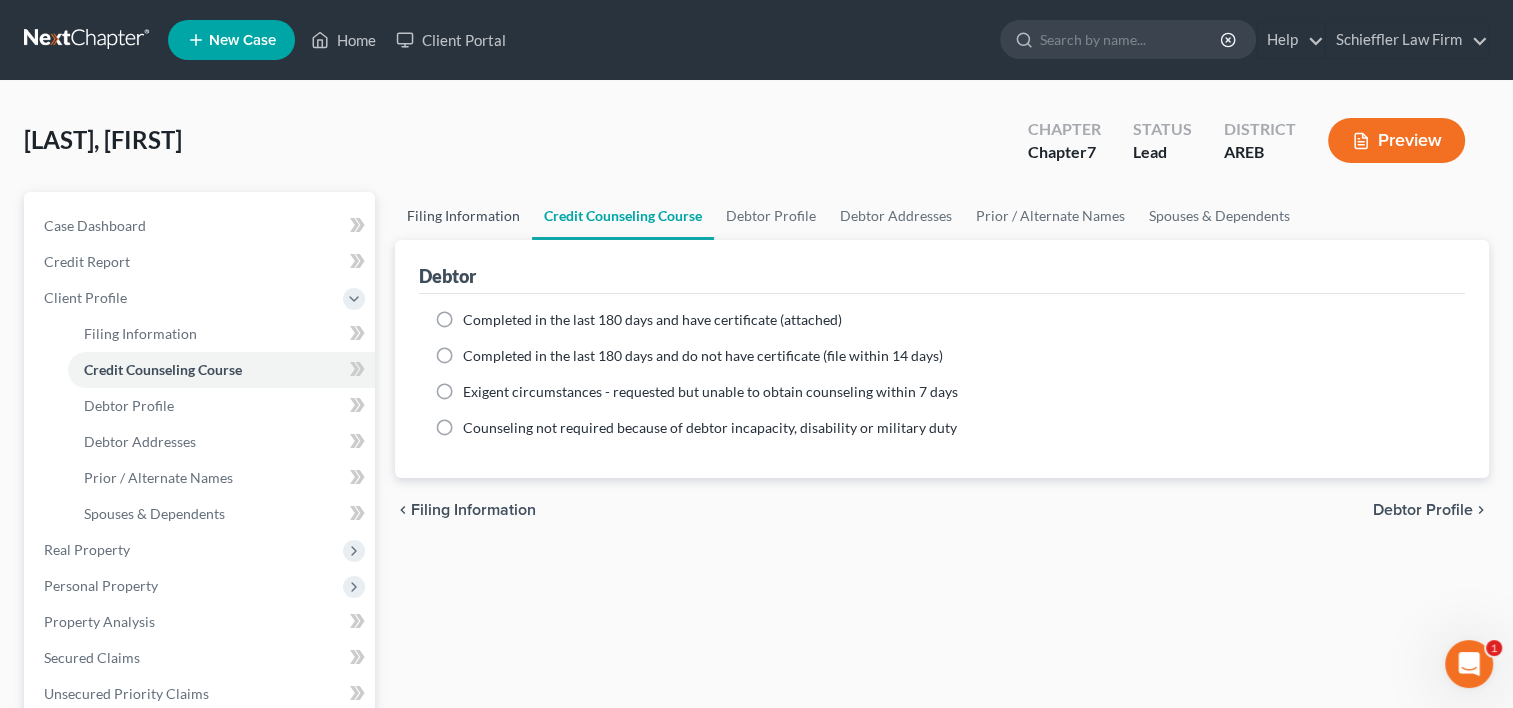 click on "Filing Information" at bounding box center [463, 216] 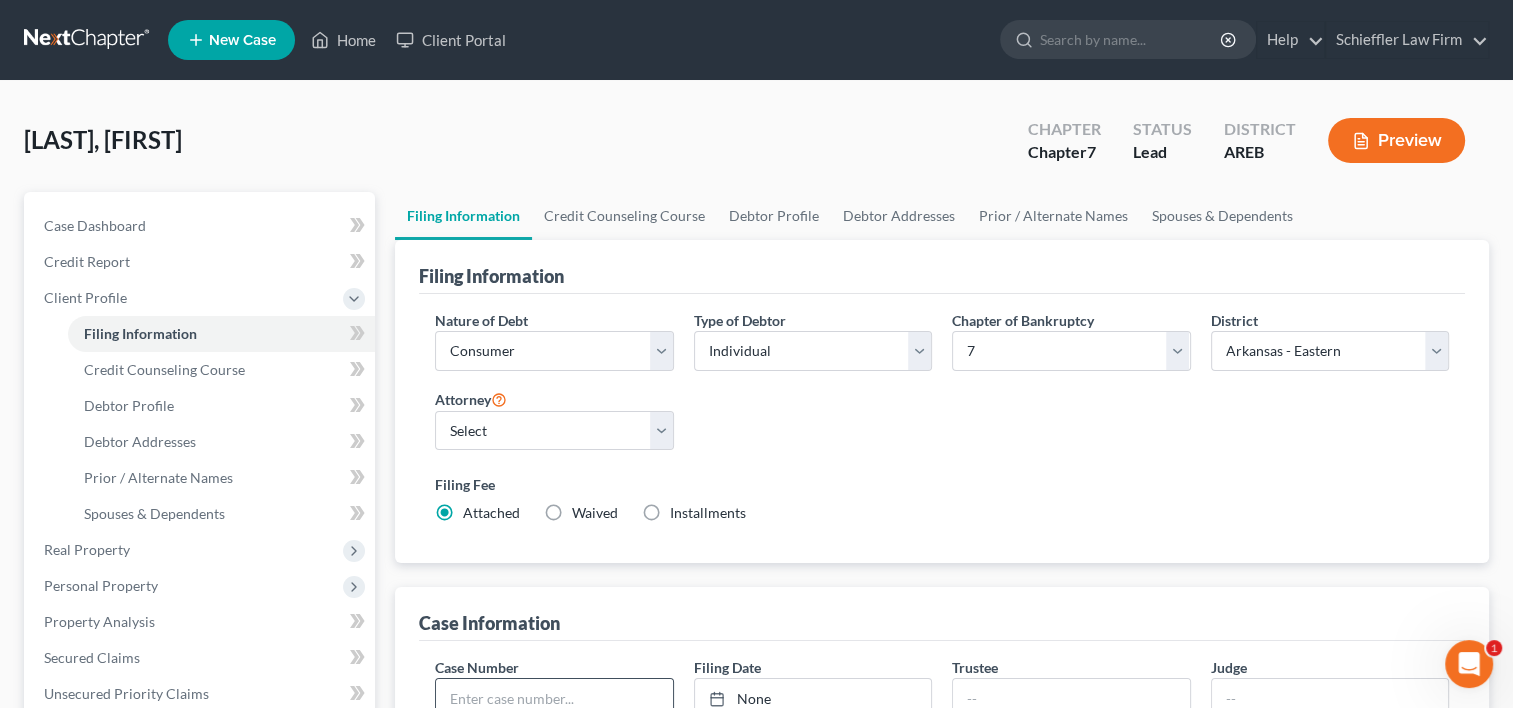 click at bounding box center (554, 698) 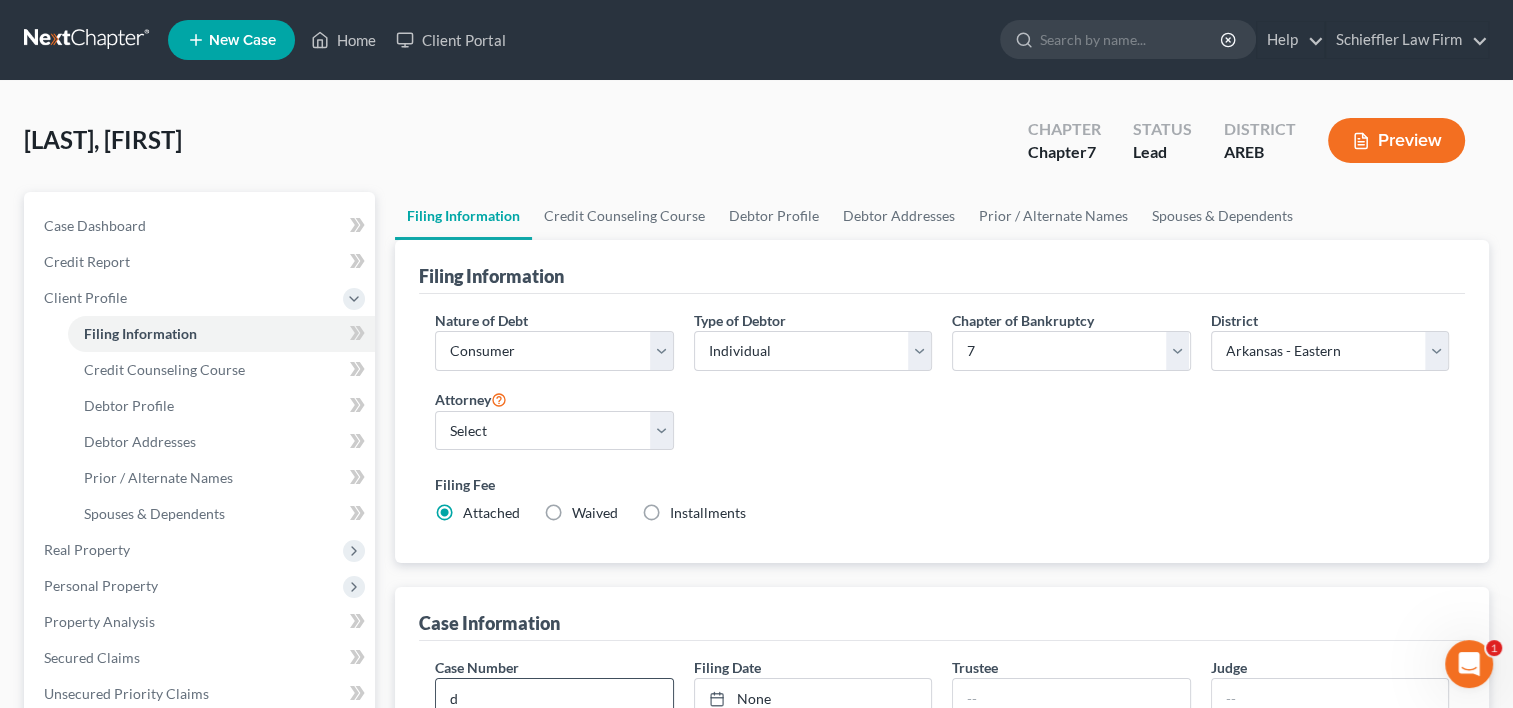 click on "d" at bounding box center (554, 698) 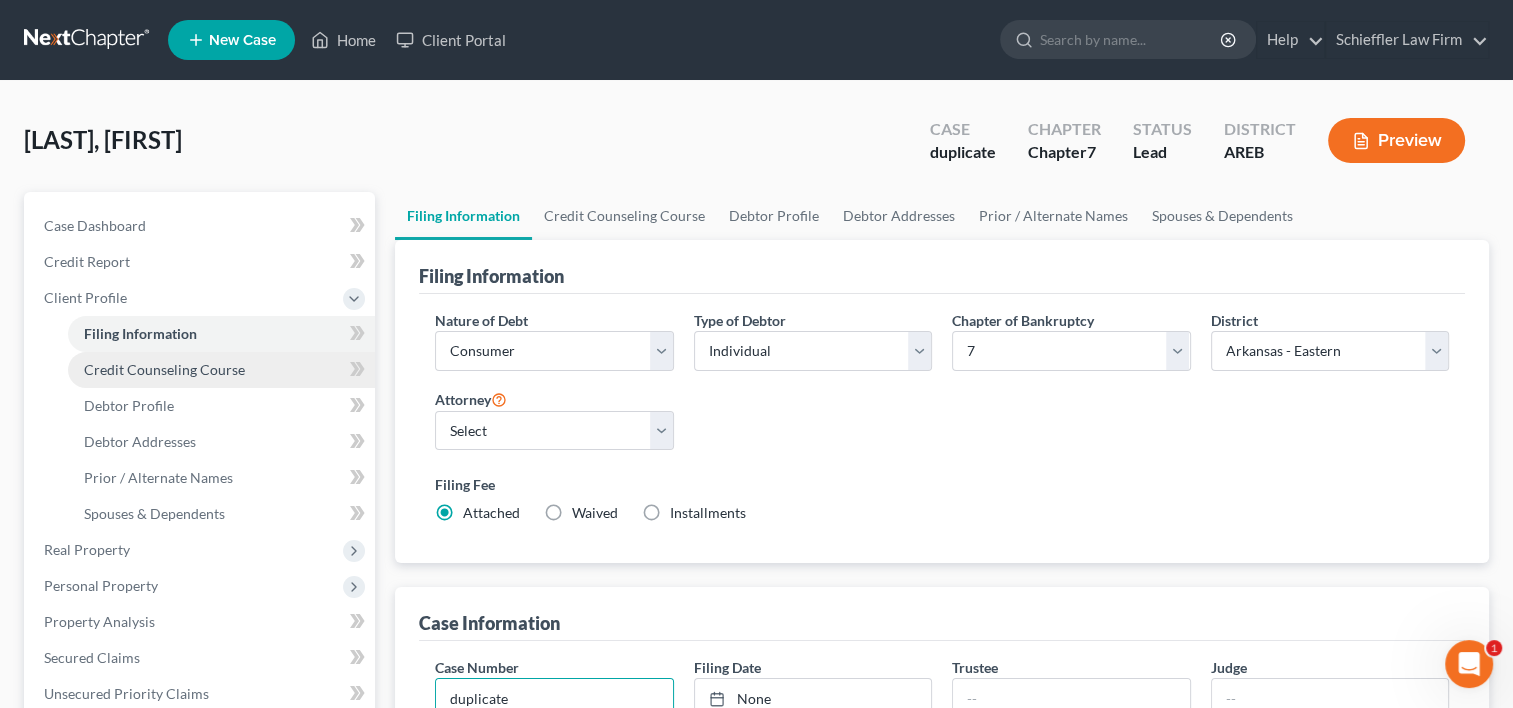 type on "duplicate" 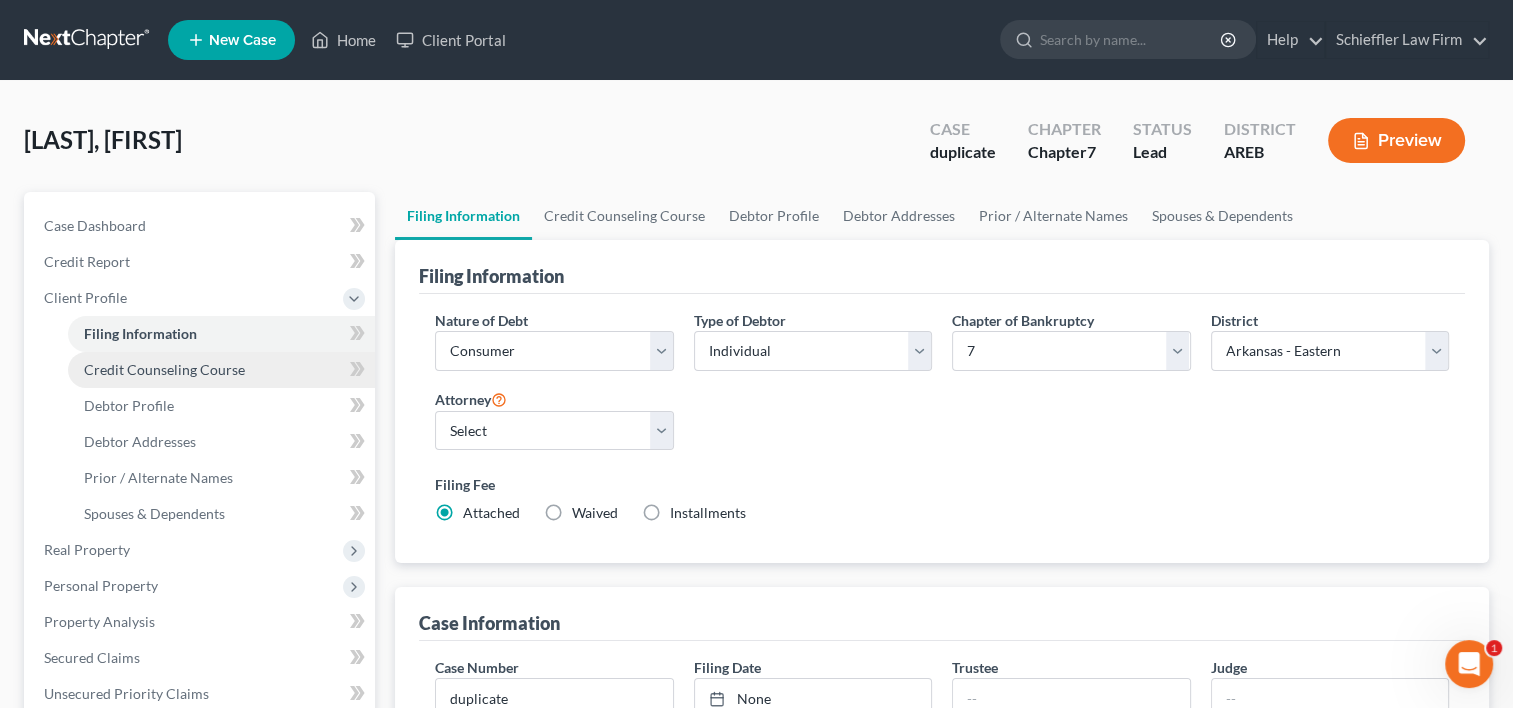 click on "Credit Counseling Course" at bounding box center (164, 369) 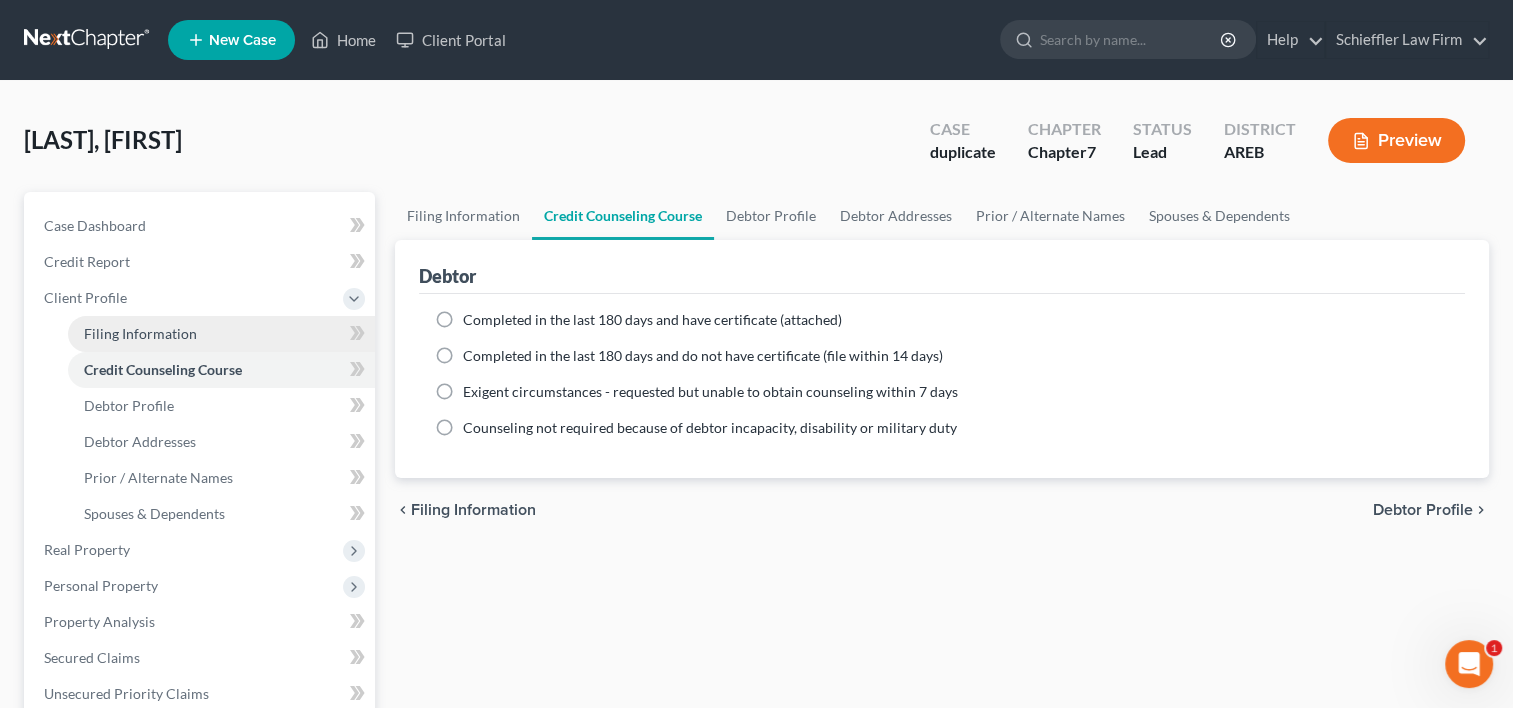 click on "Filing Information" at bounding box center [140, 333] 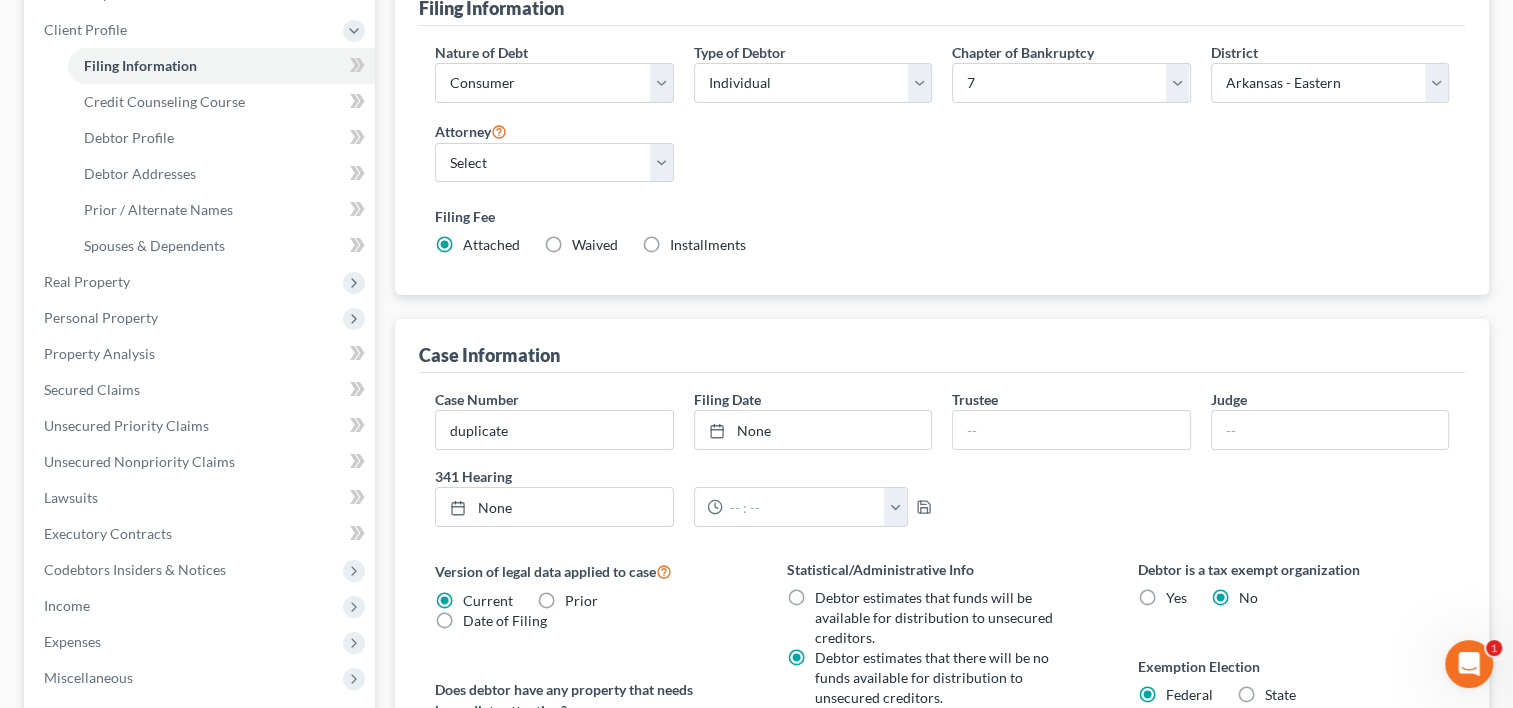 scroll, scrollTop: 322, scrollLeft: 0, axis: vertical 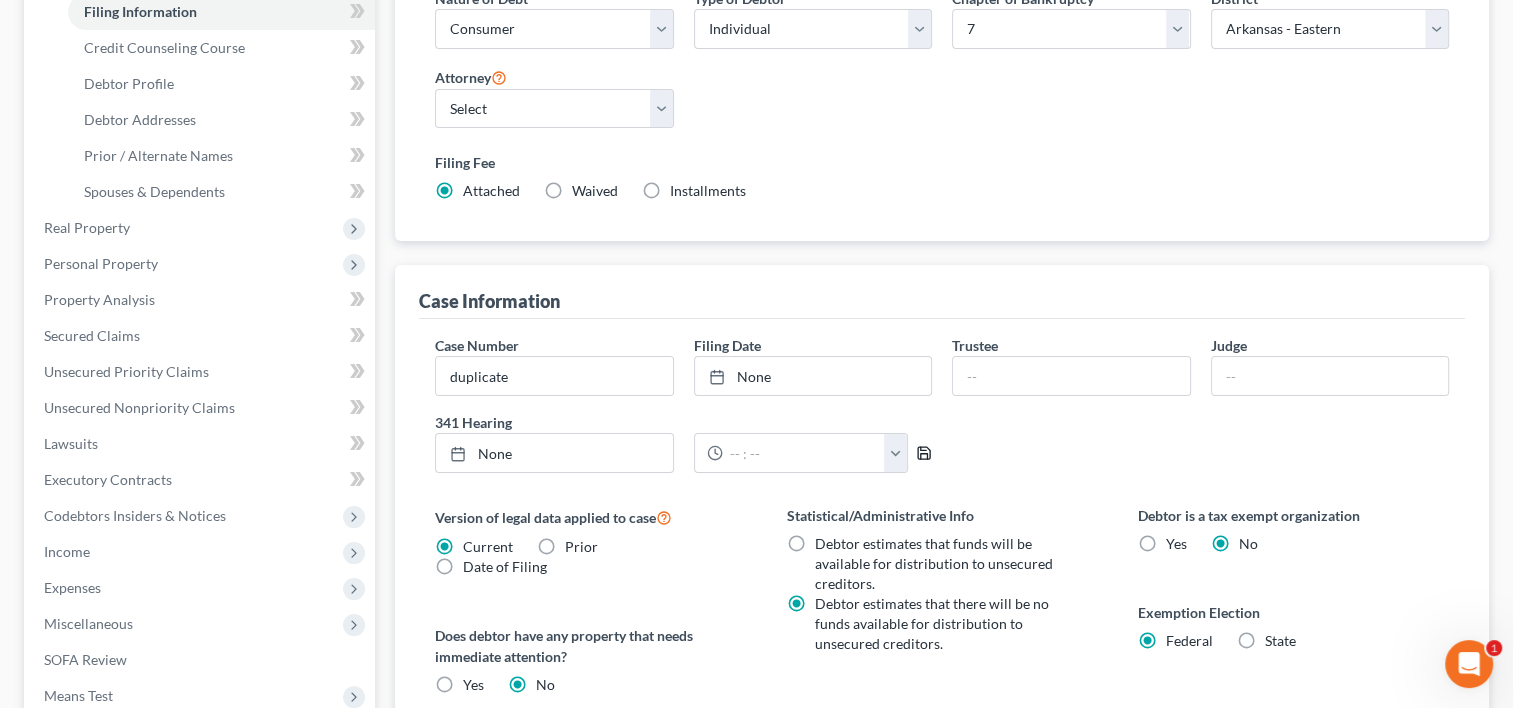 click 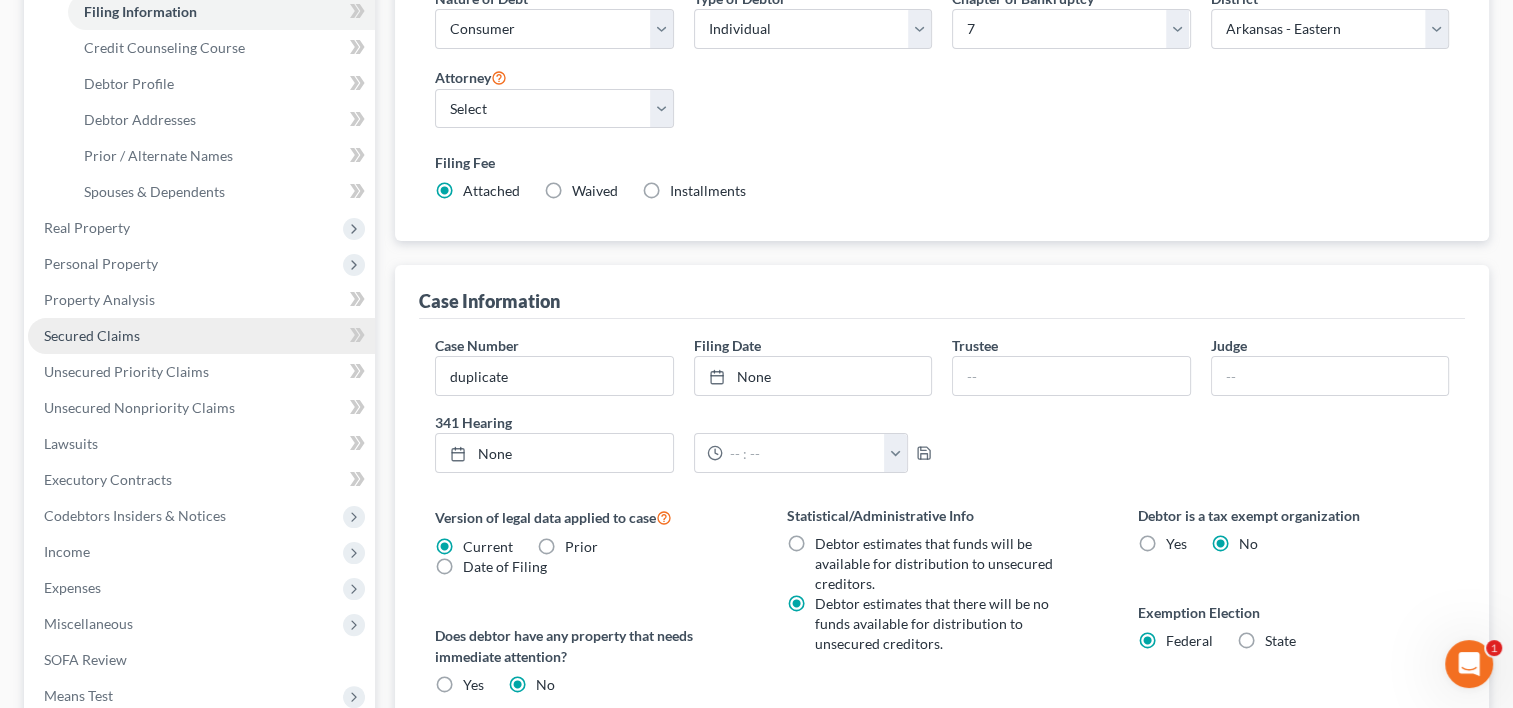 click on "Secured Claims" at bounding box center (92, 335) 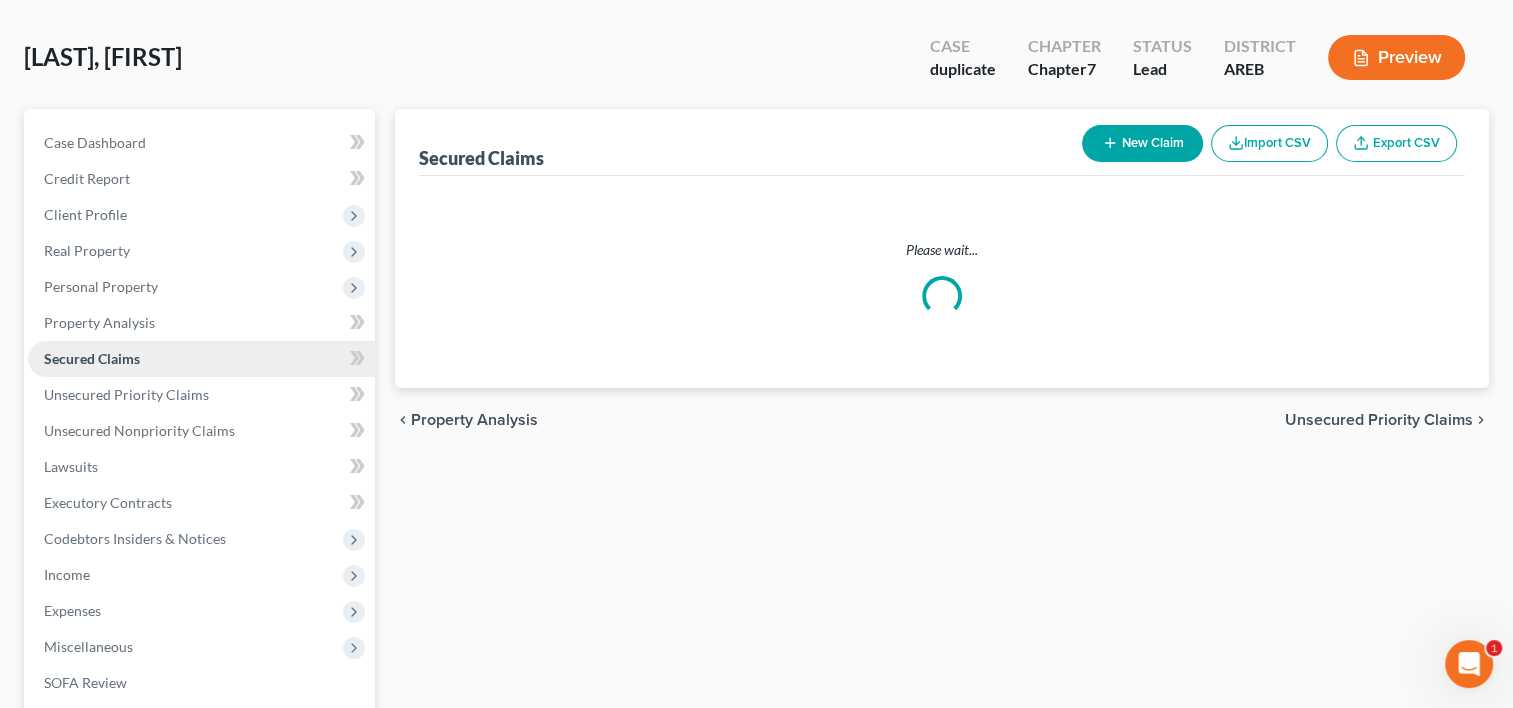 scroll, scrollTop: 0, scrollLeft: 0, axis: both 